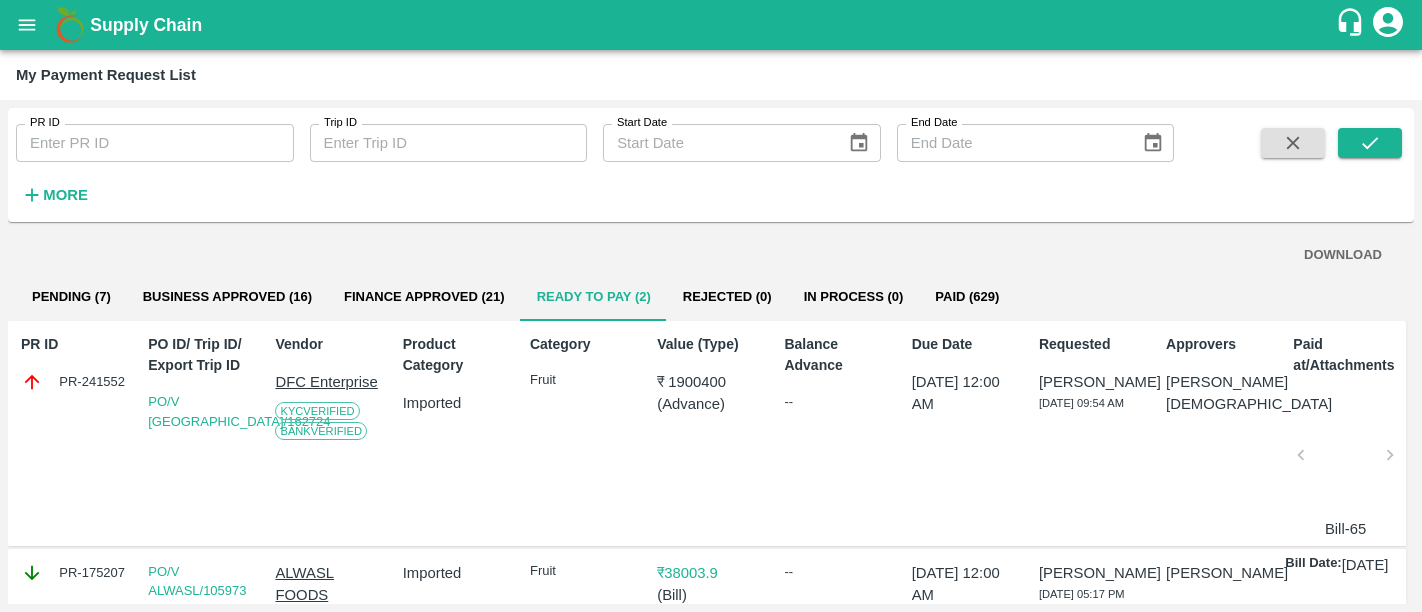 scroll, scrollTop: 0, scrollLeft: 0, axis: both 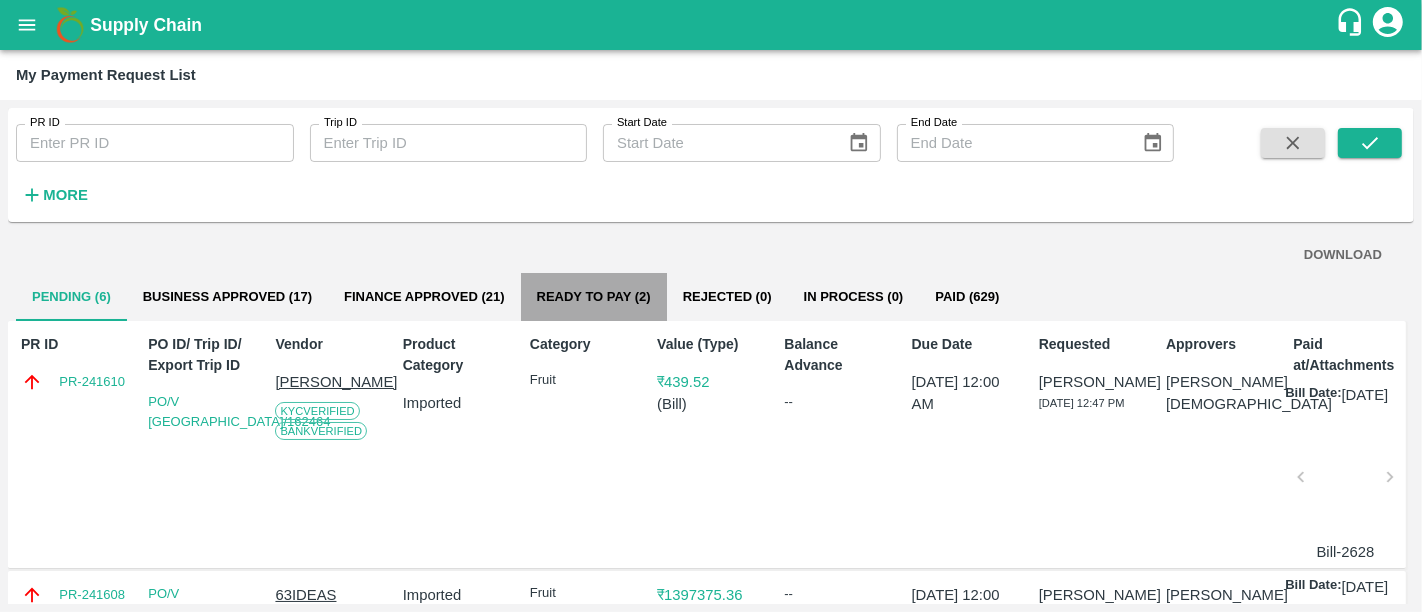 click on "Ready To Pay (2)" at bounding box center [594, 297] 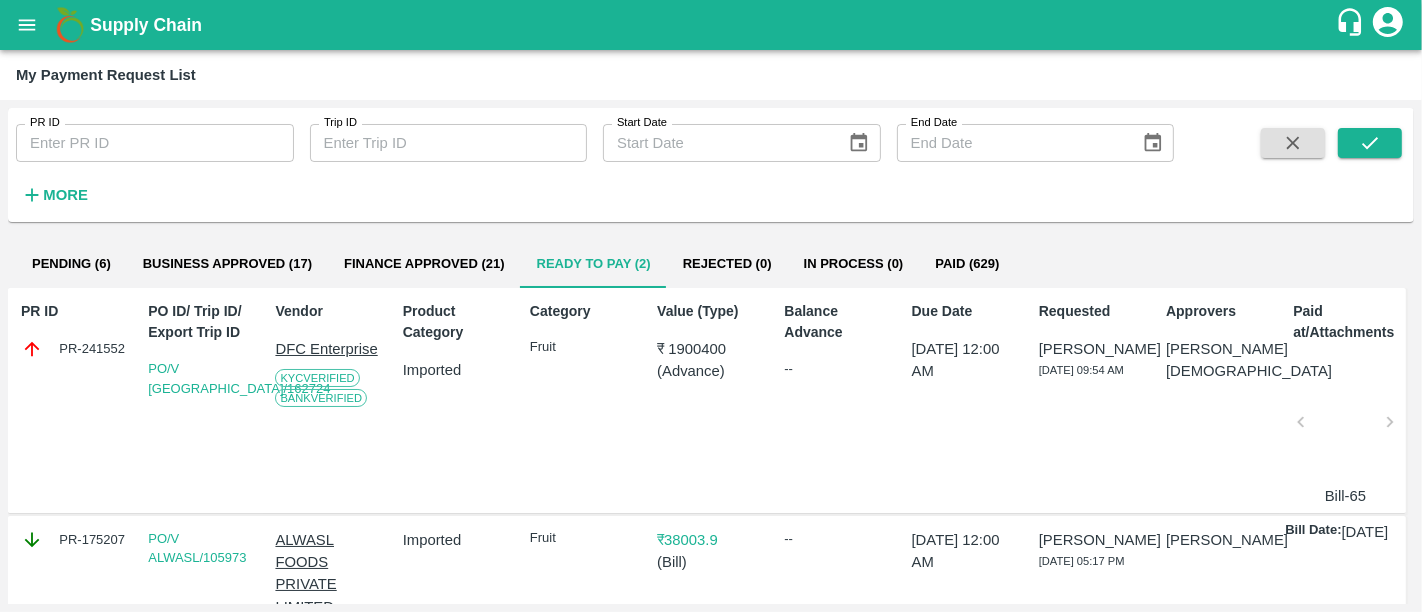 scroll, scrollTop: 0, scrollLeft: 0, axis: both 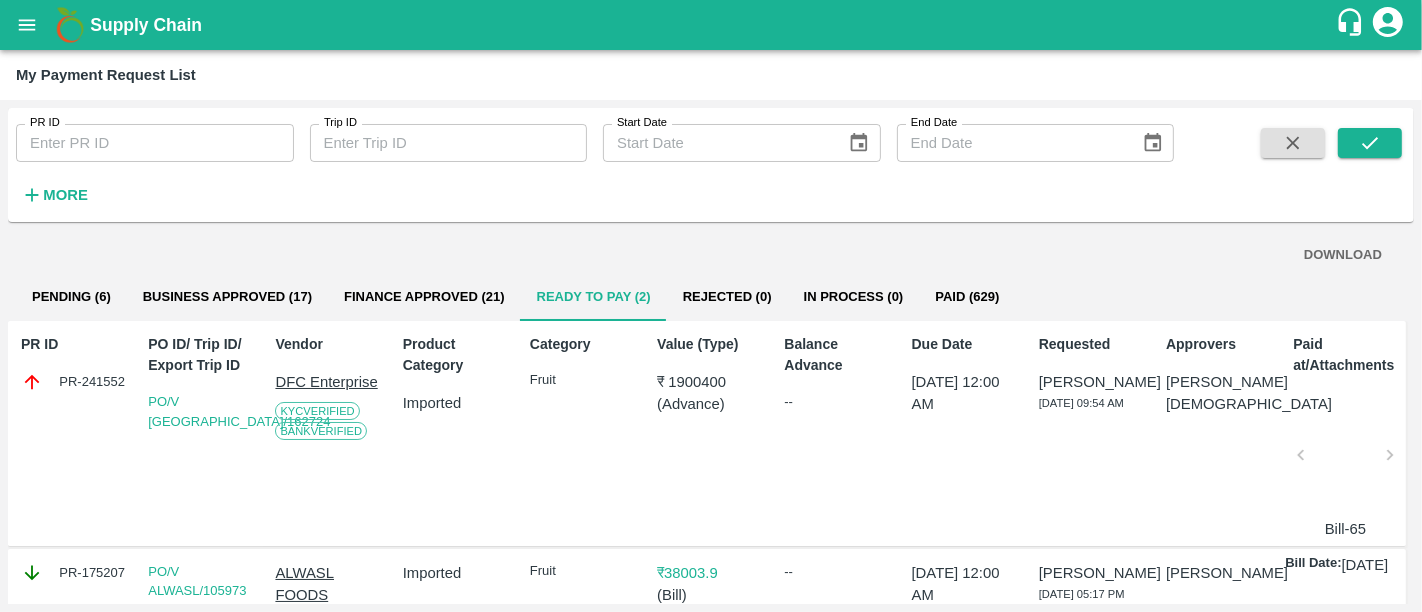 click on "Pending (6)" at bounding box center (71, 297) 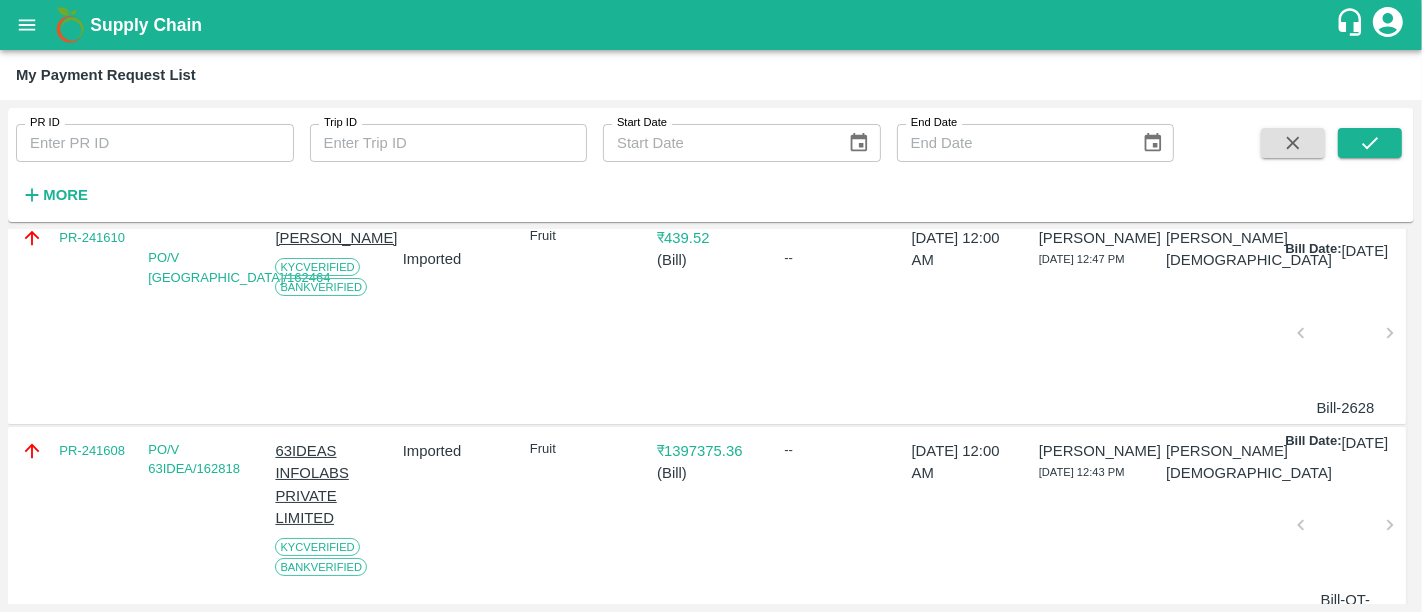 scroll, scrollTop: 0, scrollLeft: 0, axis: both 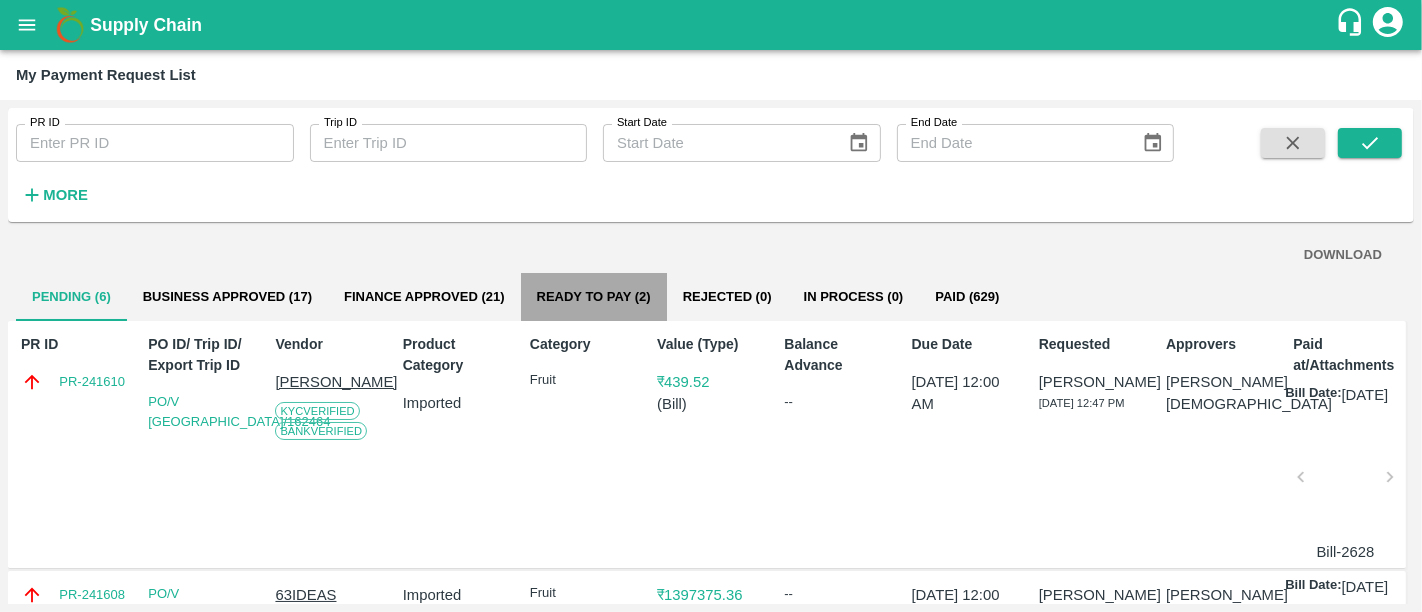 click on "Ready To Pay (2)" at bounding box center (594, 297) 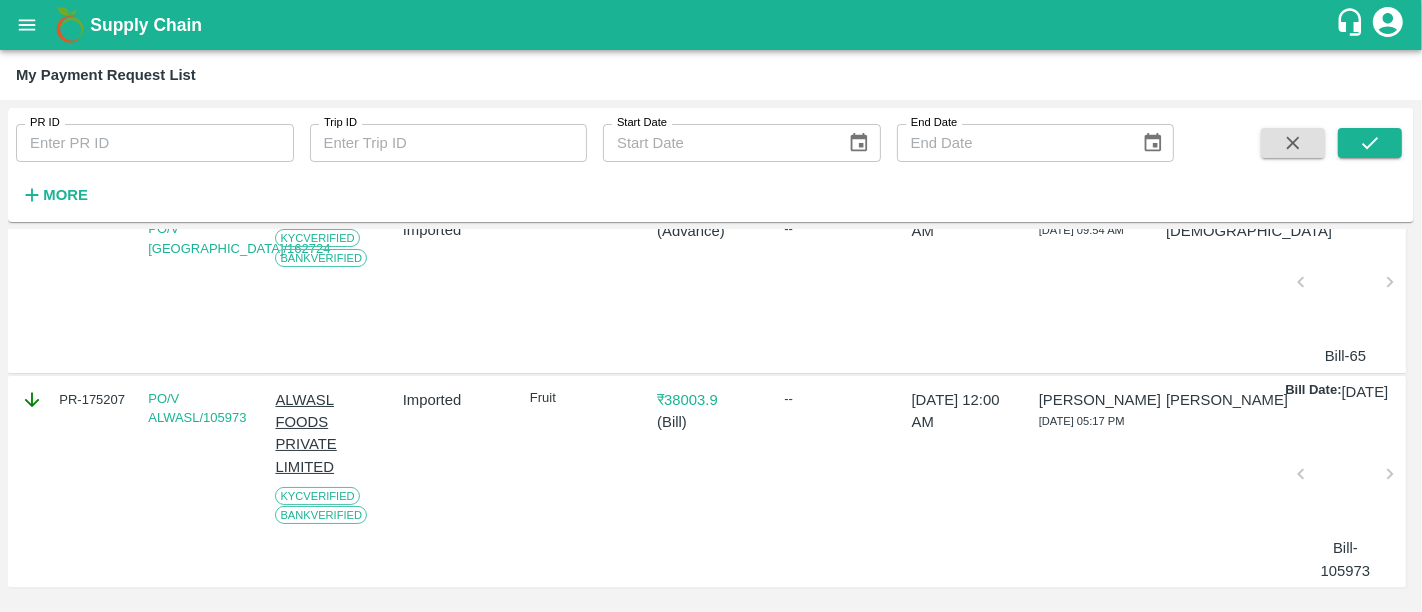 scroll, scrollTop: 0, scrollLeft: 0, axis: both 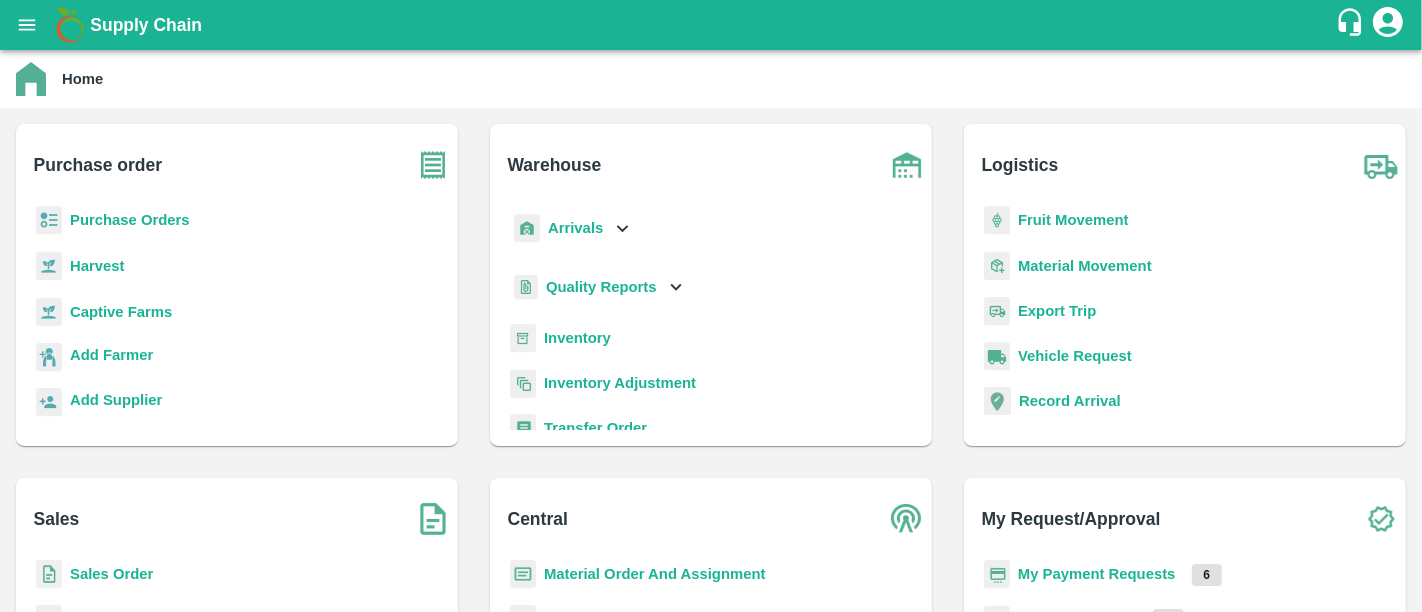 click on "Purchase Orders" at bounding box center [130, 220] 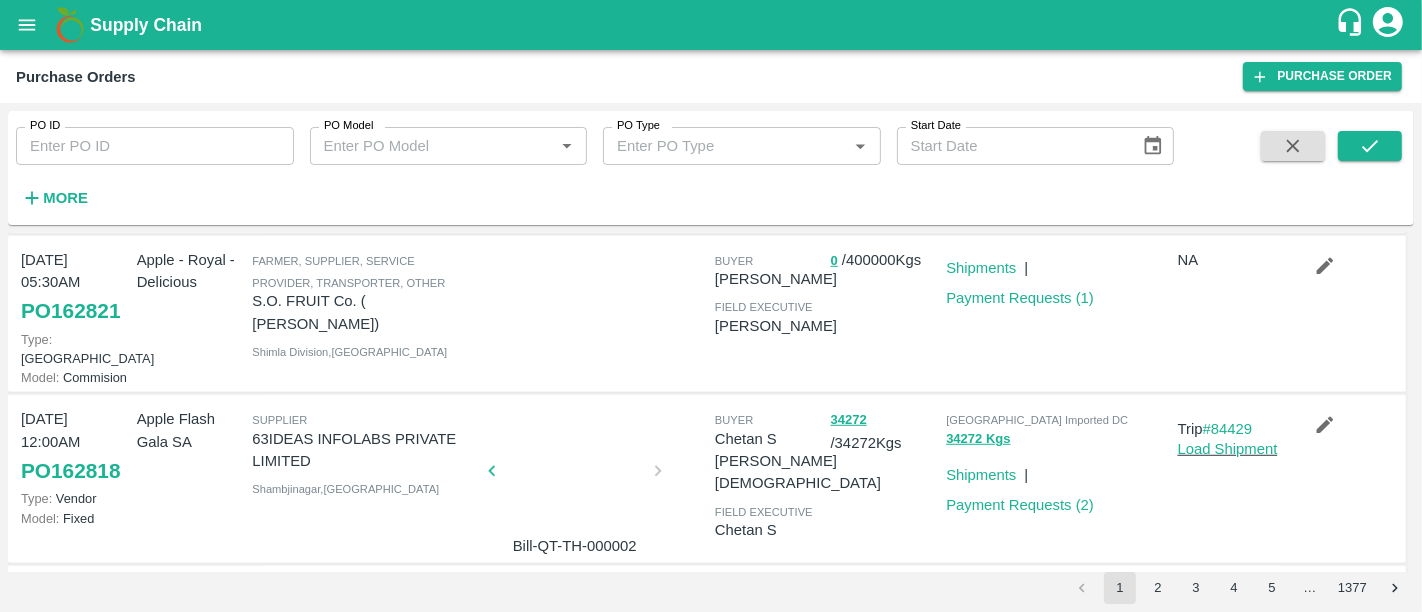 scroll, scrollTop: 1284, scrollLeft: 0, axis: vertical 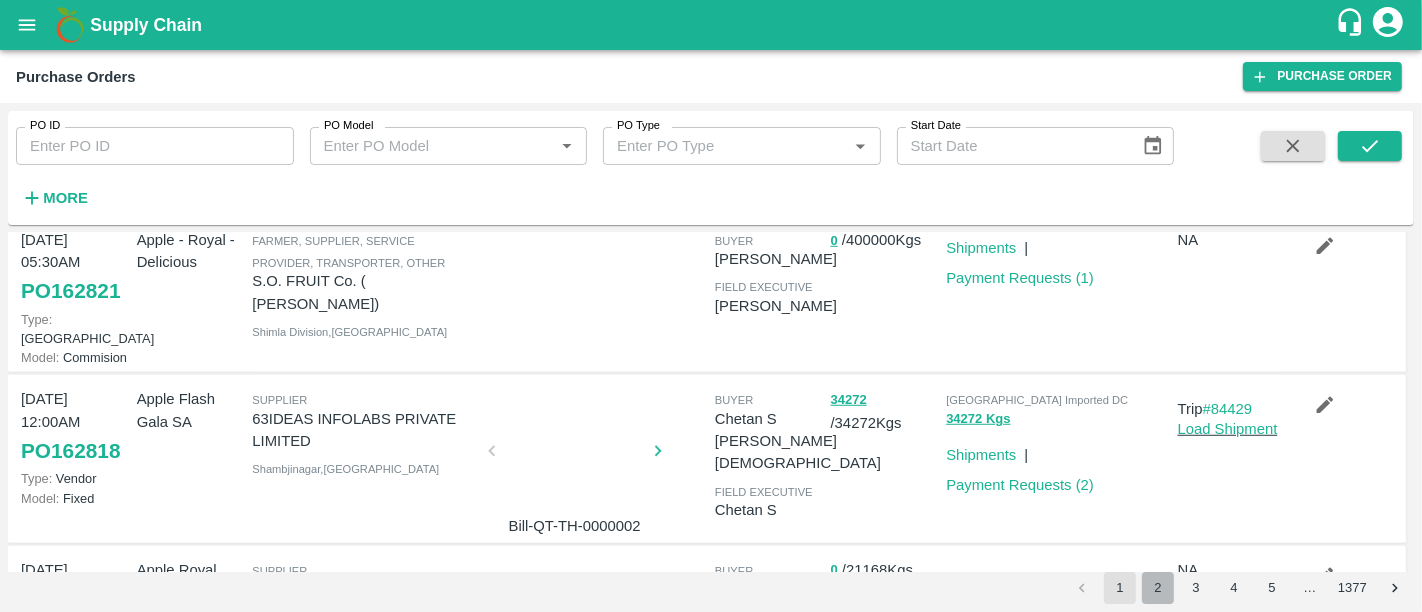 click on "2" at bounding box center (1158, 588) 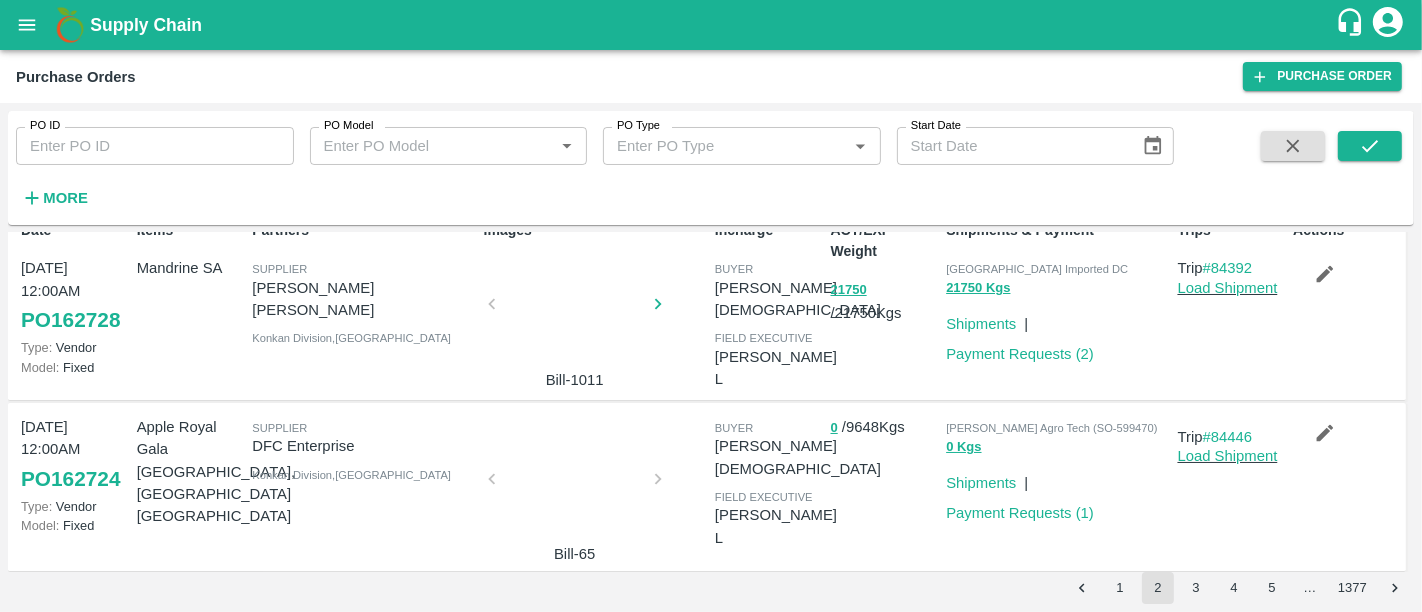 scroll, scrollTop: 35, scrollLeft: 0, axis: vertical 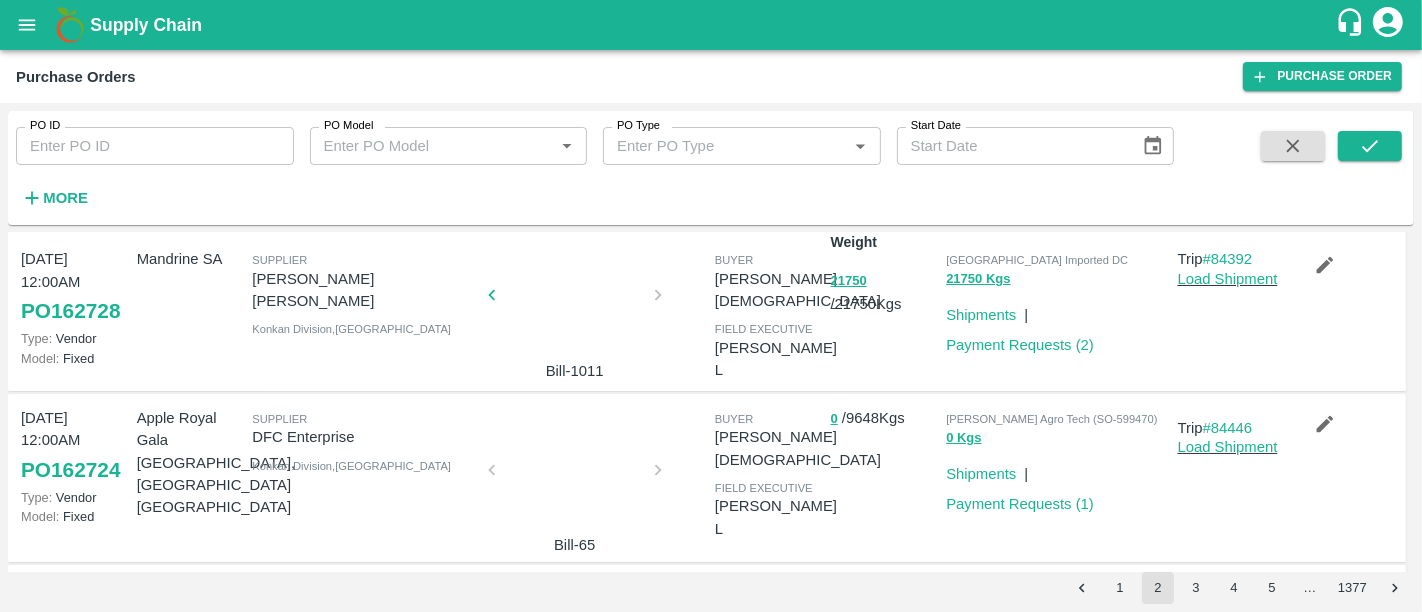 click at bounding box center (575, 476) 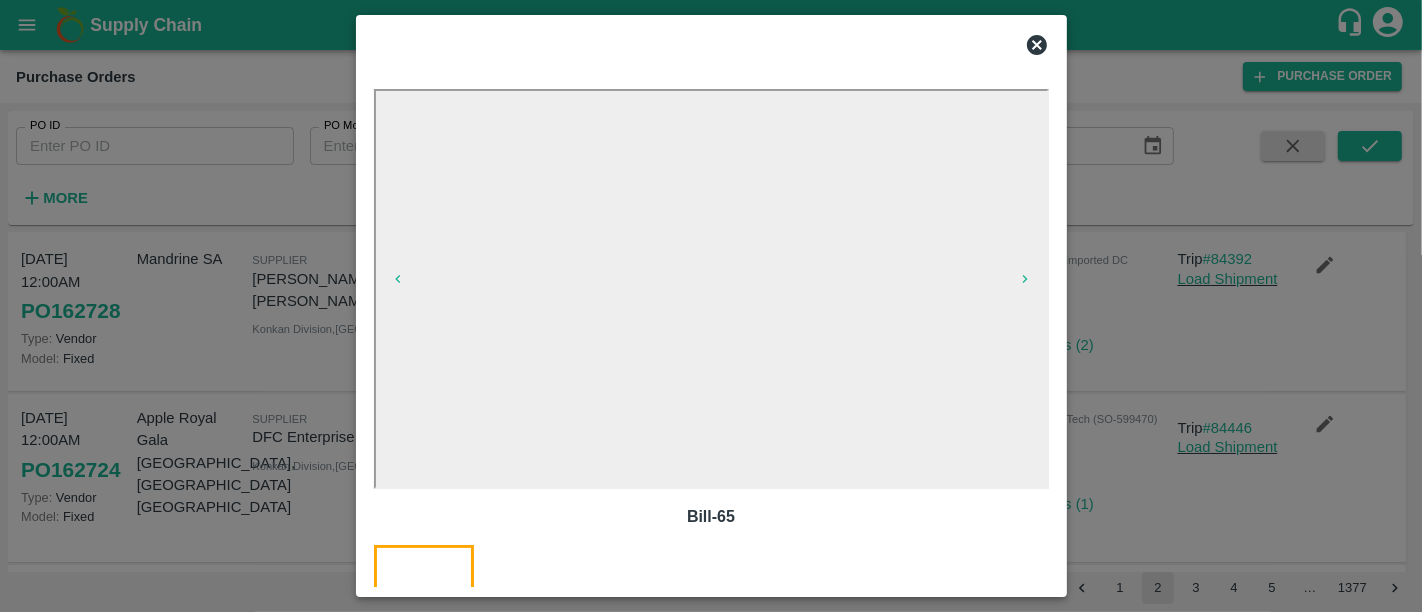 click at bounding box center [711, 306] 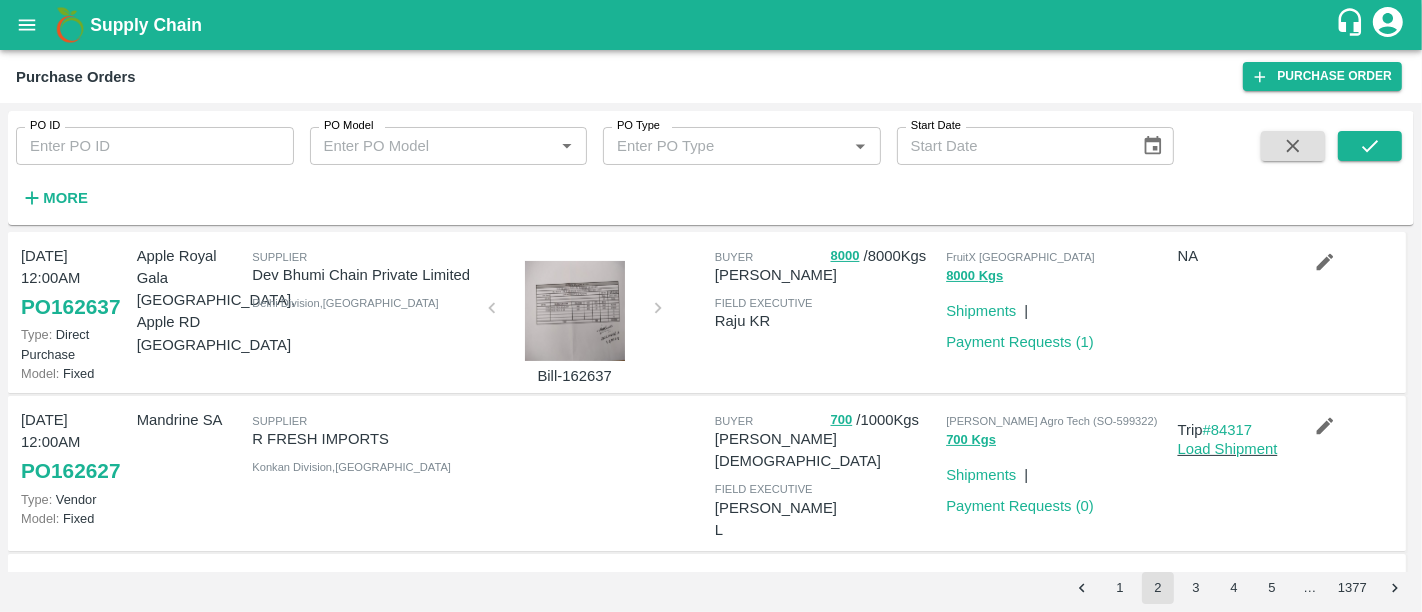 scroll, scrollTop: 368, scrollLeft: 0, axis: vertical 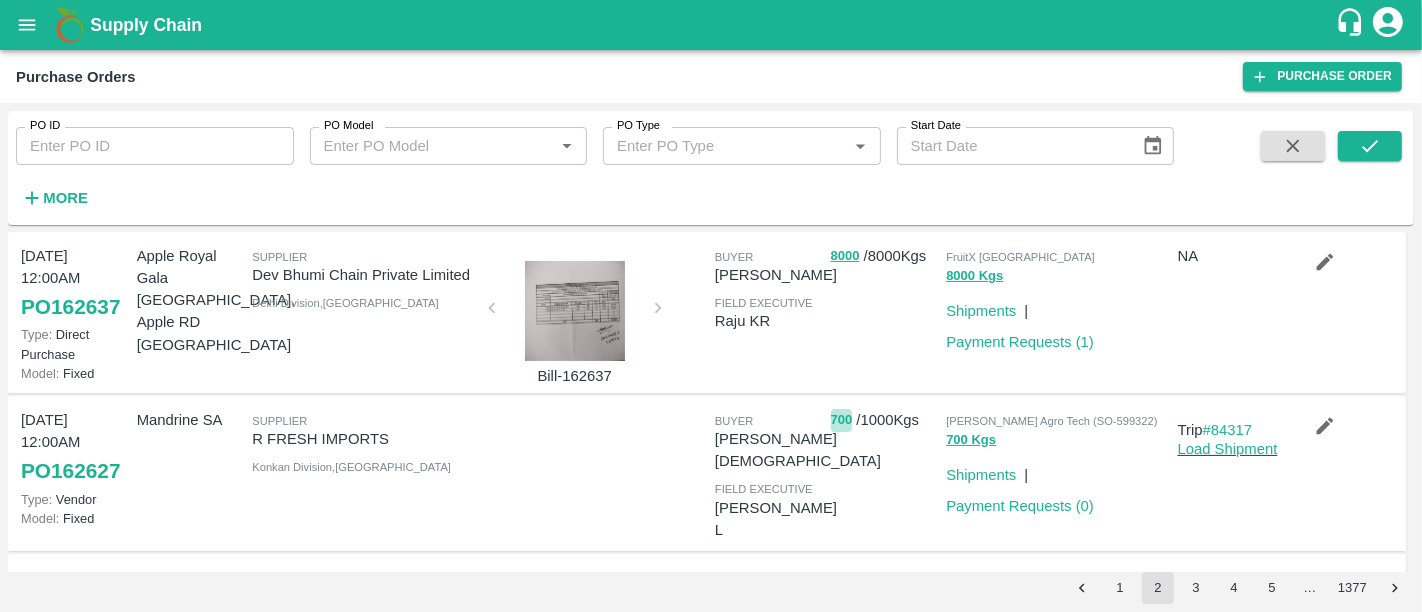 click on "700" at bounding box center [842, 420] 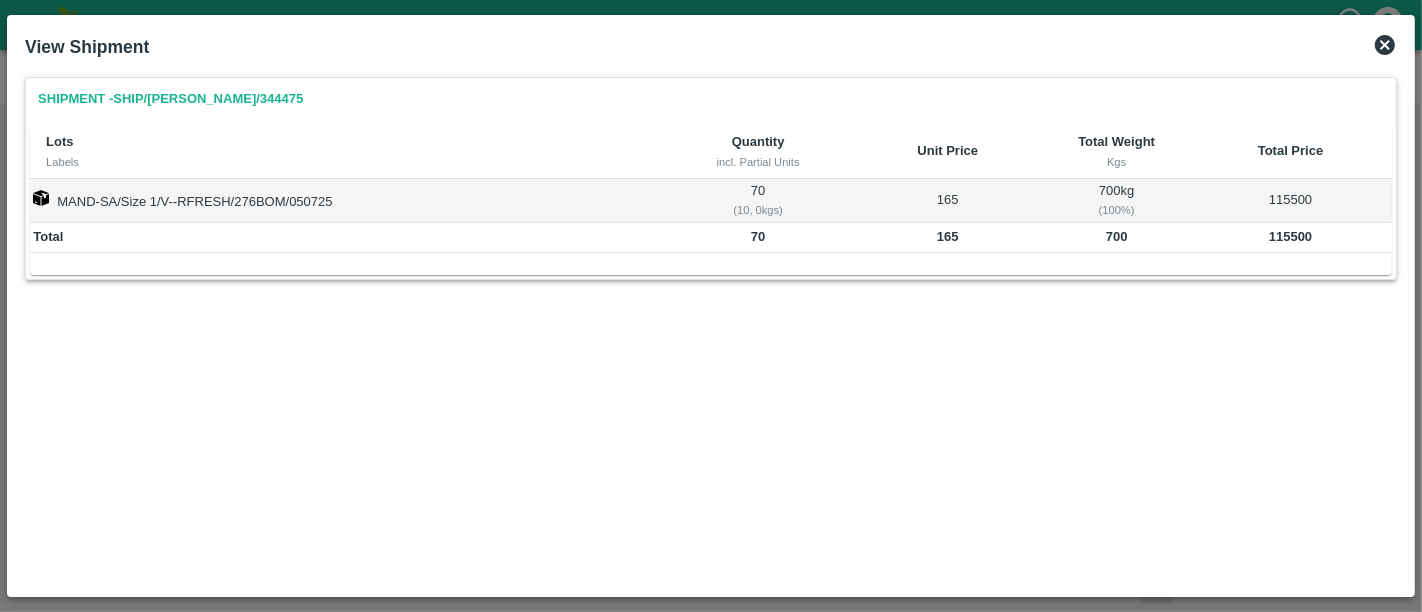 click 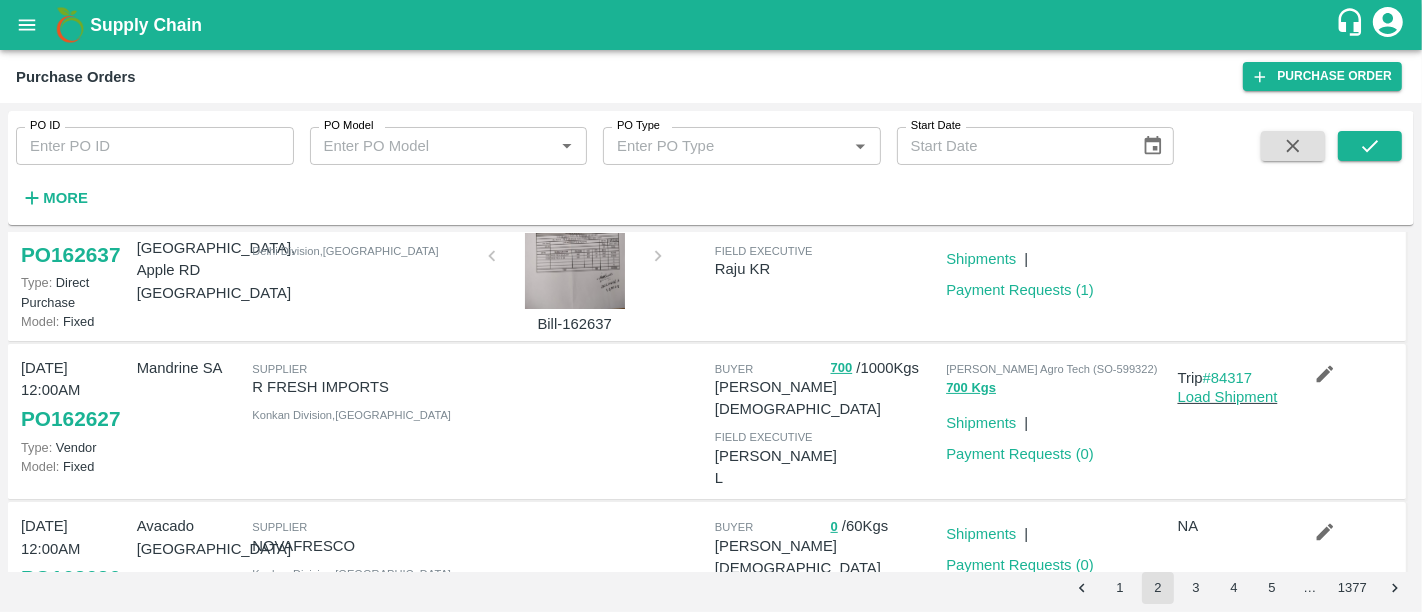 scroll, scrollTop: 421, scrollLeft: 0, axis: vertical 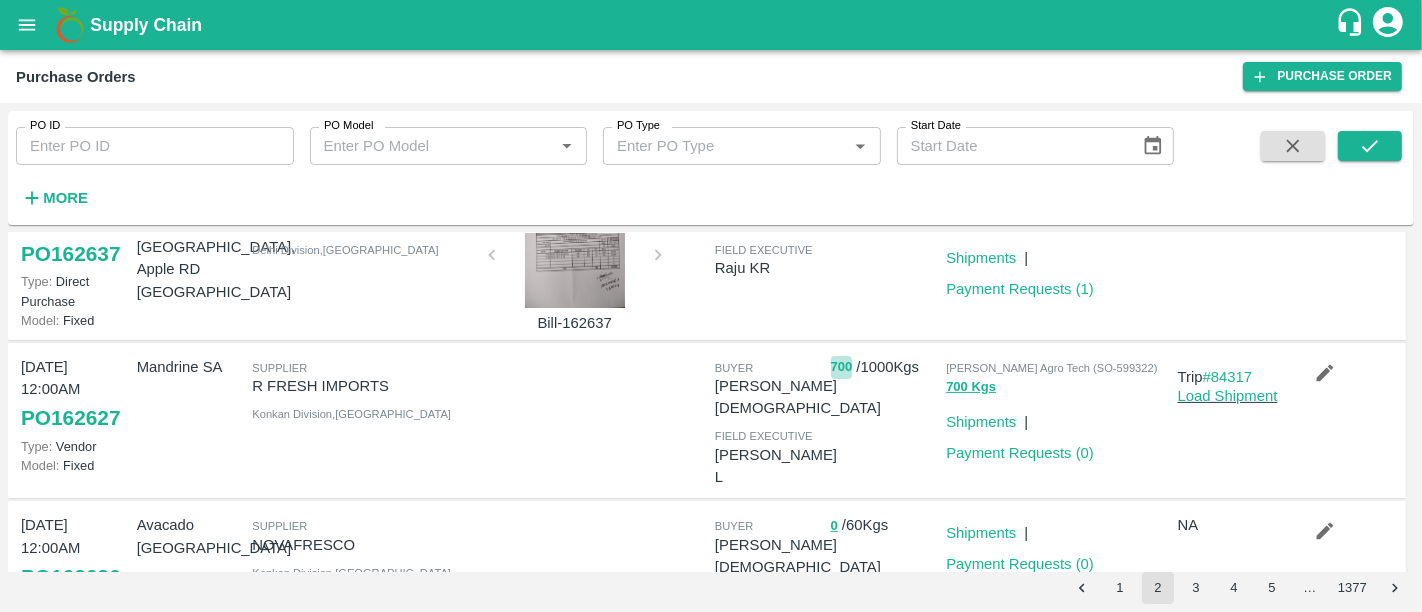 click on "700" at bounding box center [842, 367] 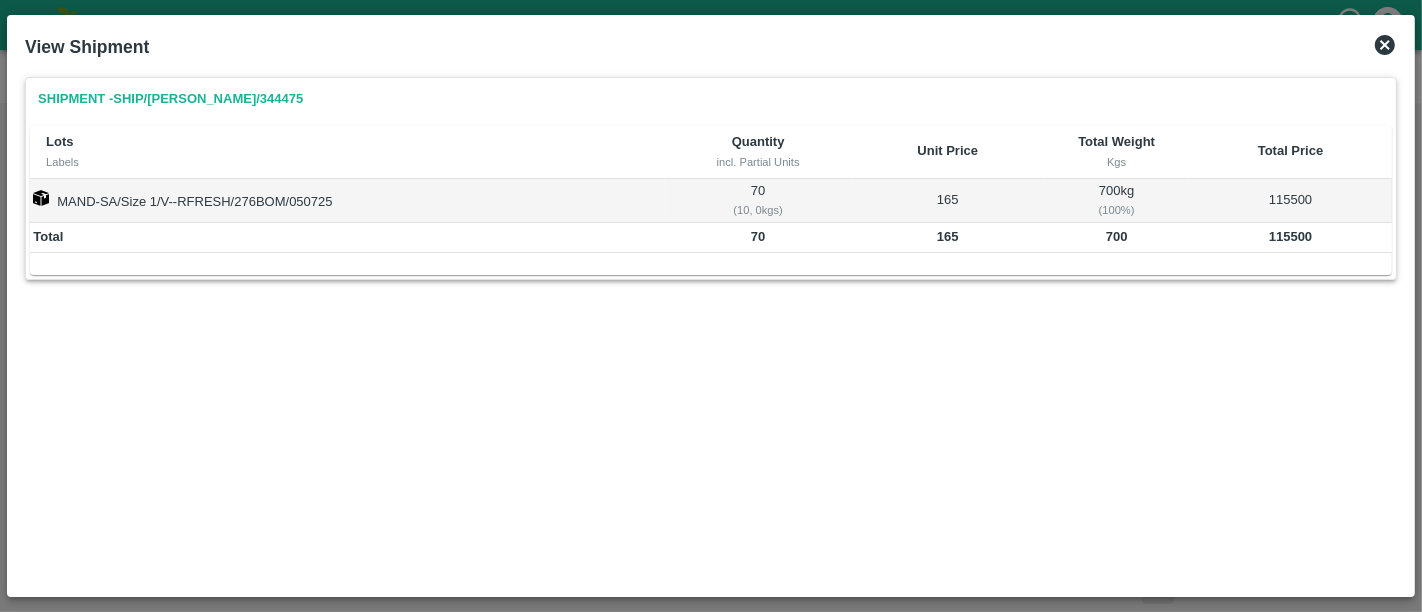 click 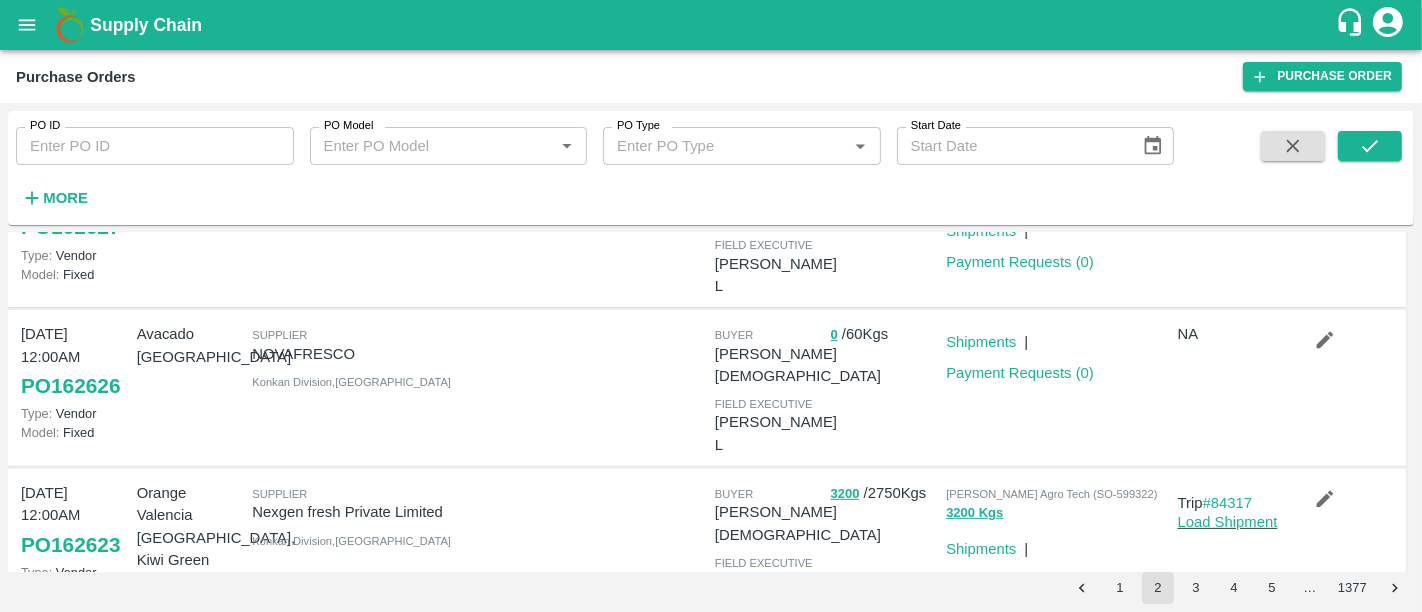 scroll, scrollTop: 613, scrollLeft: 0, axis: vertical 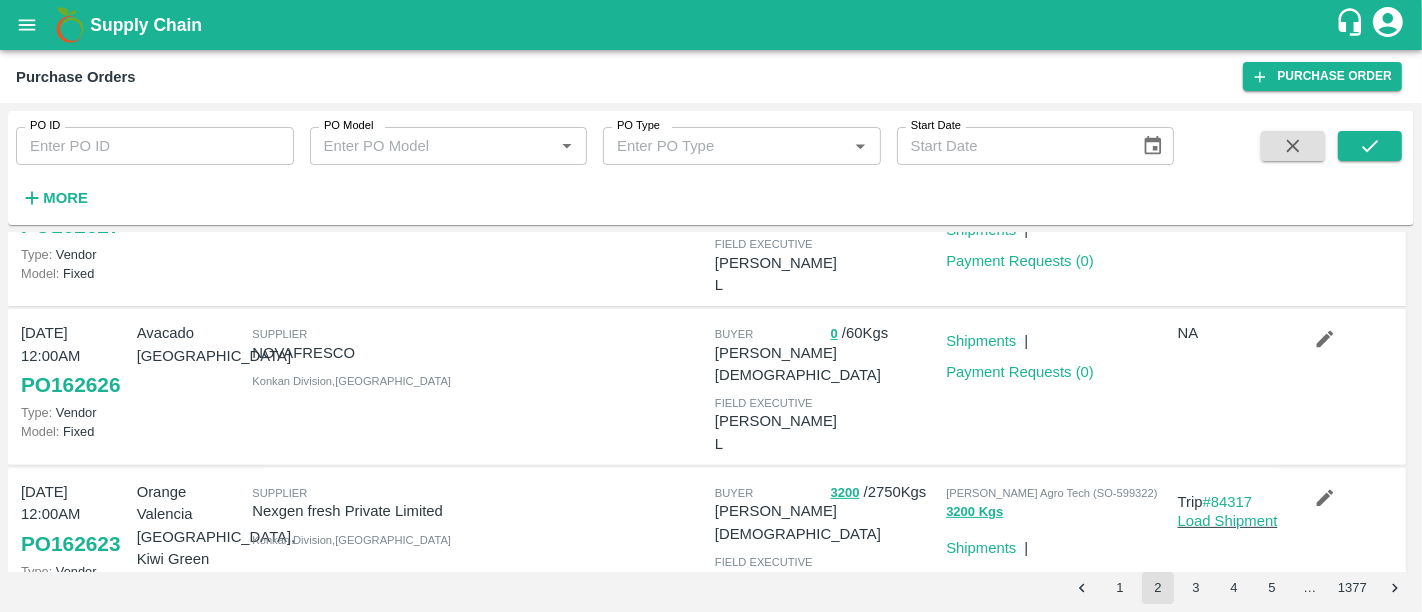 click on "Saradha Devi Agro Tech (SO-599322)" at bounding box center [1051, 493] 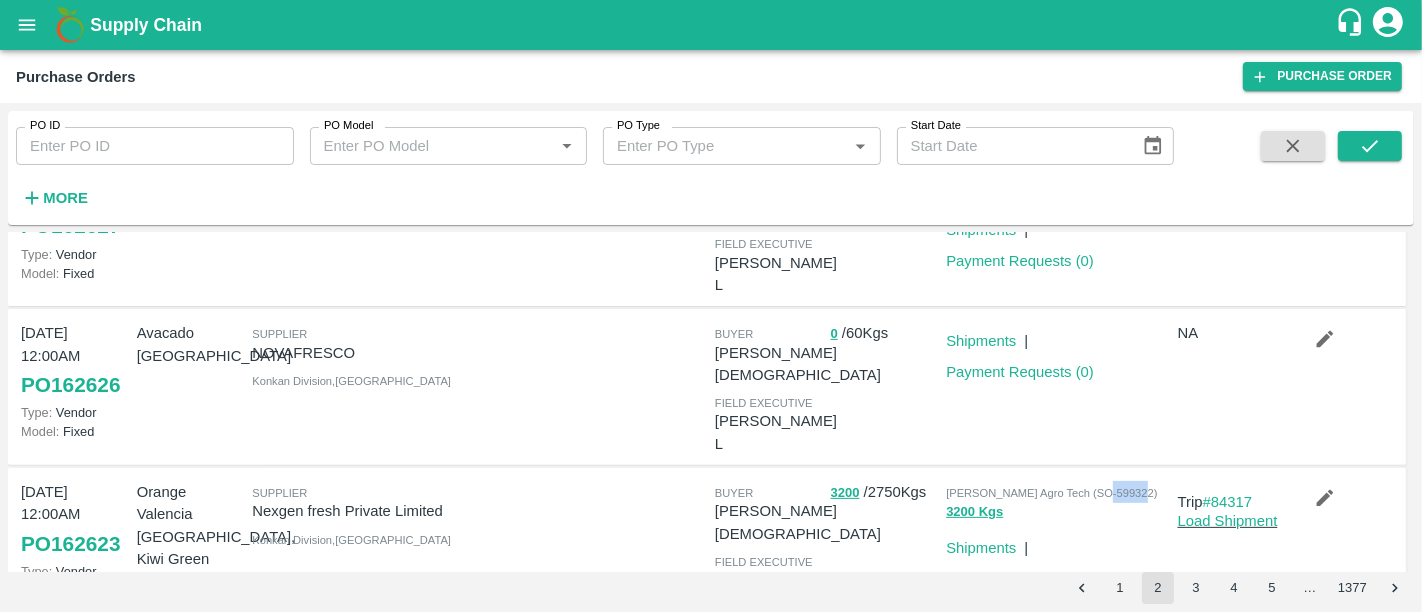 click on "Saradha Devi Agro Tech (SO-599322)" at bounding box center (1051, 493) 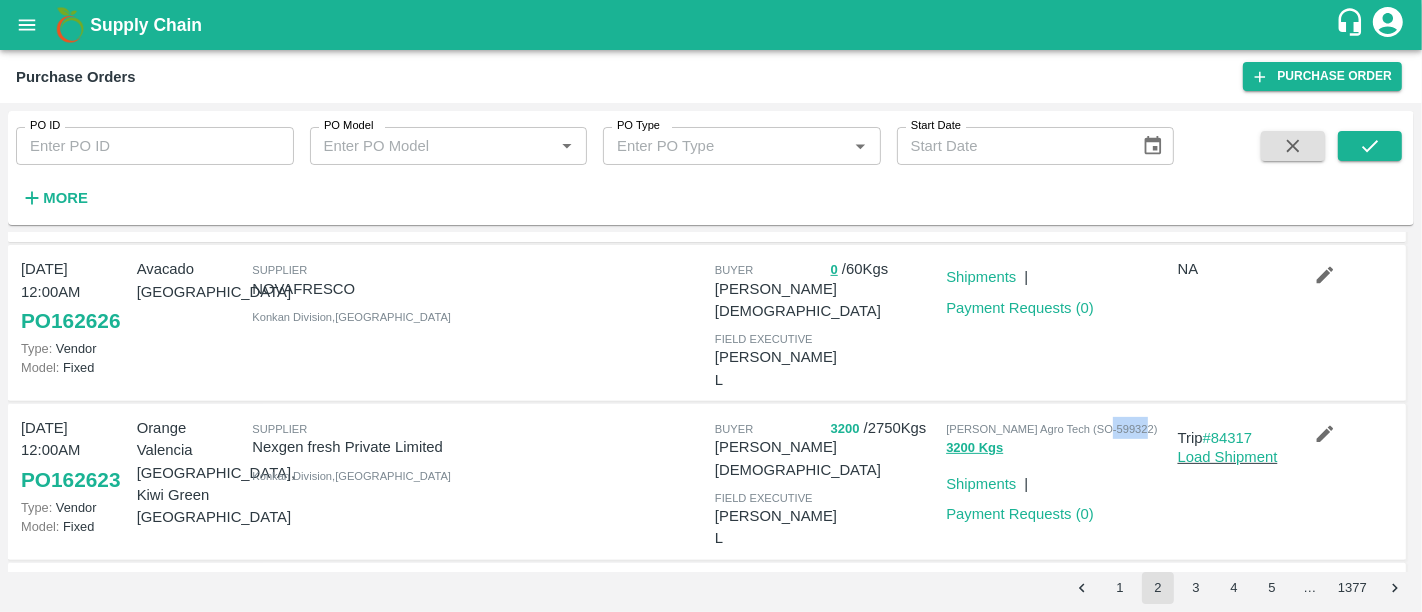 scroll, scrollTop: 679, scrollLeft: 0, axis: vertical 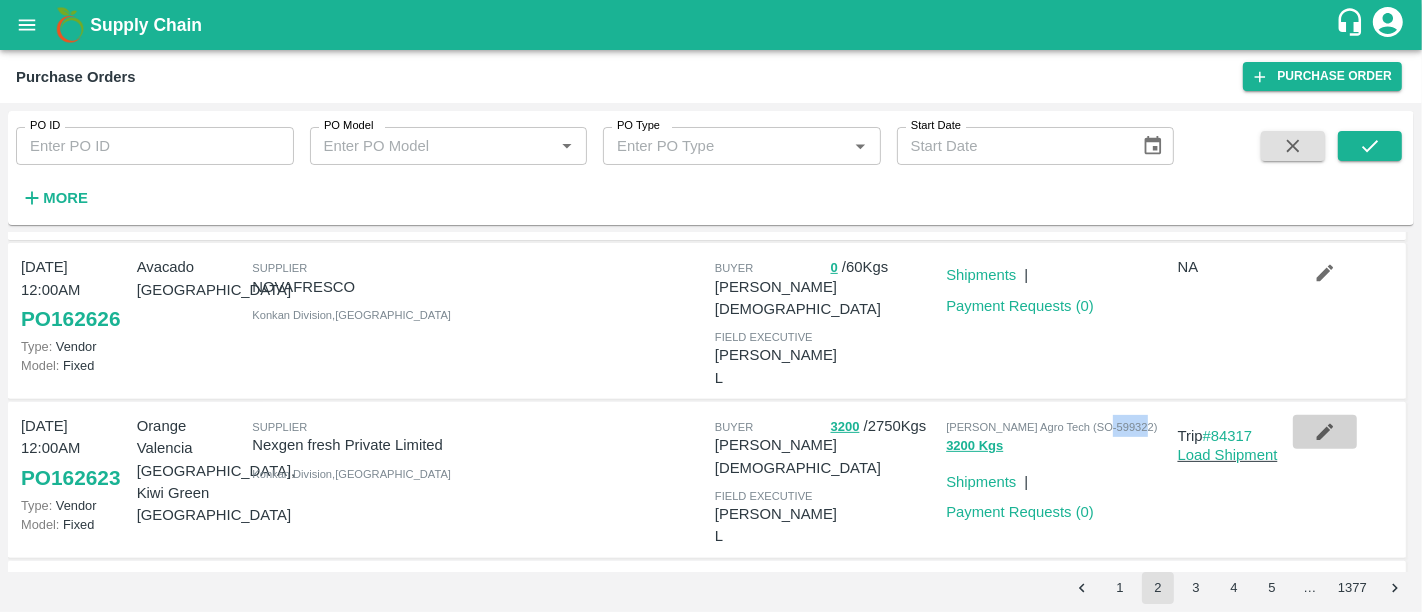 click 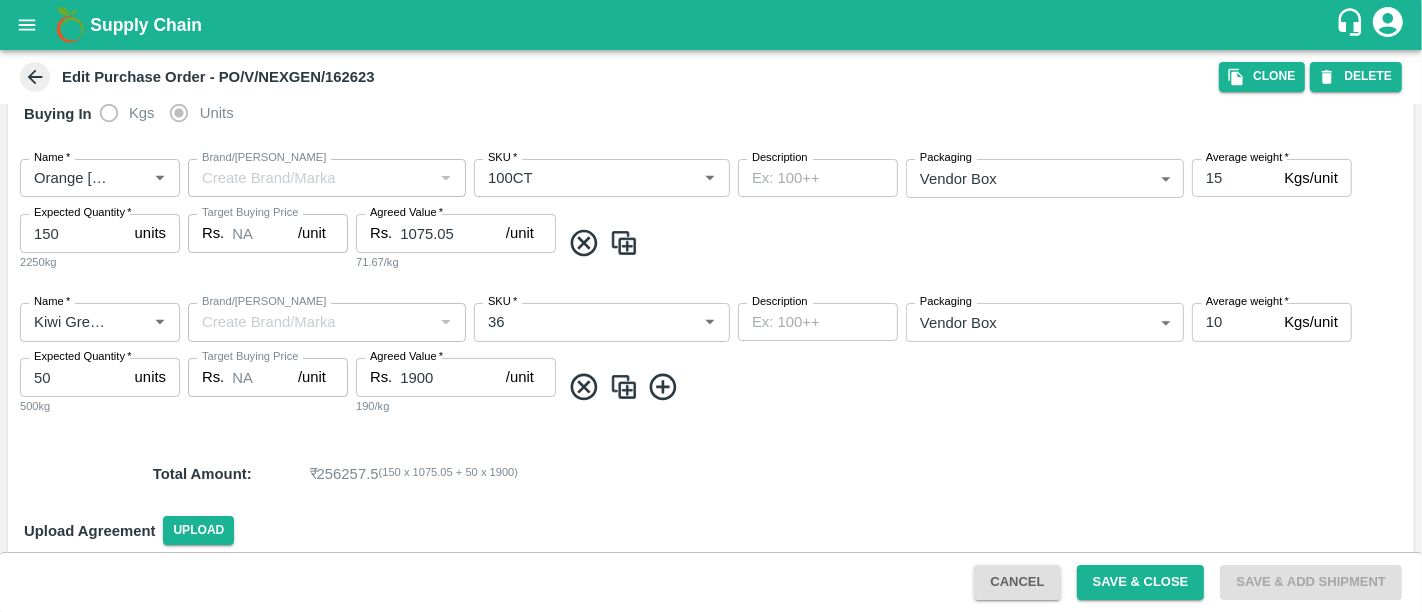 scroll, scrollTop: 346, scrollLeft: 0, axis: vertical 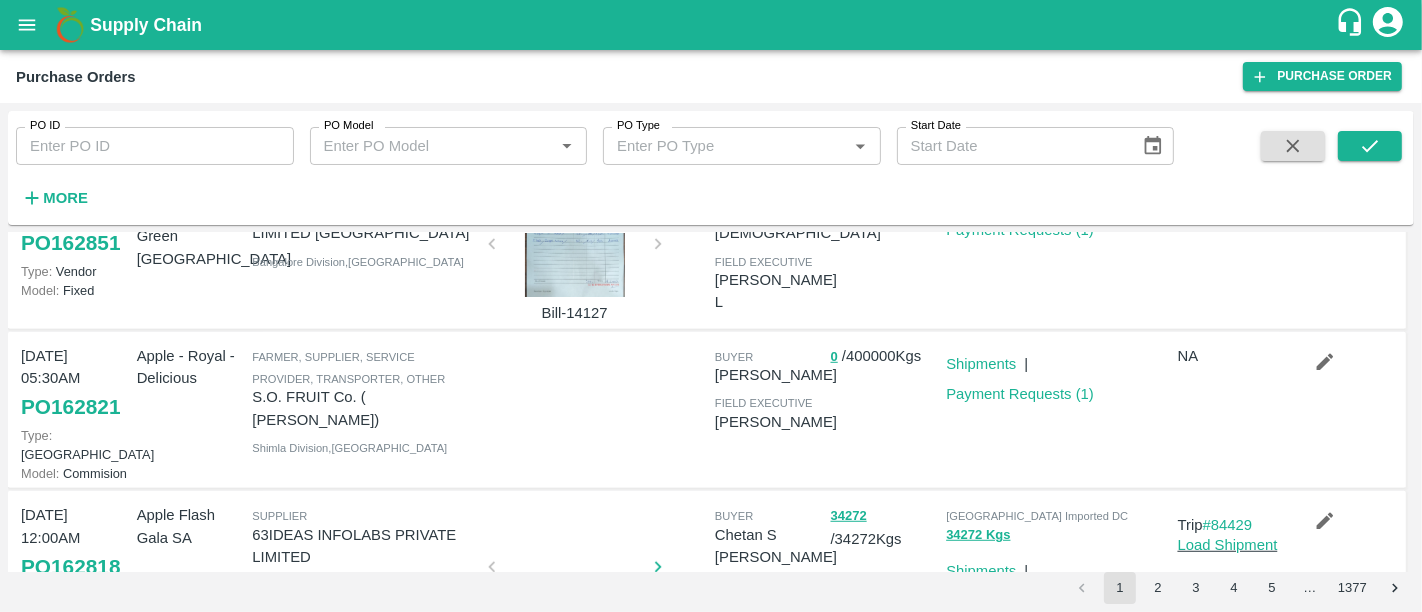 click at bounding box center (575, 573) 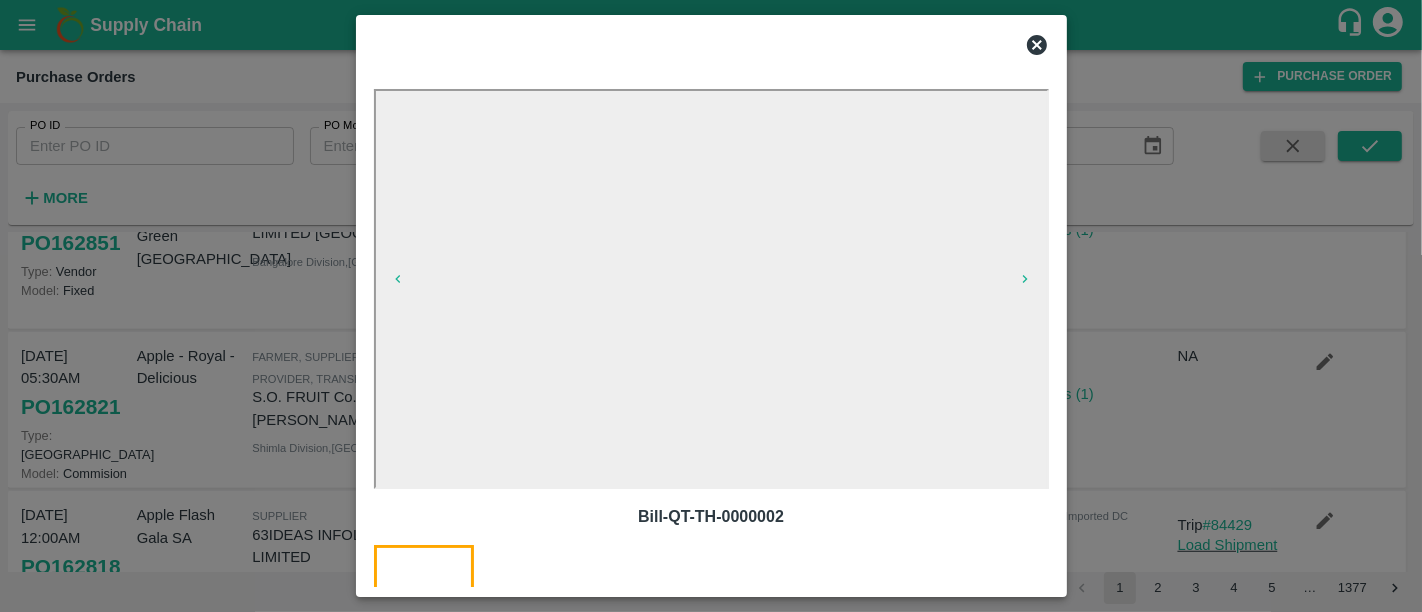 click at bounding box center [711, 306] 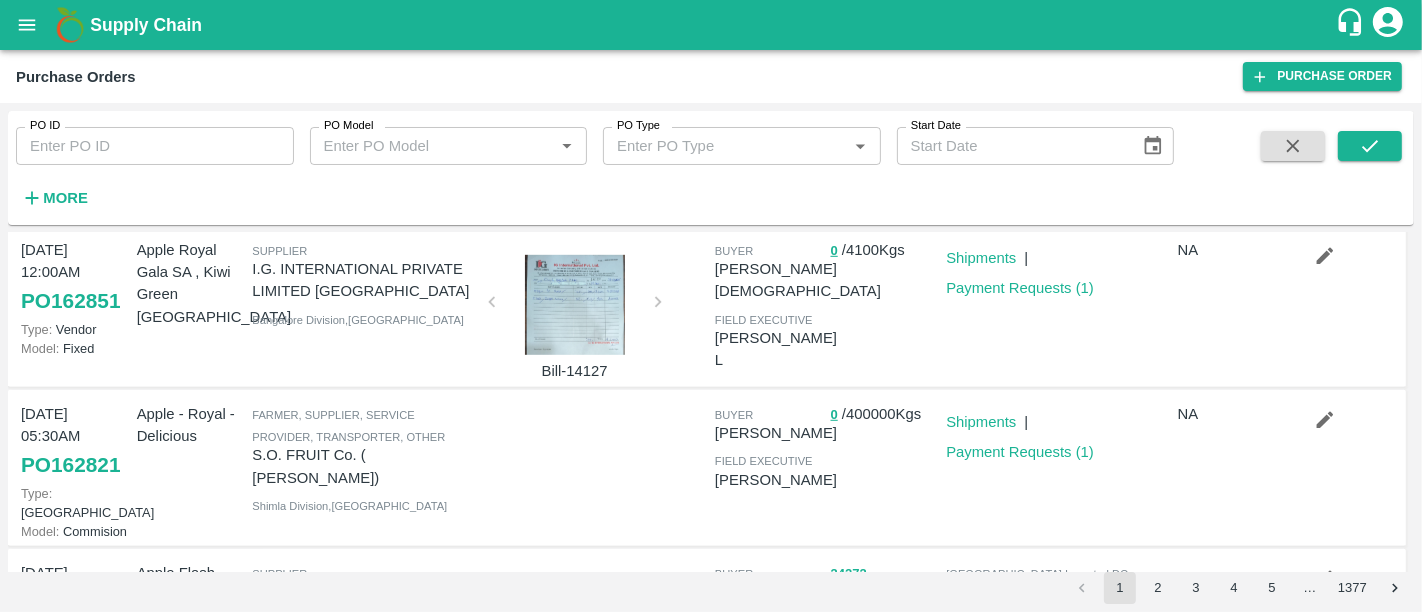 scroll, scrollTop: 1088, scrollLeft: 0, axis: vertical 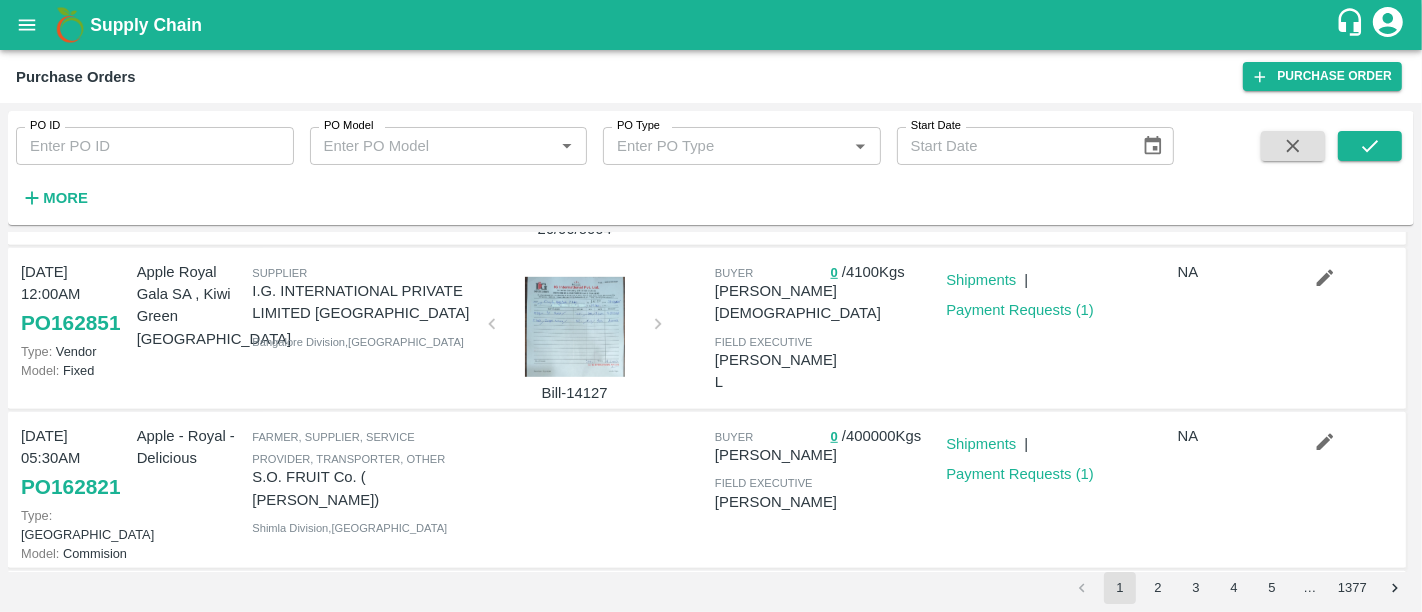 click at bounding box center (575, 653) 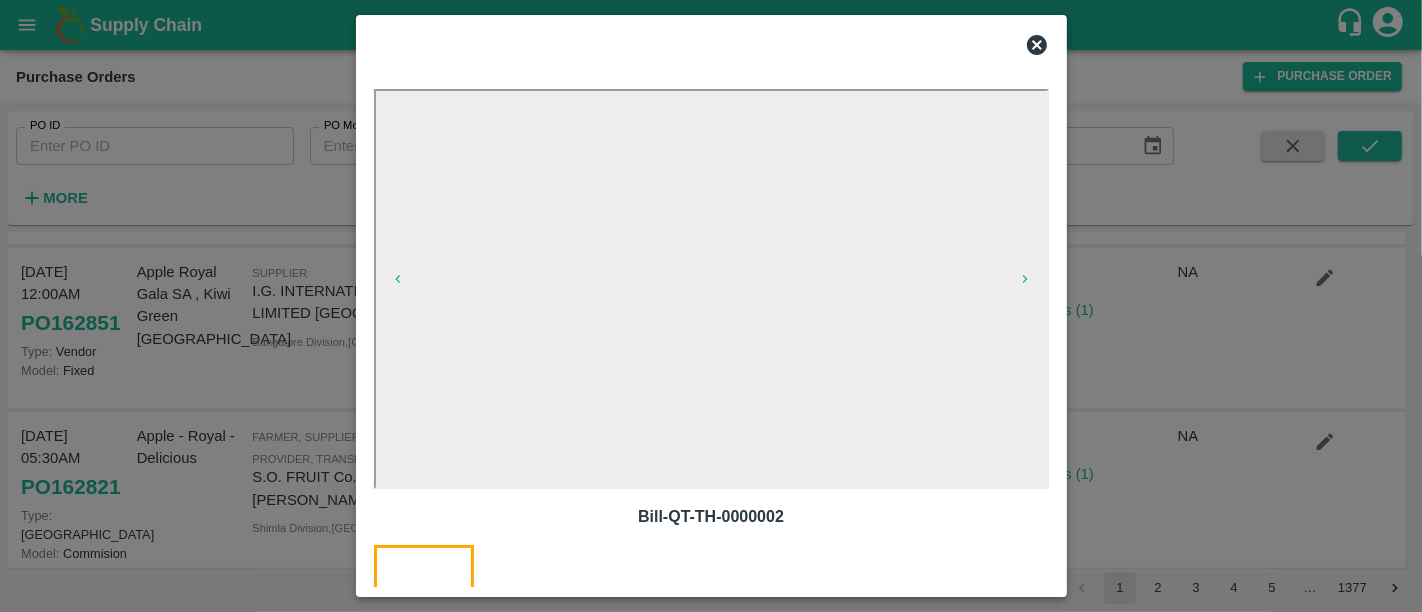 click at bounding box center (711, 306) 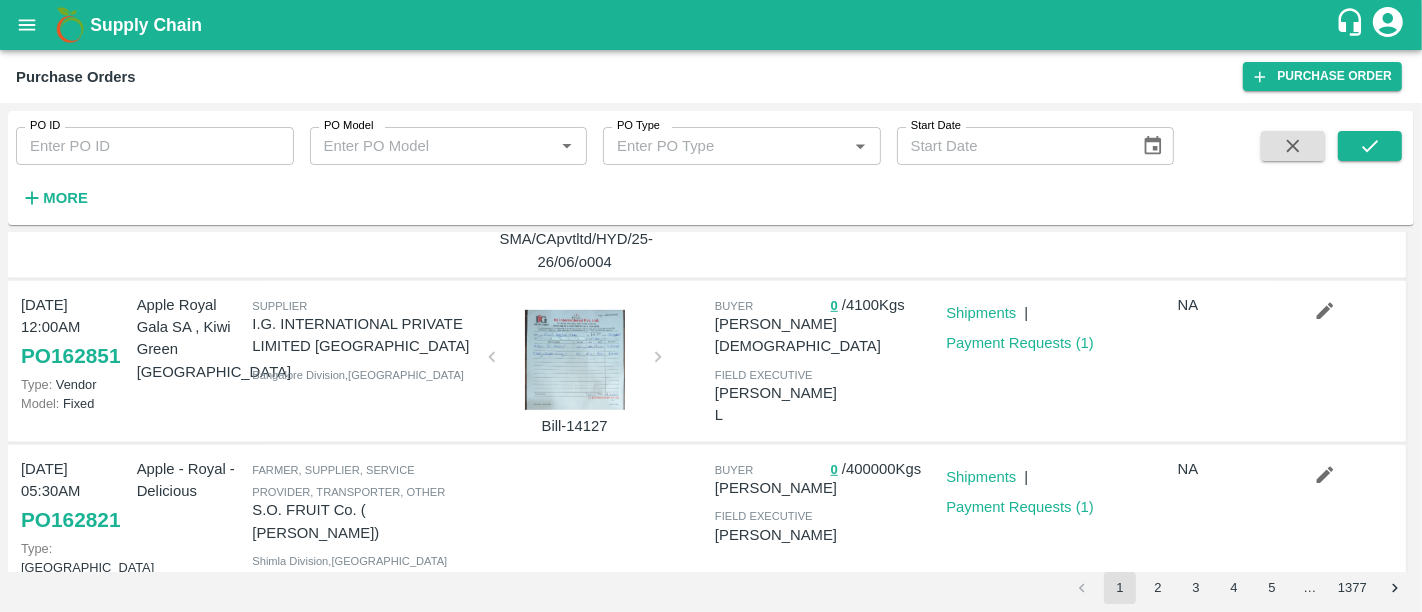 scroll, scrollTop: 1053, scrollLeft: 0, axis: vertical 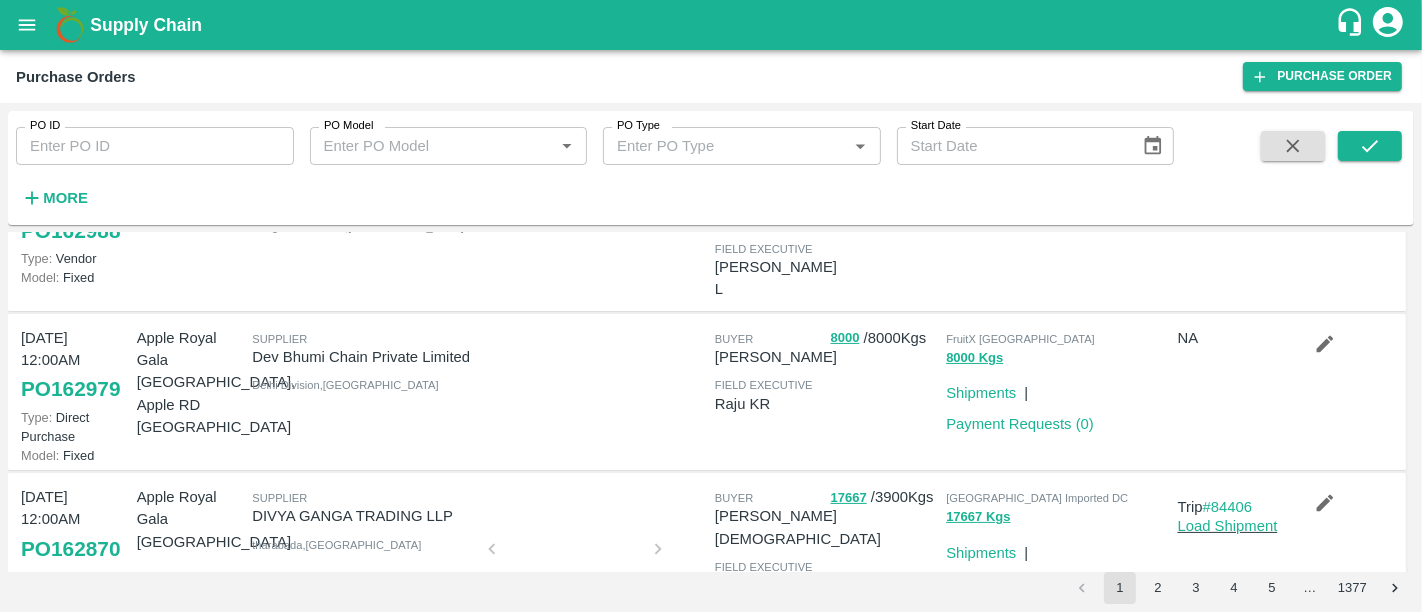click at bounding box center (575, 555) 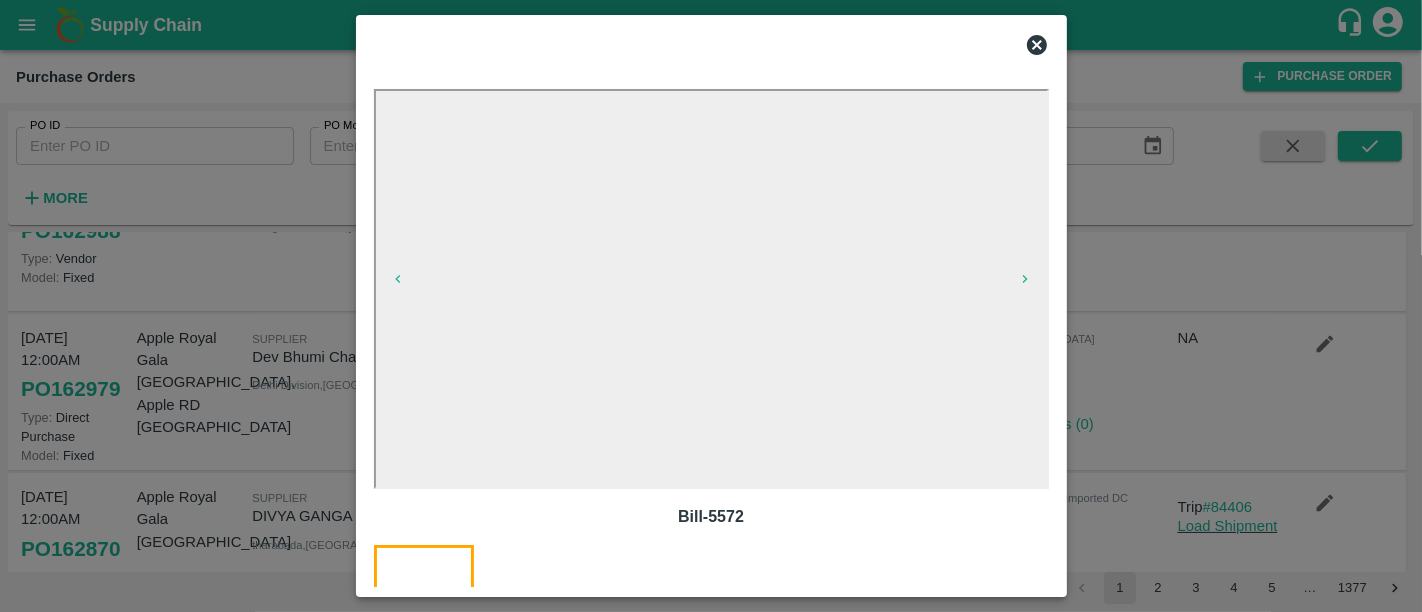 click at bounding box center (711, 306) 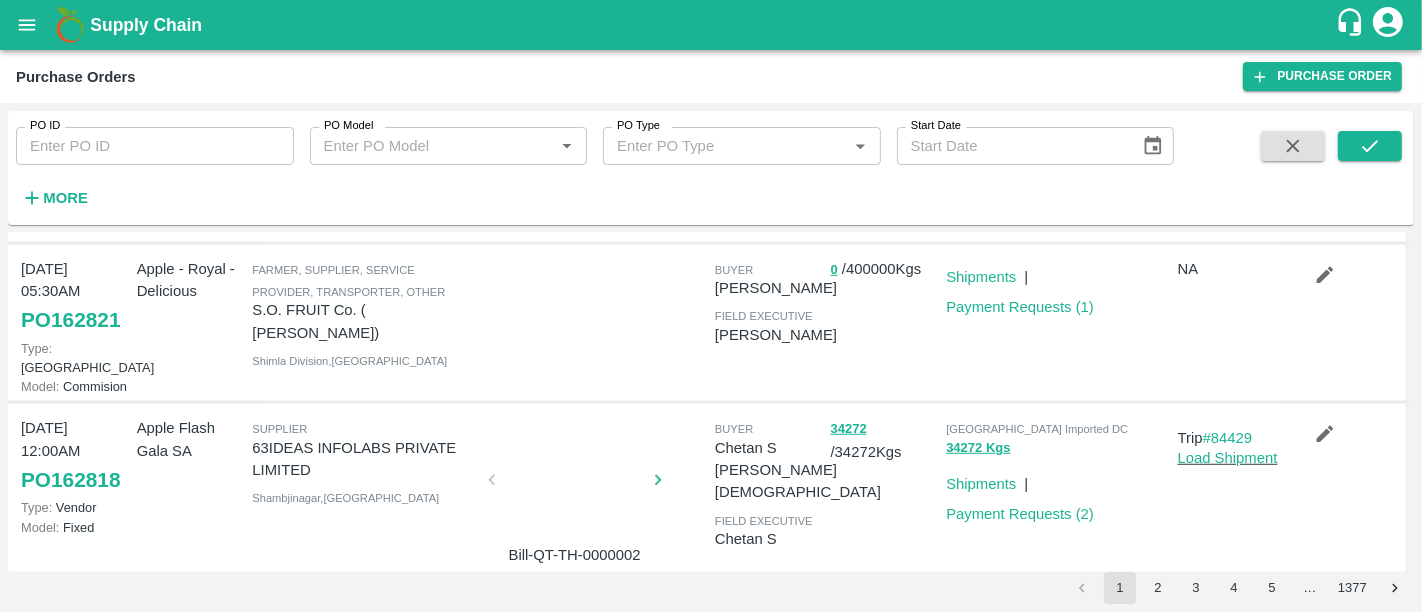 scroll, scrollTop: 1254, scrollLeft: 0, axis: vertical 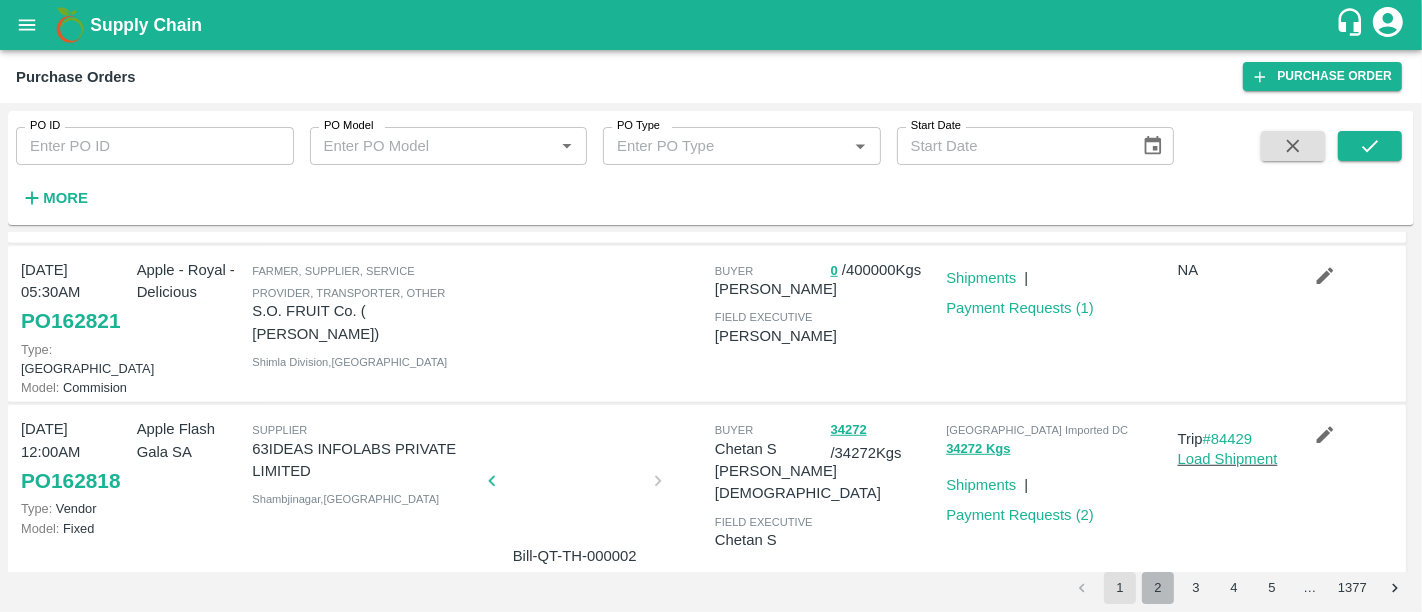 click on "2" at bounding box center (1158, 588) 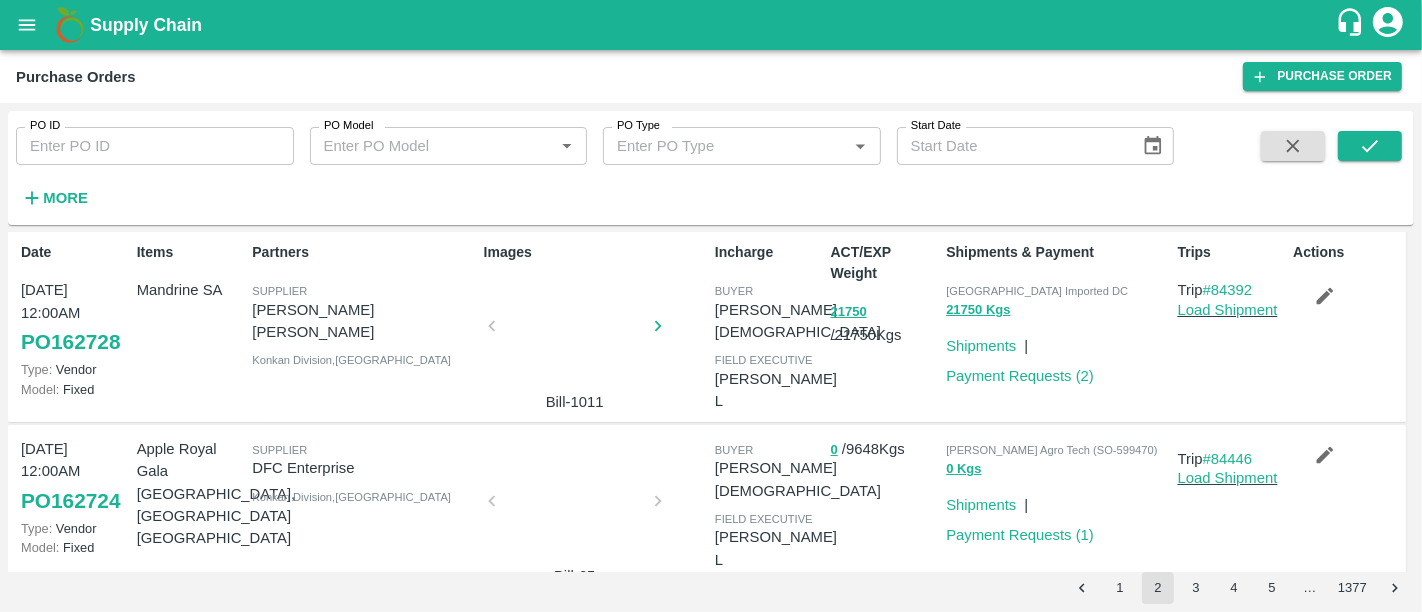 scroll, scrollTop: 2, scrollLeft: 0, axis: vertical 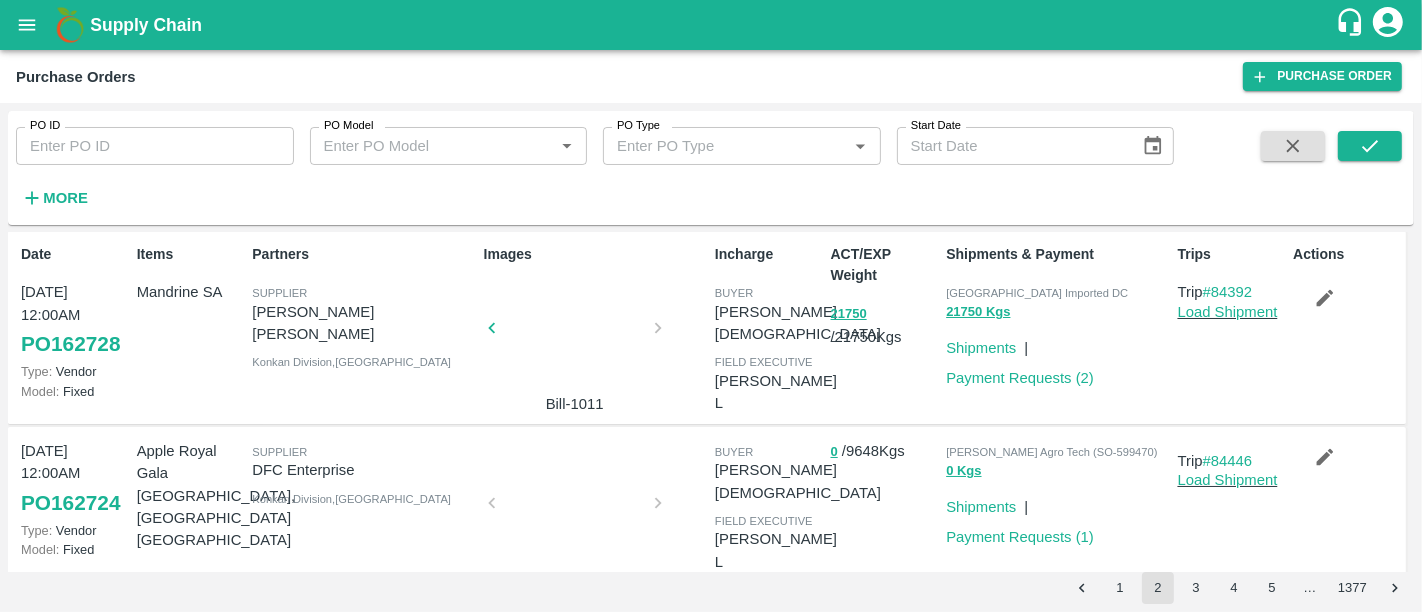 click at bounding box center [575, 334] 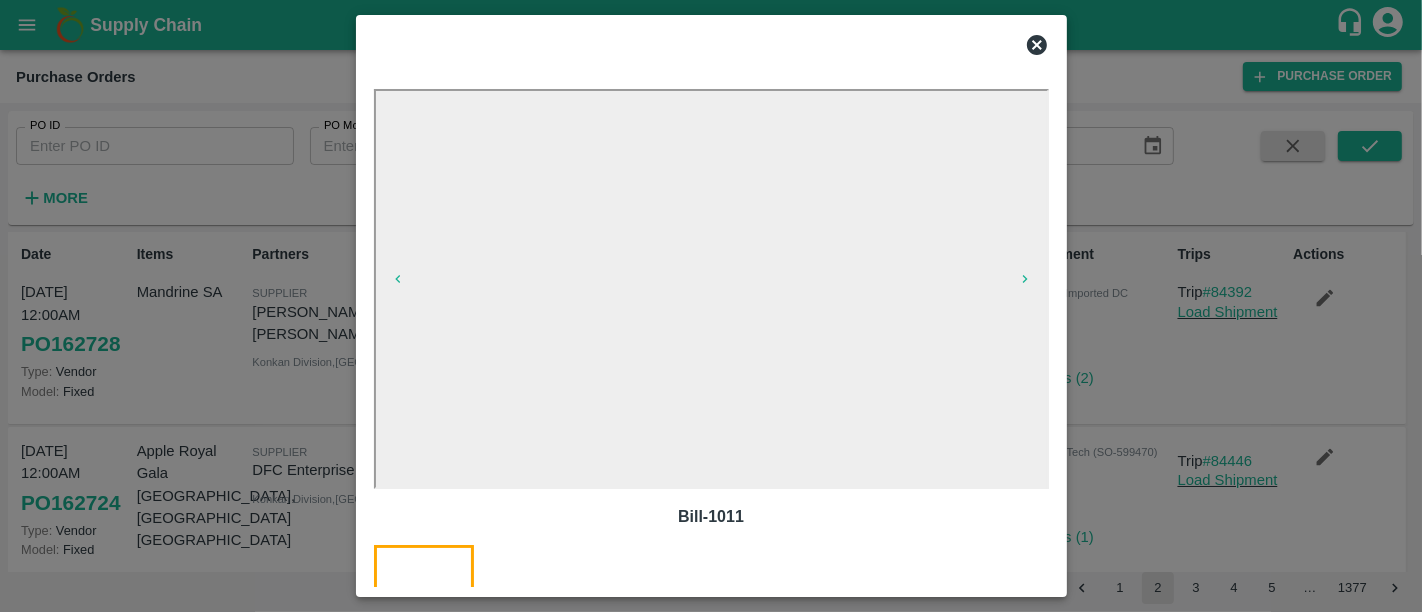 click at bounding box center (711, 306) 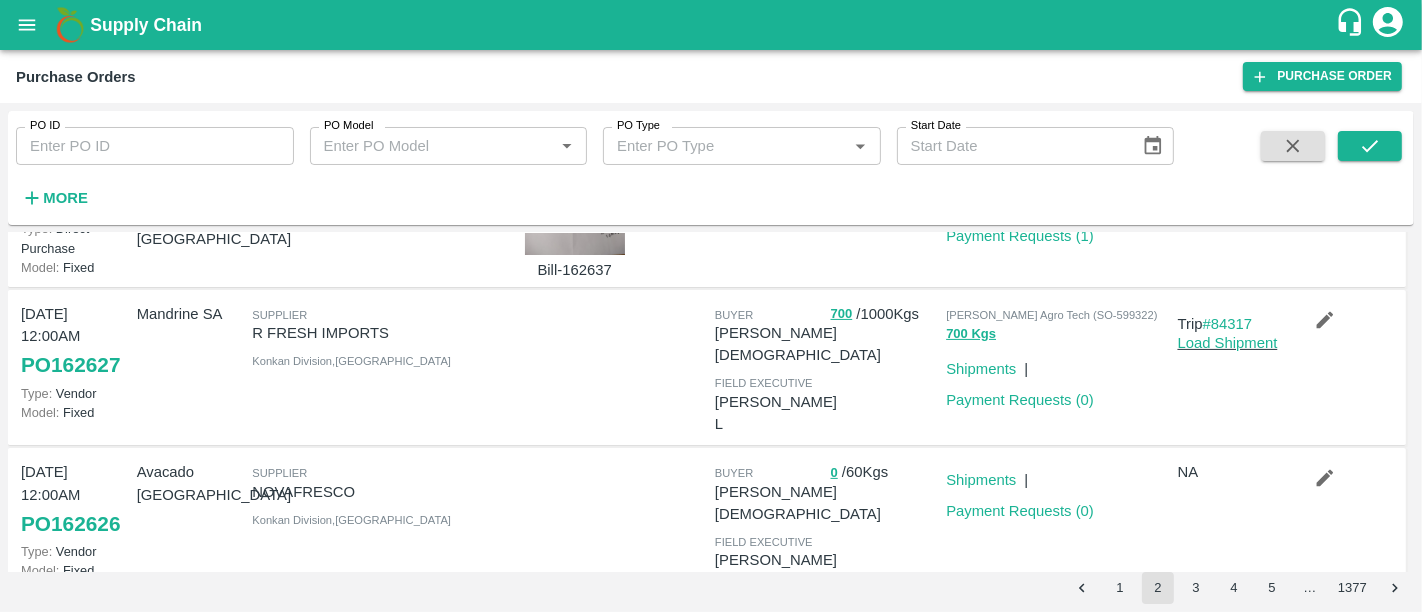 scroll, scrollTop: 475, scrollLeft: 0, axis: vertical 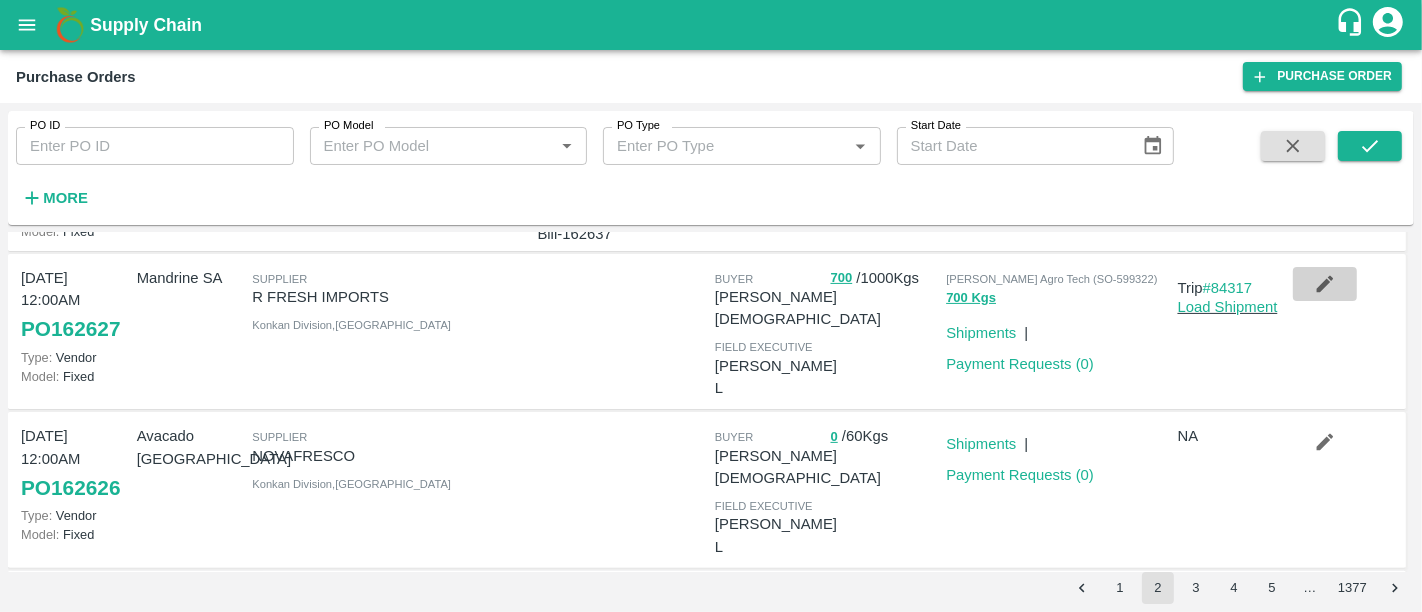 click at bounding box center [1325, 284] 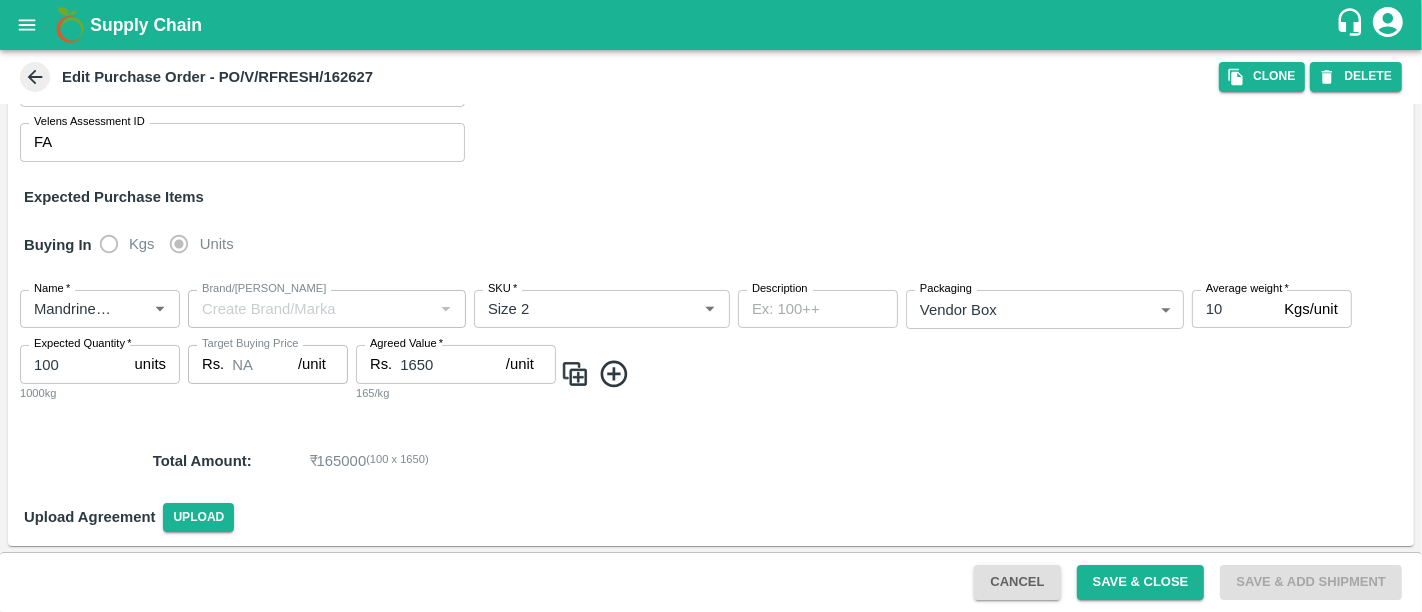 scroll, scrollTop: 177, scrollLeft: 0, axis: vertical 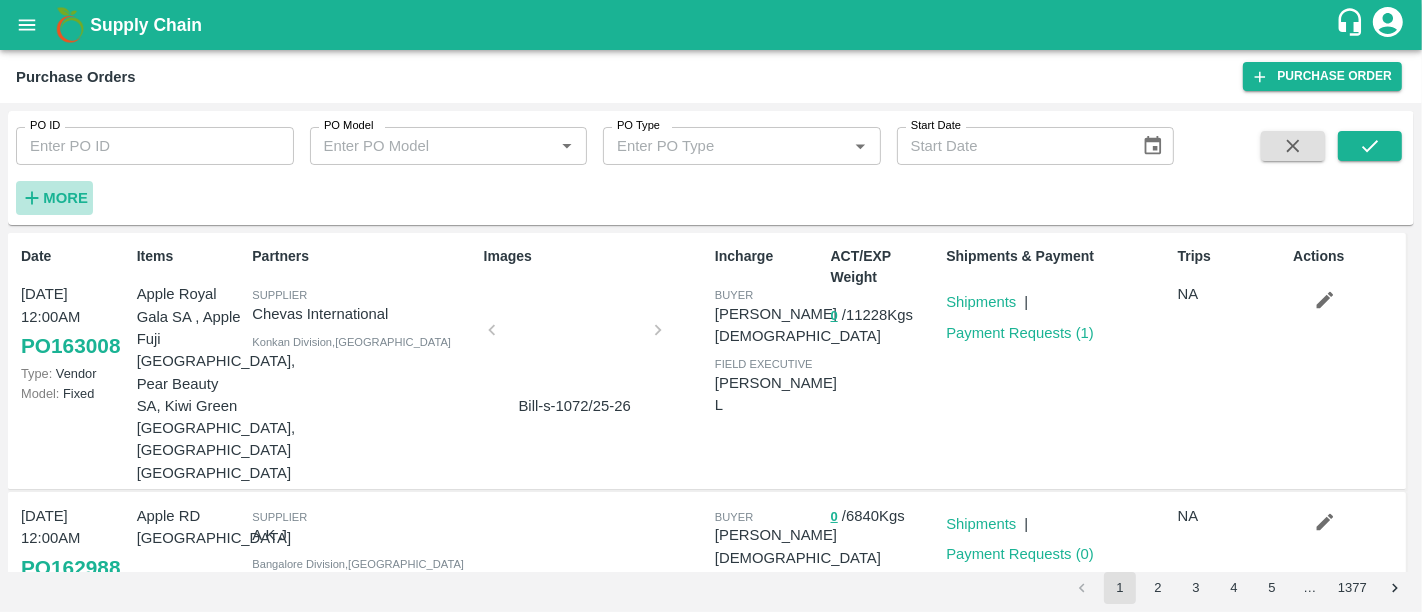 click on "More" at bounding box center [65, 198] 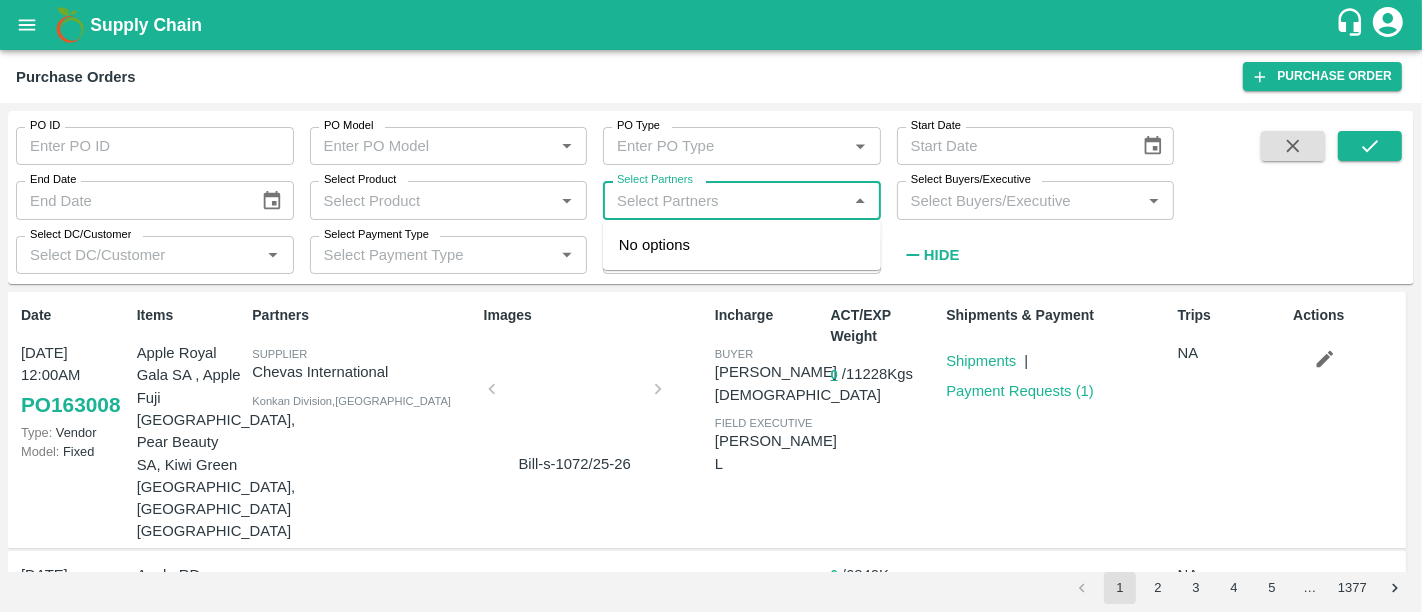 click on "Select Partners" at bounding box center [725, 200] 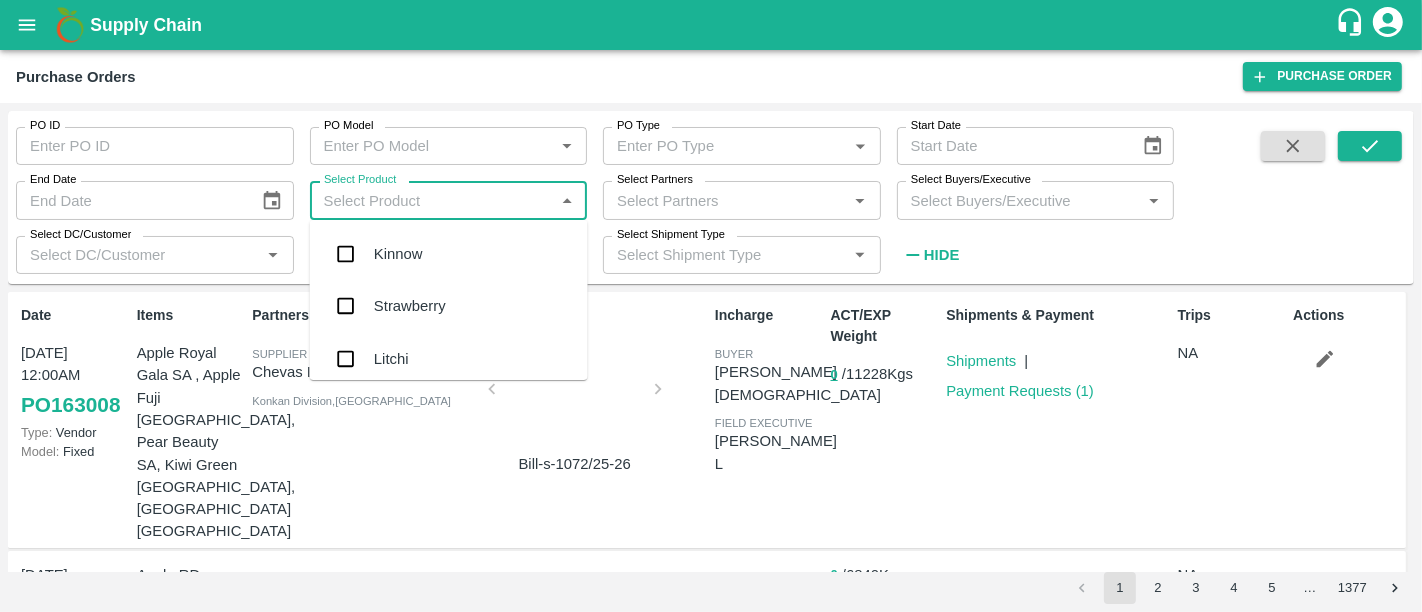 click on "Select Product" at bounding box center [432, 200] 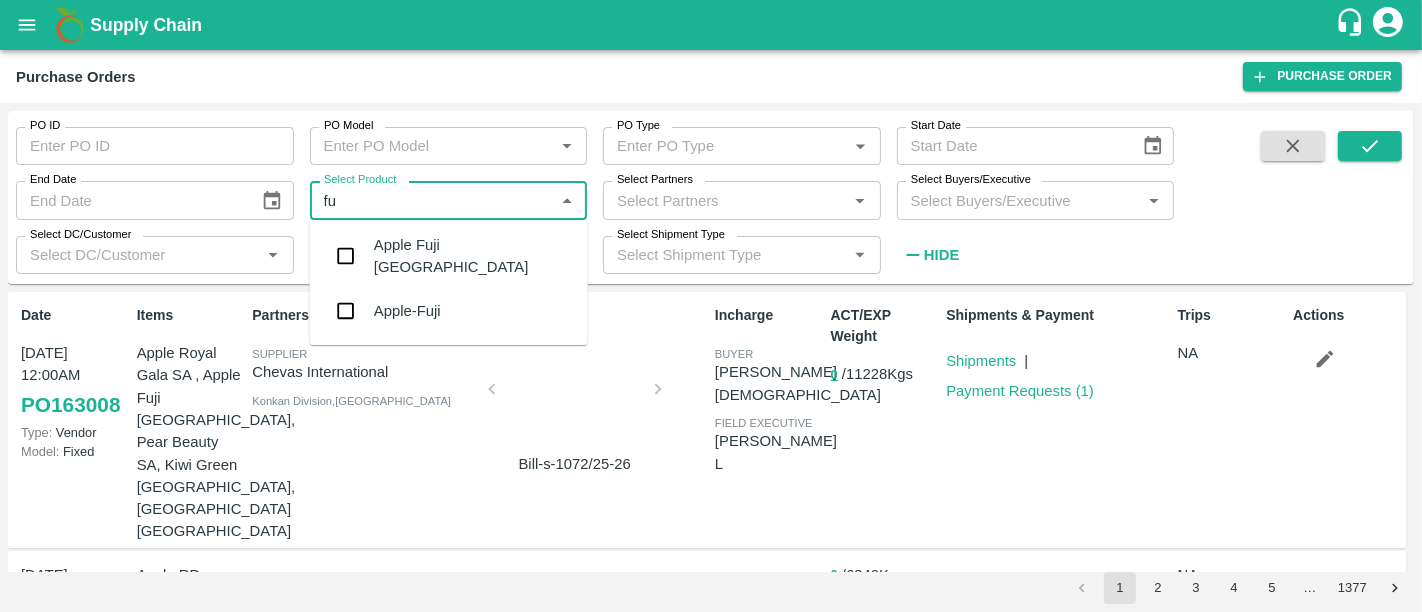 type on "fuj" 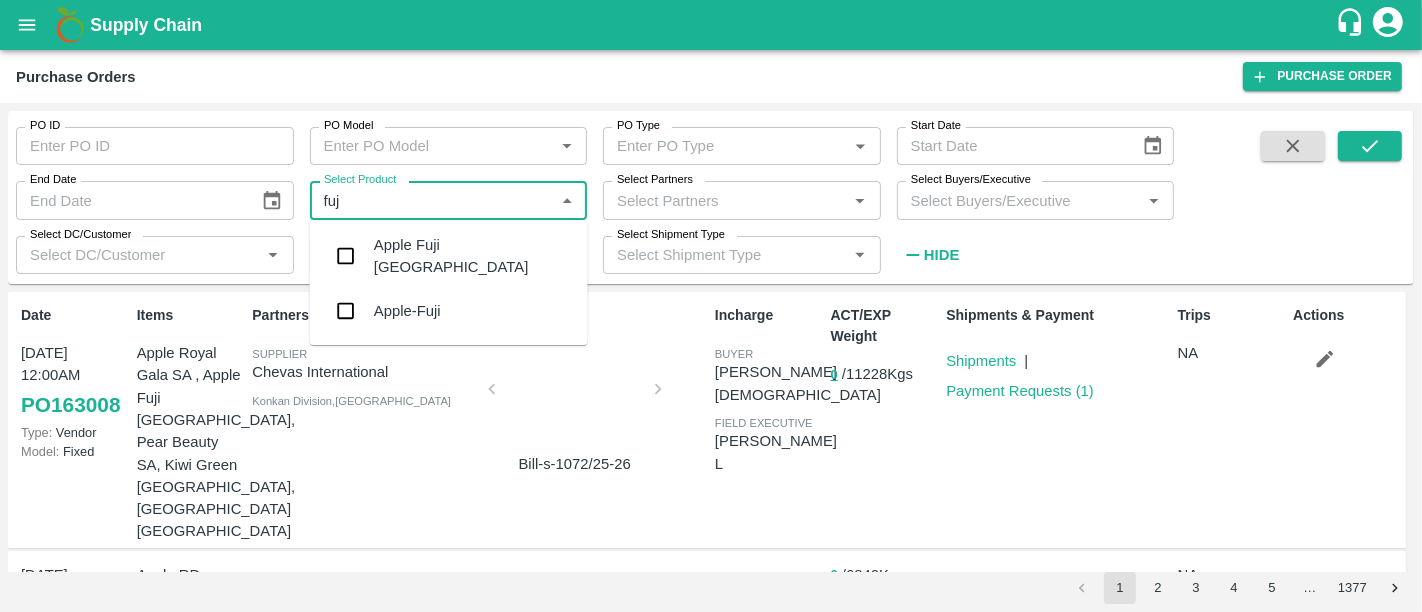 click on "Apple-Fuji" at bounding box center (449, 311) 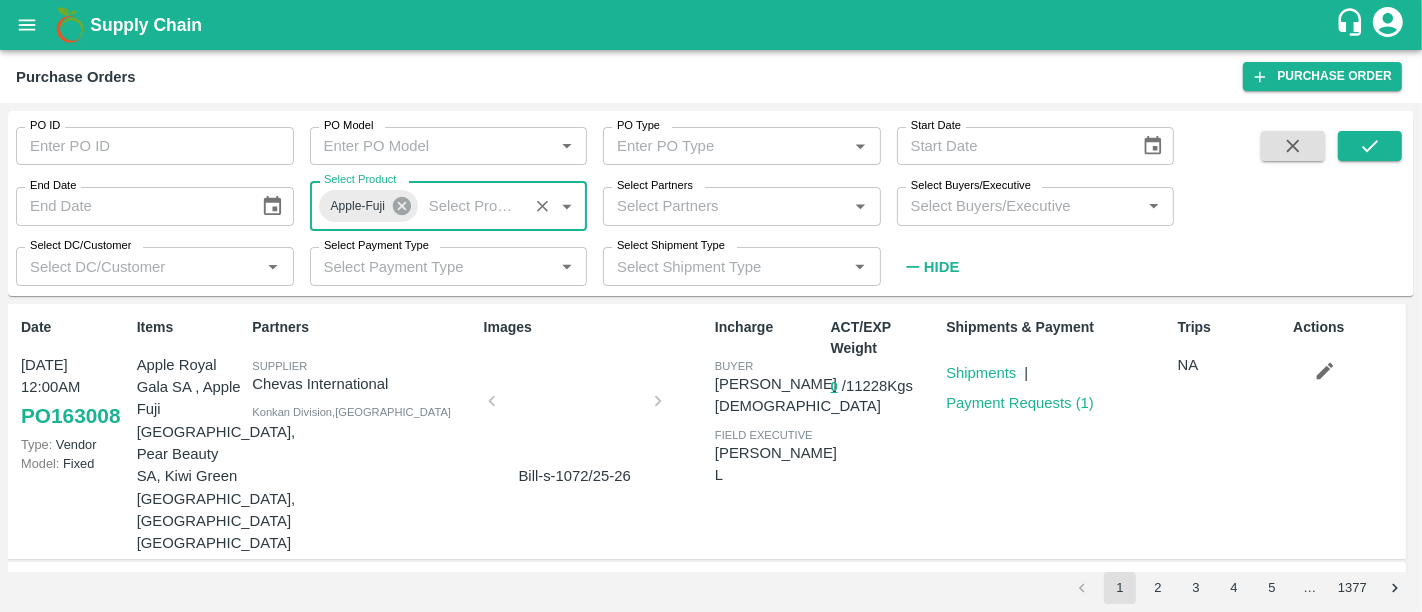 click 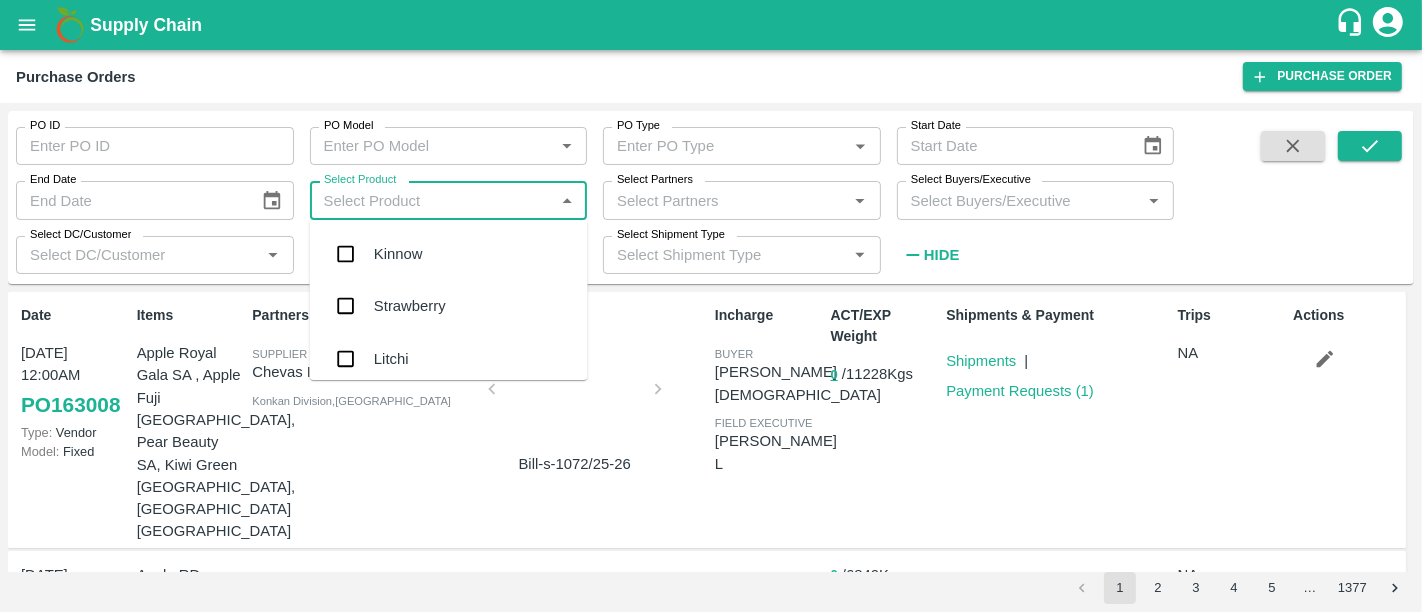 click on "Select Product" at bounding box center [432, 200] 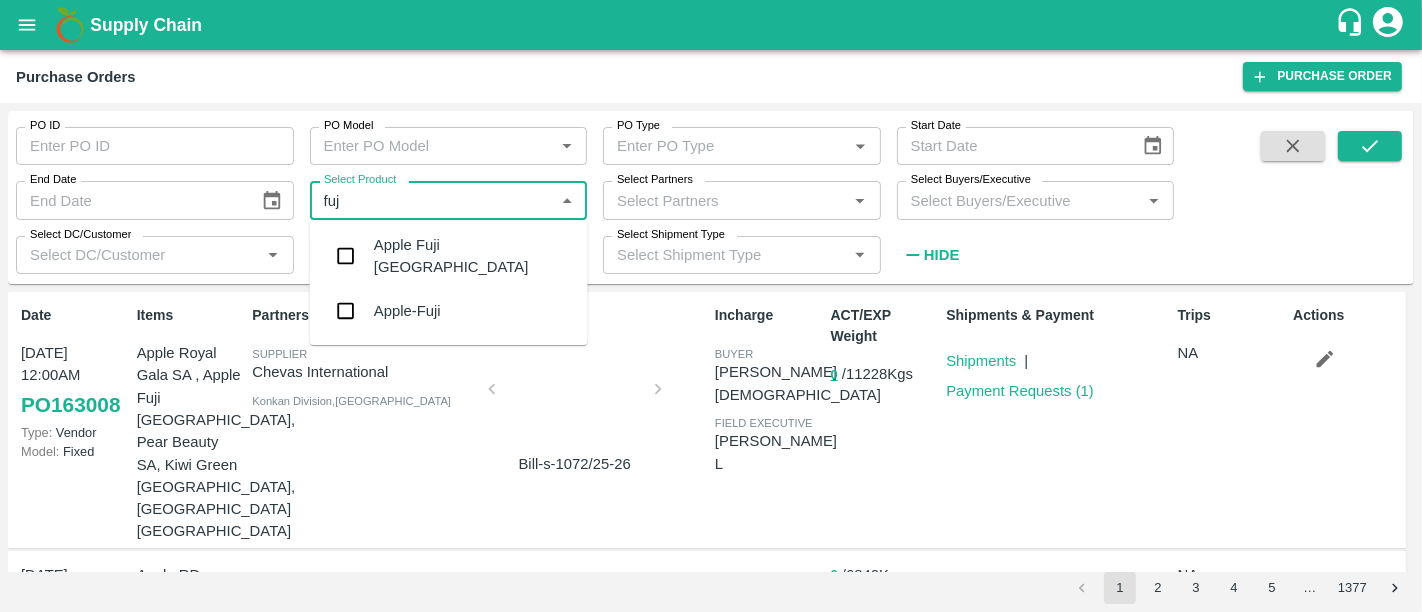 type on "fuji" 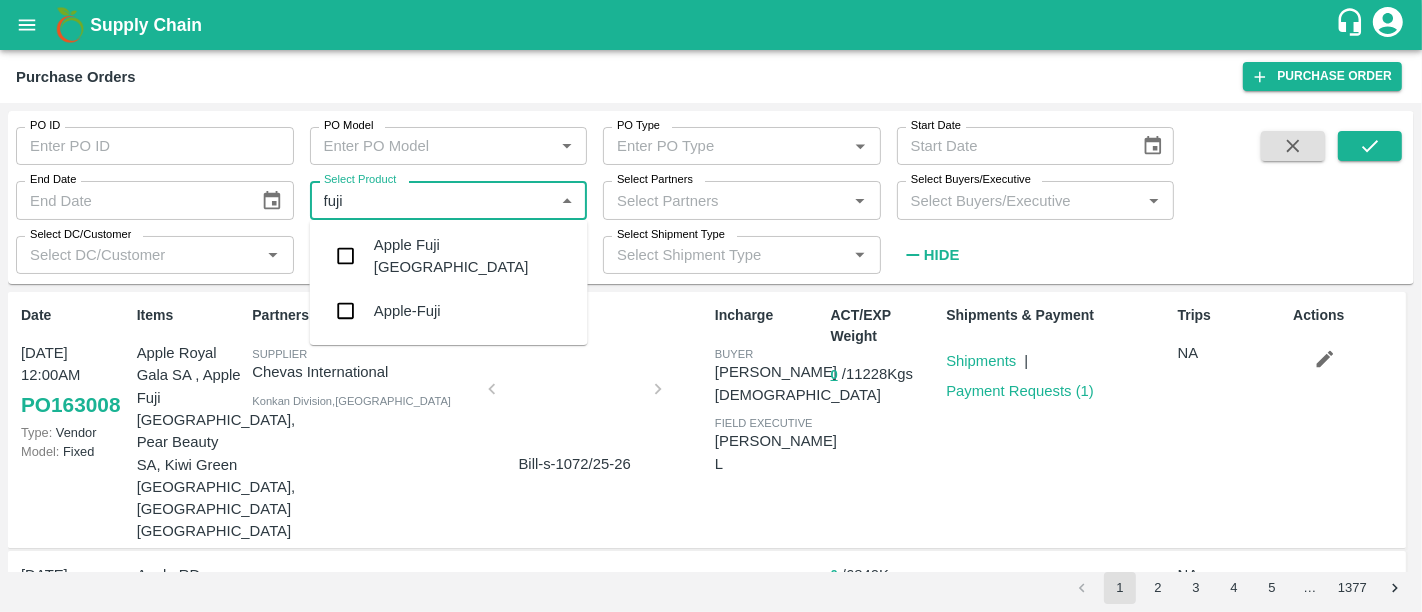 click on "Apple Fuji [GEOGRAPHIC_DATA]" at bounding box center [449, 256] 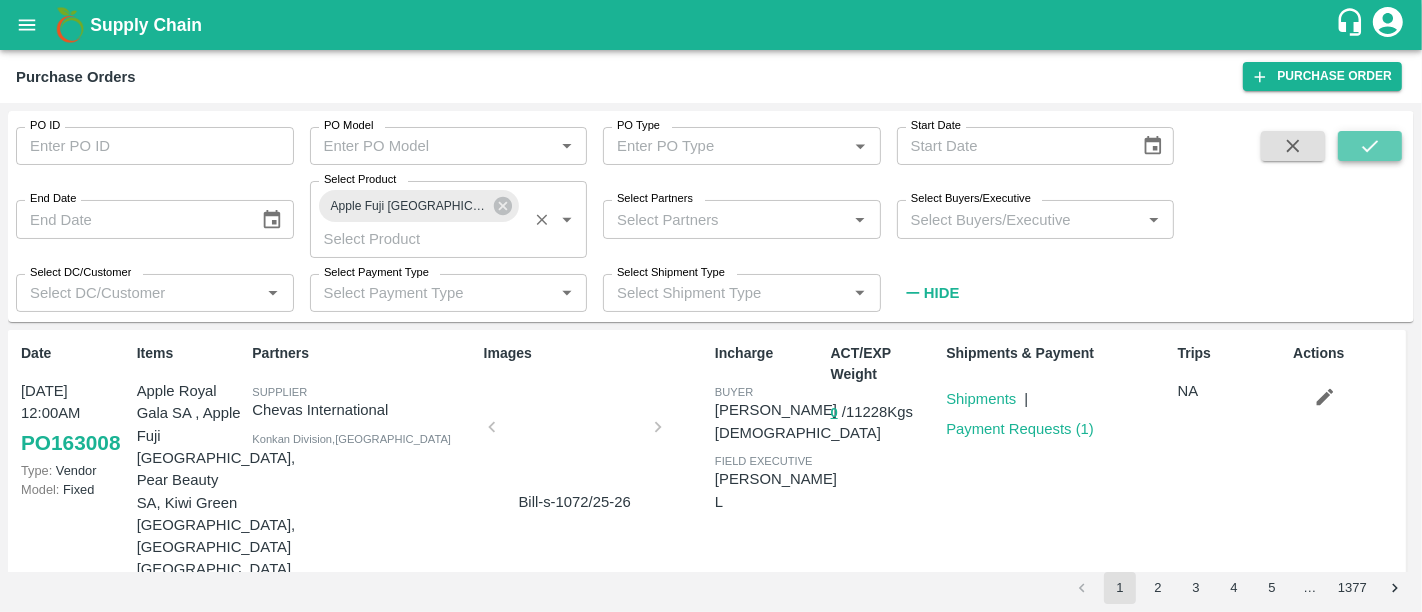 click at bounding box center [1370, 146] 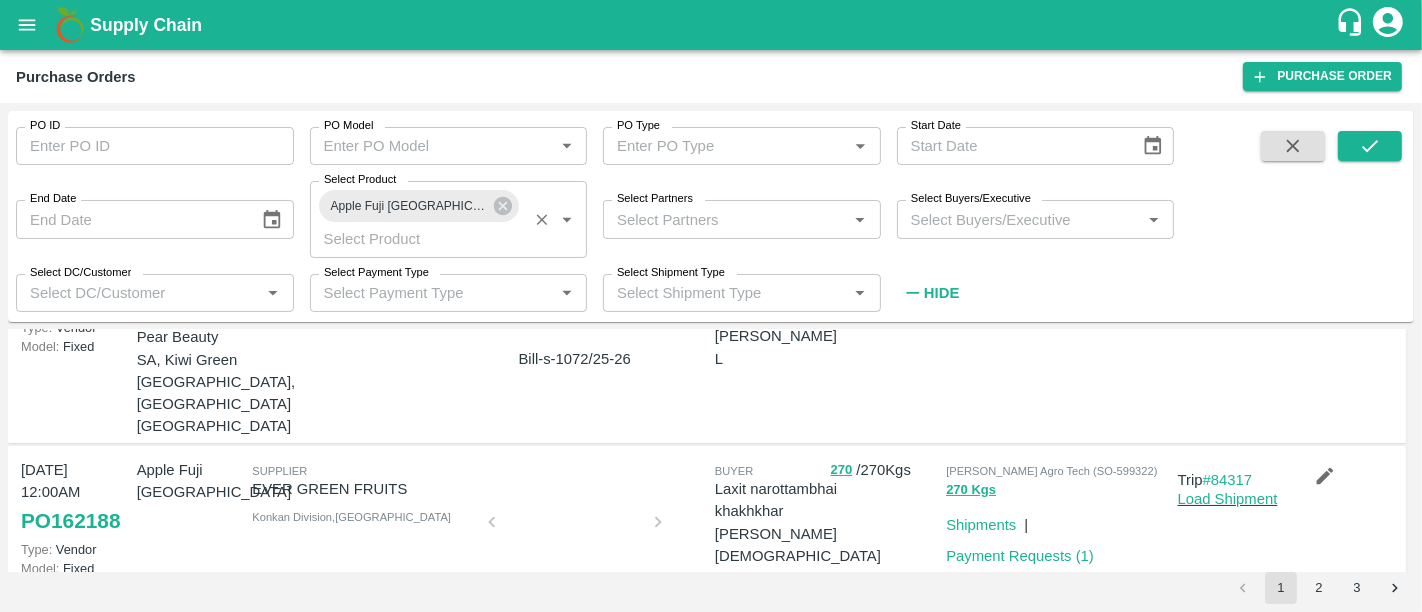 scroll, scrollTop: 144, scrollLeft: 0, axis: vertical 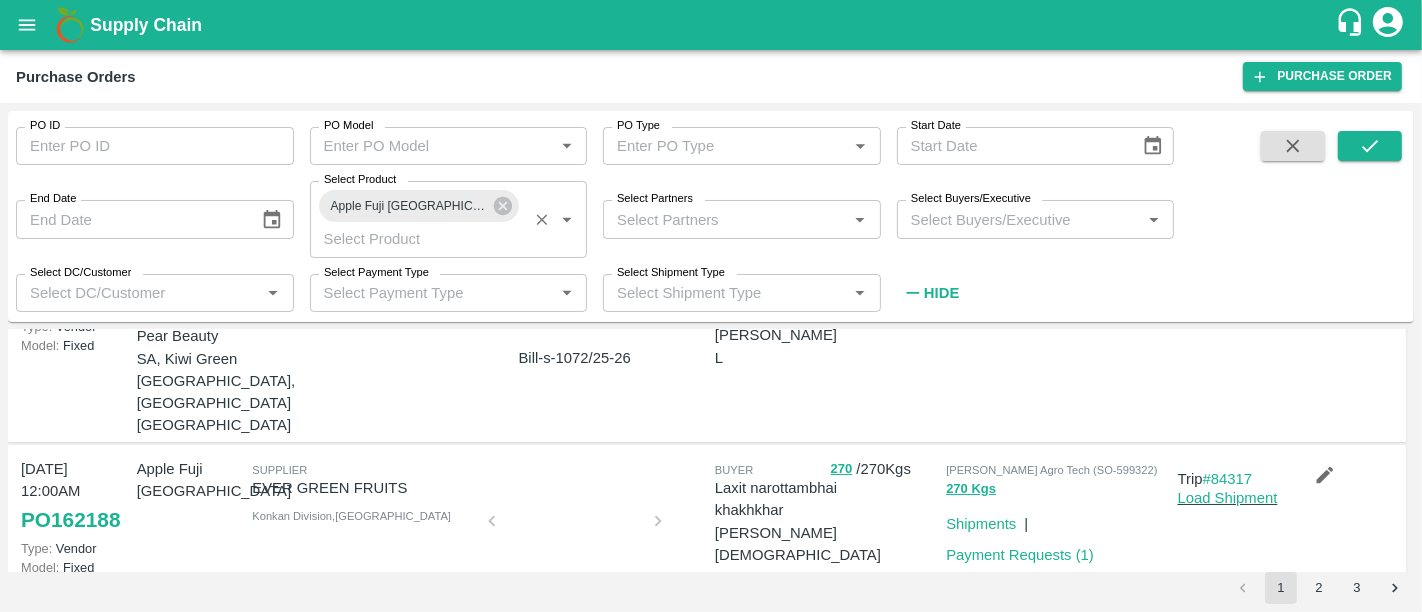 click at bounding box center [575, 527] 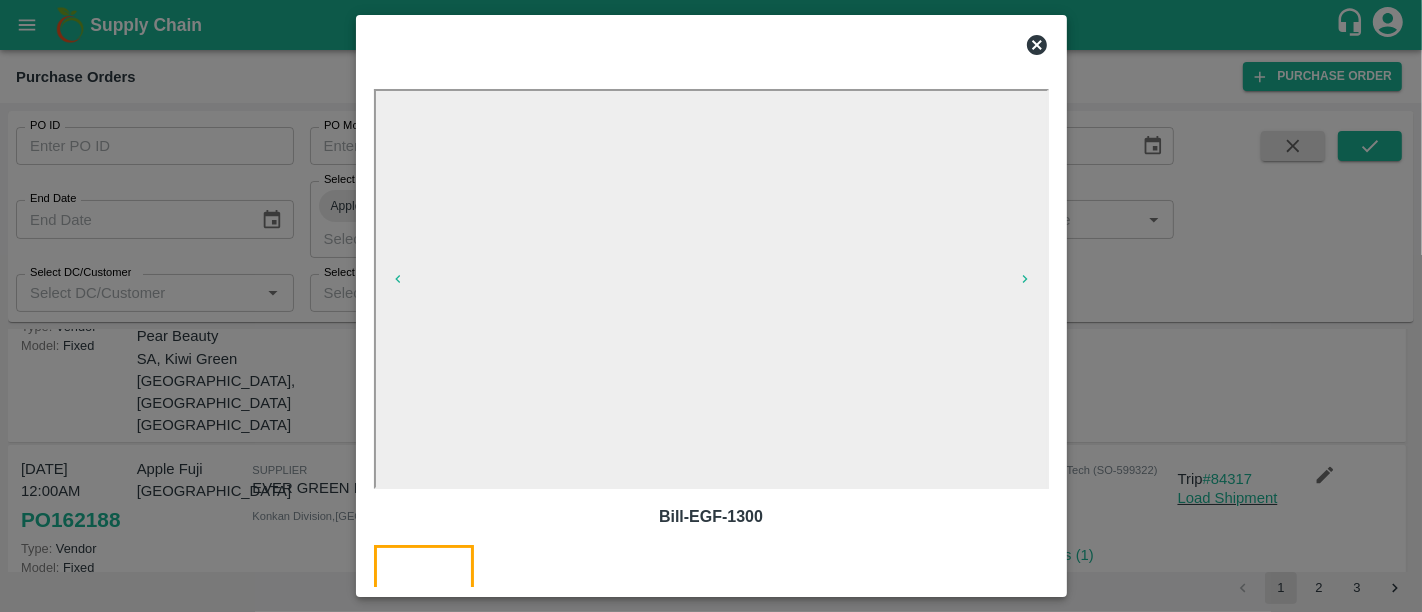 click at bounding box center (711, 306) 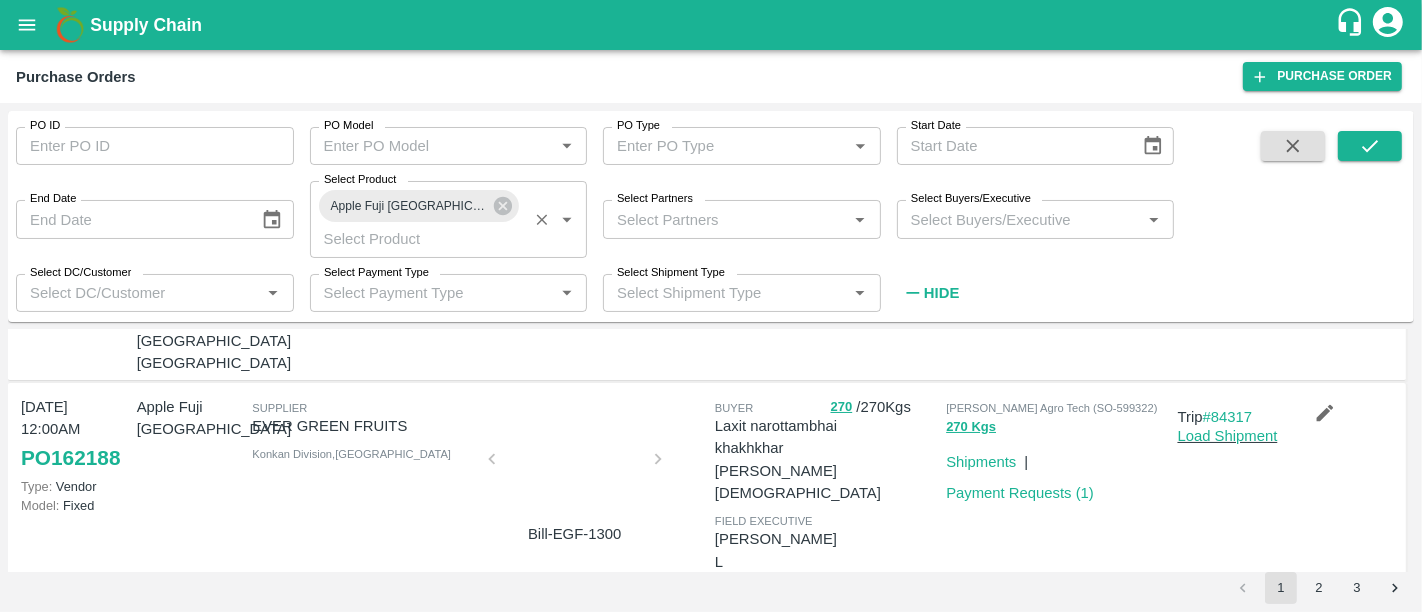 scroll, scrollTop: 0, scrollLeft: 0, axis: both 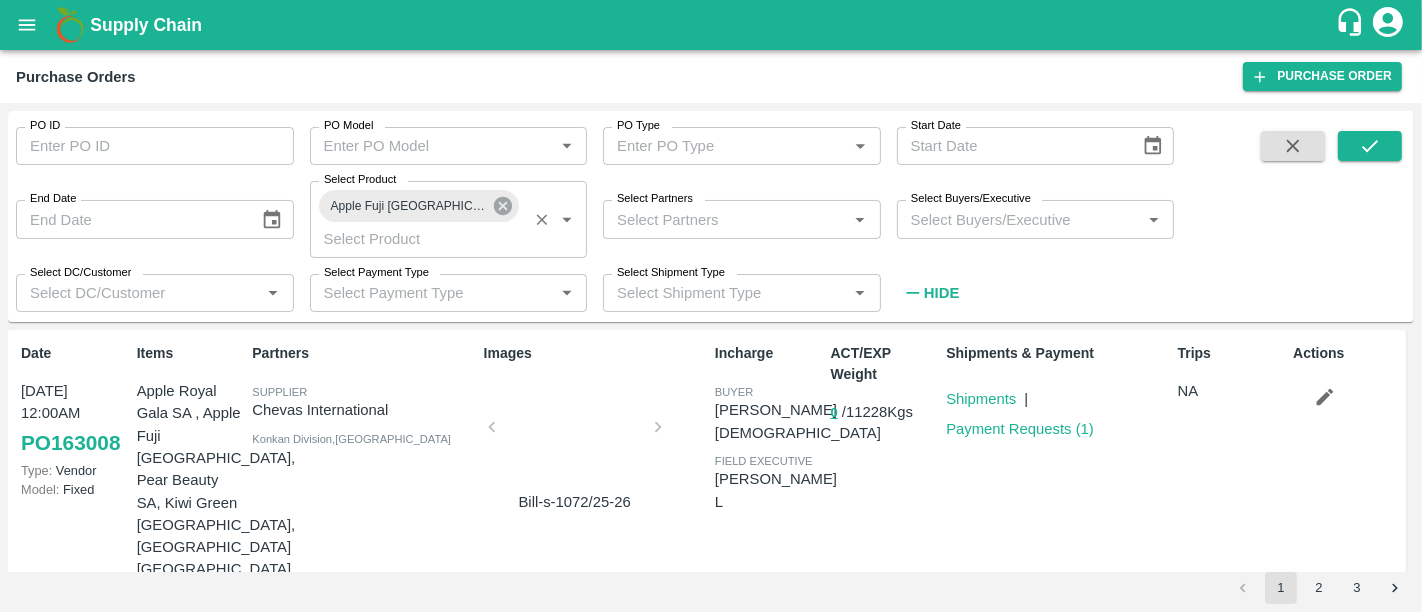 click 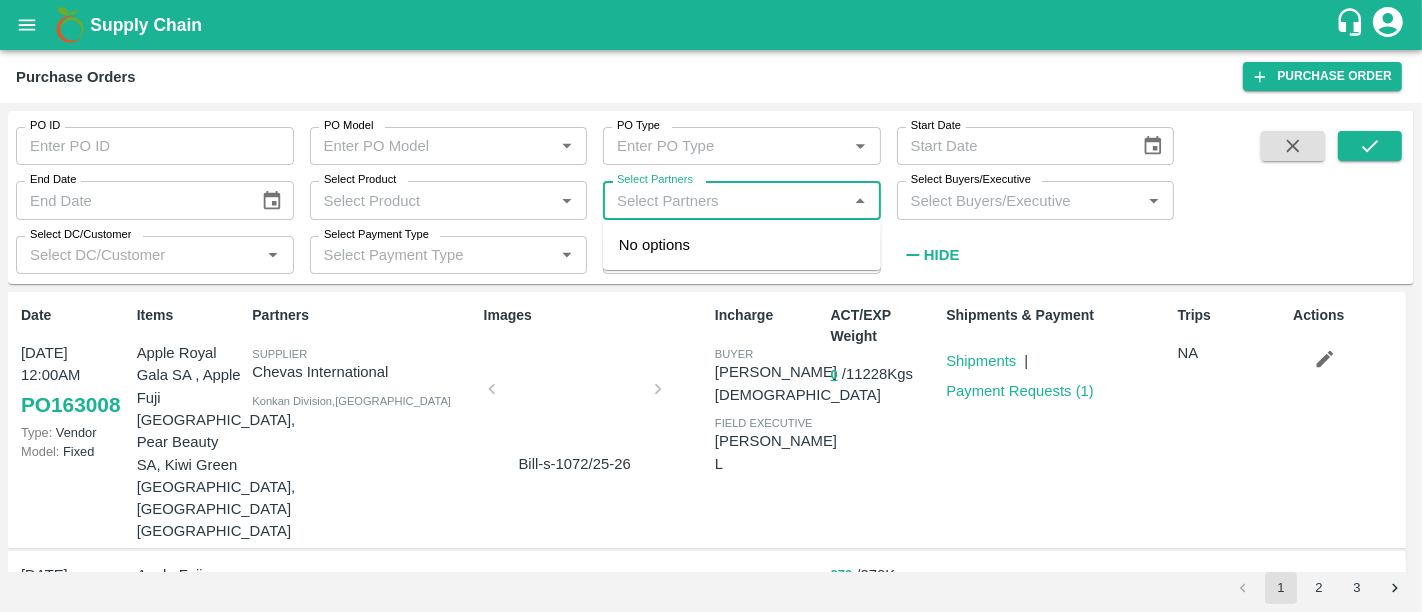 click on "Select Partners" at bounding box center (725, 200) 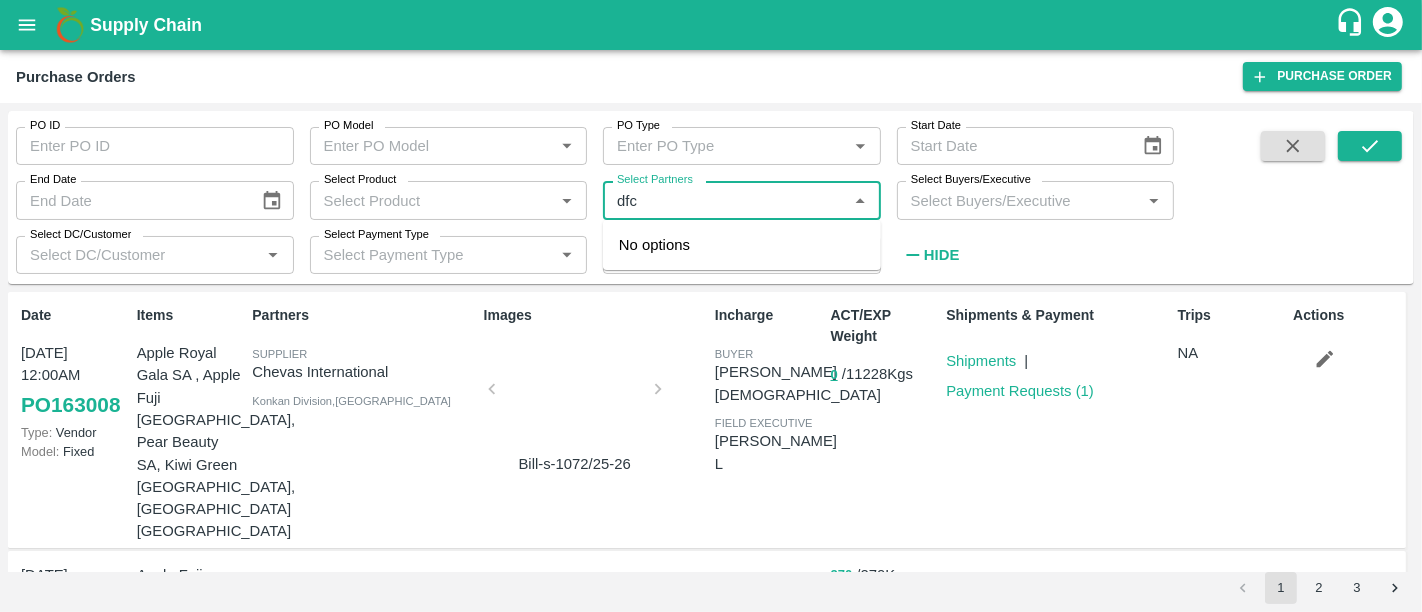 type on "dfc" 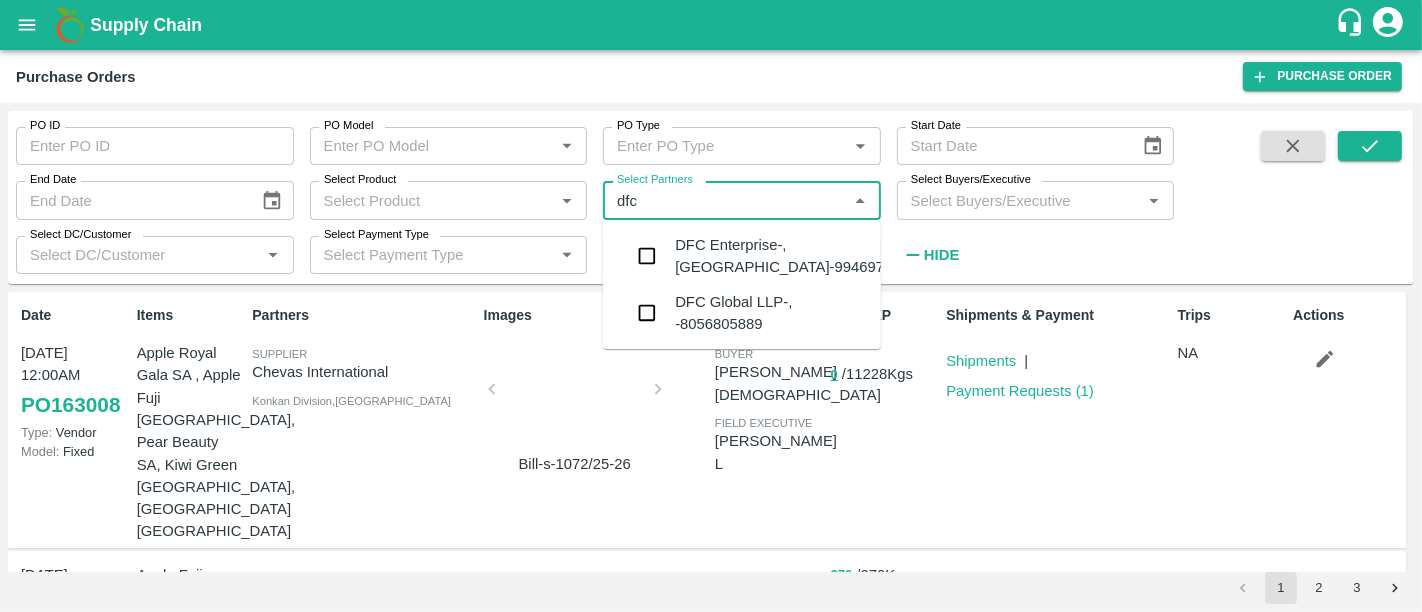 click on "DFC Enterprise-, [GEOGRAPHIC_DATA]-9946972353" at bounding box center (796, 256) 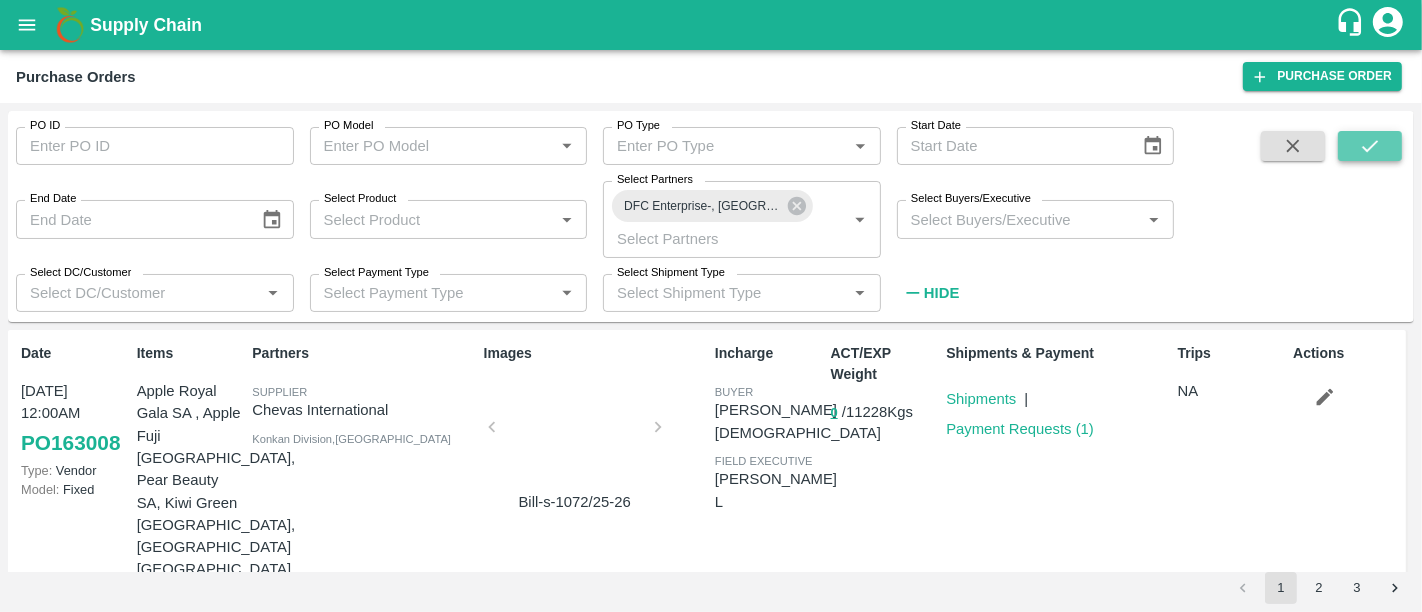 click 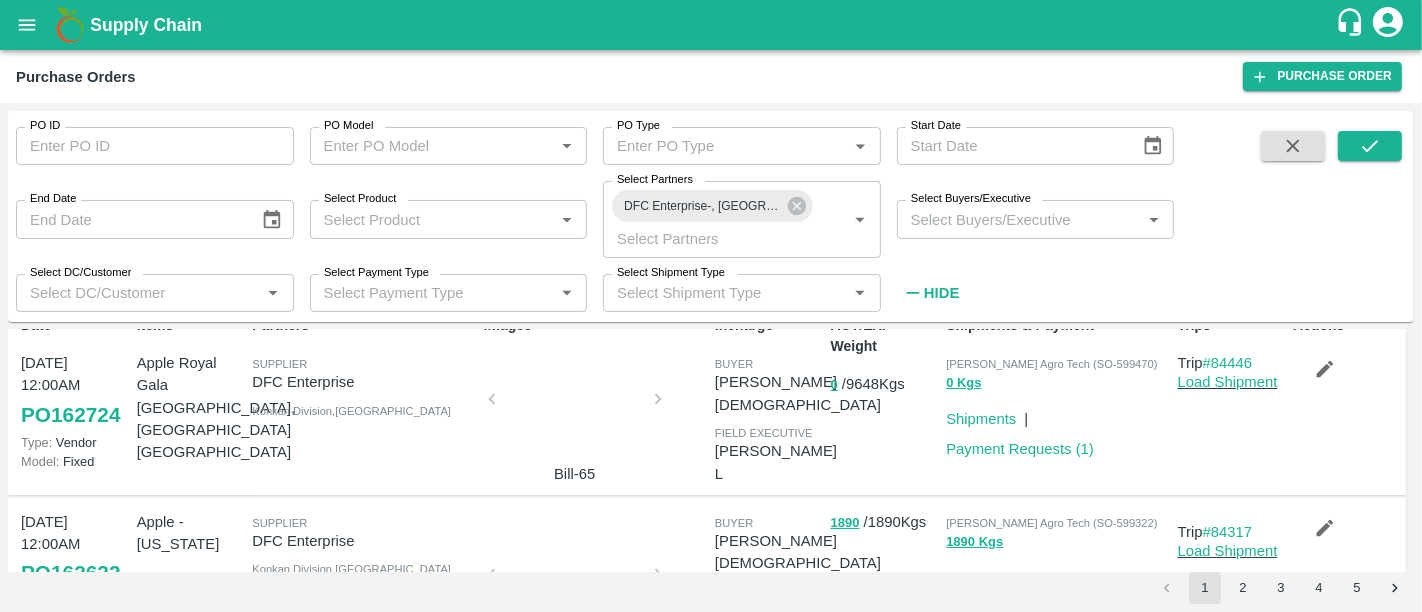 scroll, scrollTop: 21, scrollLeft: 0, axis: vertical 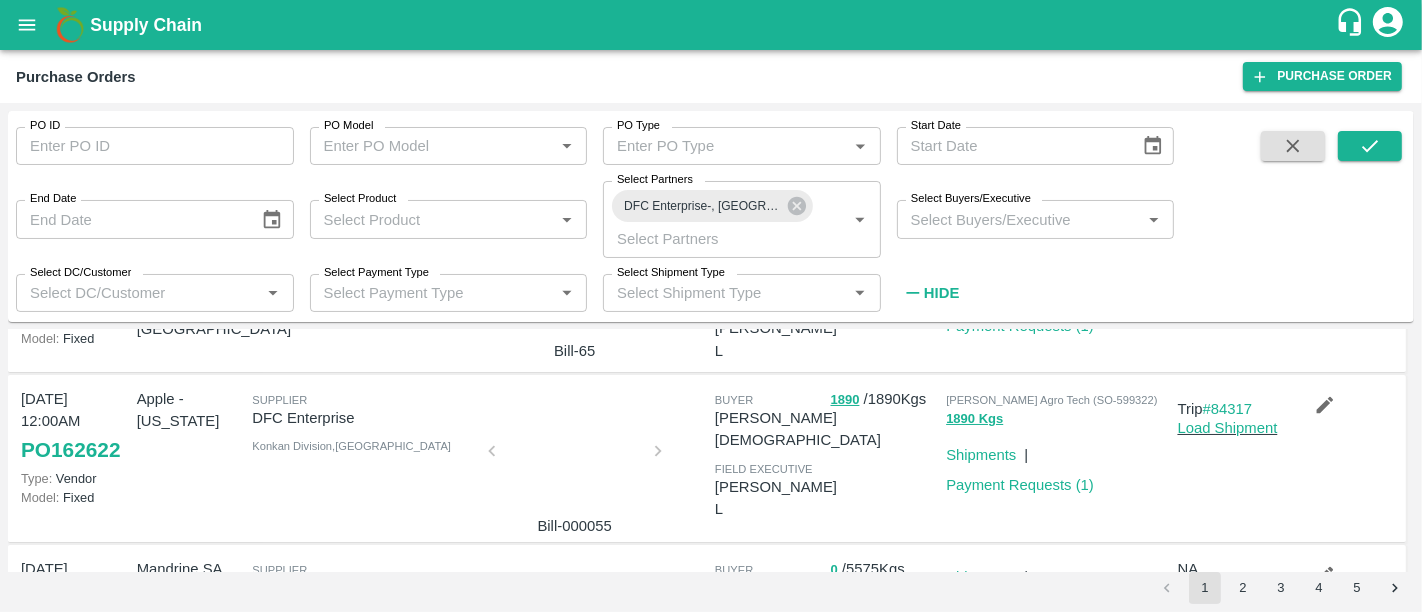 click at bounding box center [575, 457] 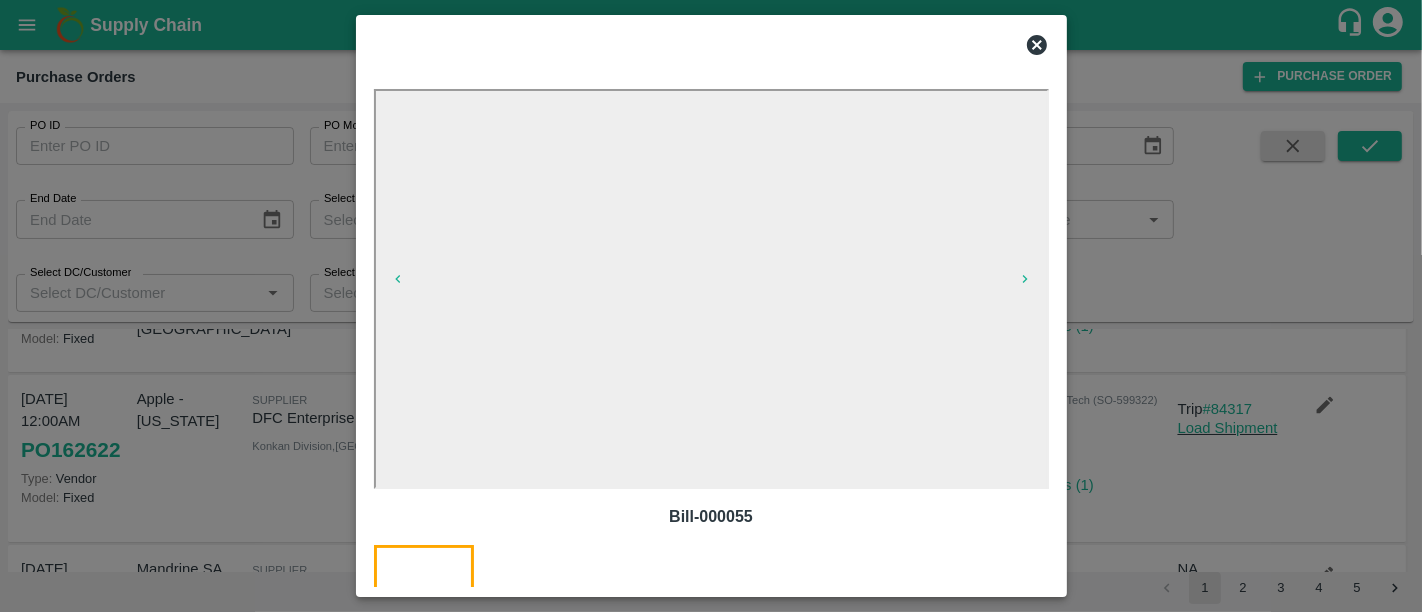click at bounding box center [711, 306] 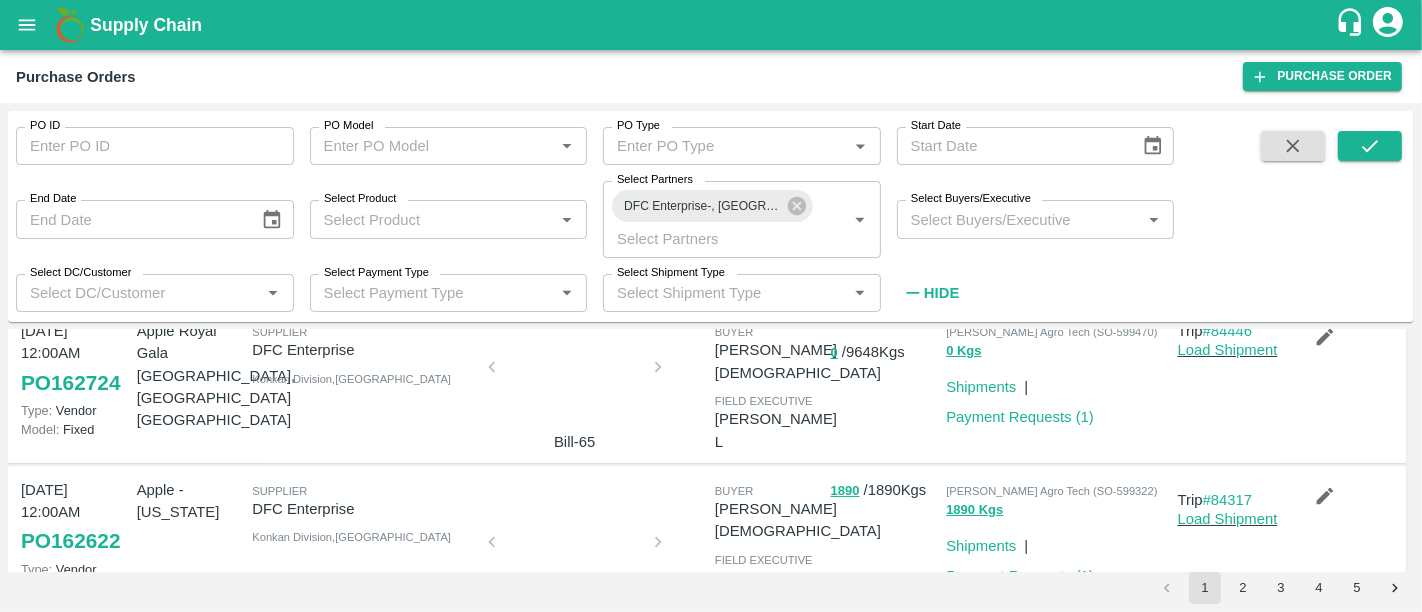 scroll, scrollTop: 0, scrollLeft: 0, axis: both 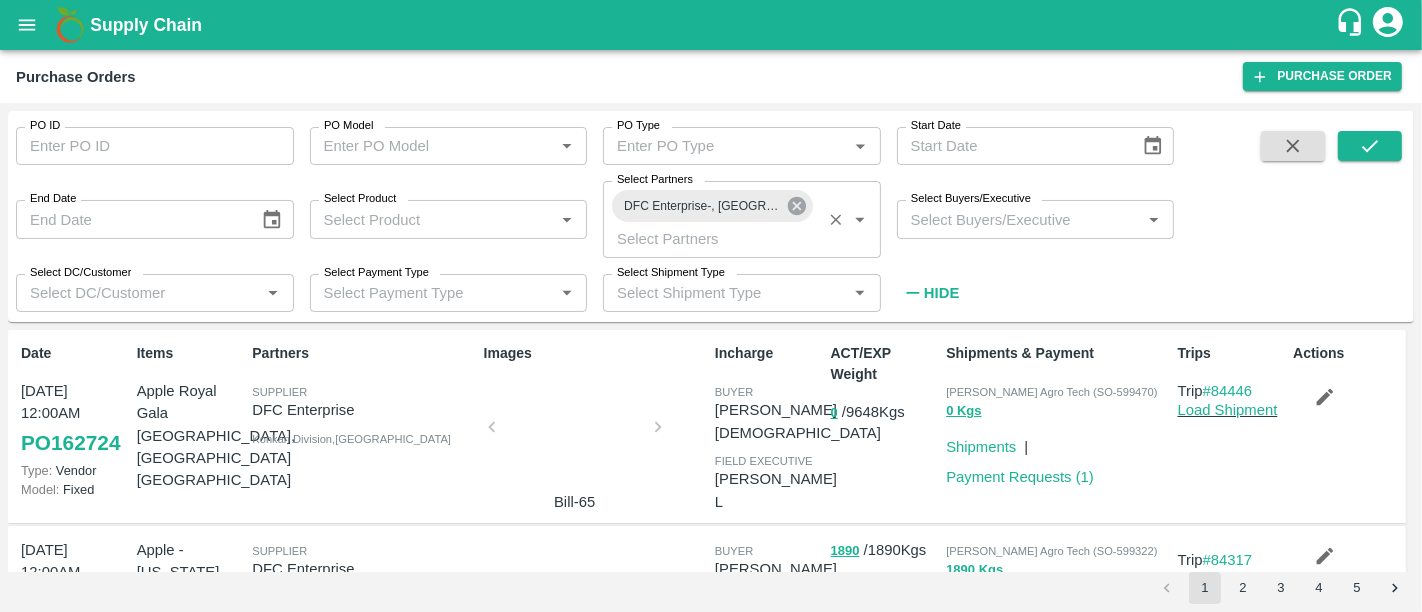 click 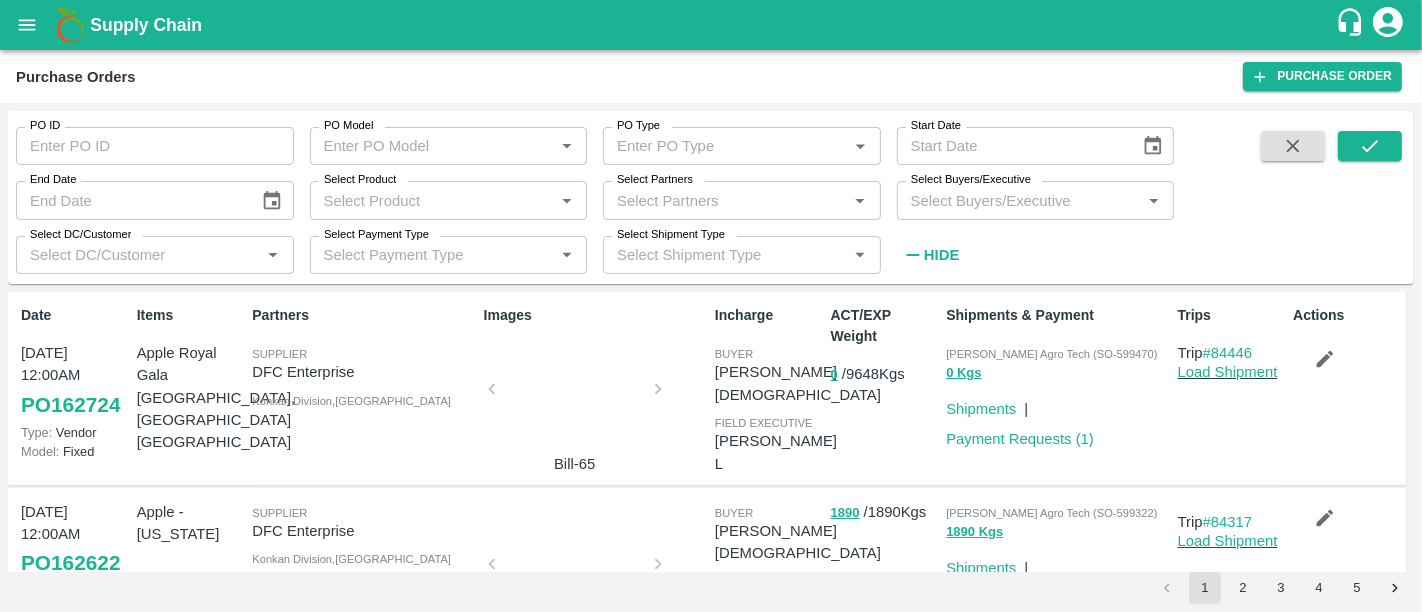 click on "Select Product" at bounding box center (432, 200) 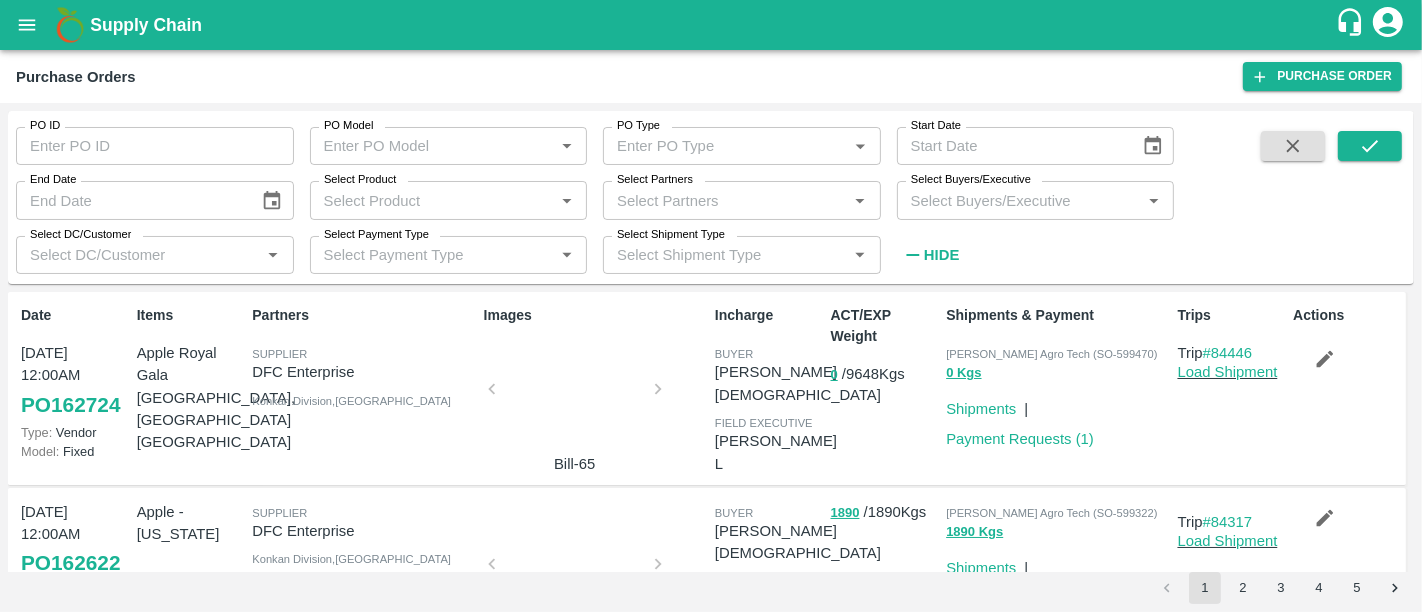 click on "PO ID PO ID PO Model PO Model   * PO Type PO Type   * Start Date Start Date End Date End Date Select Product Select Product   * Select Partners Select Partners   * Select Buyers/Executive Select Buyers/Executive   * Select DC/Customer Select DC/Customer   * Select Payment Type Select Payment Type   * Select Shipment Type Select Shipment Type   * Hide Date 07 Jul, 12:00AM PO  162724 Type:    Vendor Model:    Fixed Items   Apple Royal Gala NZ, Apple RD USA   Partners Supplier   DFC Enterprise Konkan Division , Maharashtra Images Bill-65 Incharge buyer Neeti Jain    field executive Nanda Kumar L   ACT/EXP Weight 0   /  9648  Kgs Shipments & Payment   Saradha Devi Agro Tech (SO-599470) 0  Kgs   Shipments | Payment Requests ( 1 ) Trips Trip  #84446     Load Shipment Actions 05 Jul, 12:00AM PO  162622 Type:    Vendor Model:    Fixed   Apple - Washington   Supplier   DFC Enterprise Konkan Division , Maharashtra Bill-000055 buyer Neeti Jain    field executive Nanda Kumar L   1890   /  1890  Kgs     |" at bounding box center (711, 357) 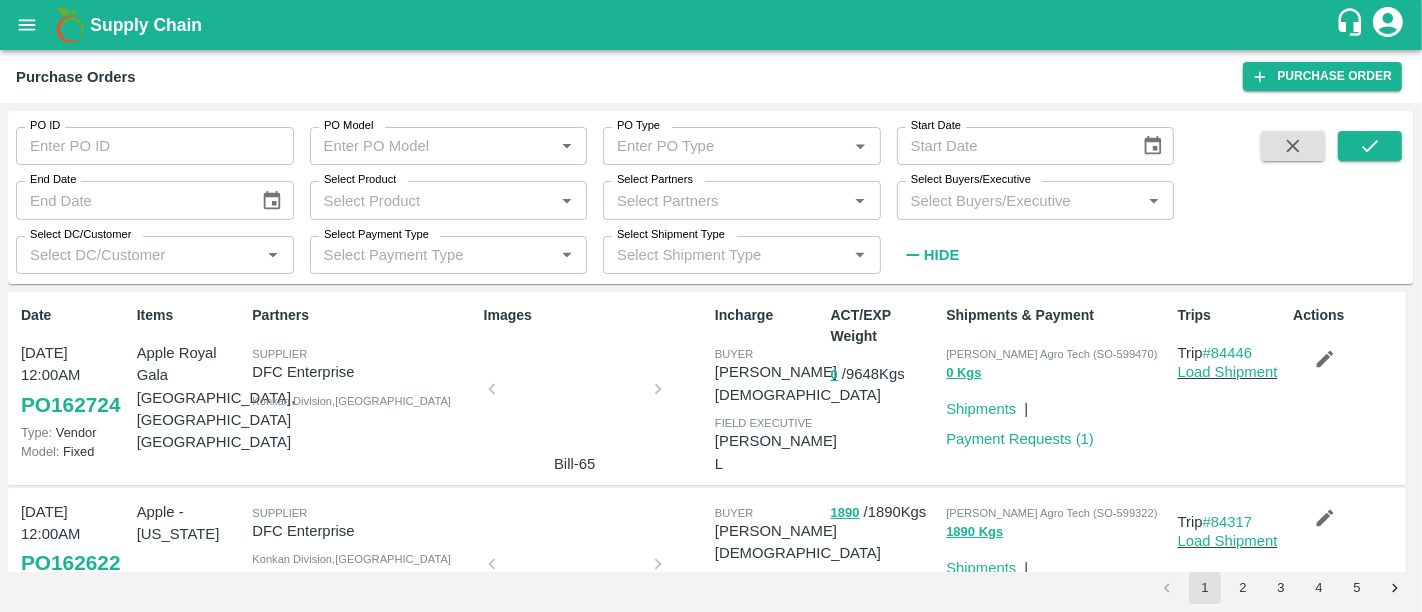 click on "Select Product" at bounding box center (432, 200) 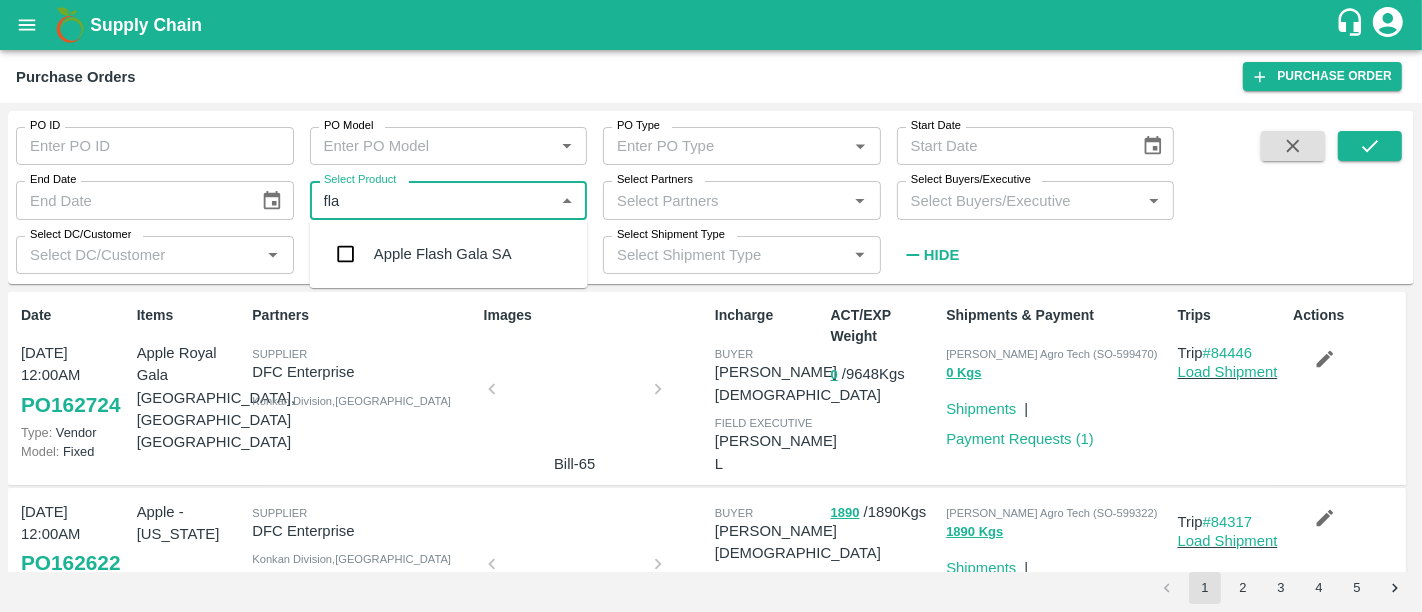 type on "flas" 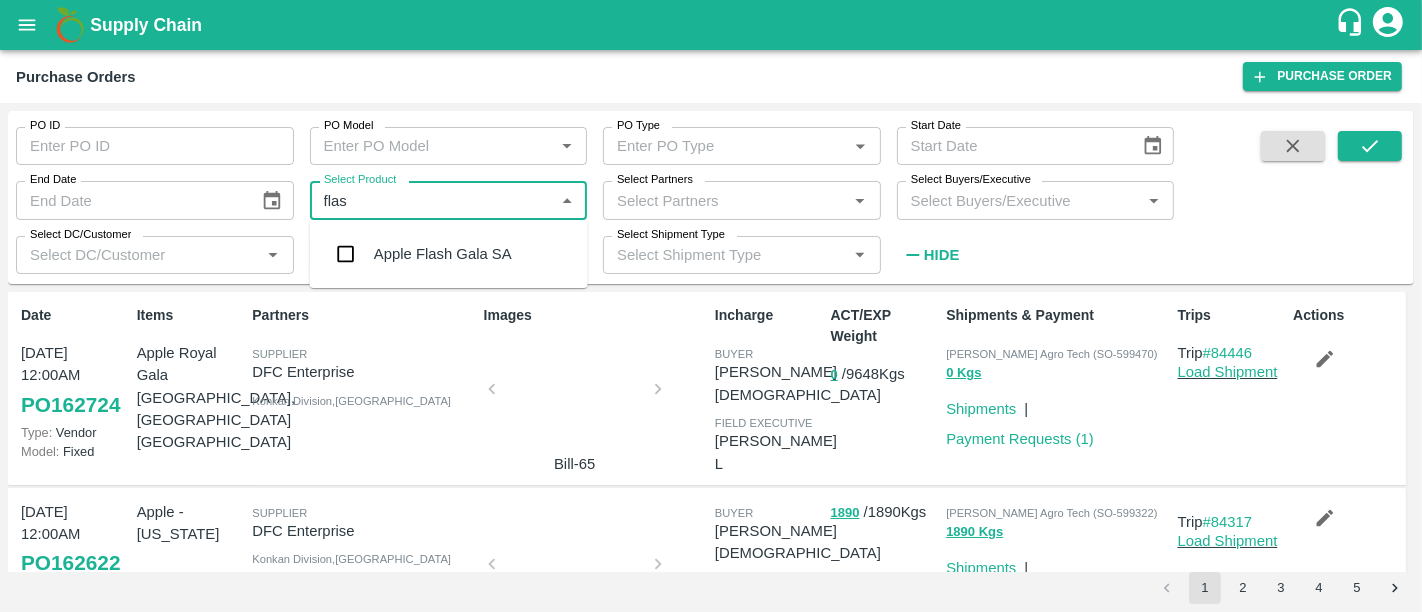 click on "Apple Flash Gala SA" at bounding box center [449, 254] 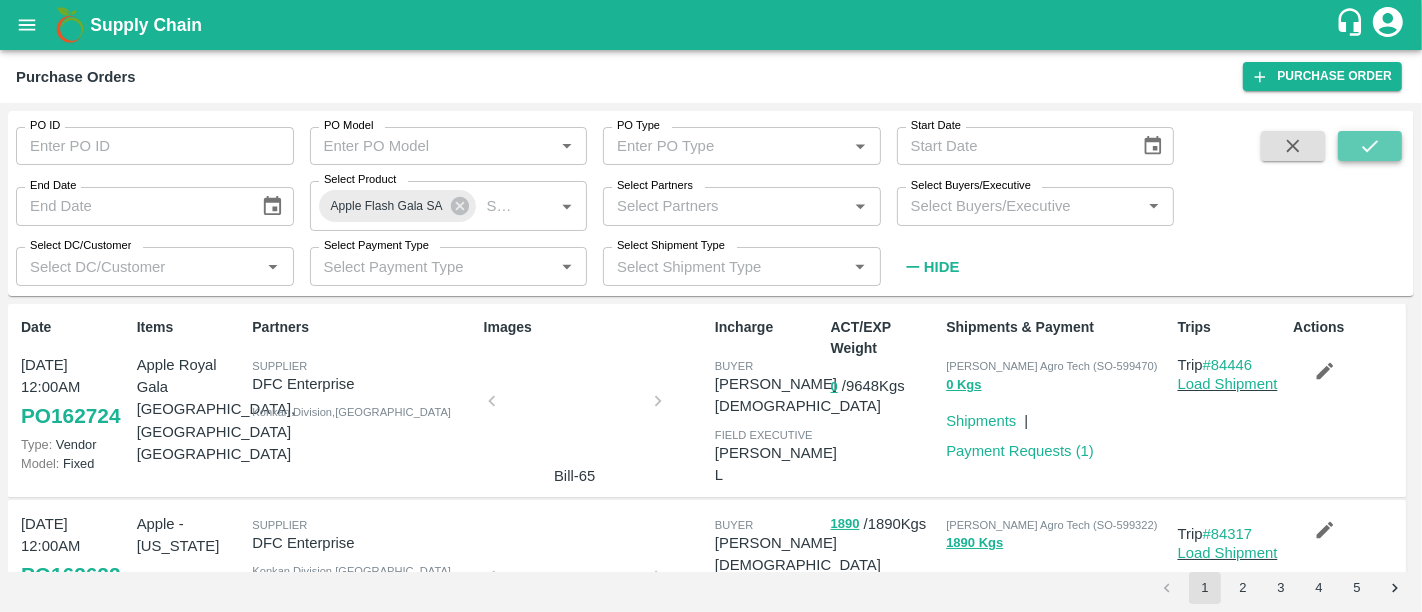 click 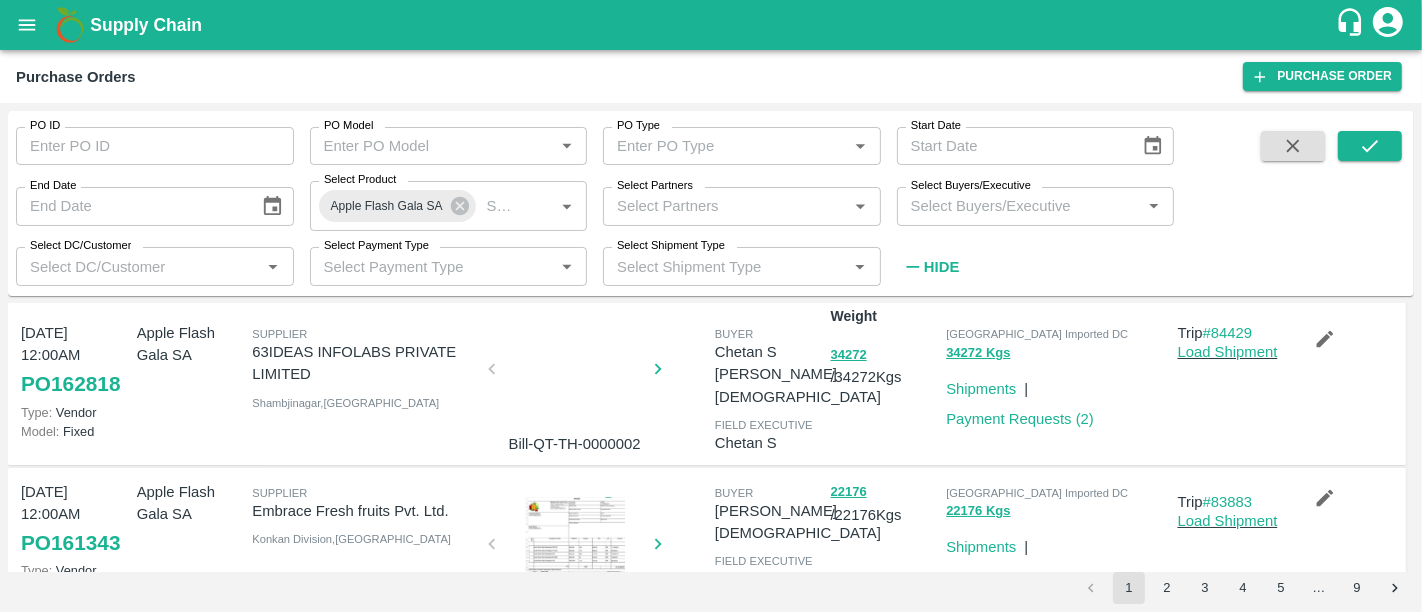 scroll, scrollTop: 0, scrollLeft: 0, axis: both 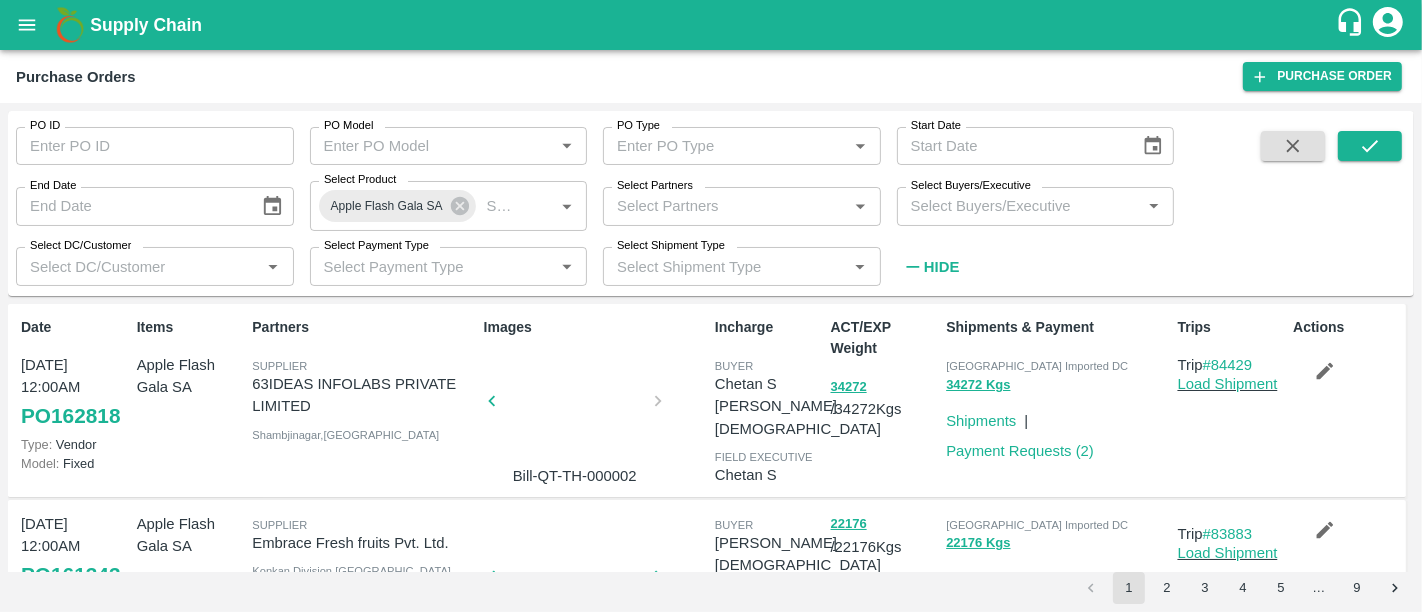 click on "Supply Chain" at bounding box center [712, 25] 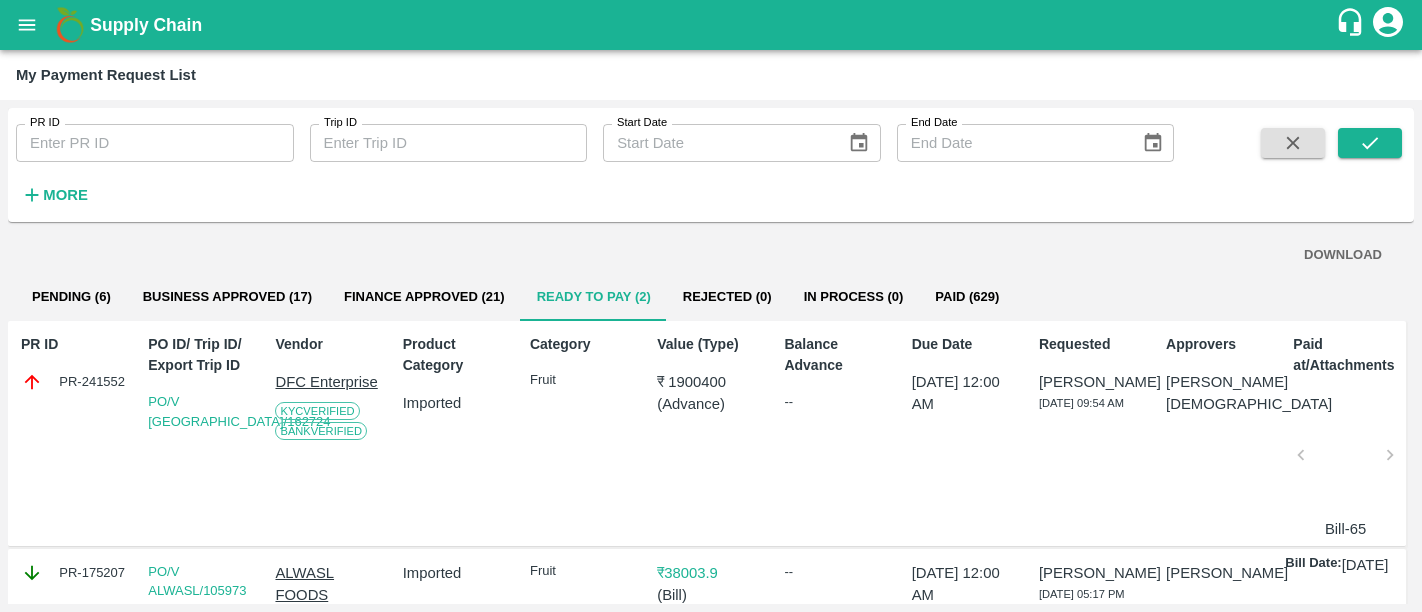 scroll, scrollTop: 0, scrollLeft: 0, axis: both 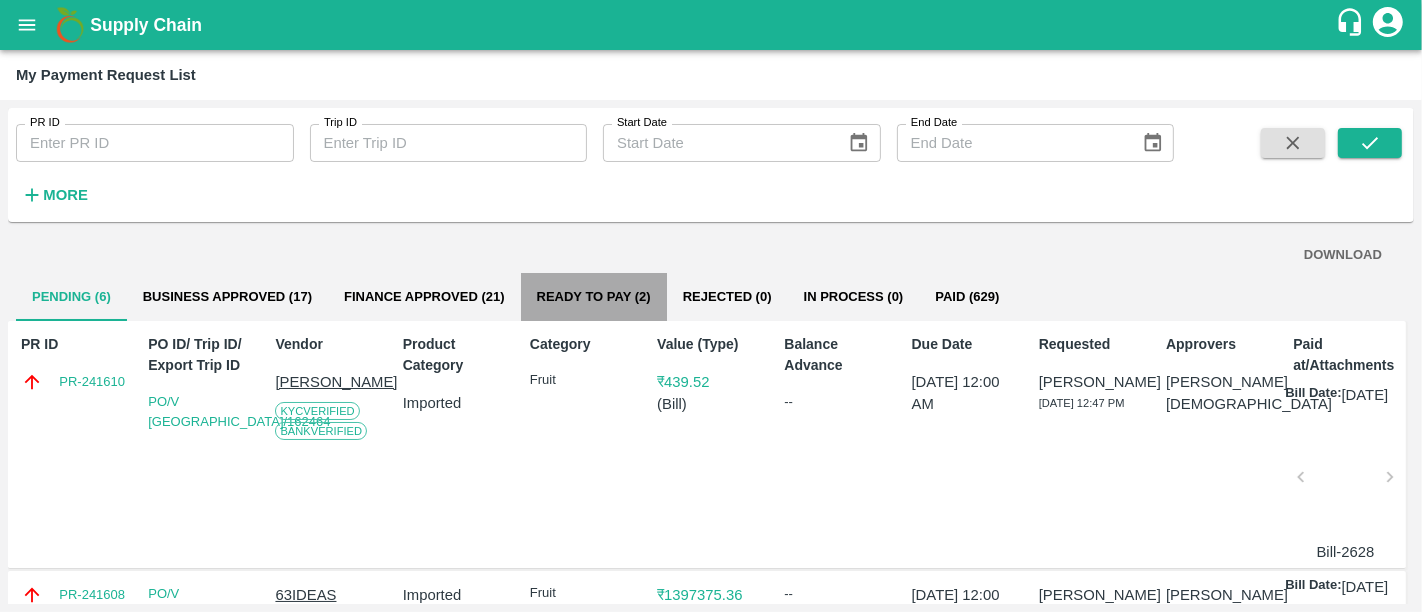 click on "Ready To Pay (2)" at bounding box center [594, 297] 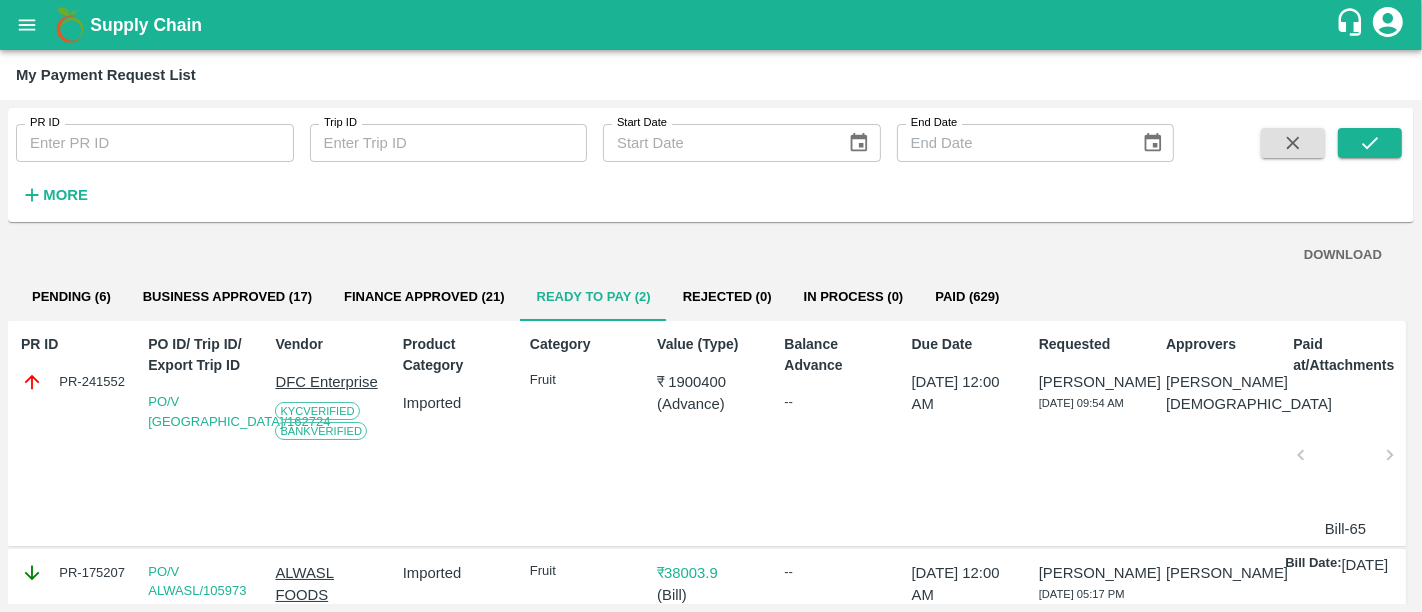 drag, startPoint x: 165, startPoint y: 10, endPoint x: 168, endPoint y: 22, distance: 12.369317 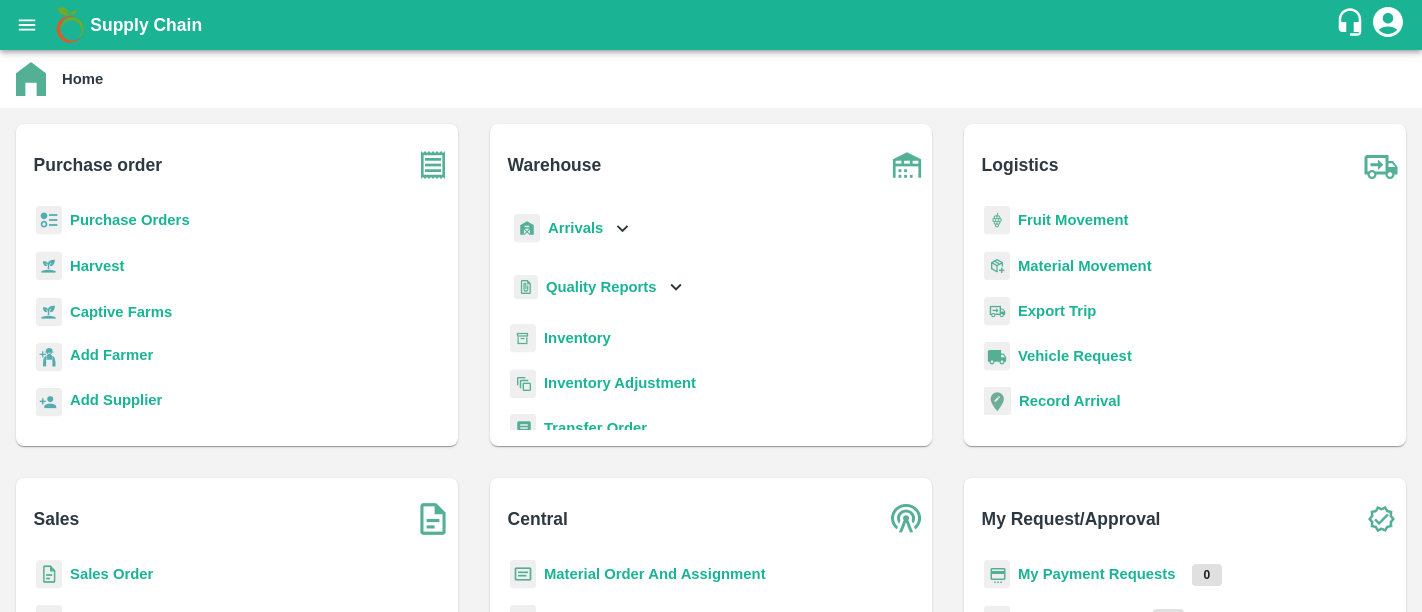 scroll, scrollTop: 0, scrollLeft: 0, axis: both 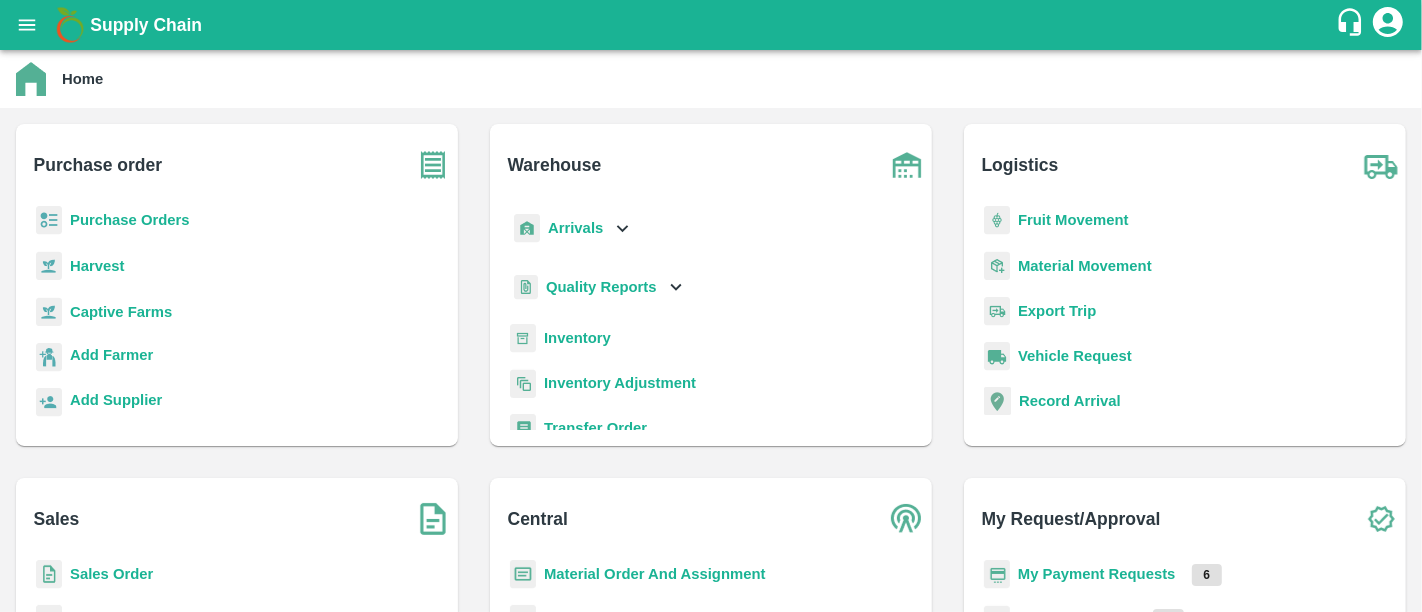click on "Sales Order" at bounding box center (111, 574) 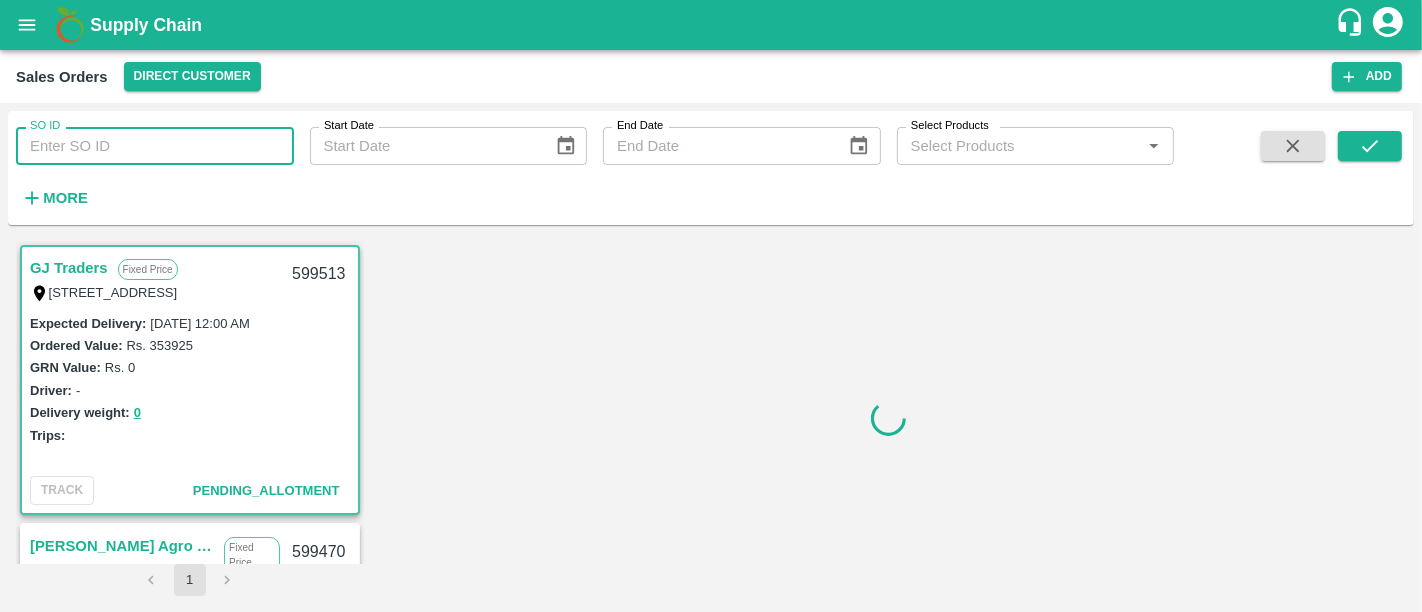 click on "SO ID" at bounding box center (155, 146) 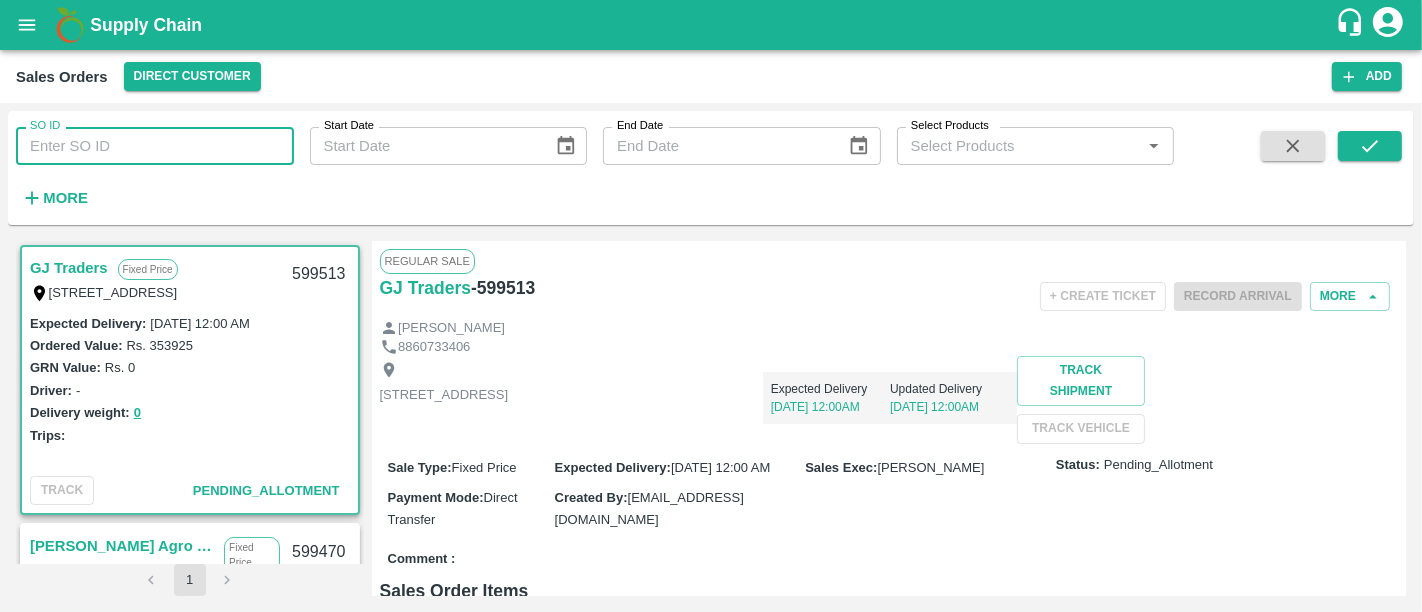 paste on "598974" 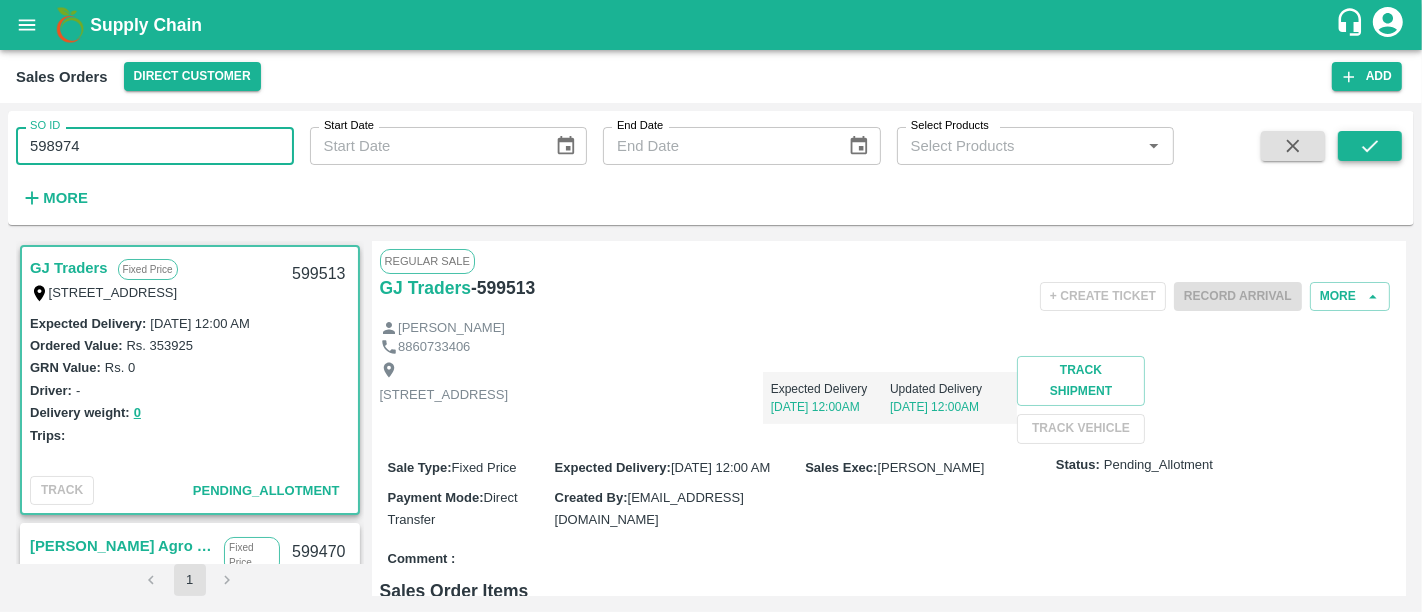 type on "598974" 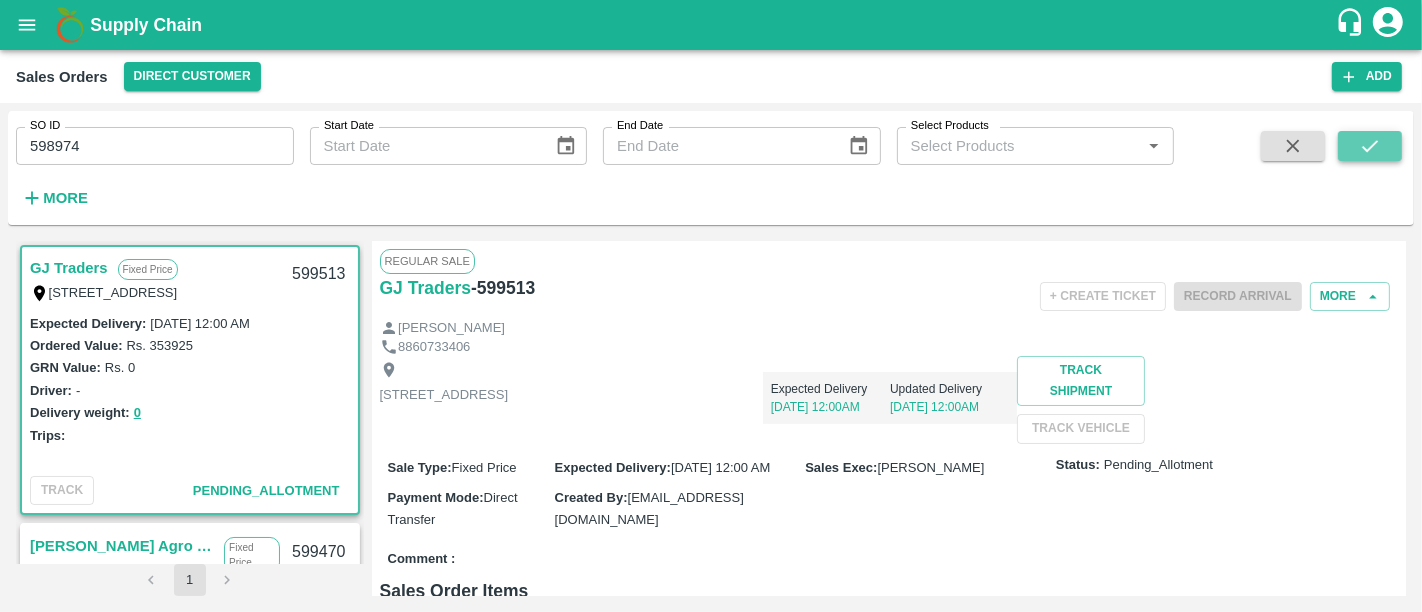 click 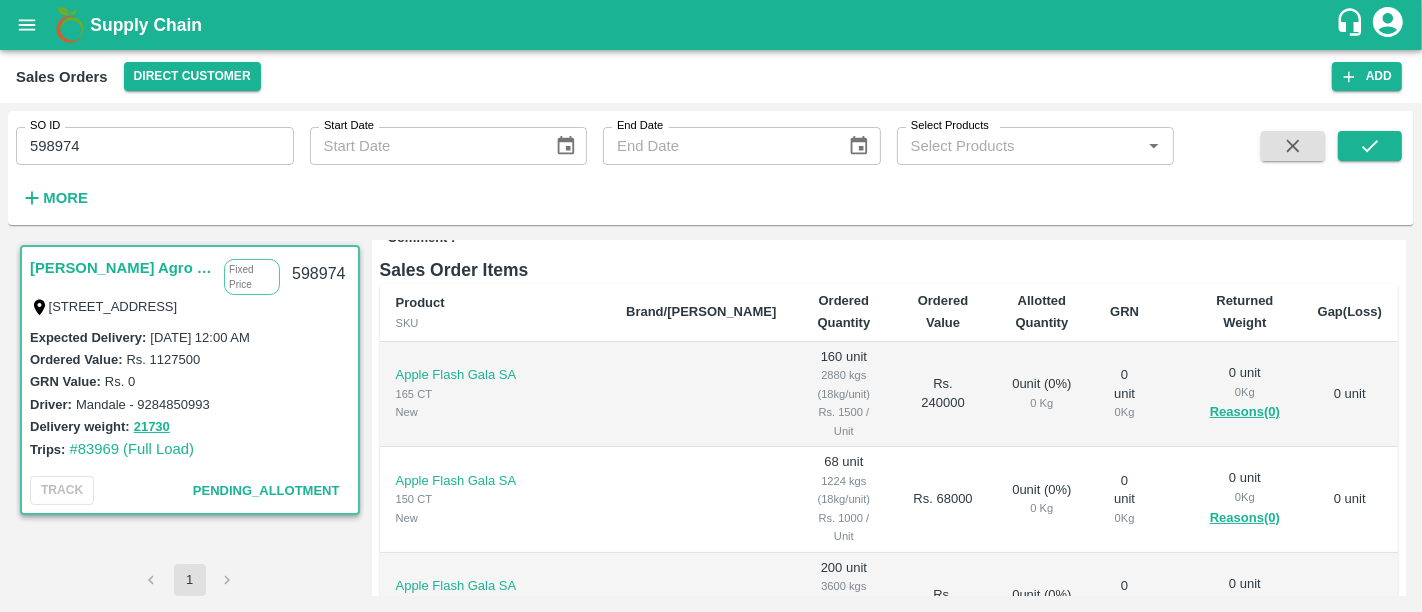 scroll, scrollTop: 337, scrollLeft: 0, axis: vertical 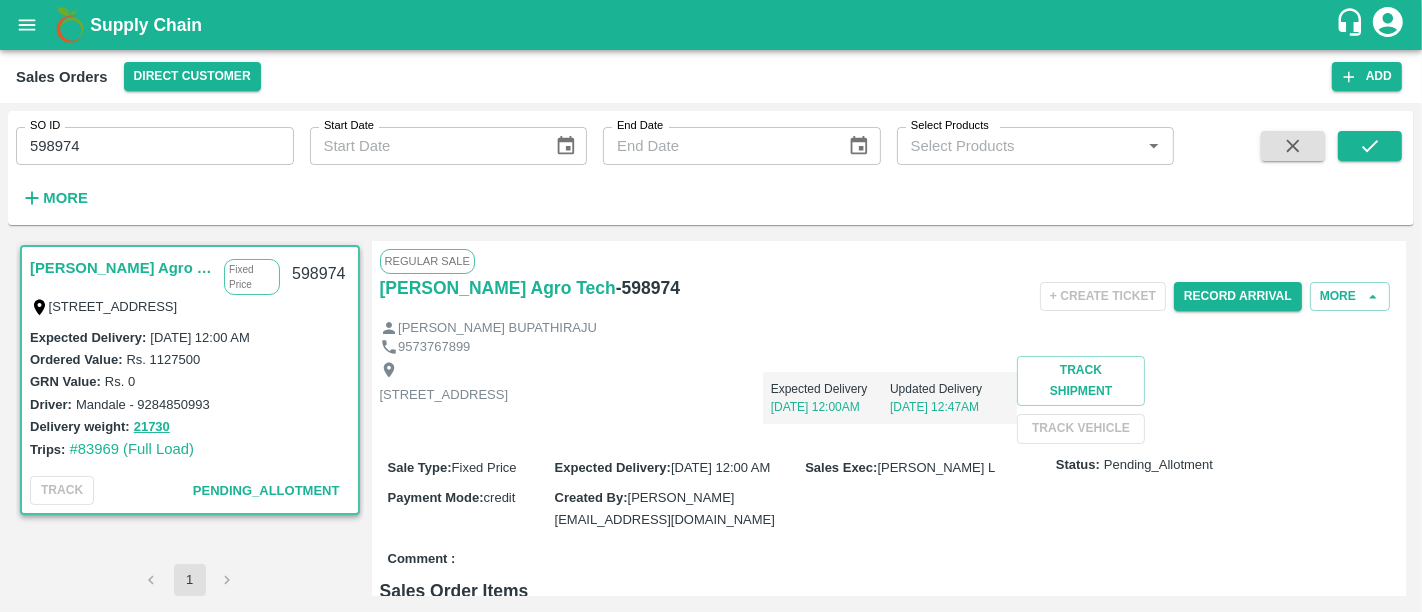 click on "Supply Chain" at bounding box center (712, 25) 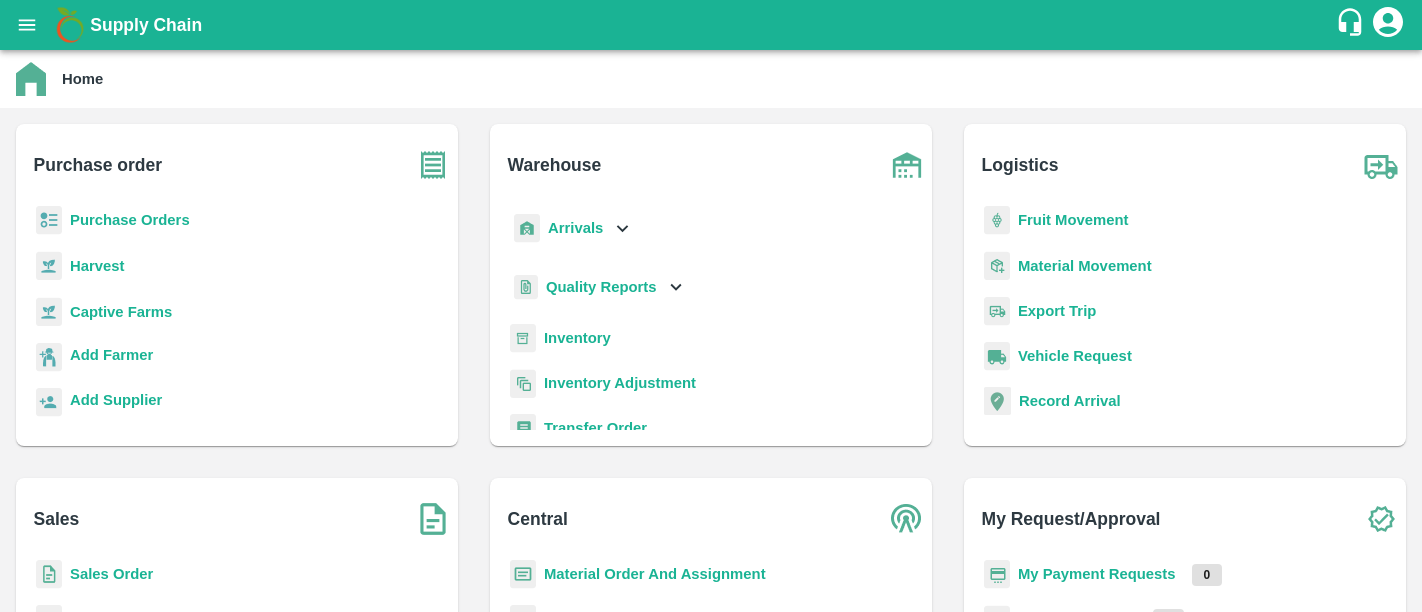 scroll, scrollTop: 0, scrollLeft: 0, axis: both 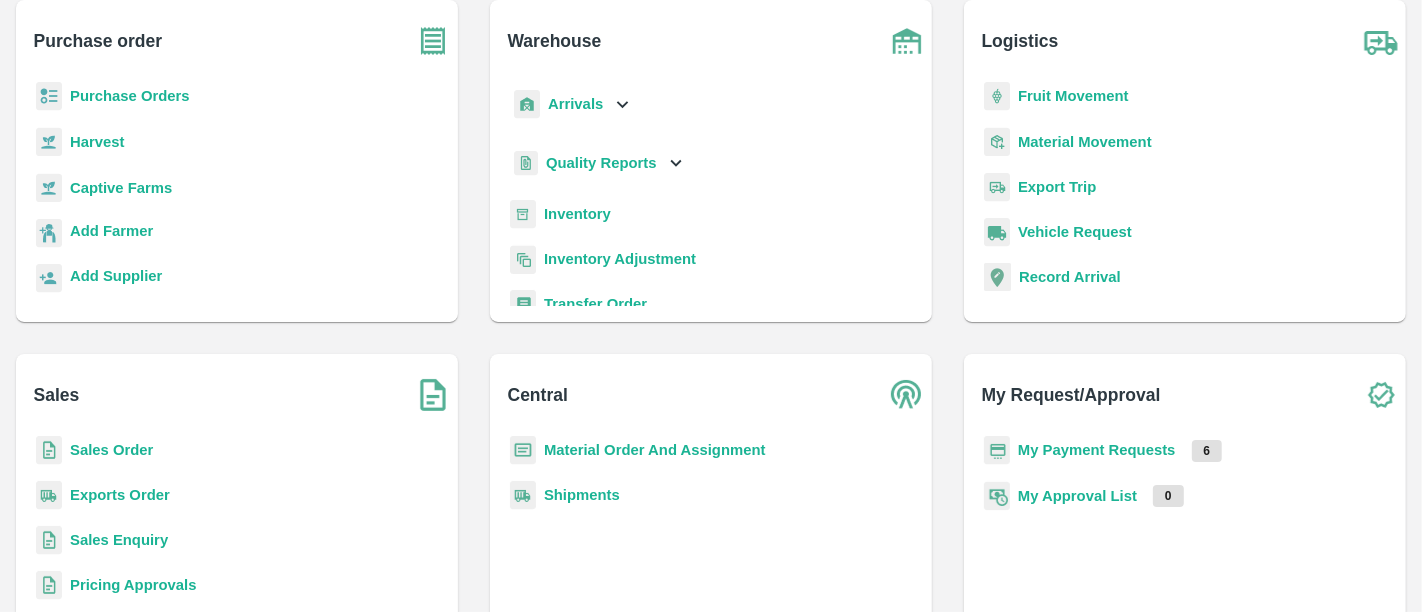 click on "Sales Order" at bounding box center (111, 450) 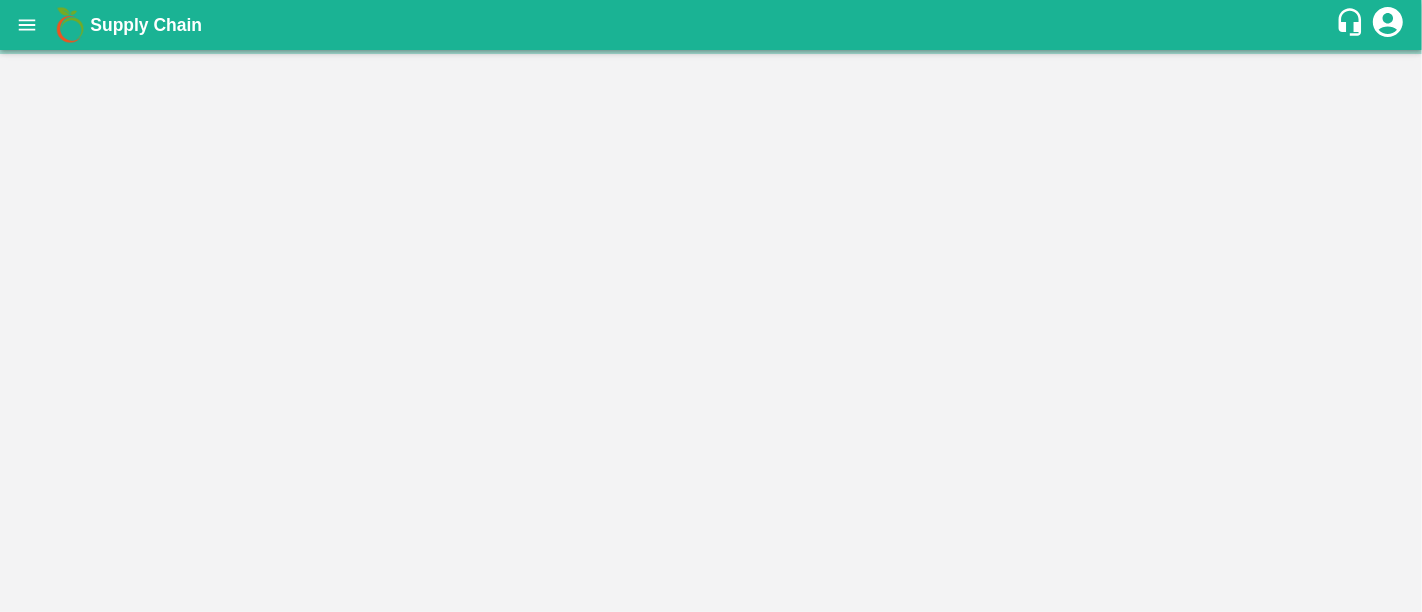 scroll, scrollTop: 0, scrollLeft: 0, axis: both 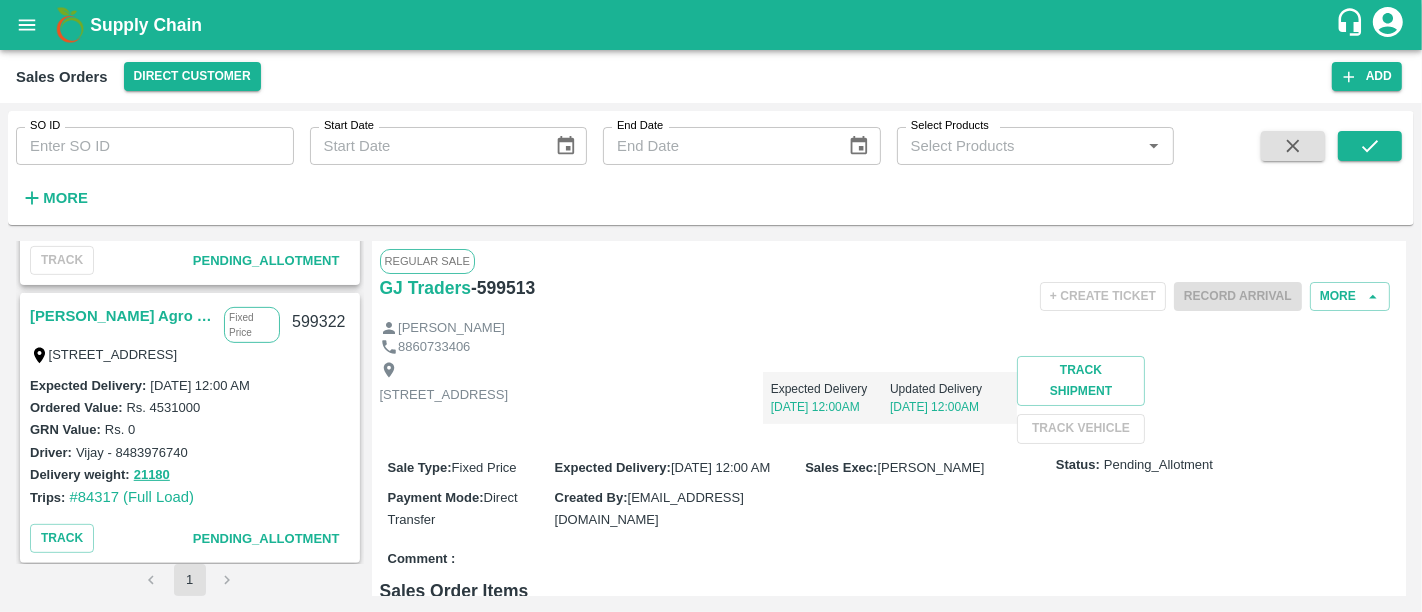 click on "[PERSON_NAME] Agro Tech" at bounding box center (122, 316) 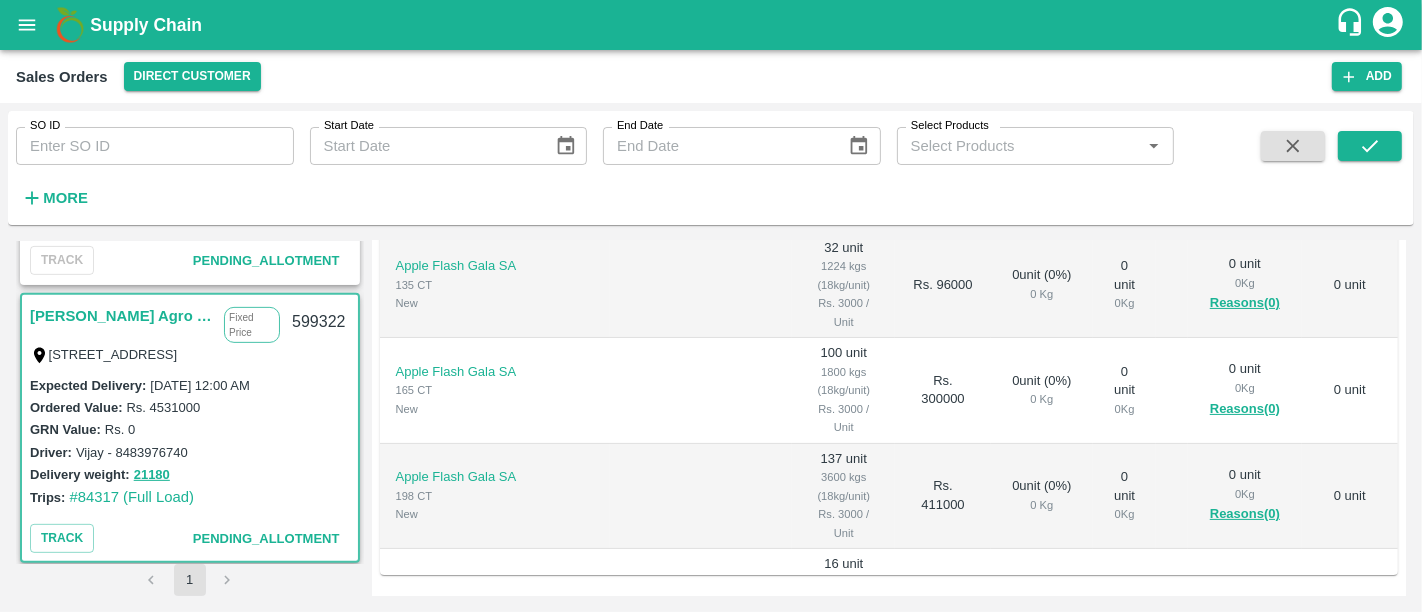 scroll, scrollTop: 431, scrollLeft: 0, axis: vertical 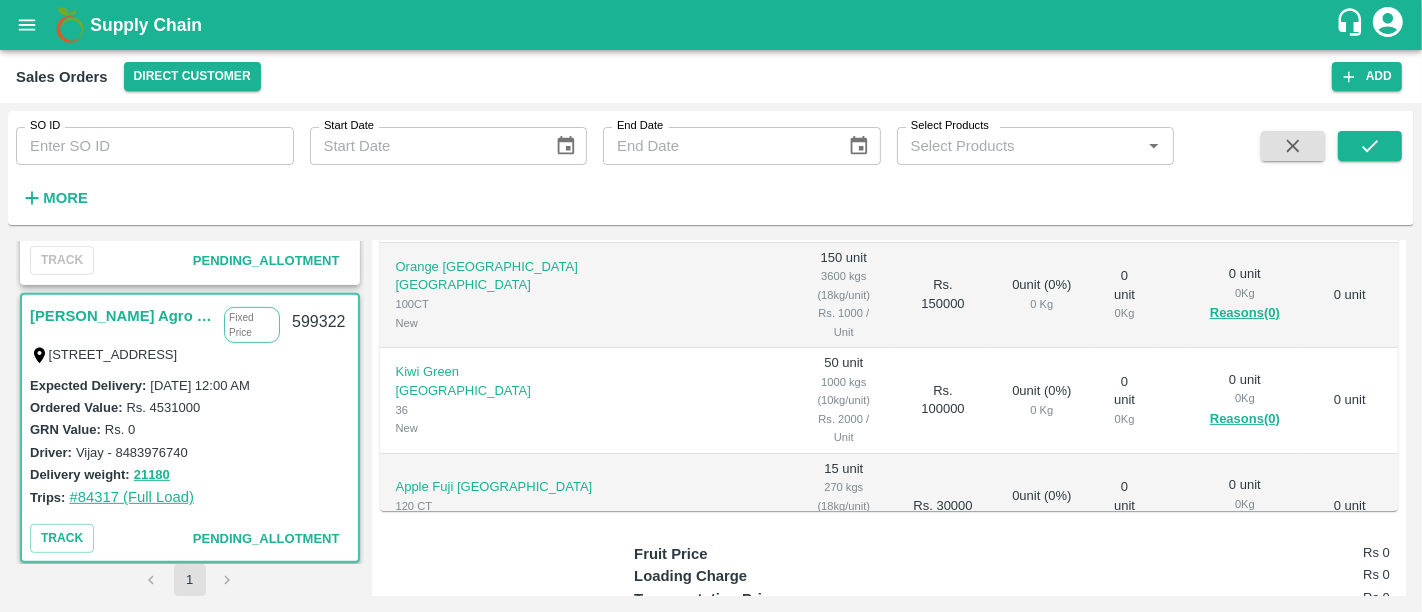 click on "#84317 (Full Load)" at bounding box center (131, 497) 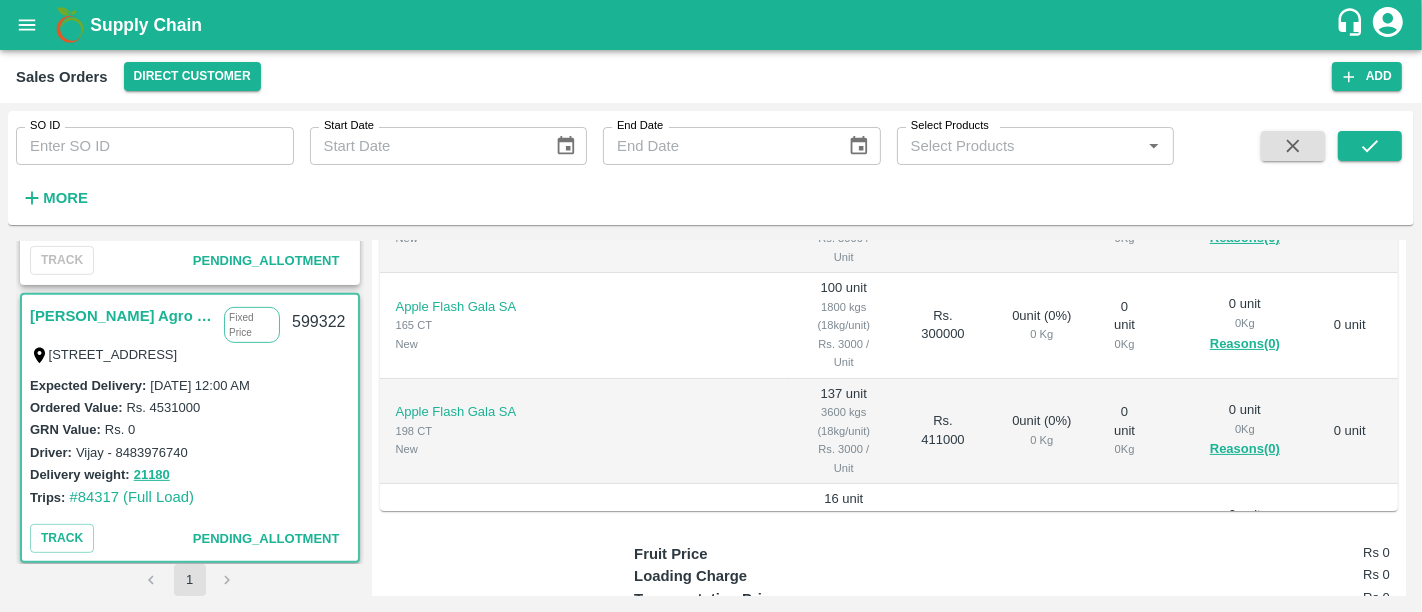 scroll, scrollTop: 0, scrollLeft: 0, axis: both 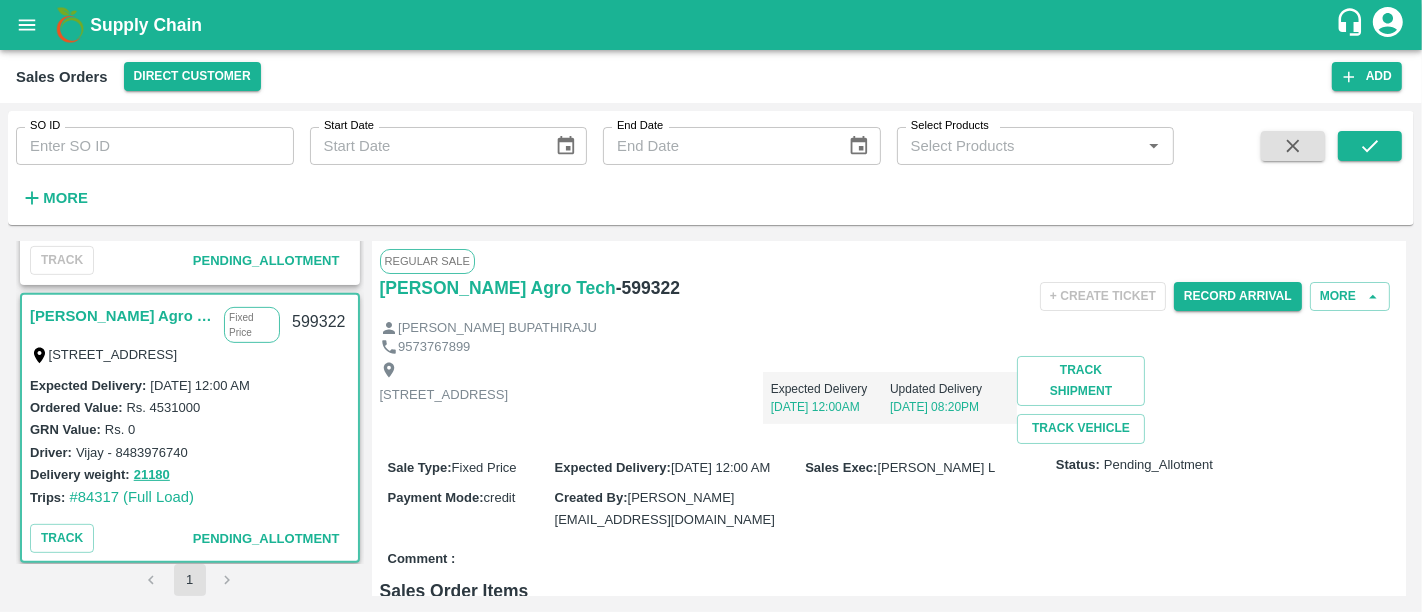 click on "Supply Chain" at bounding box center (146, 25) 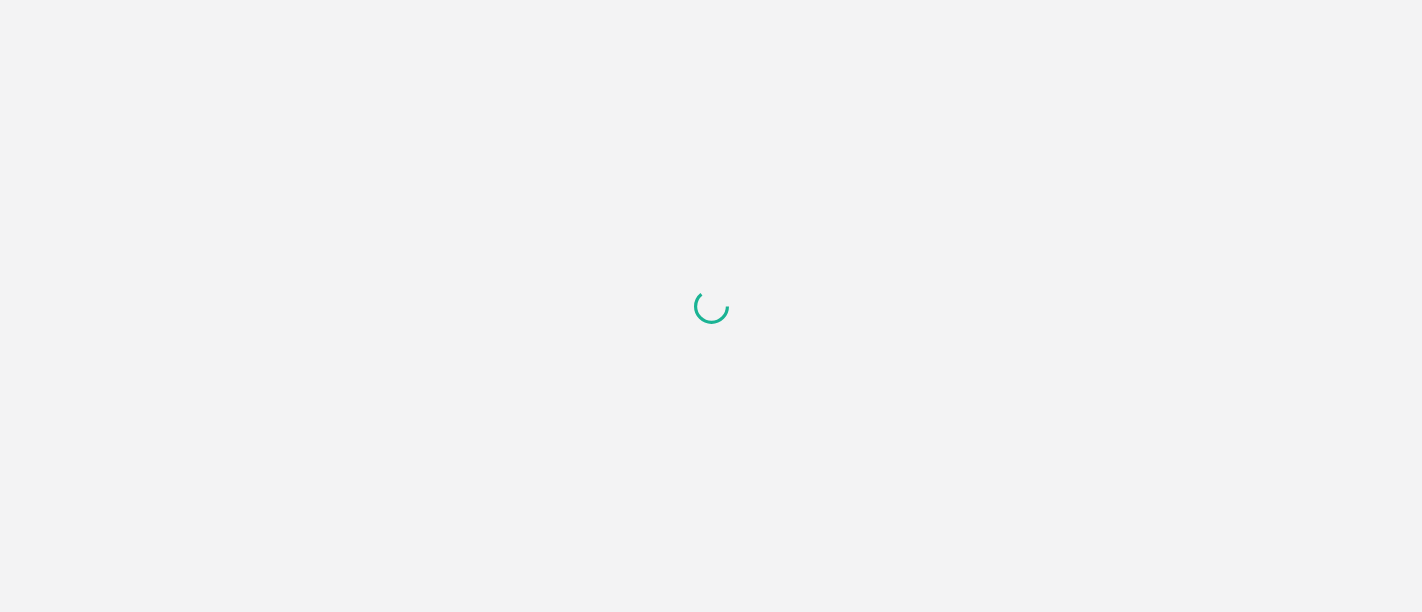 scroll, scrollTop: 0, scrollLeft: 0, axis: both 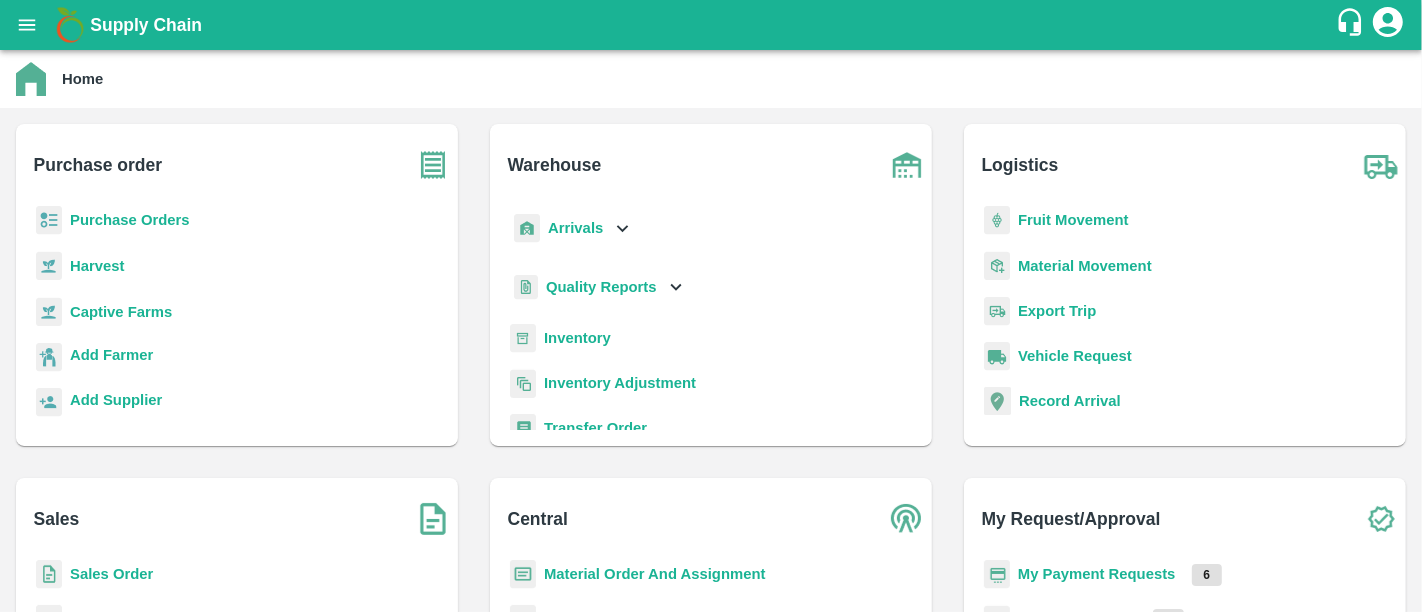 click on "Purchase Orders" at bounding box center (130, 220) 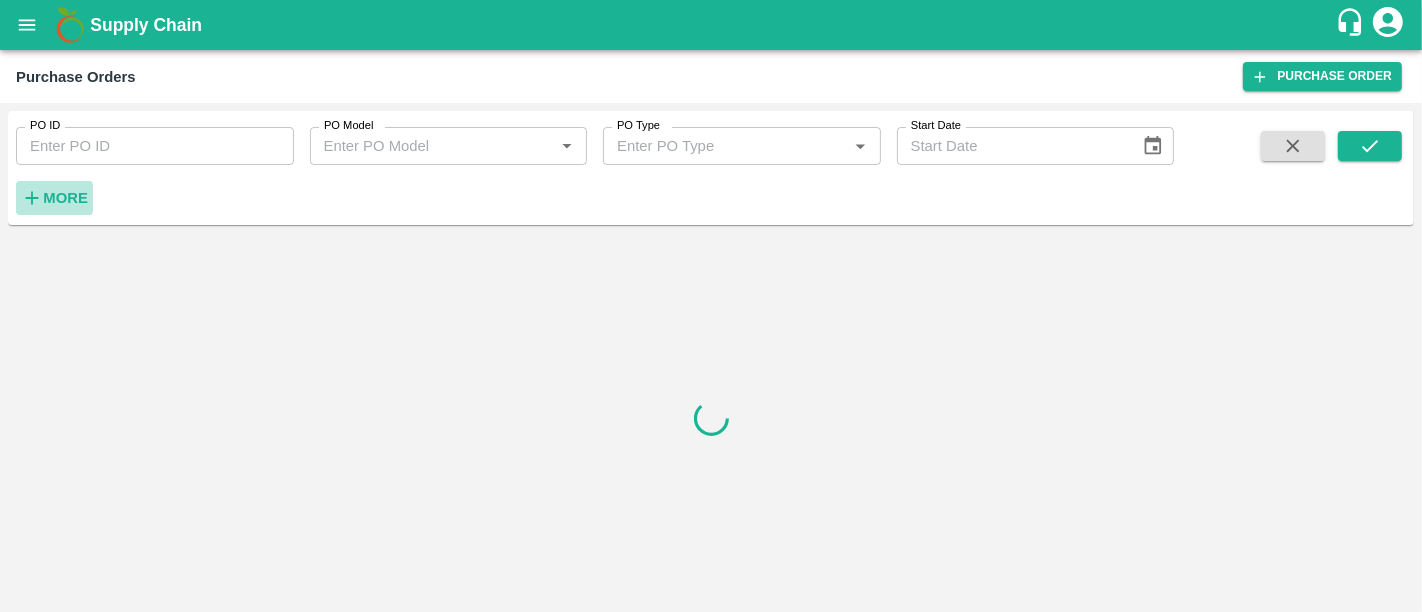 click on "More" at bounding box center (65, 198) 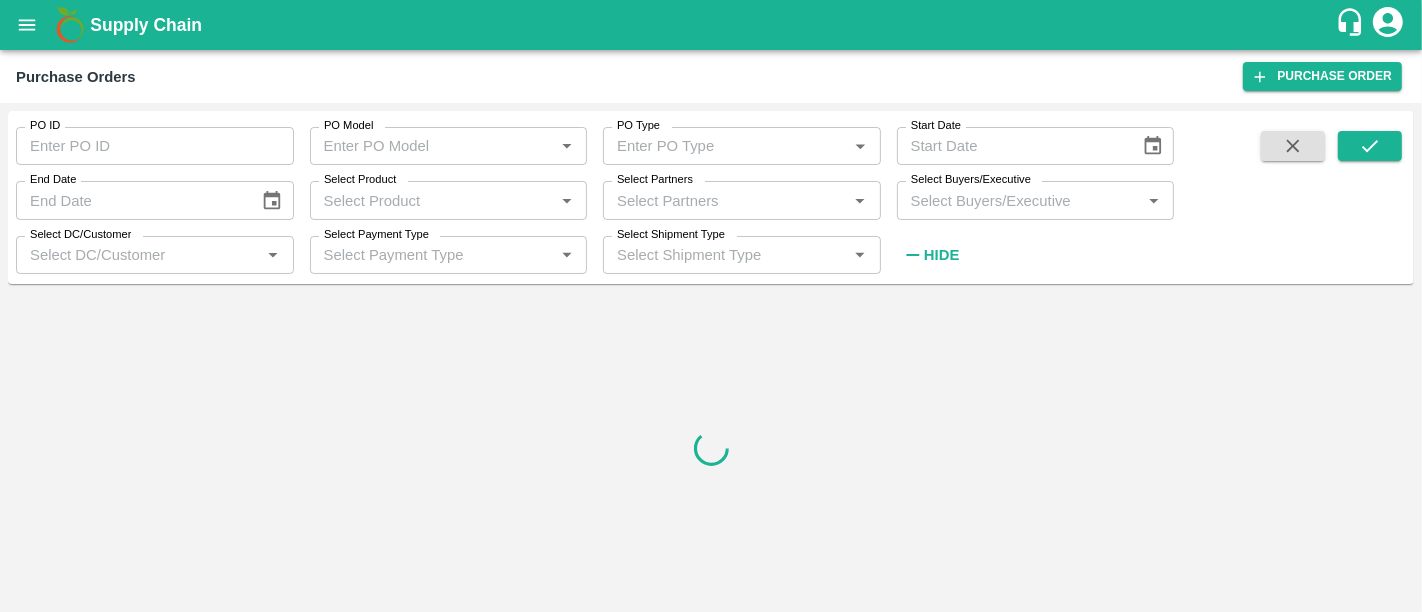 click on "Select Product   *" at bounding box center (449, 200) 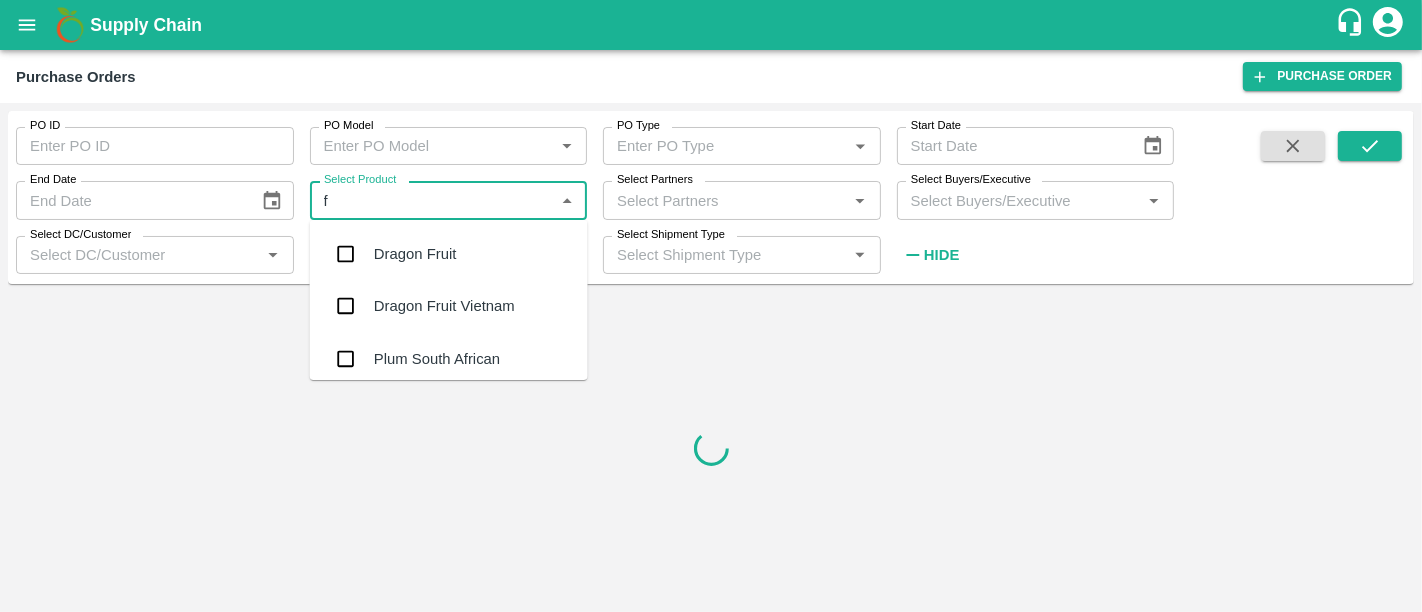 type on "fl" 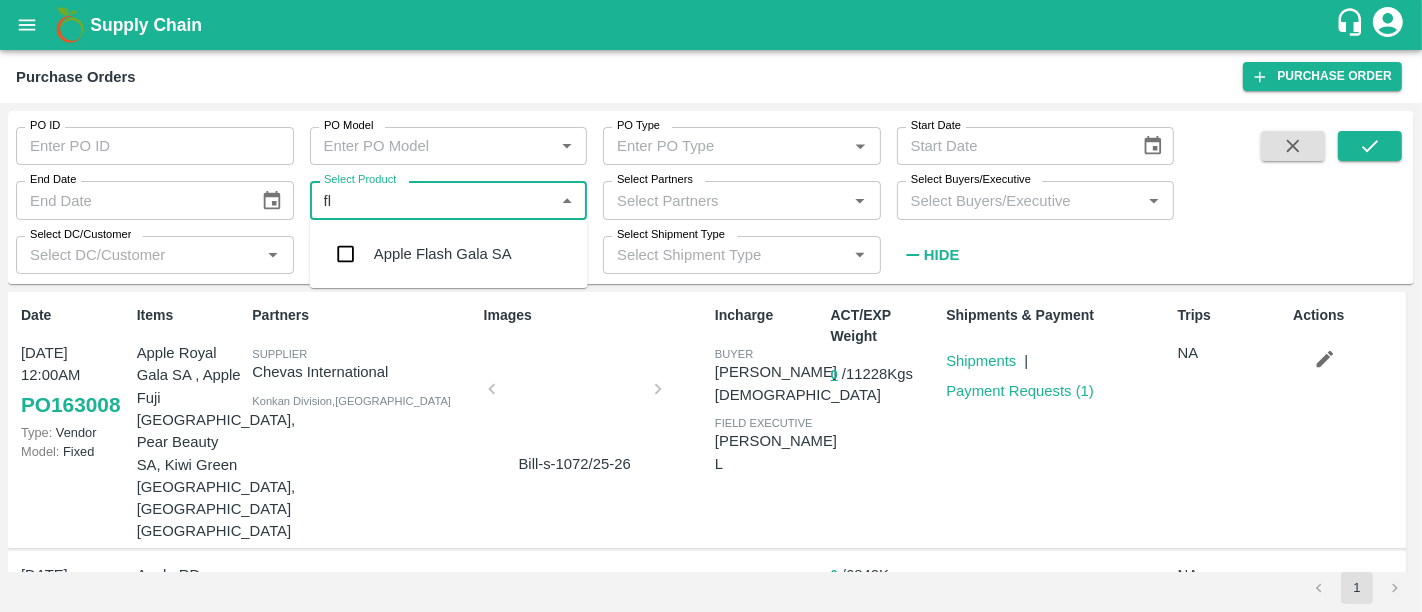 click on "Apple Flash Gala SA" at bounding box center [449, 254] 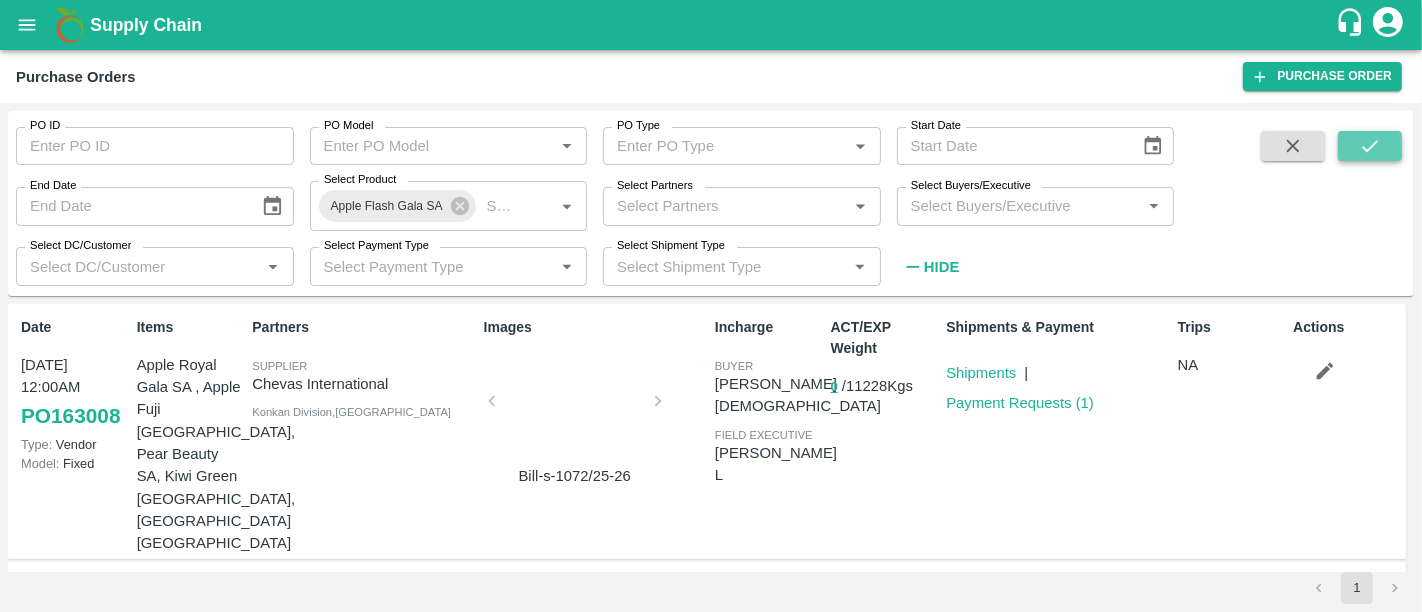 click at bounding box center [1370, 146] 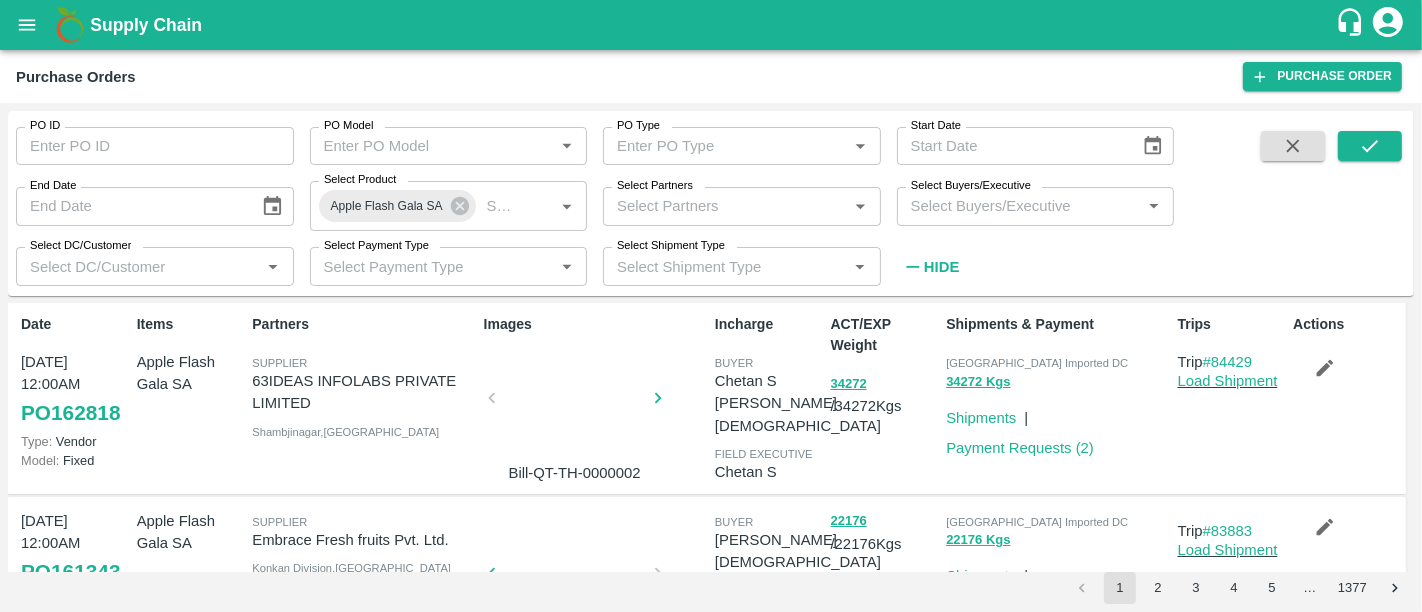 scroll, scrollTop: 0, scrollLeft: 0, axis: both 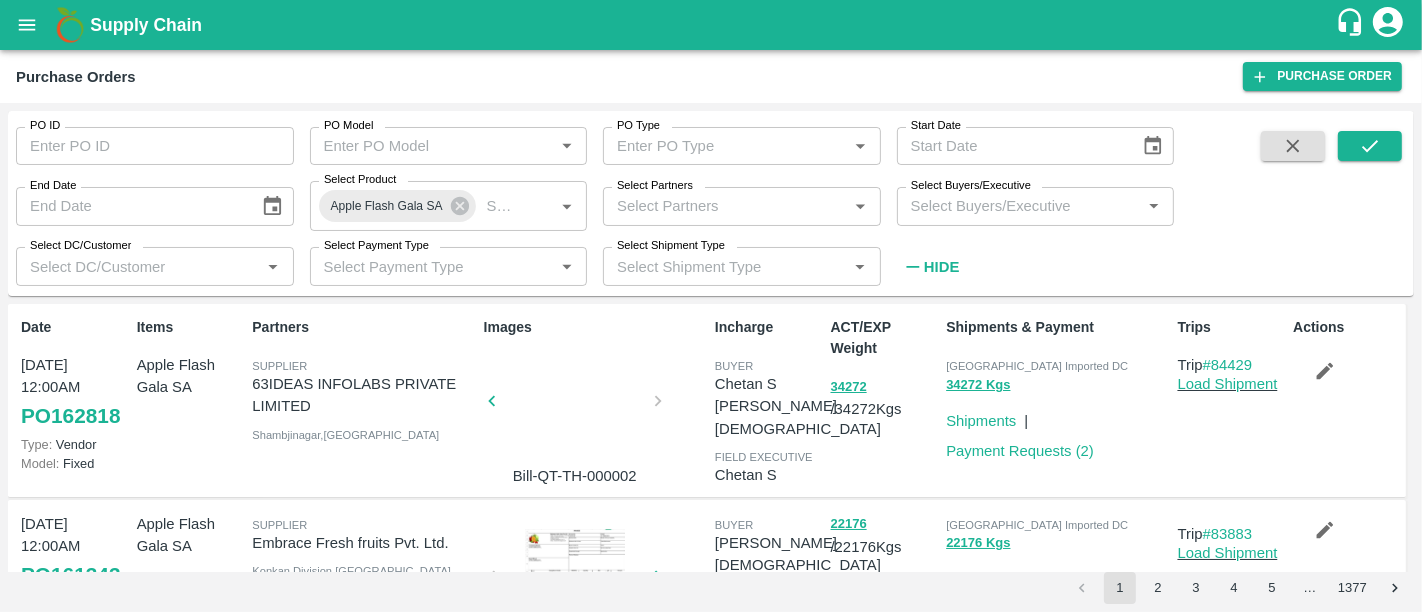click at bounding box center [575, 407] 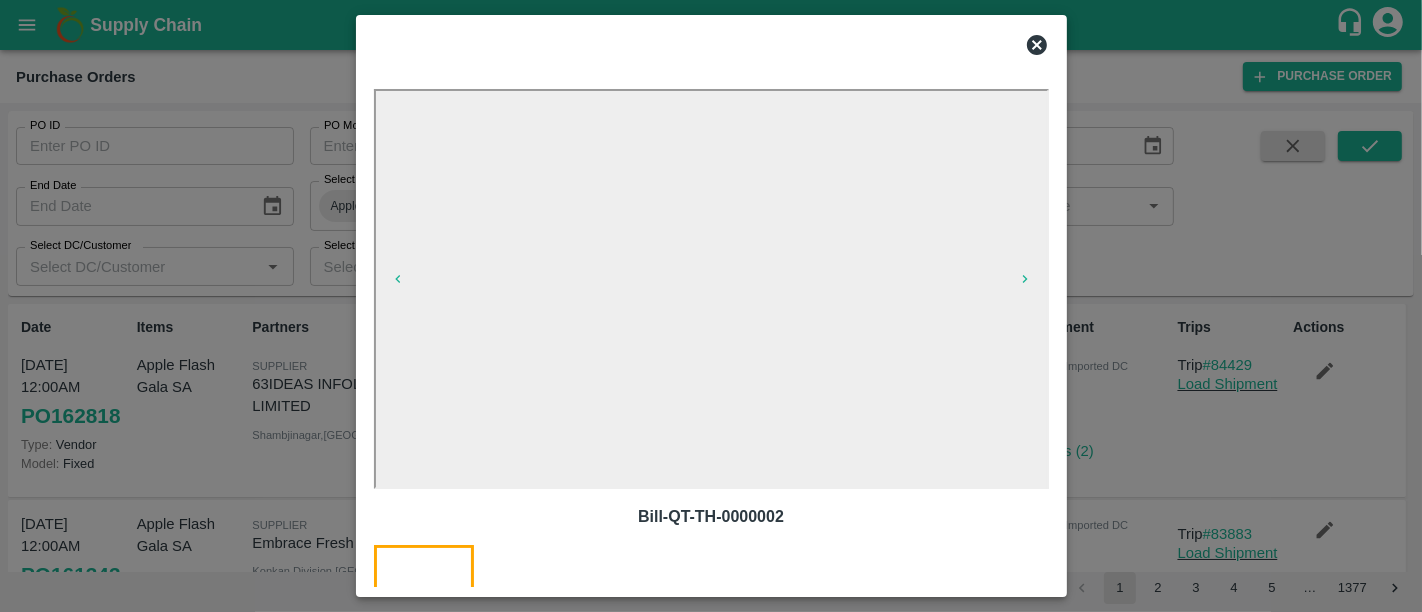 click at bounding box center [711, 306] 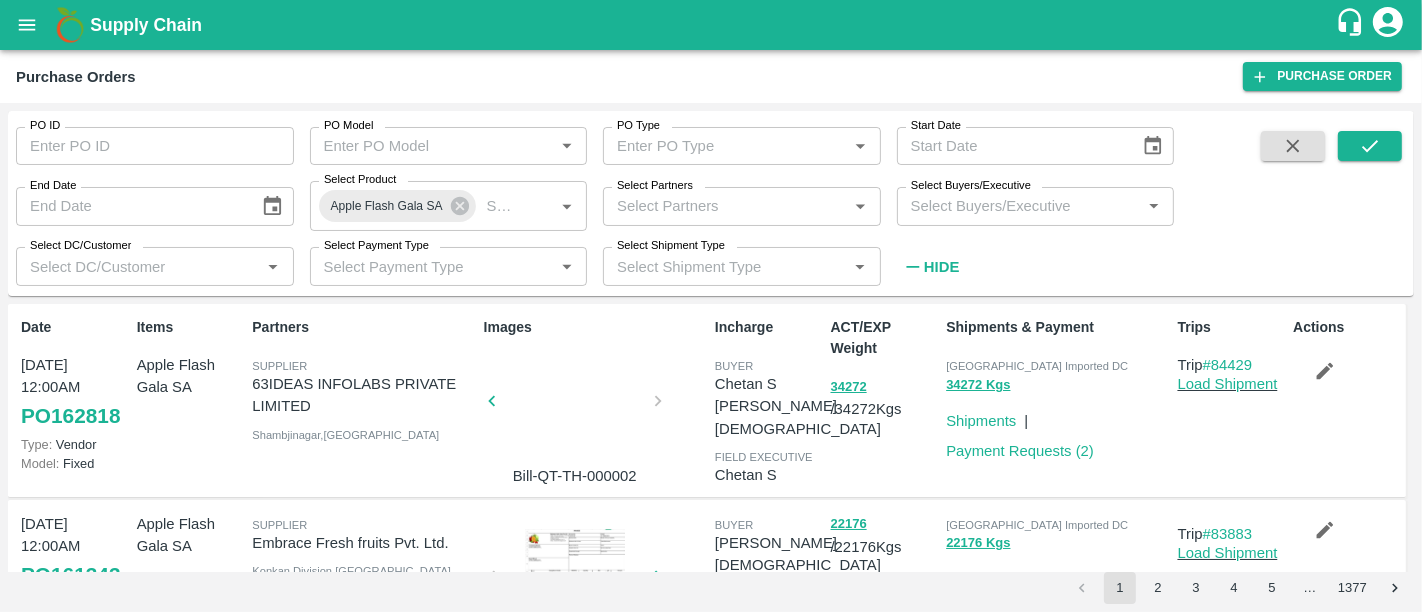 scroll, scrollTop: 0, scrollLeft: 0, axis: both 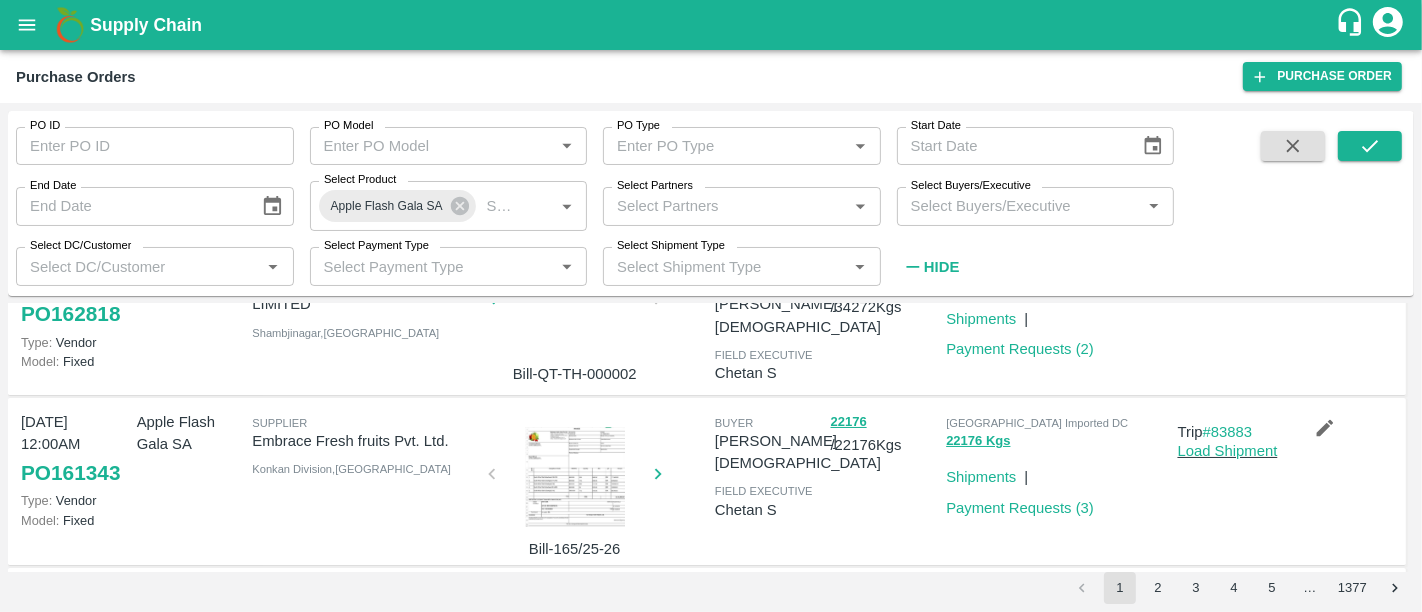 click at bounding box center (575, 477) 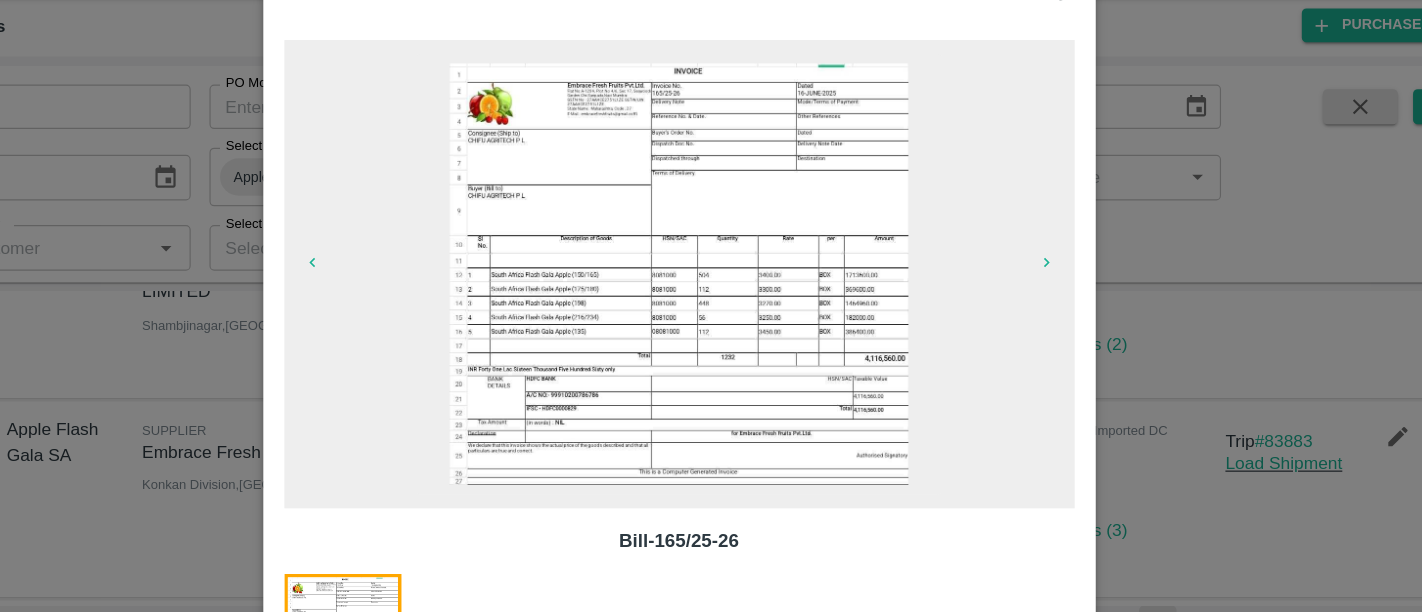 click at bounding box center [711, 306] 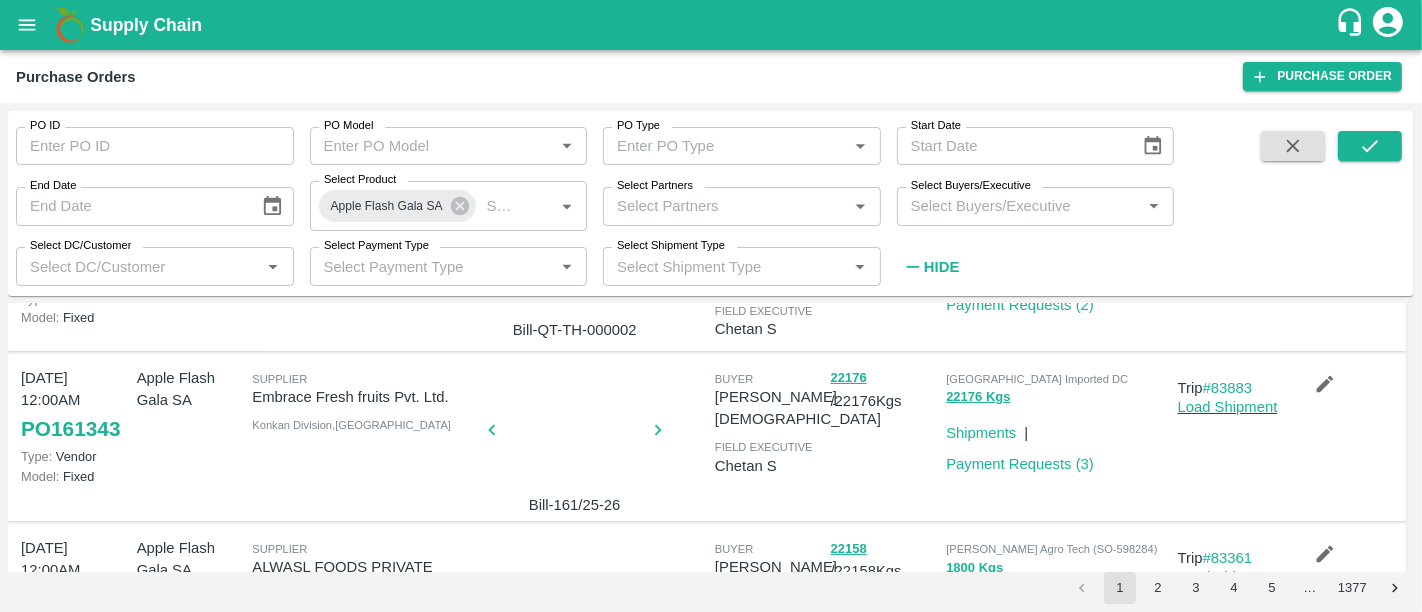 scroll, scrollTop: 180, scrollLeft: 0, axis: vertical 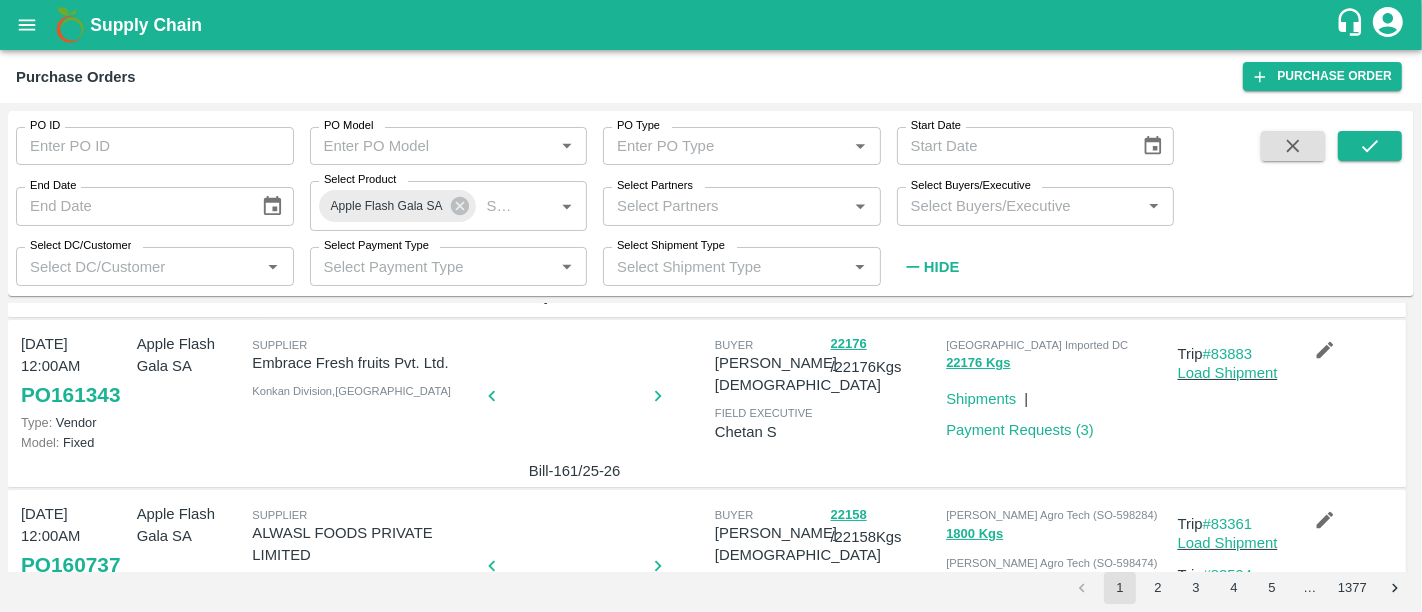 click at bounding box center (575, 402) 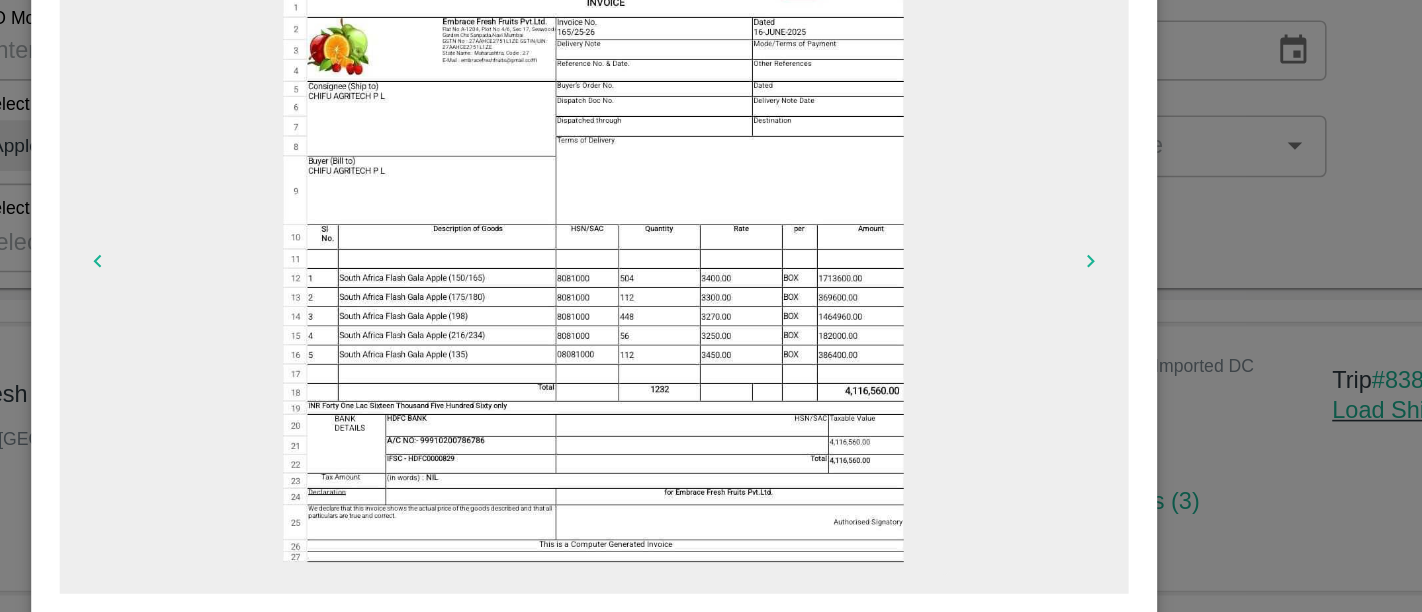 click at bounding box center (711, 306) 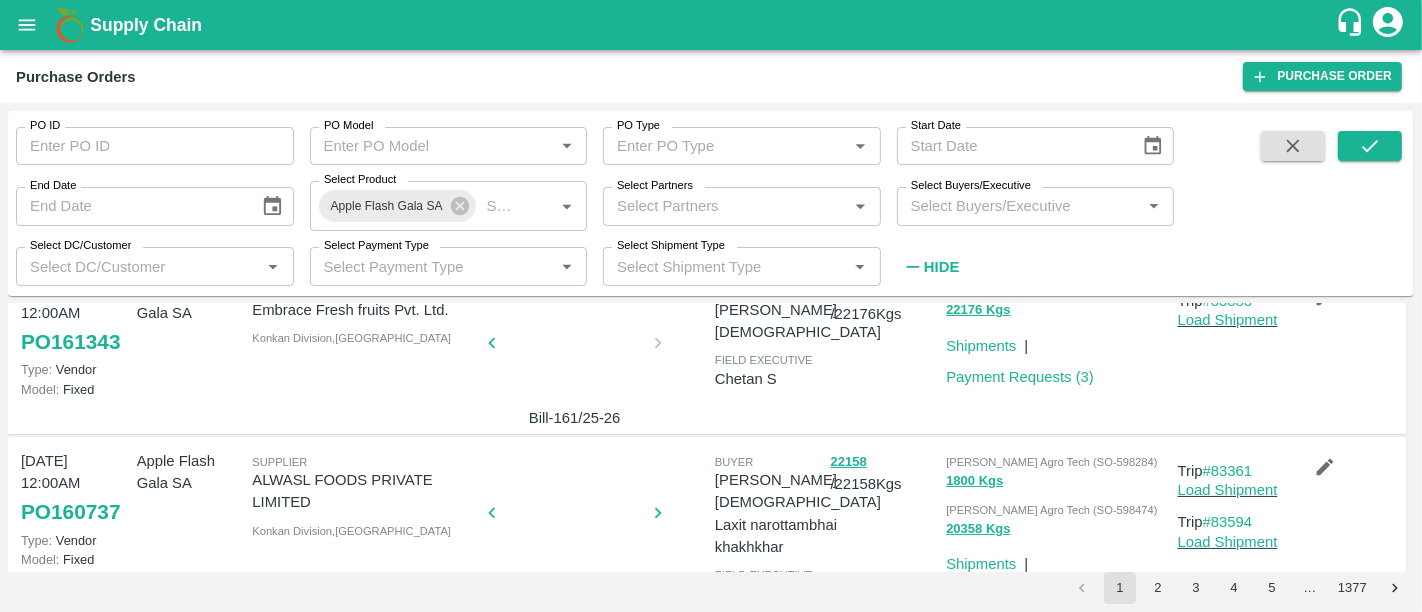 scroll, scrollTop: 0, scrollLeft: 0, axis: both 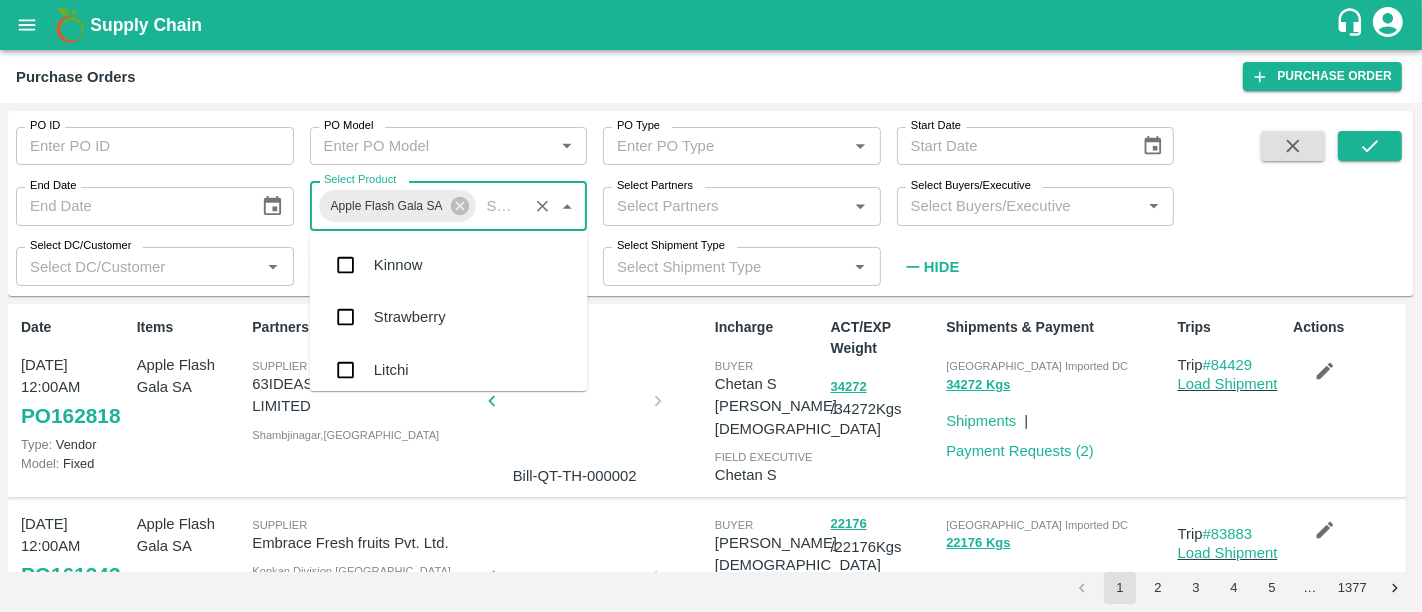 click on "Select Product" at bounding box center [501, 206] 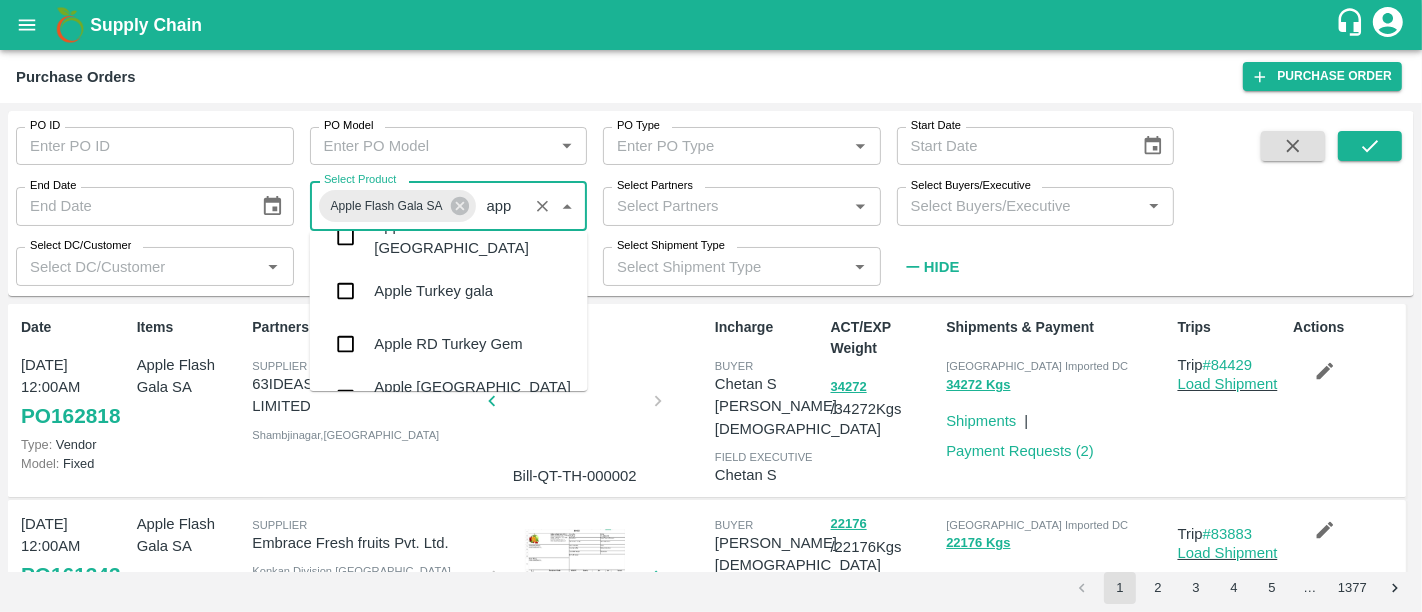 scroll, scrollTop: 1942, scrollLeft: 0, axis: vertical 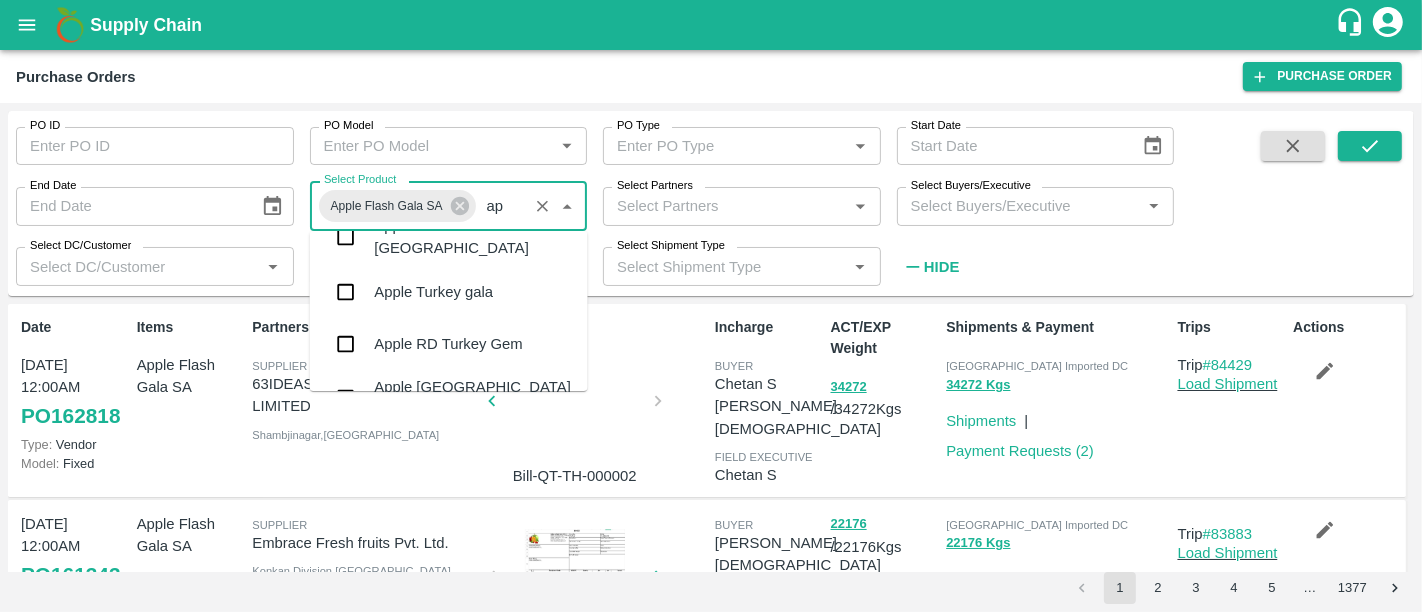 type on "a" 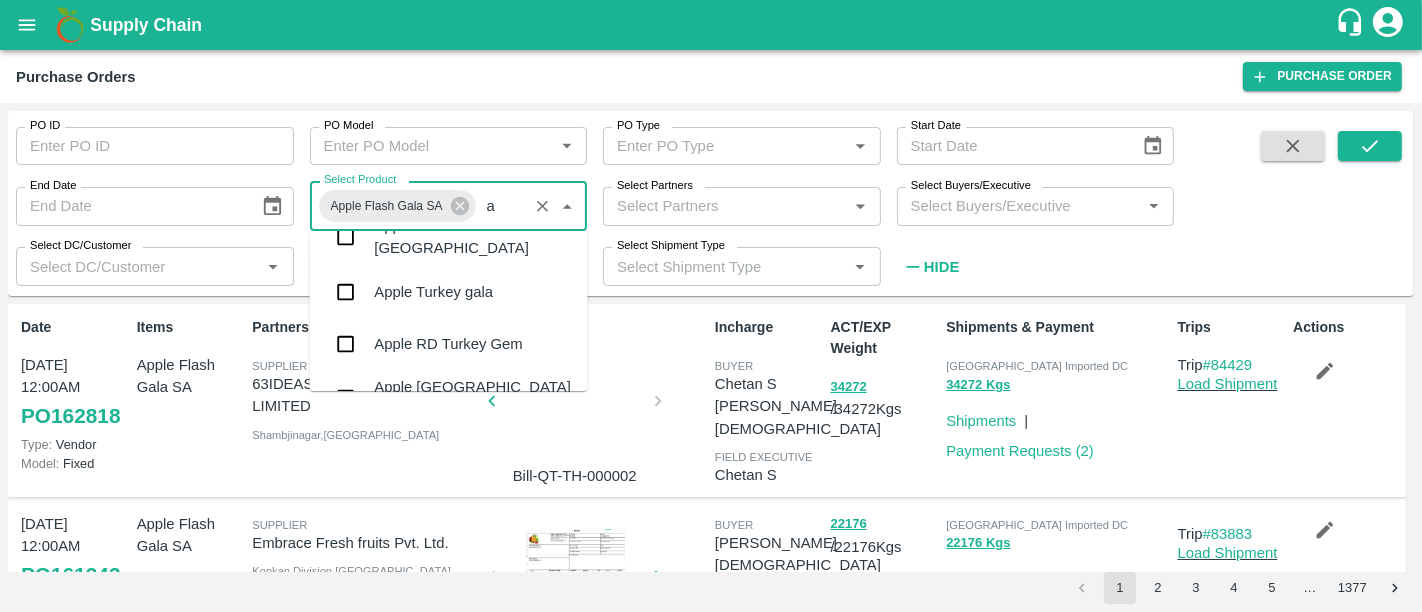 type 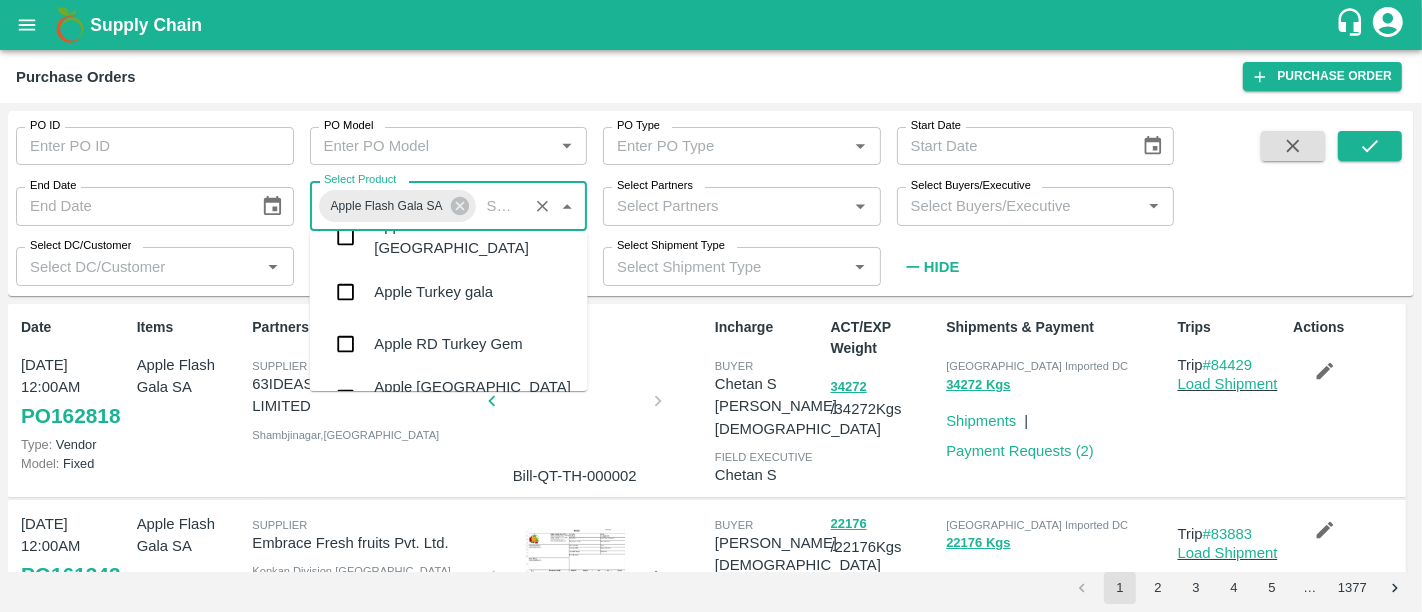 checkbox on "false" 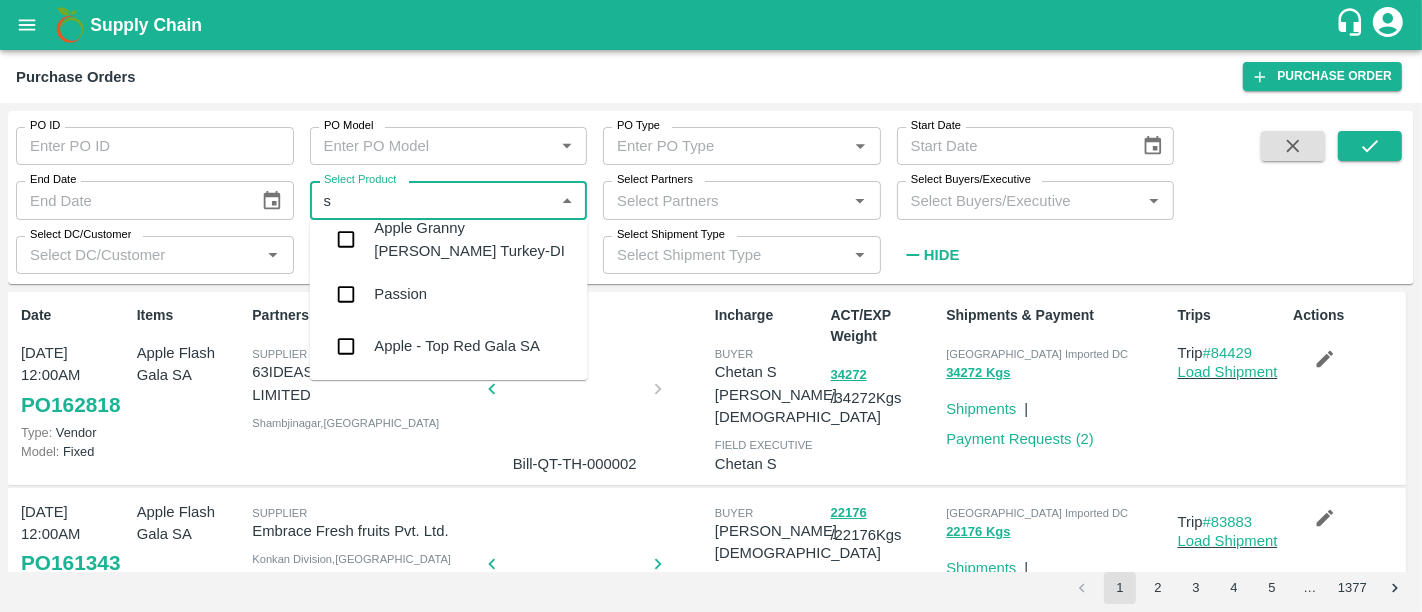 scroll, scrollTop: 0, scrollLeft: 0, axis: both 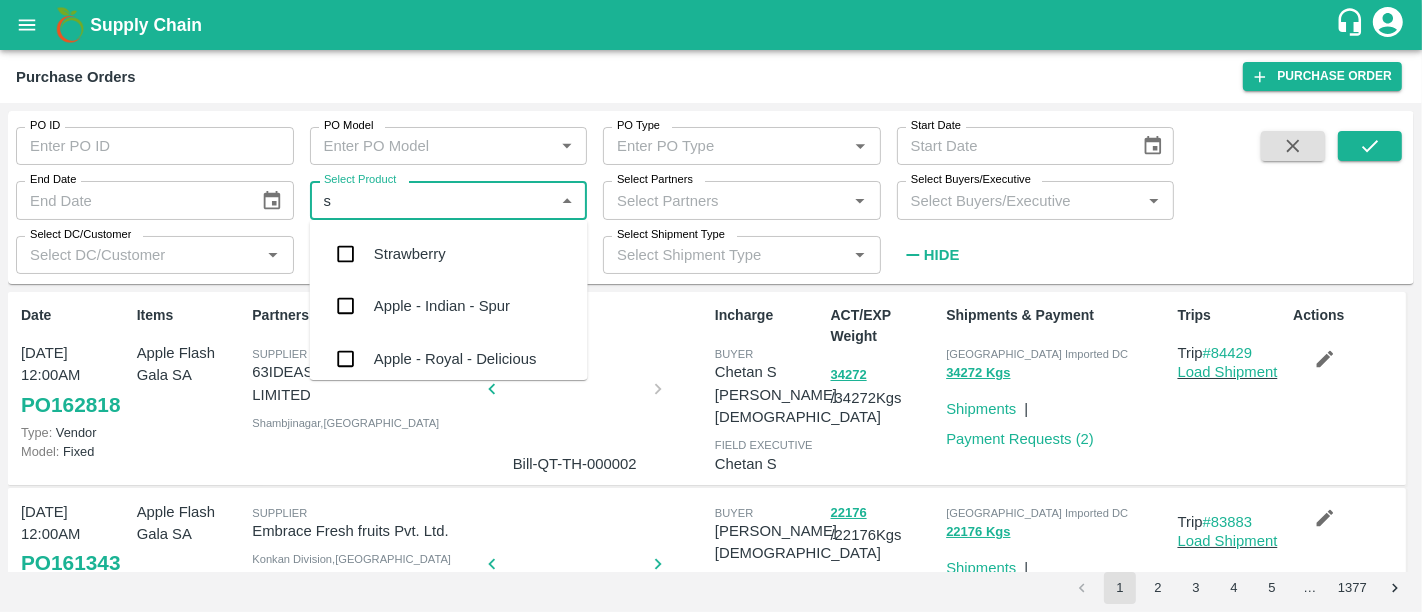 type on "sa" 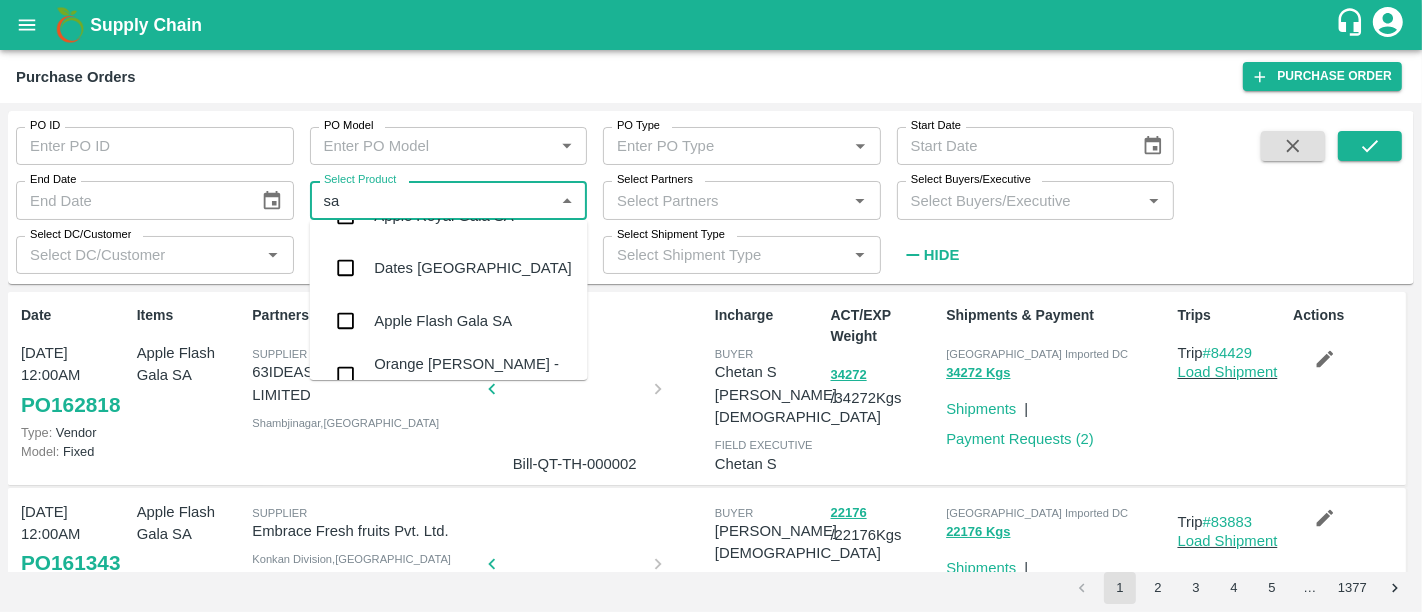 scroll, scrollTop: 564, scrollLeft: 0, axis: vertical 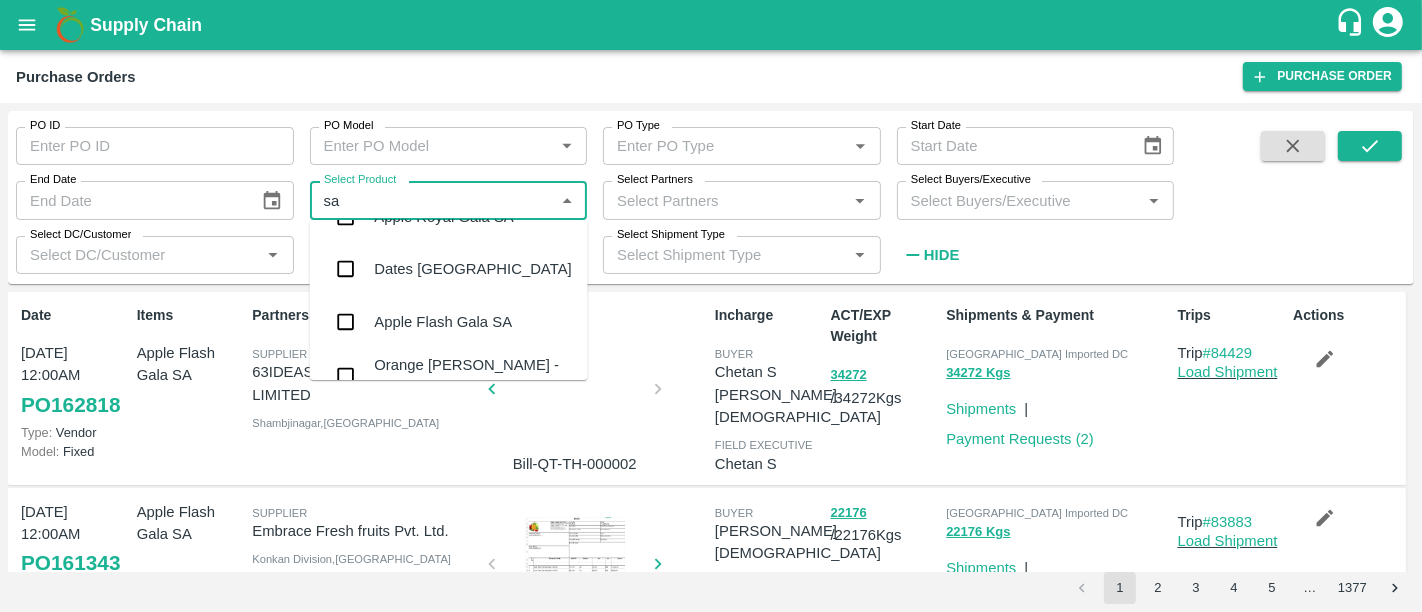 click on "Apple Flash Gala SA" at bounding box center (443, 322) 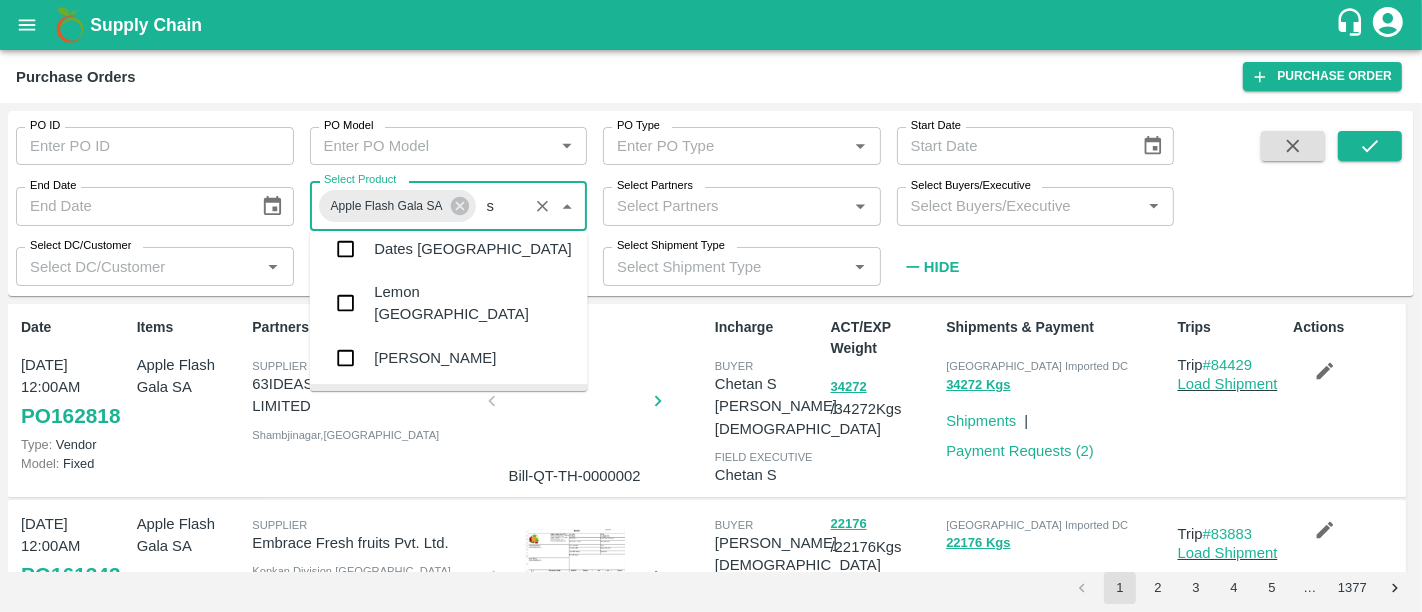 type on "sa" 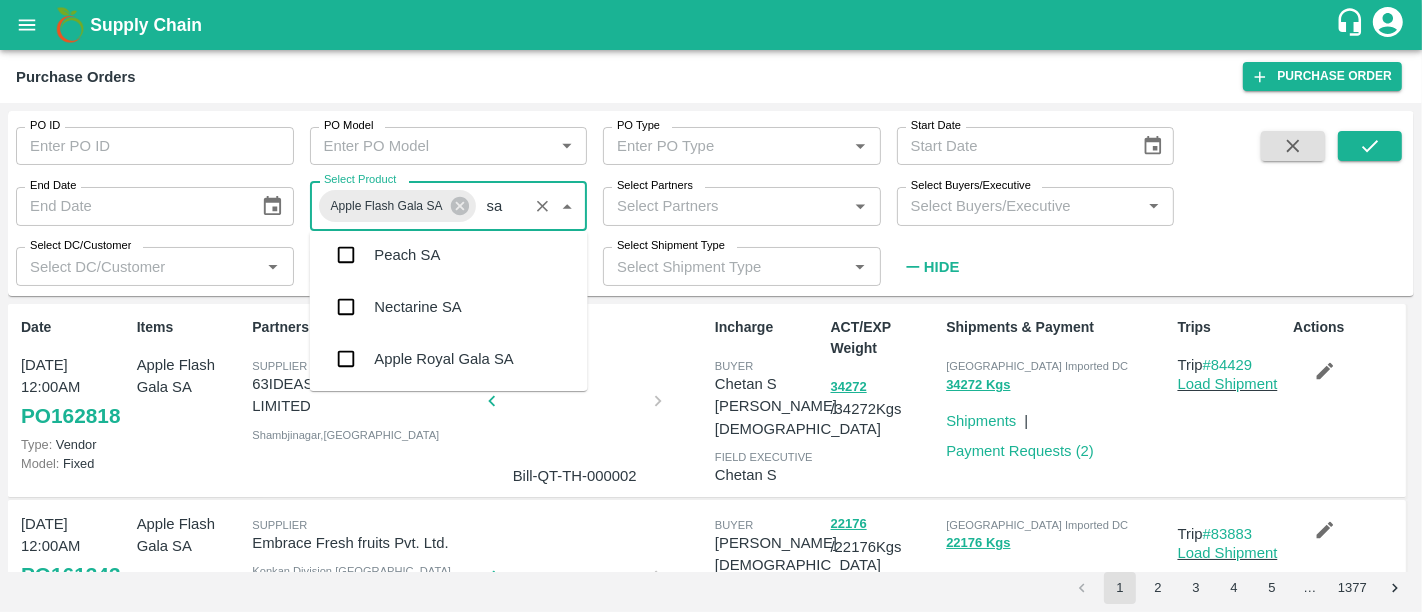 scroll, scrollTop: 431, scrollLeft: 0, axis: vertical 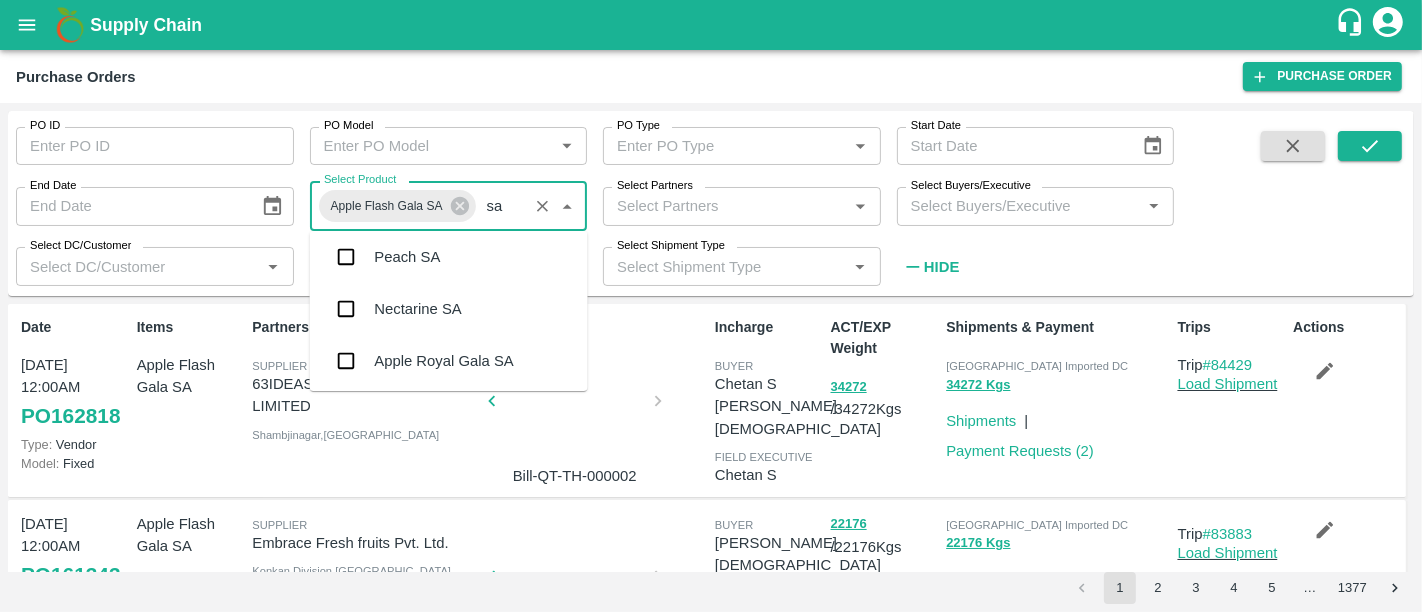 click on "Apple  Royal Gala SA" at bounding box center (443, 361) 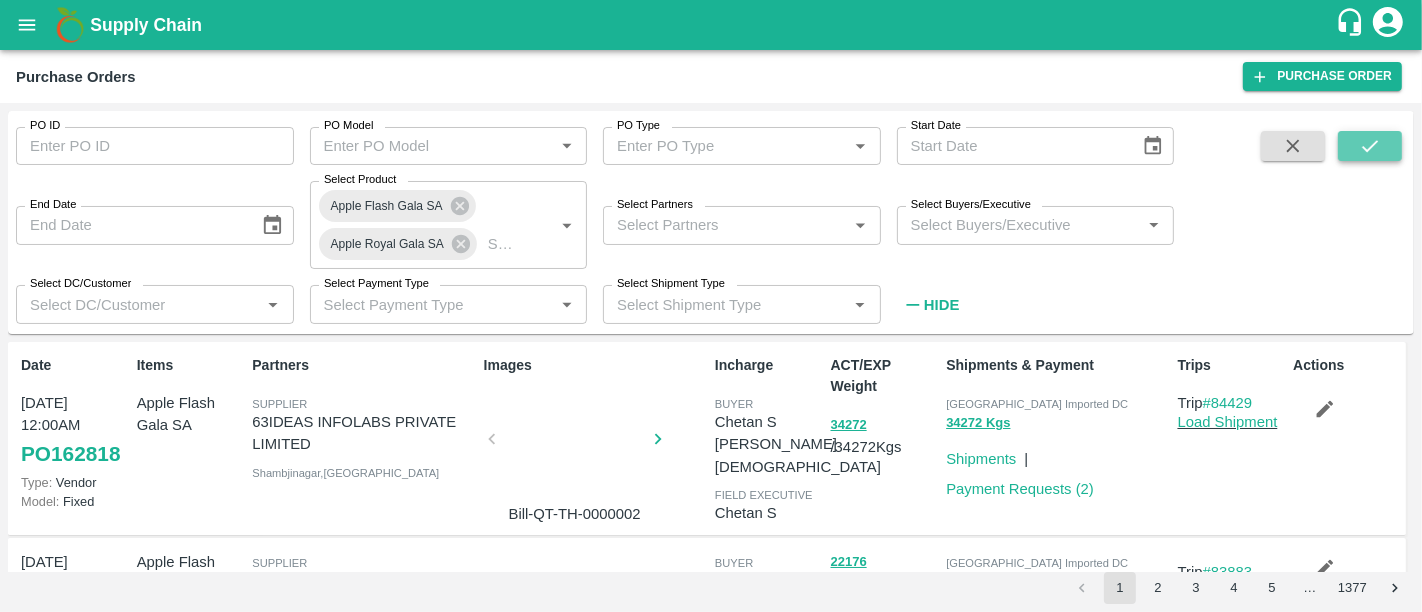 click 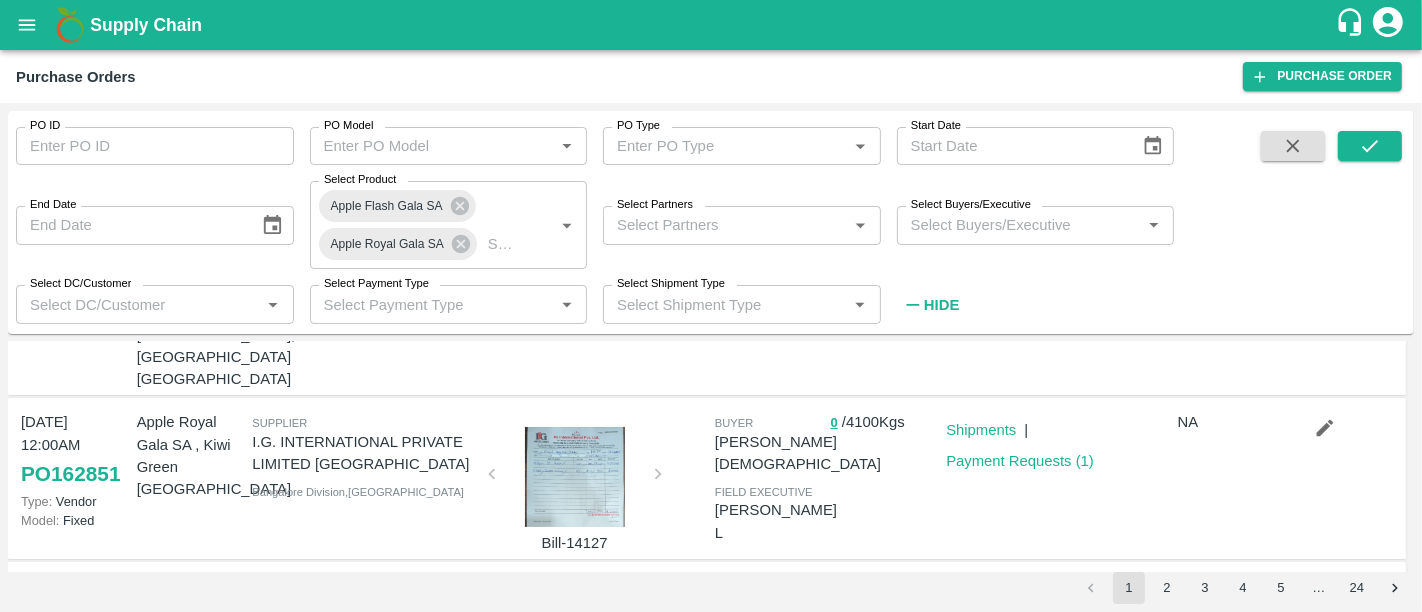 scroll, scrollTop: 203, scrollLeft: 0, axis: vertical 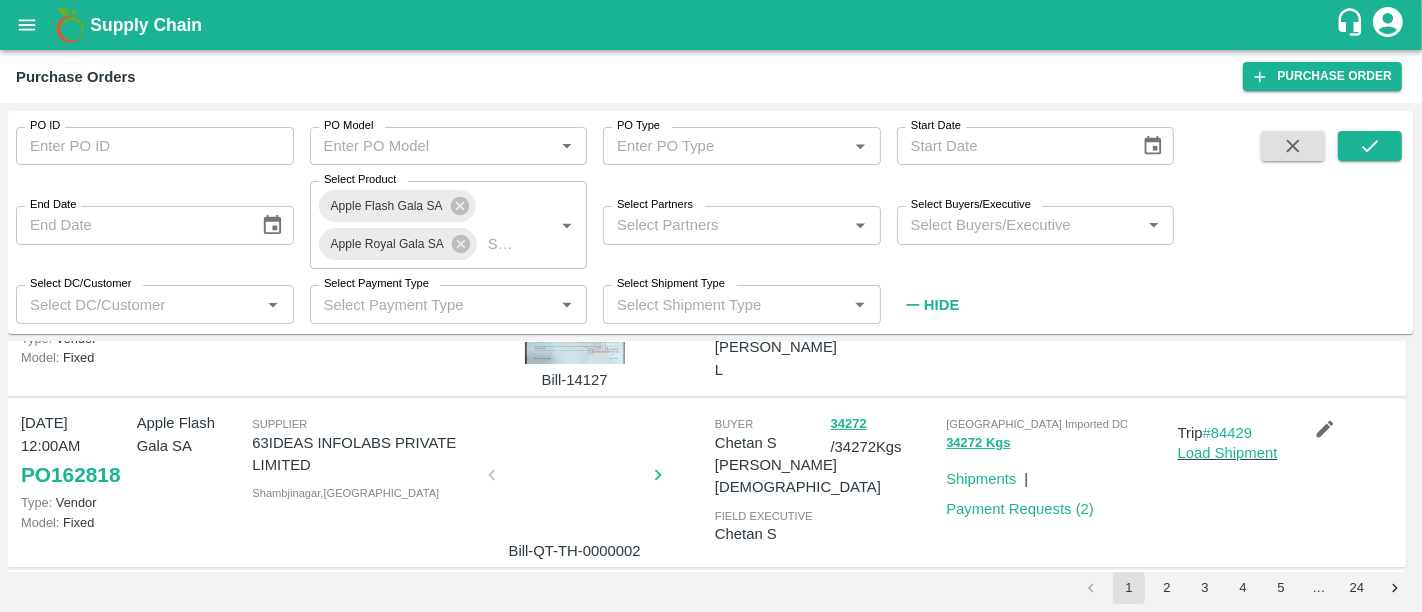 click at bounding box center [575, 481] 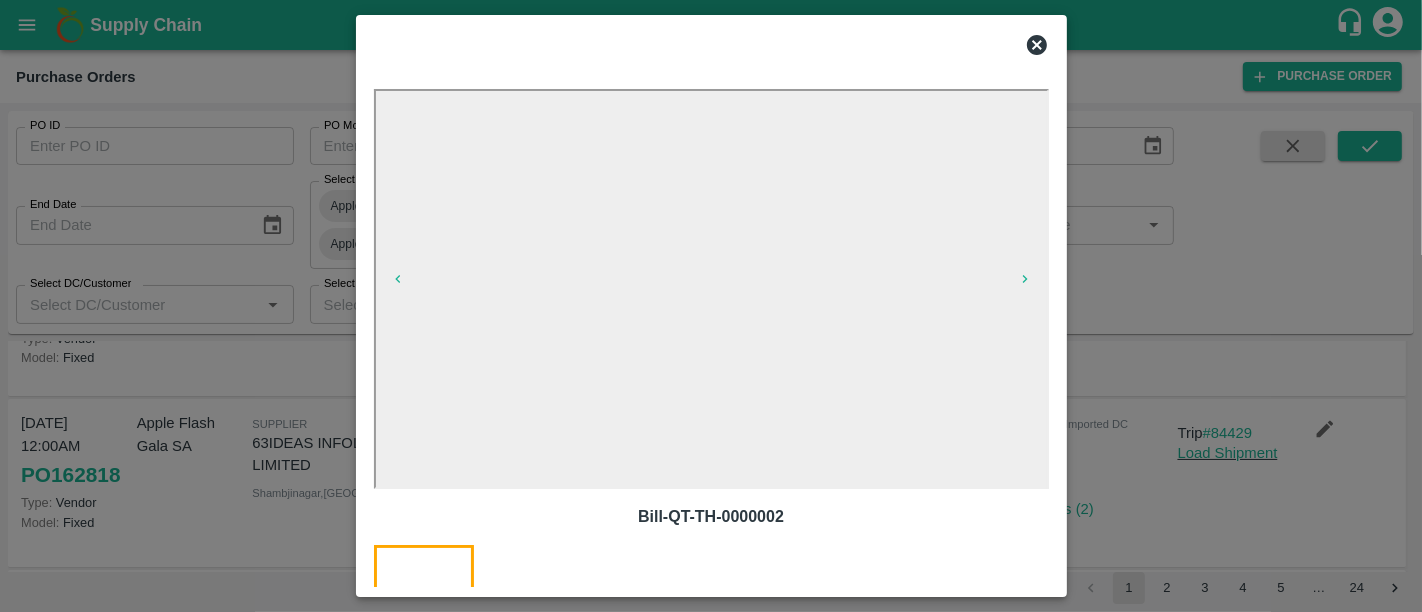 click at bounding box center [560, 620] 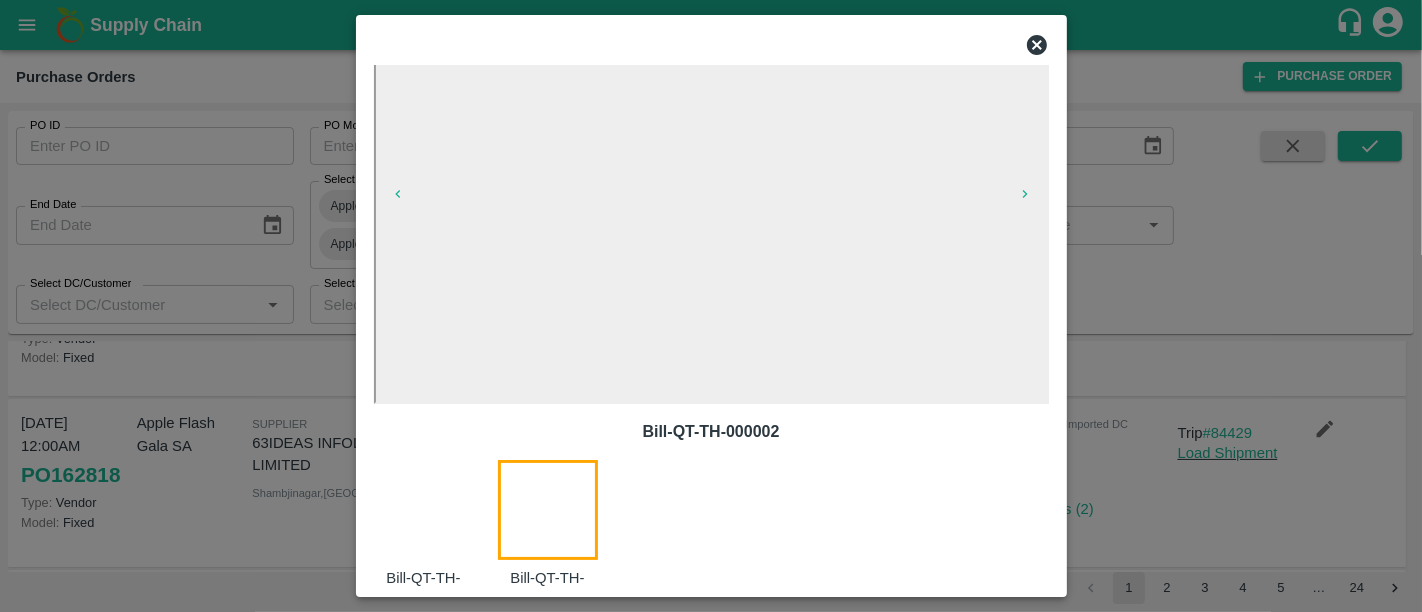 click at bounding box center (711, 306) 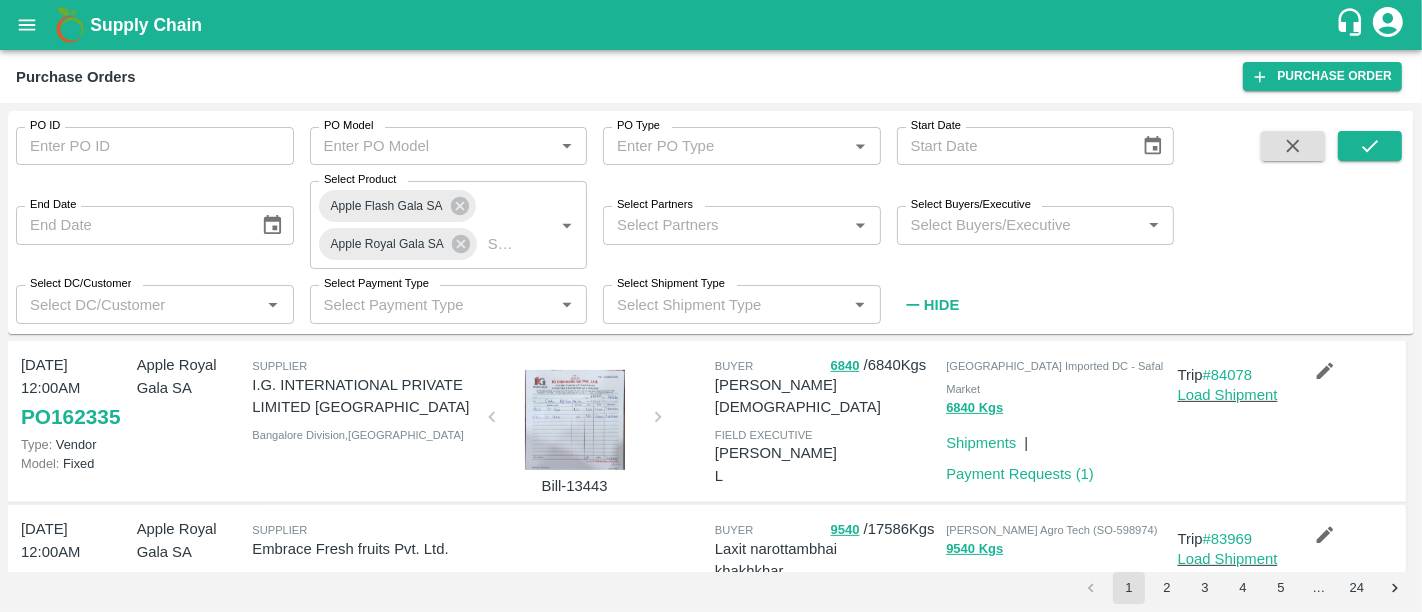 scroll, scrollTop: 817, scrollLeft: 0, axis: vertical 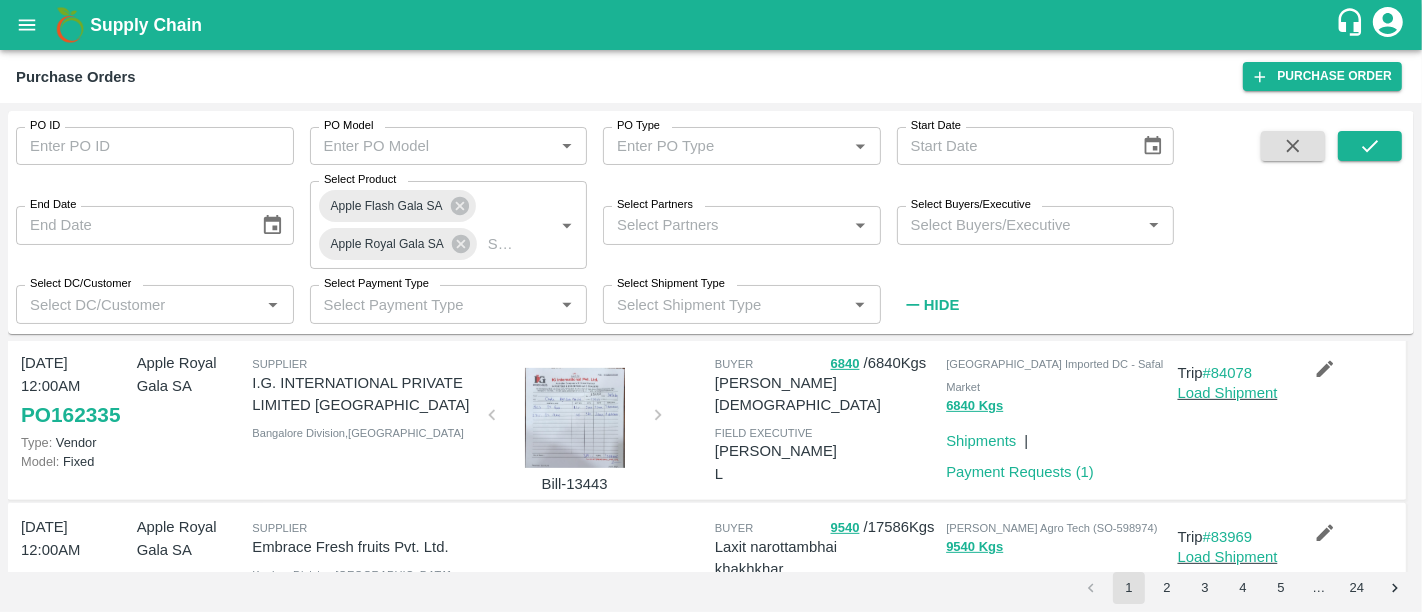 click at bounding box center [575, 585] 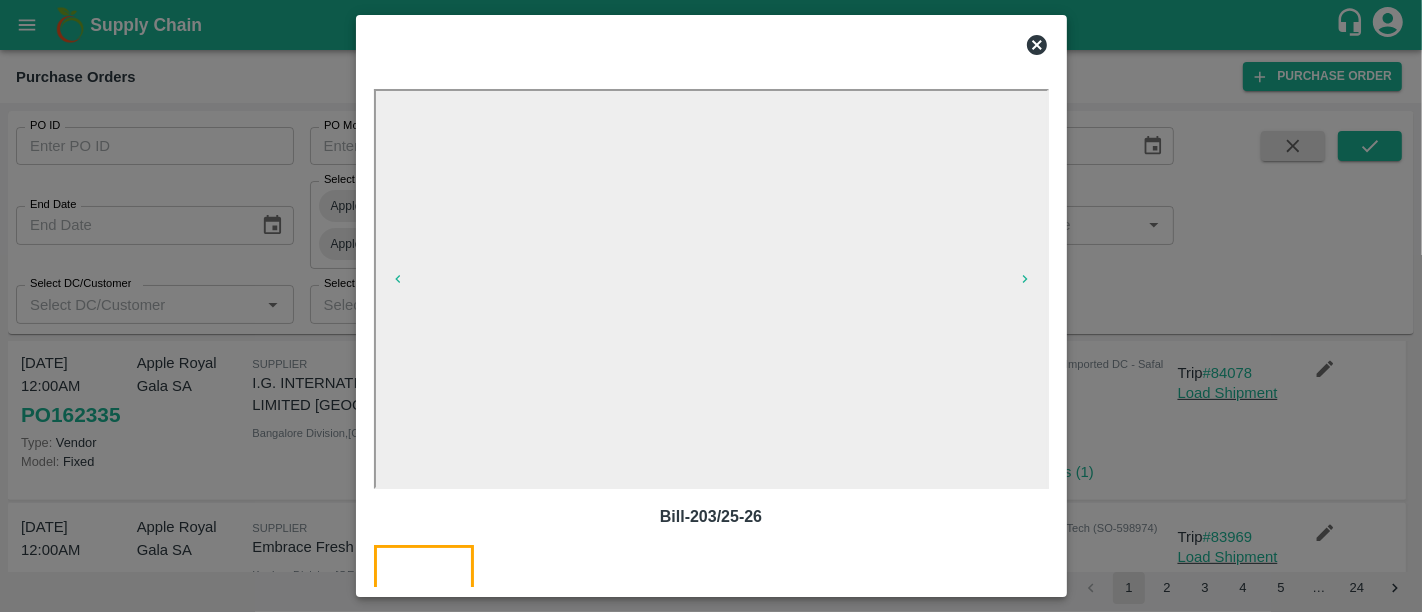 click at bounding box center (711, 306) 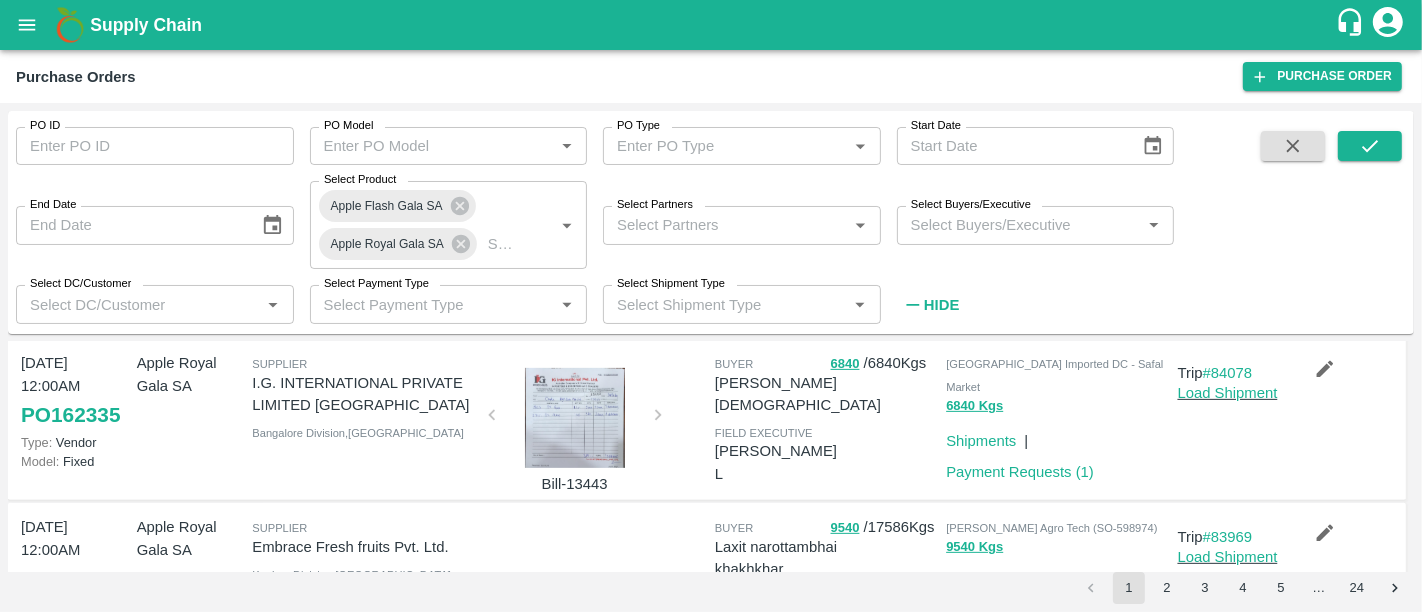click on "Saradha Devi Agro Tech (SO-598974)" at bounding box center (1051, 528) 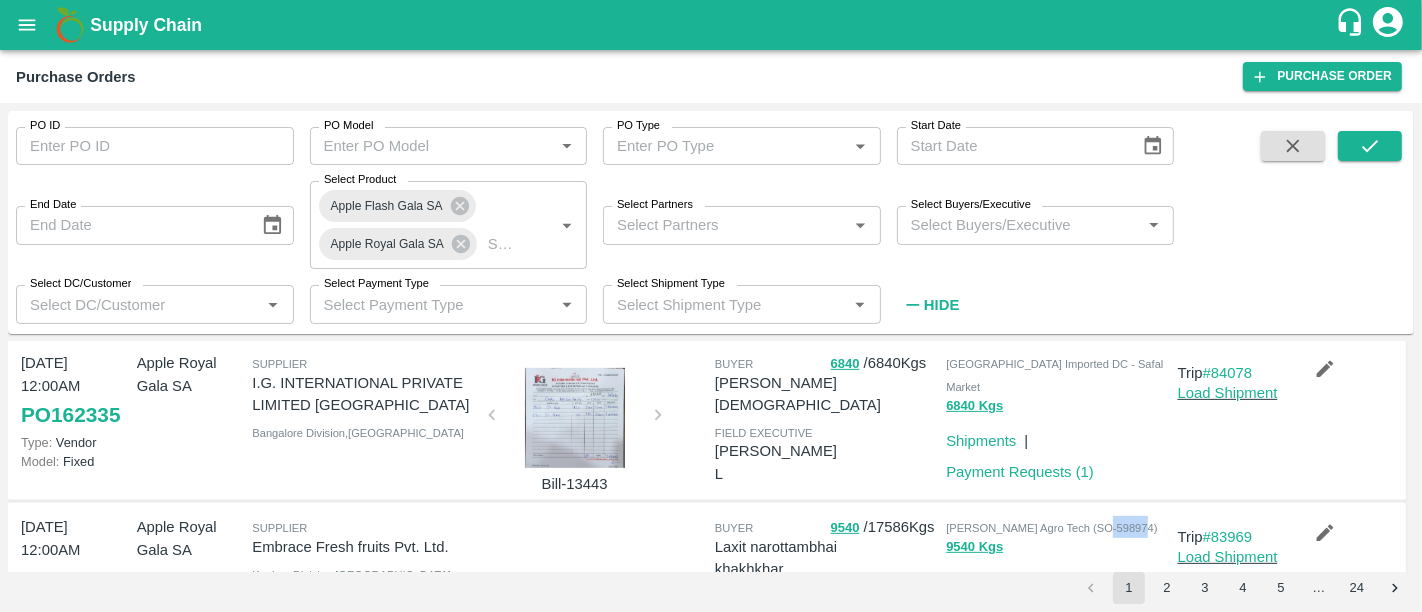 click on "Saradha Devi Agro Tech (SO-598974)" at bounding box center [1051, 528] 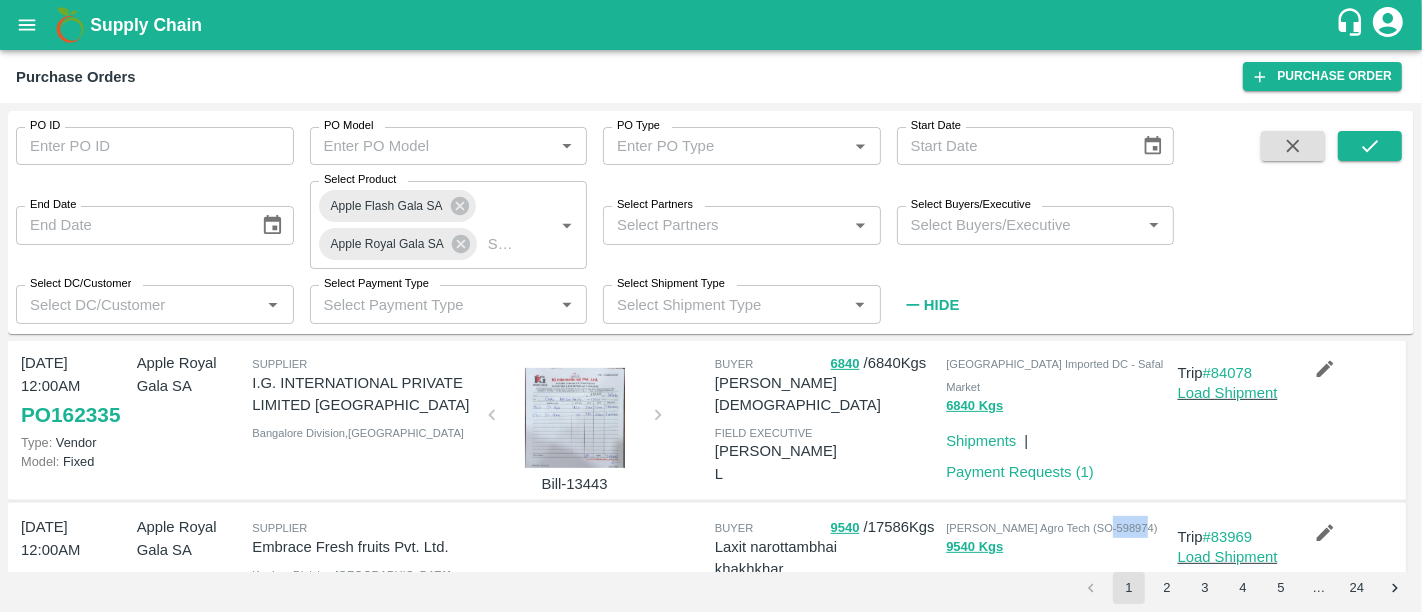 copy on "598974" 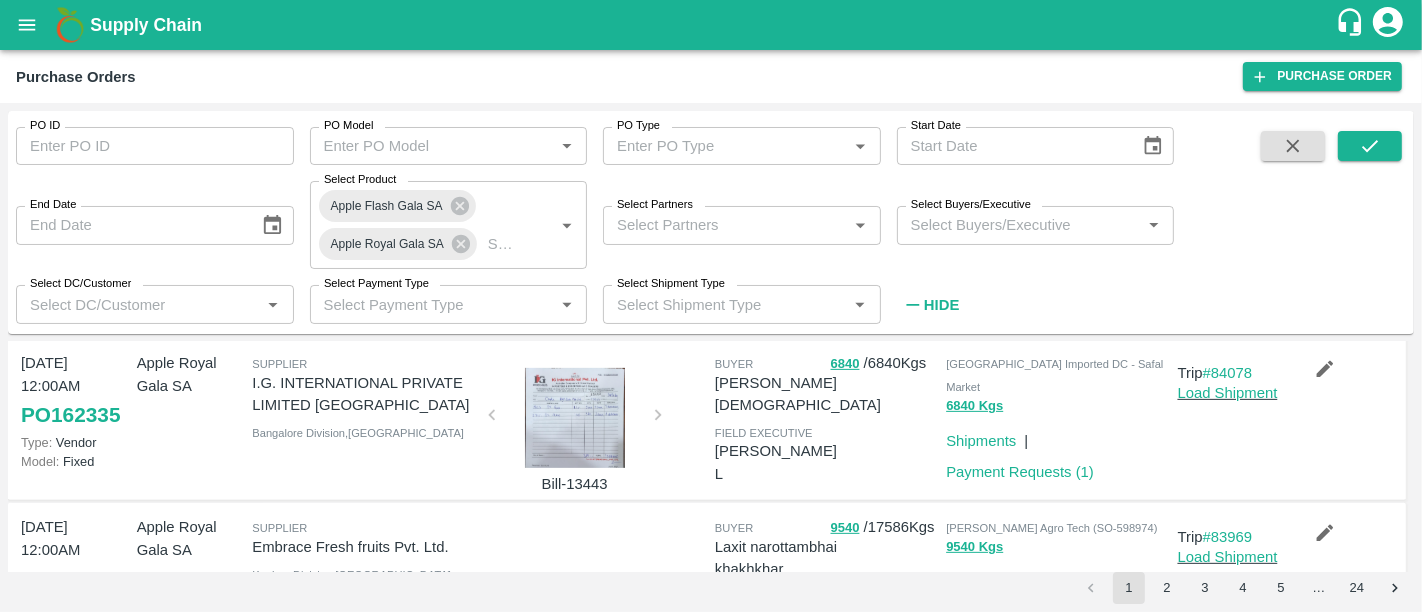 click at bounding box center [575, 585] 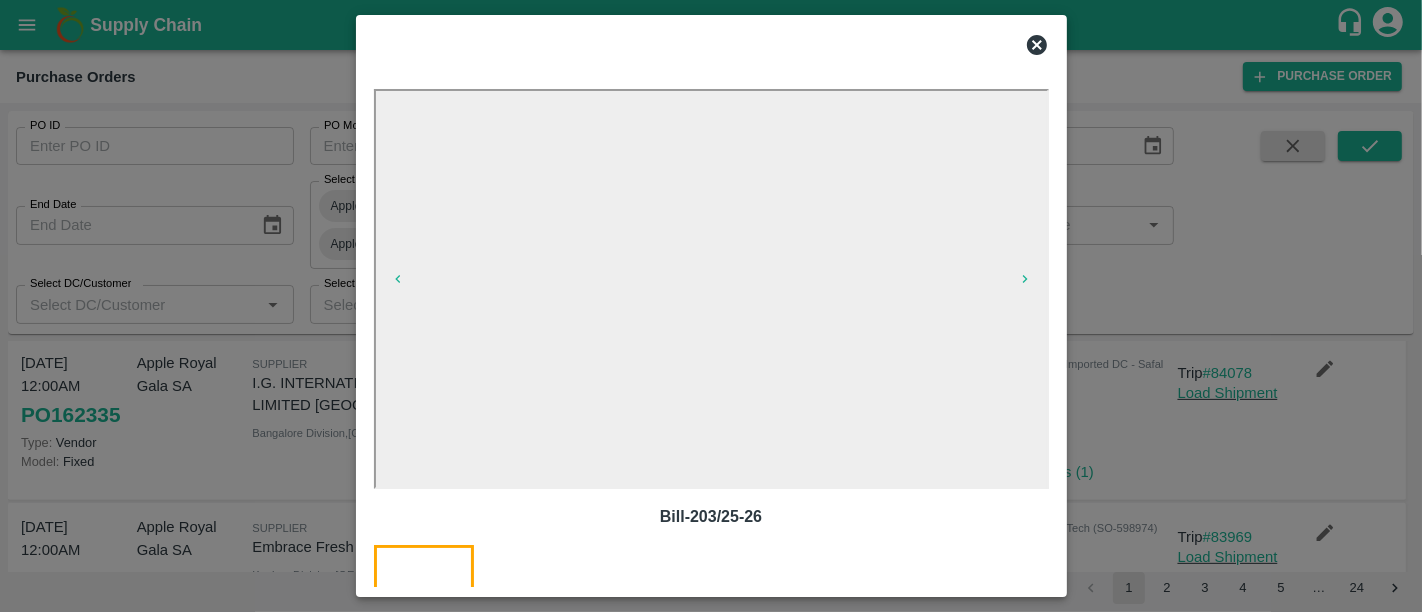 click at bounding box center (711, 306) 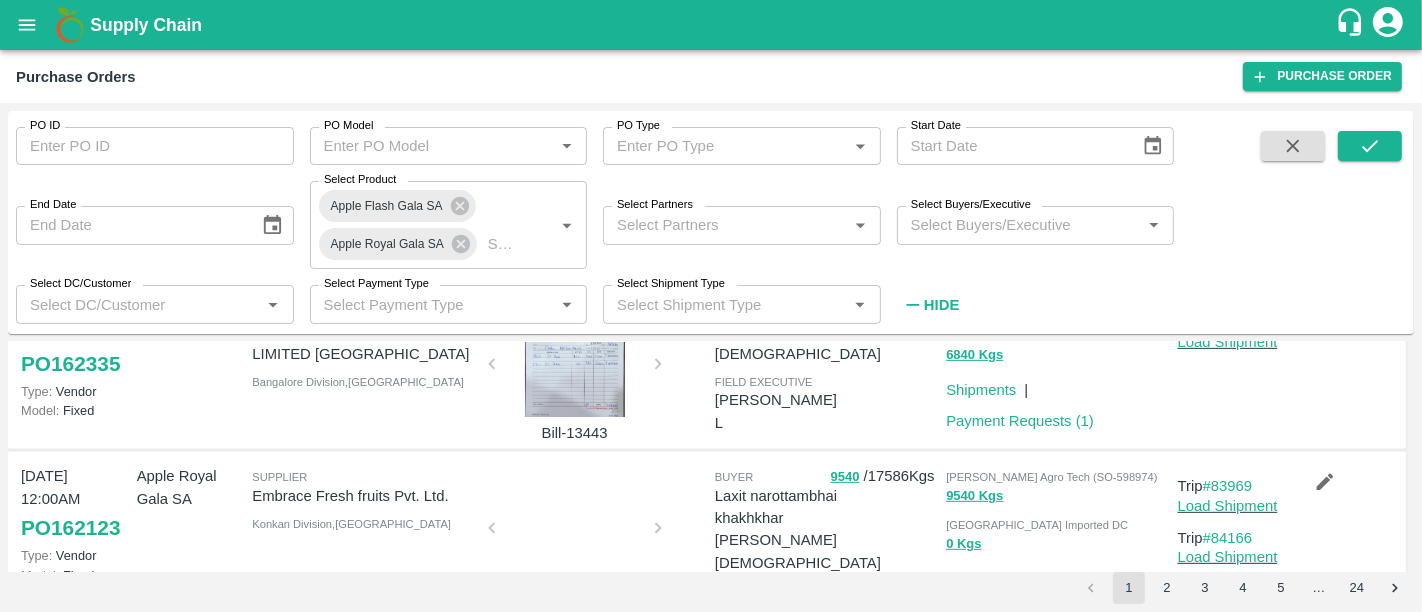 scroll, scrollTop: 868, scrollLeft: 0, axis: vertical 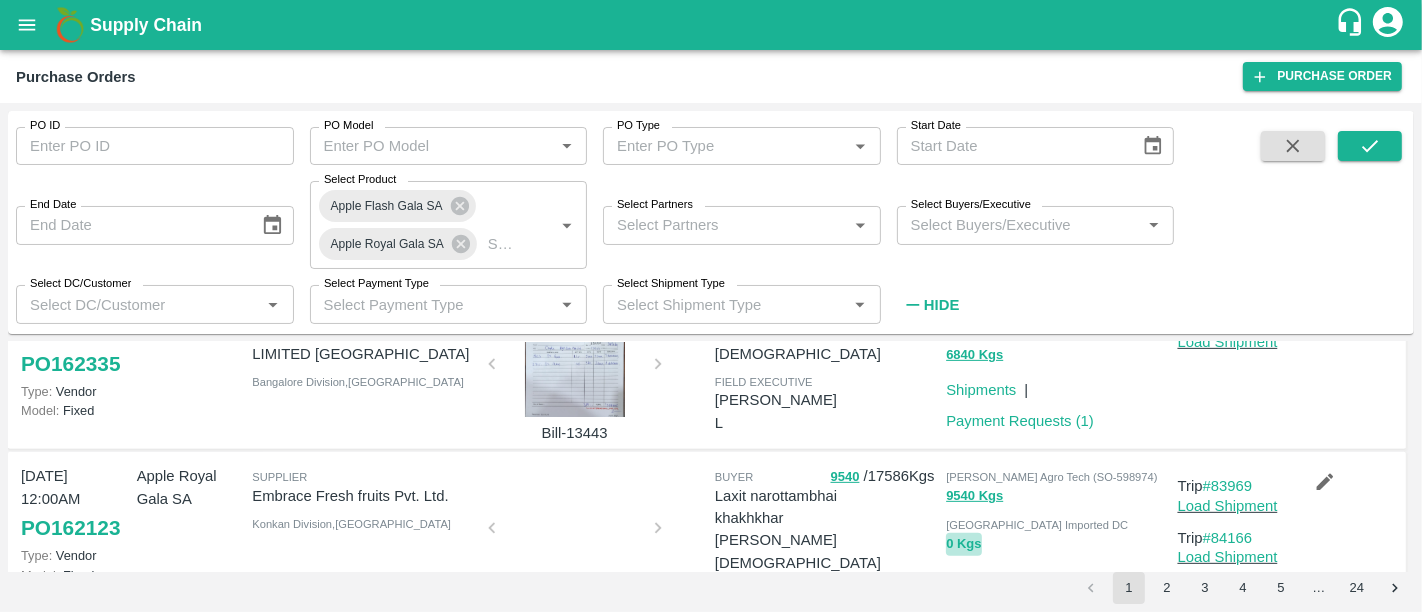 click on "0  Kgs" at bounding box center (963, 544) 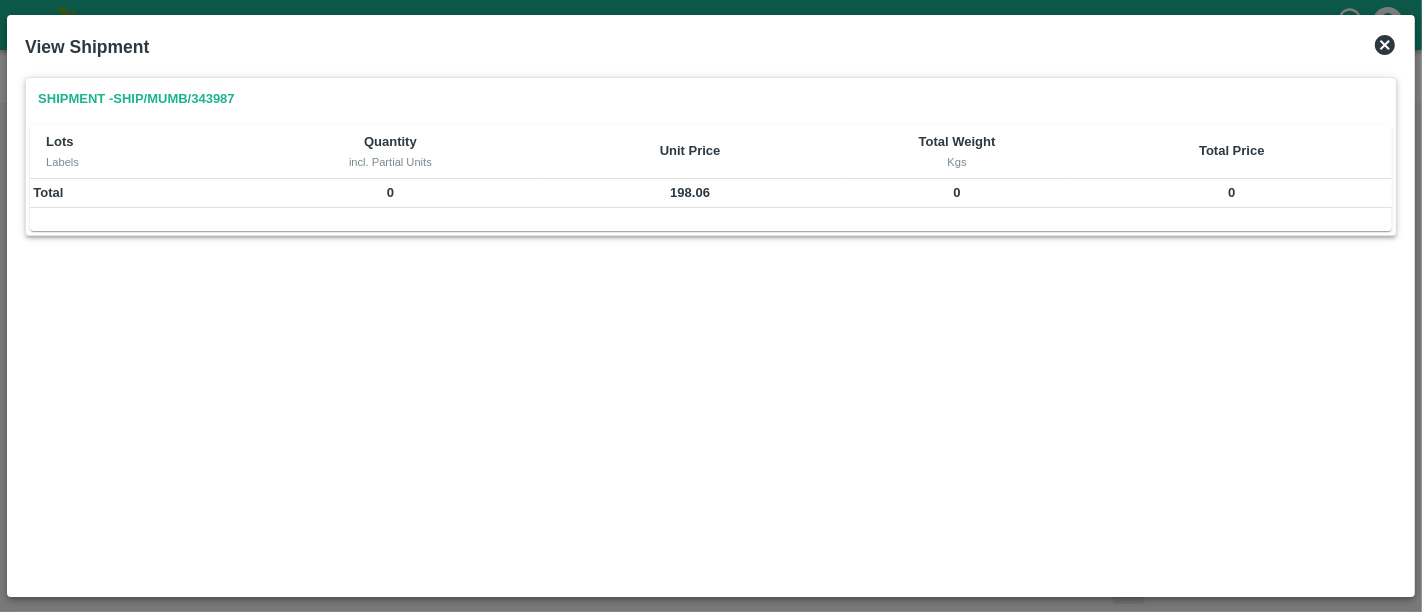click 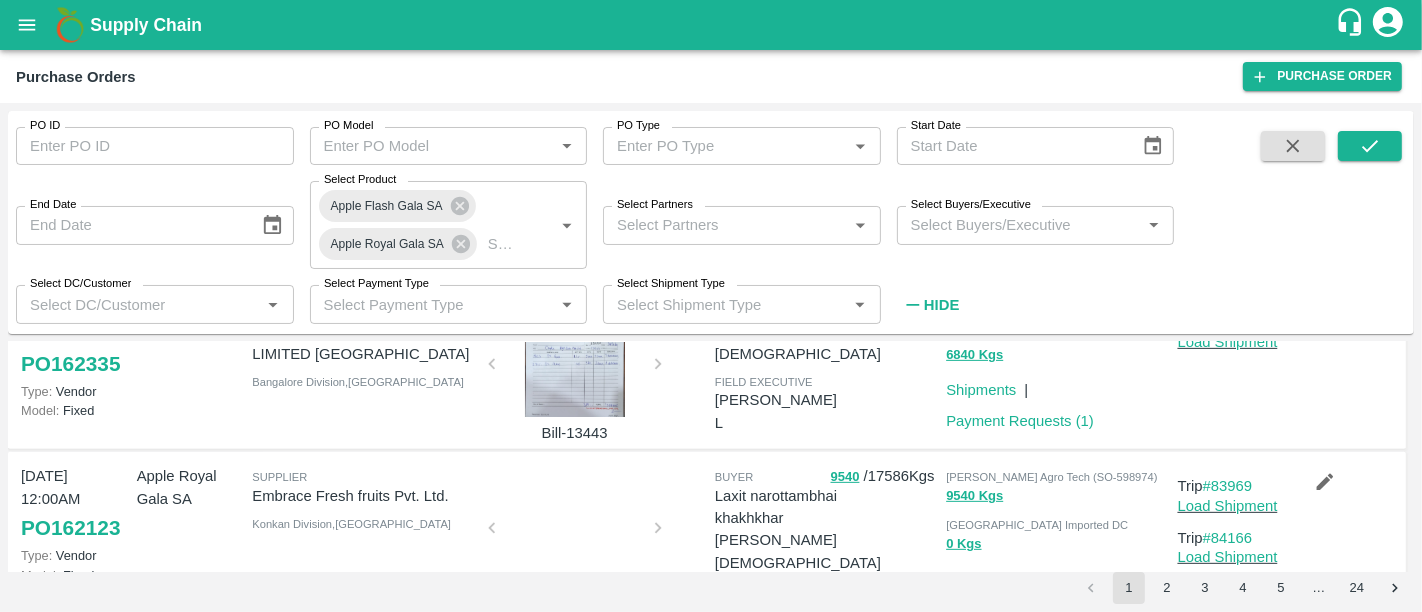 scroll, scrollTop: 859, scrollLeft: 0, axis: vertical 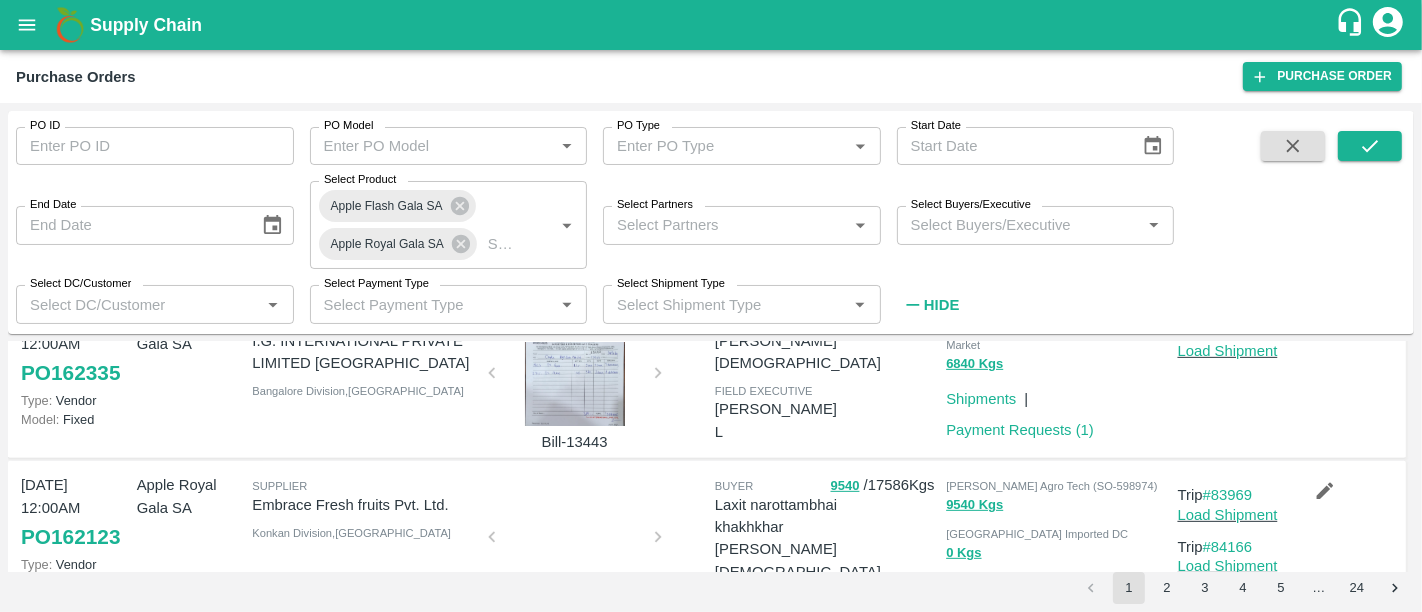 click at bounding box center (575, 543) 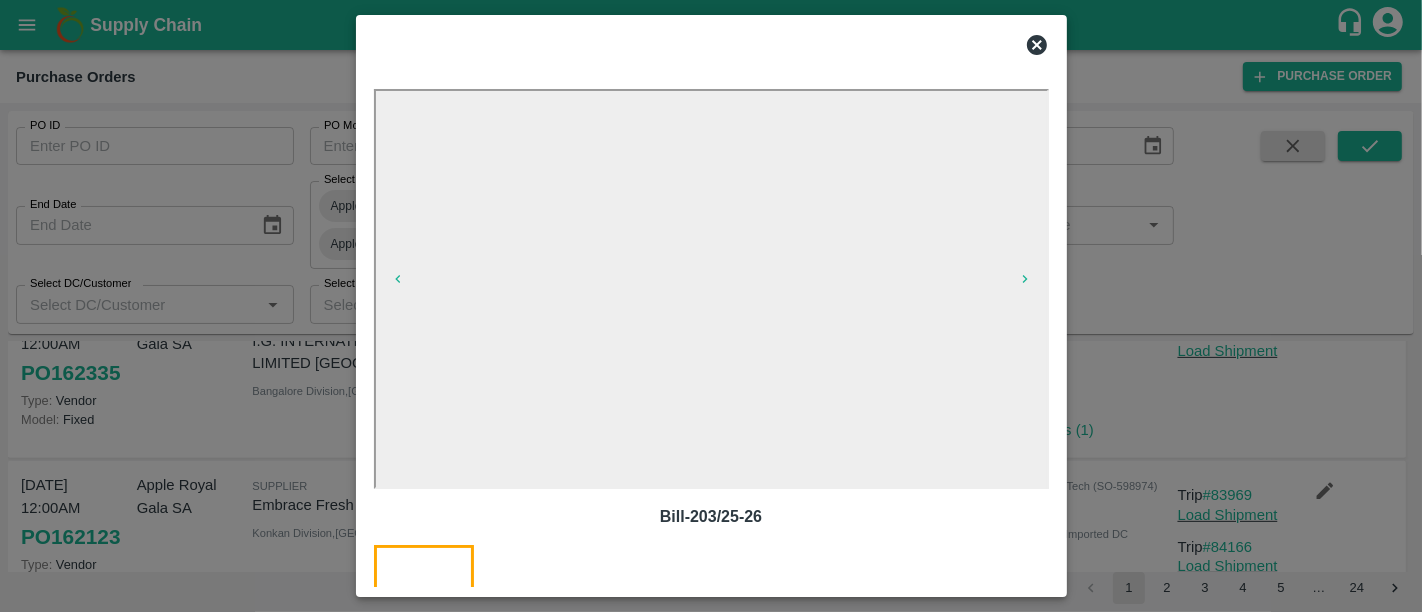 click at bounding box center [711, 306] 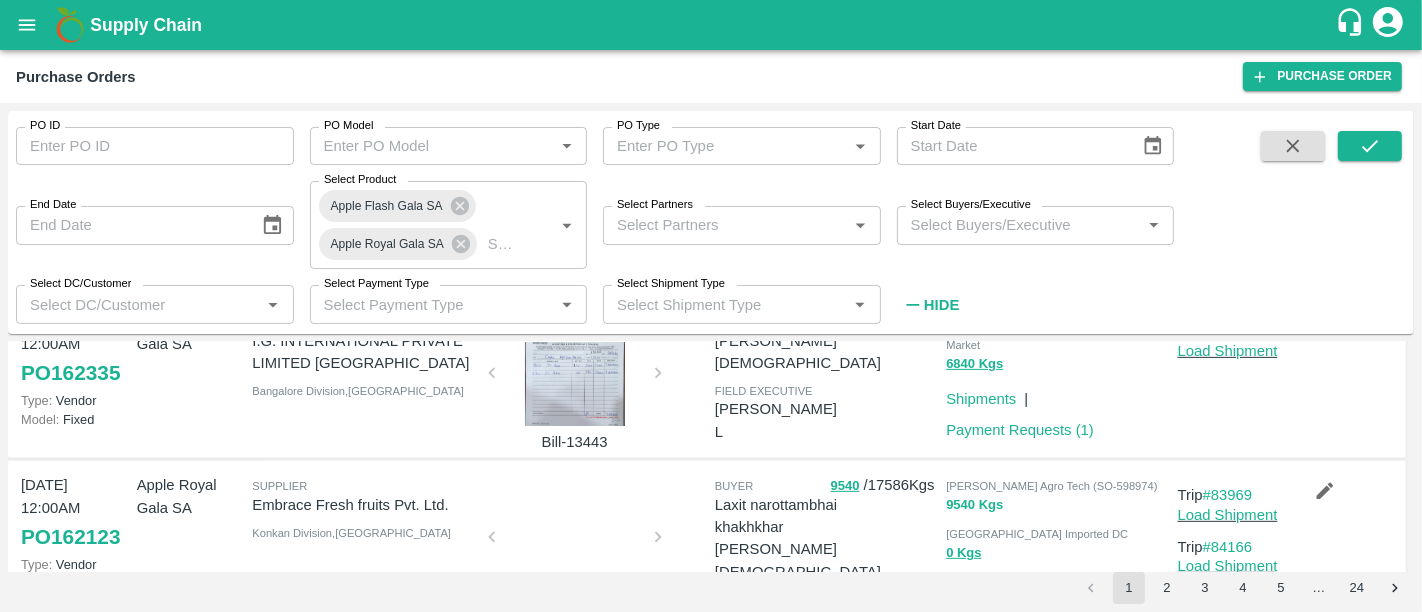 click on "9540  Kgs" at bounding box center [974, 505] 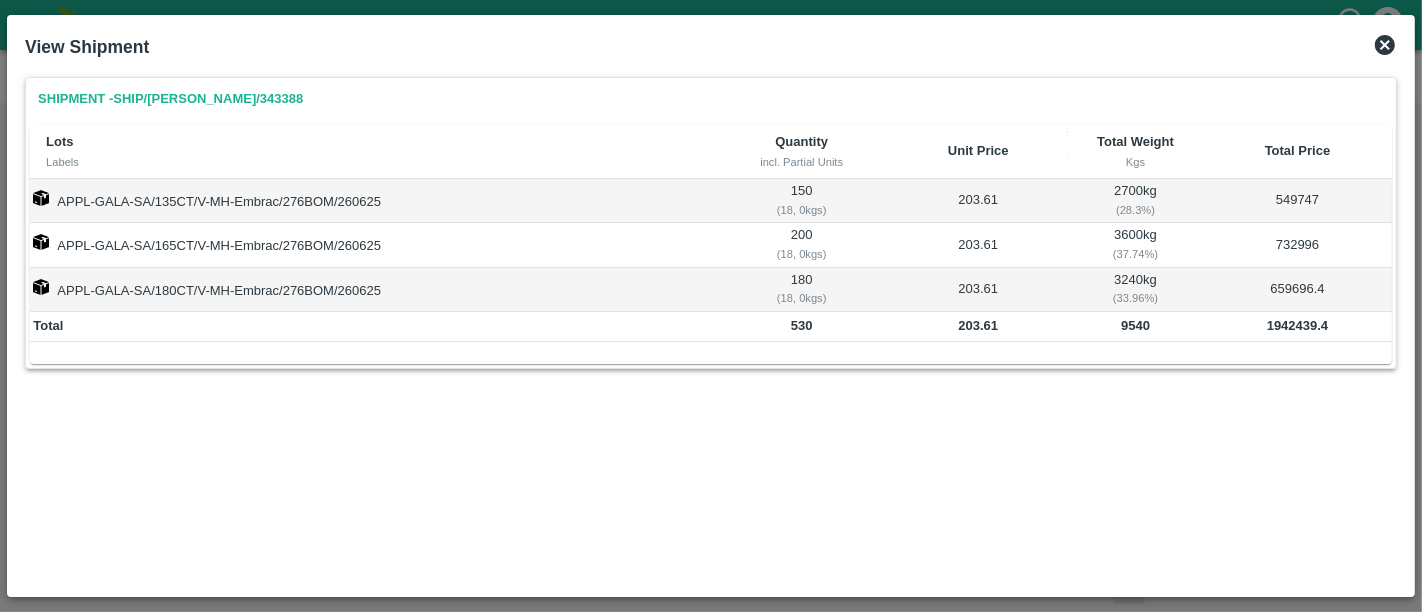 click 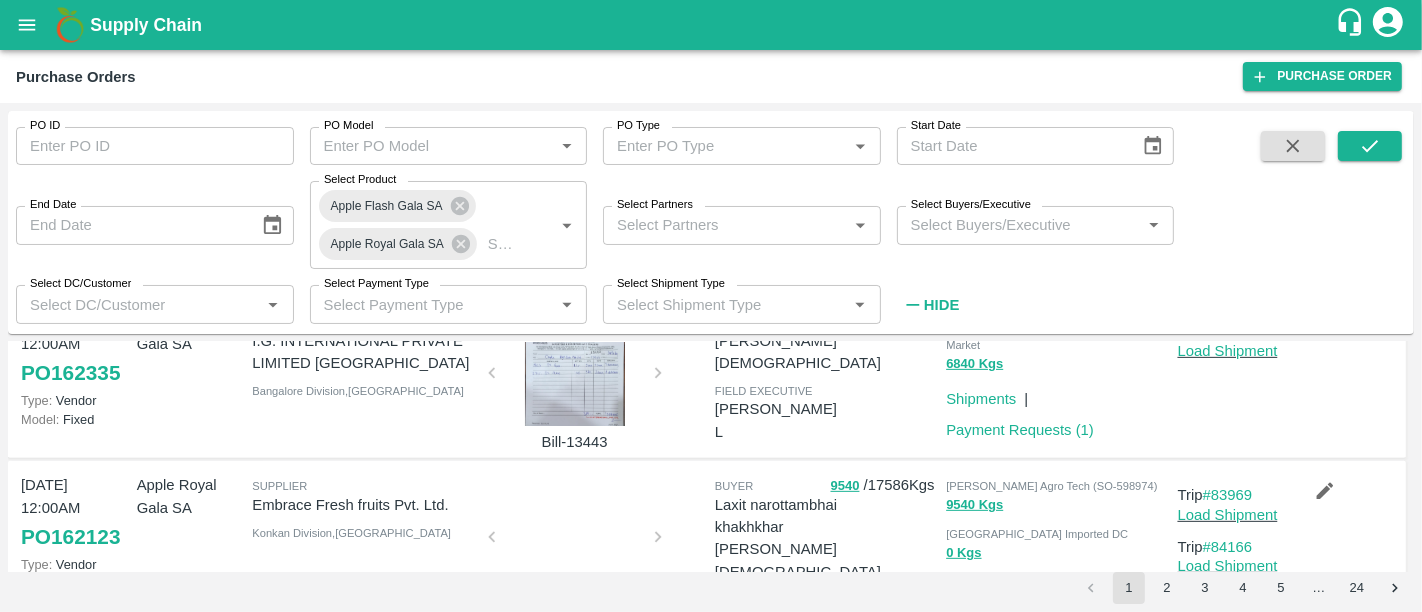 click at bounding box center [575, 543] 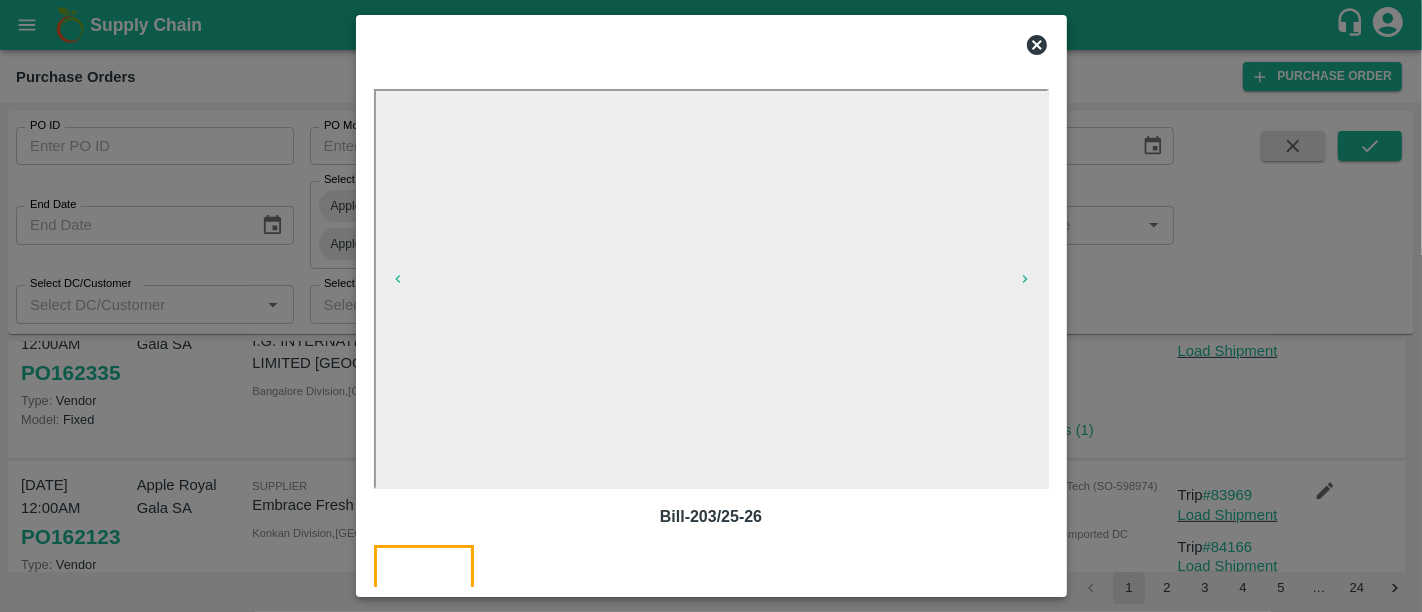 click at bounding box center (711, 306) 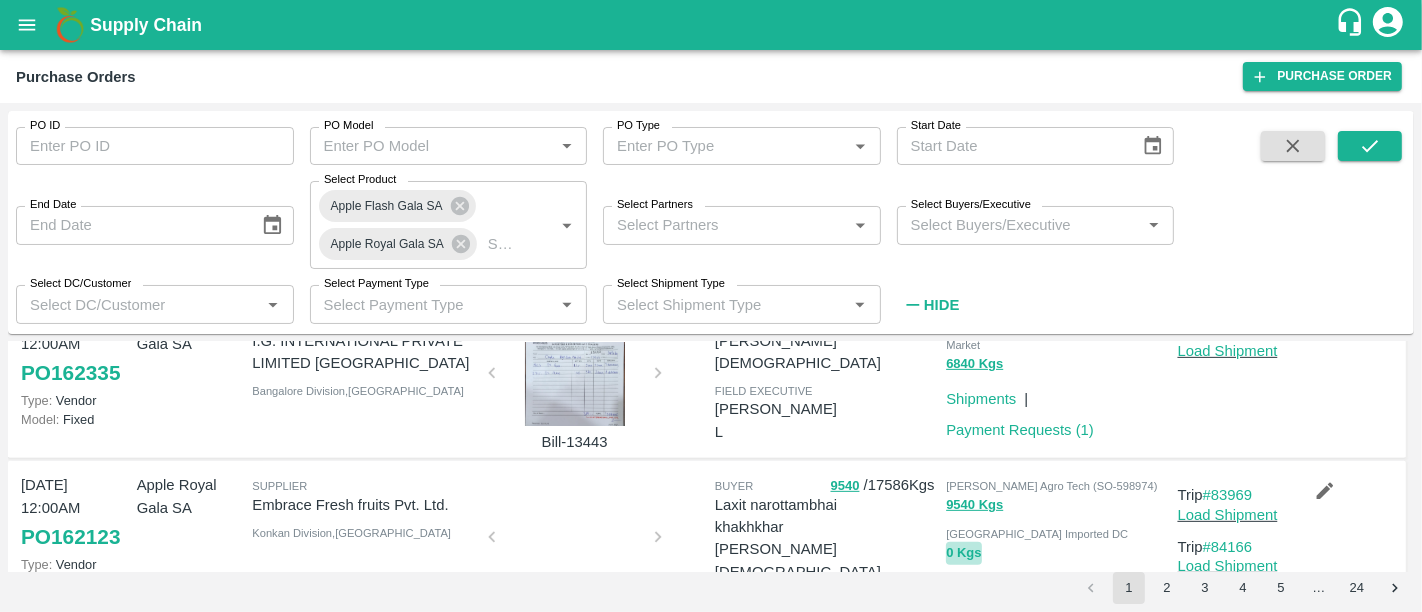 click on "0  Kgs" at bounding box center [963, 553] 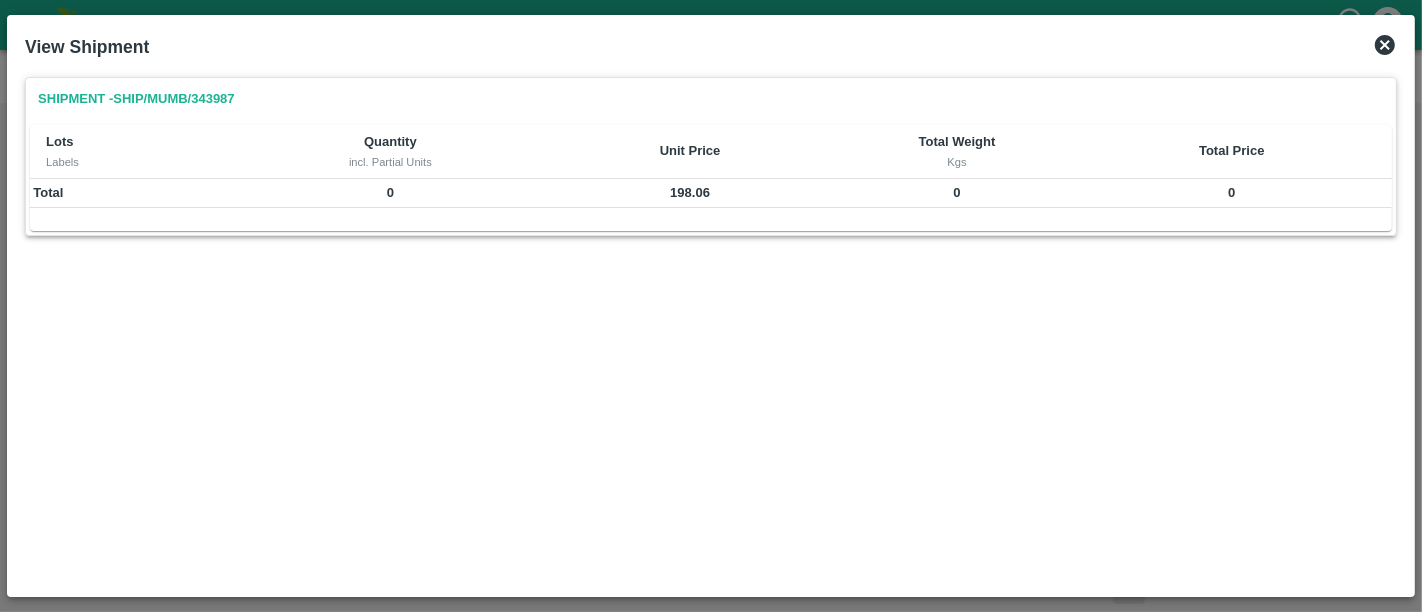click 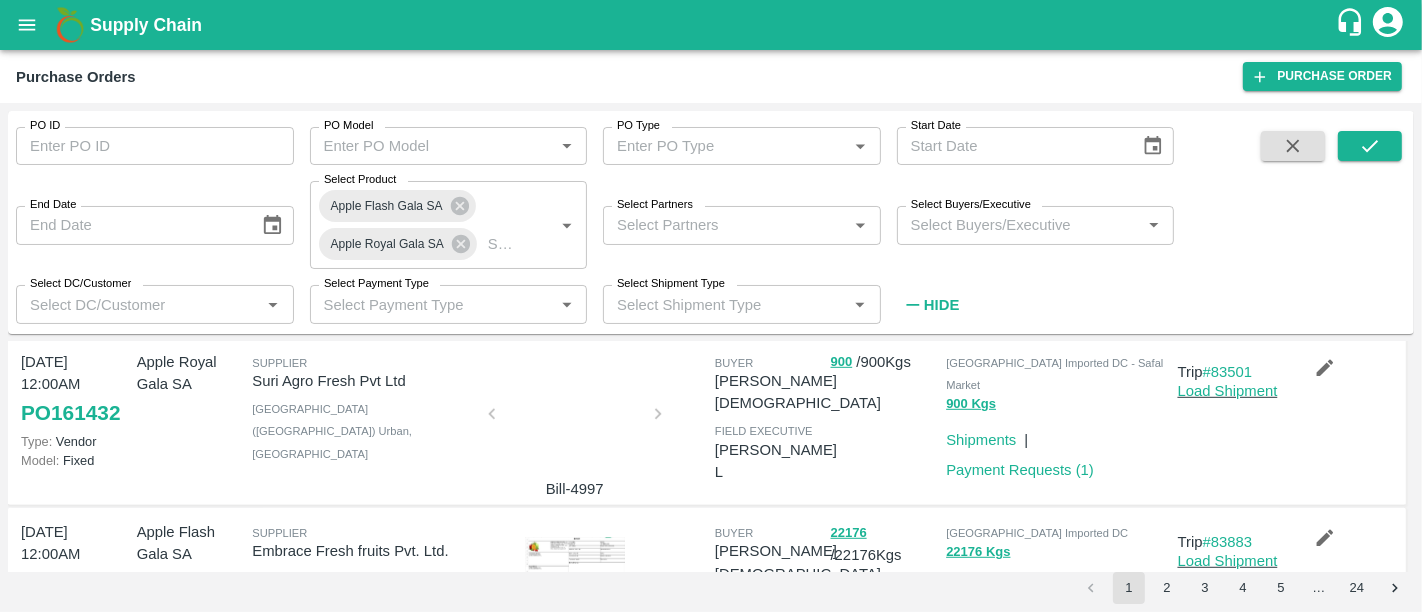 scroll, scrollTop: 1199, scrollLeft: 0, axis: vertical 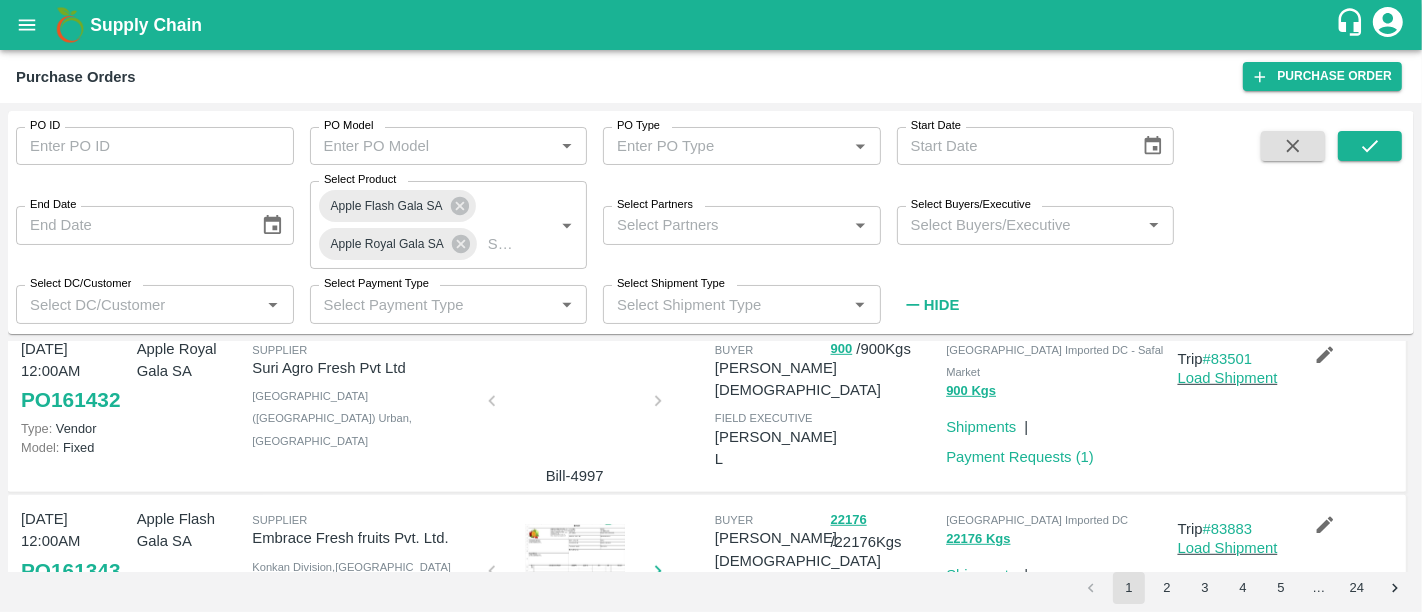 click at bounding box center [575, 574] 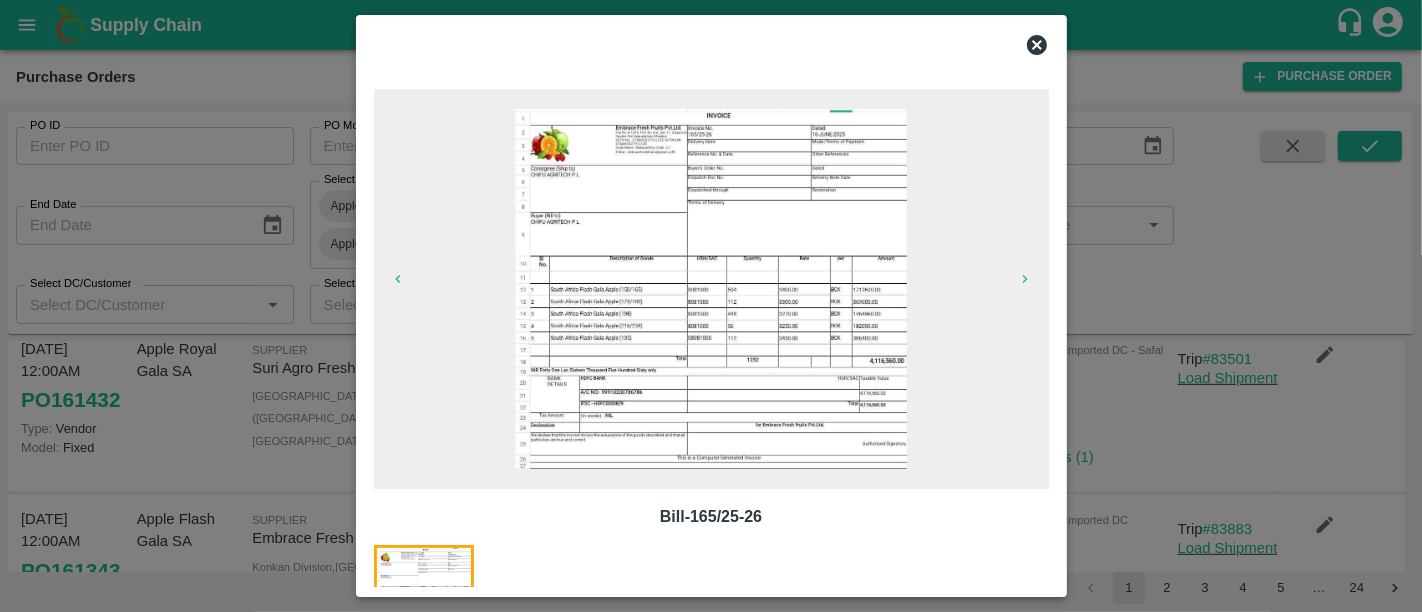 click at bounding box center (711, 306) 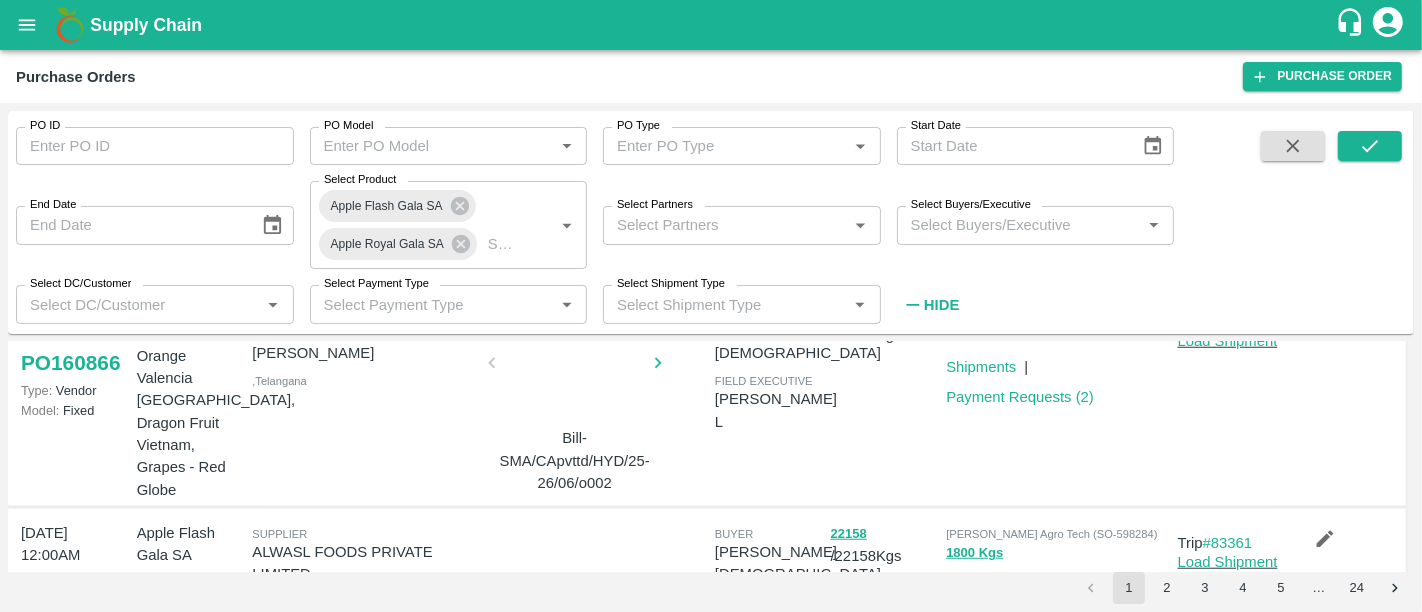 scroll, scrollTop: 1579, scrollLeft: 0, axis: vertical 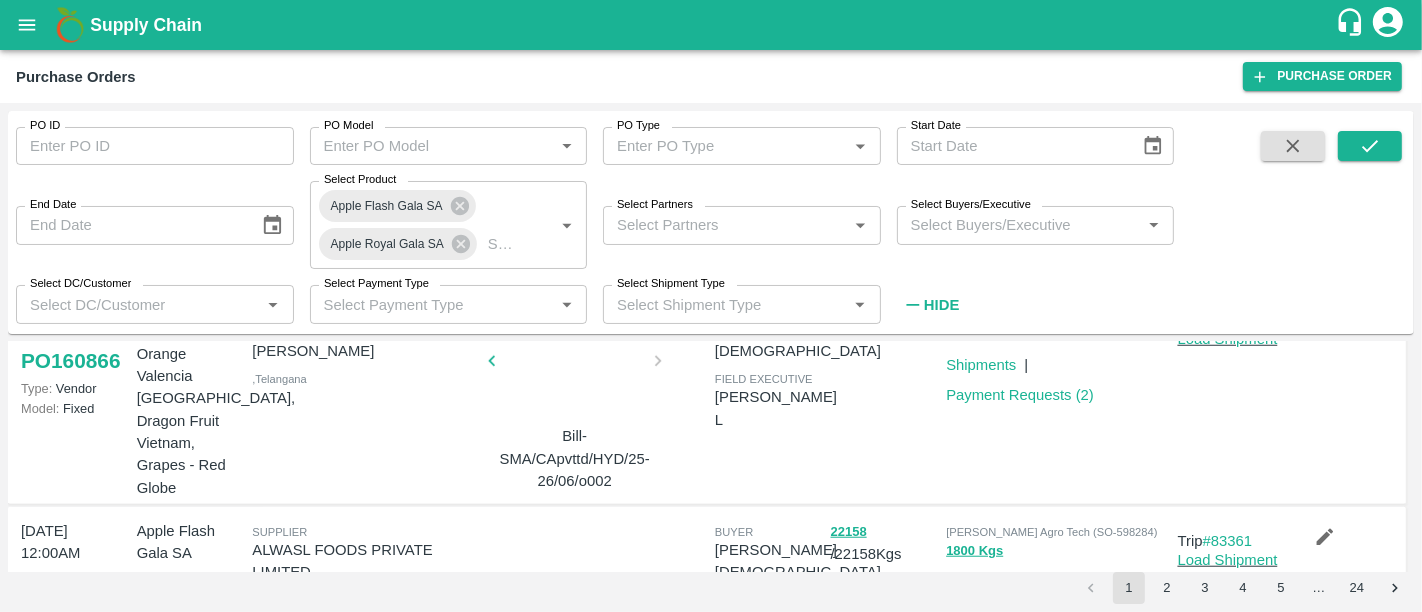 click on "20358  Kgs" at bounding box center [978, 599] 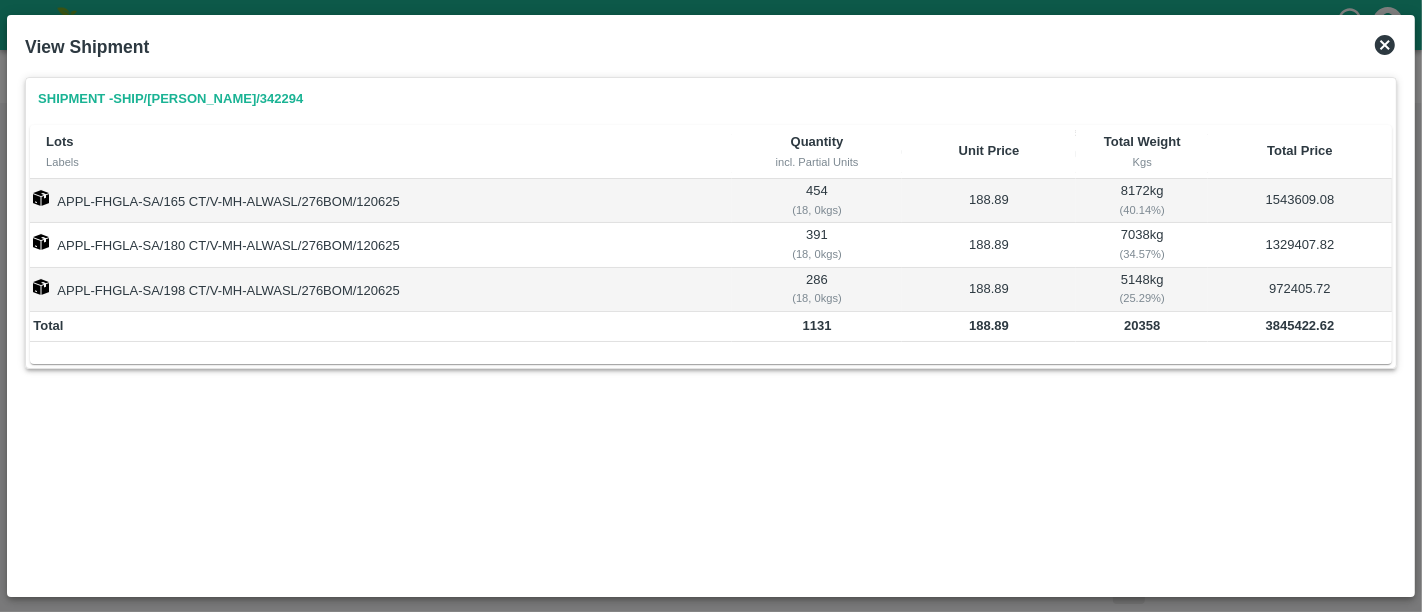 click 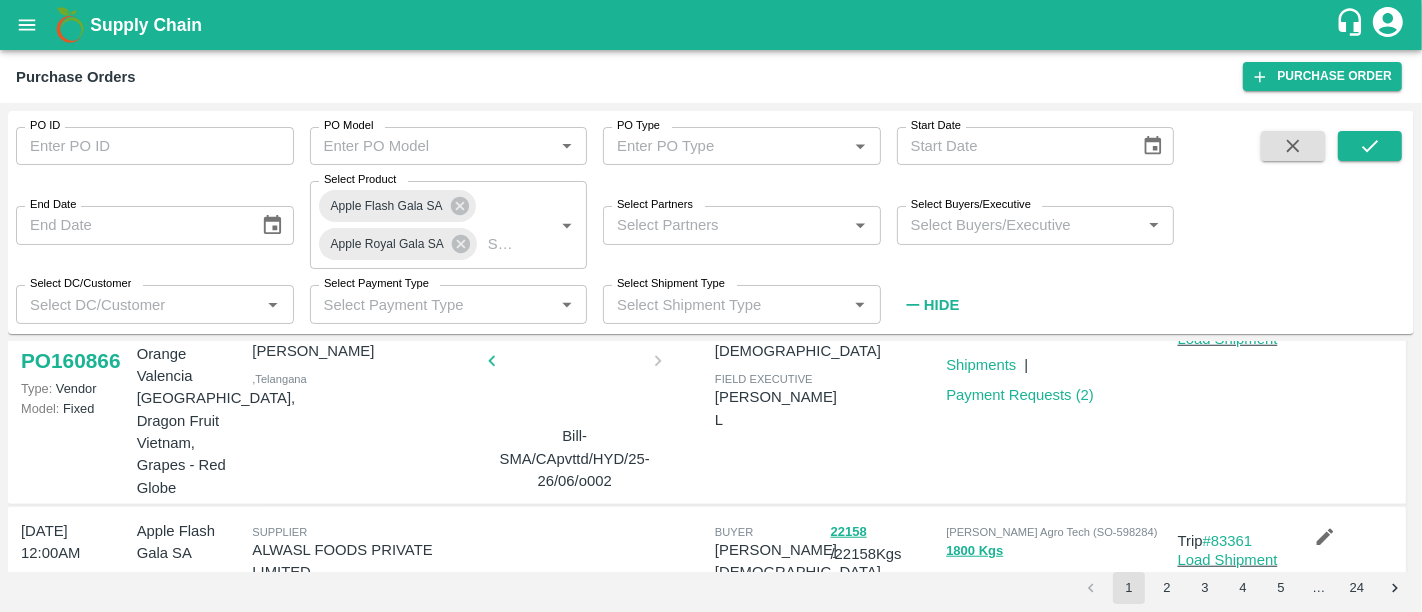 click on "Saradha Devi Agro Tech (SO-598474)" at bounding box center [1051, 580] 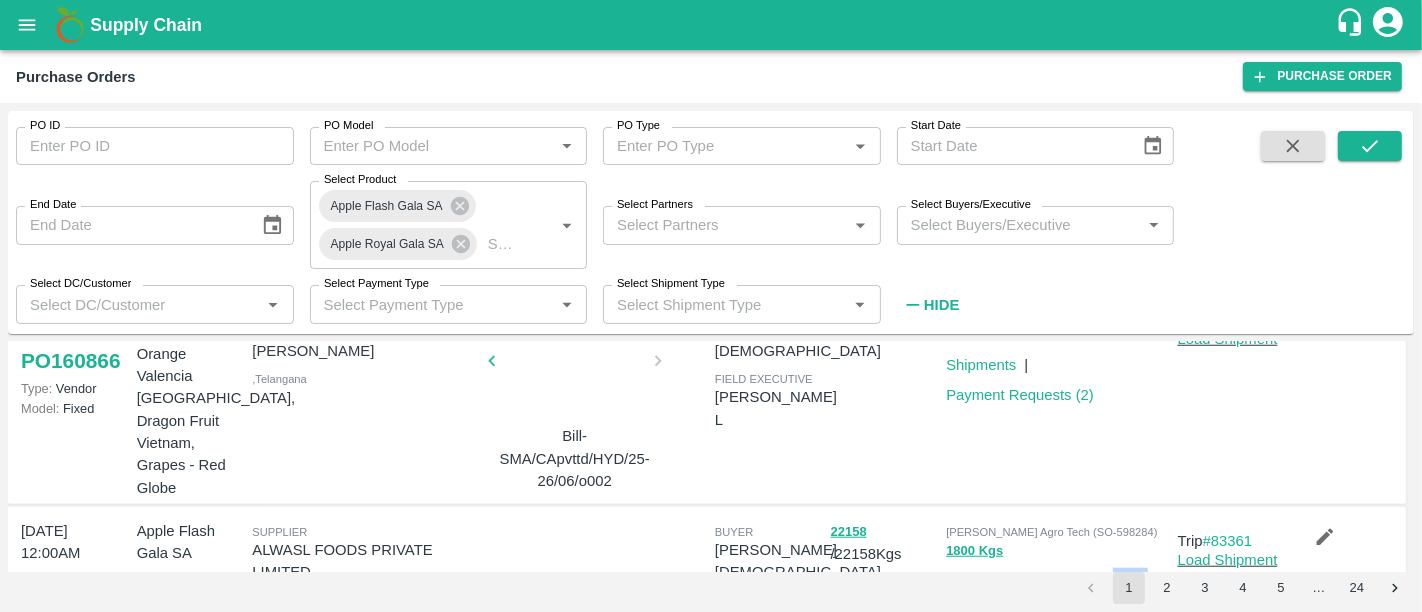 click on "Saradha Devi Agro Tech (SO-598474)" at bounding box center [1051, 580] 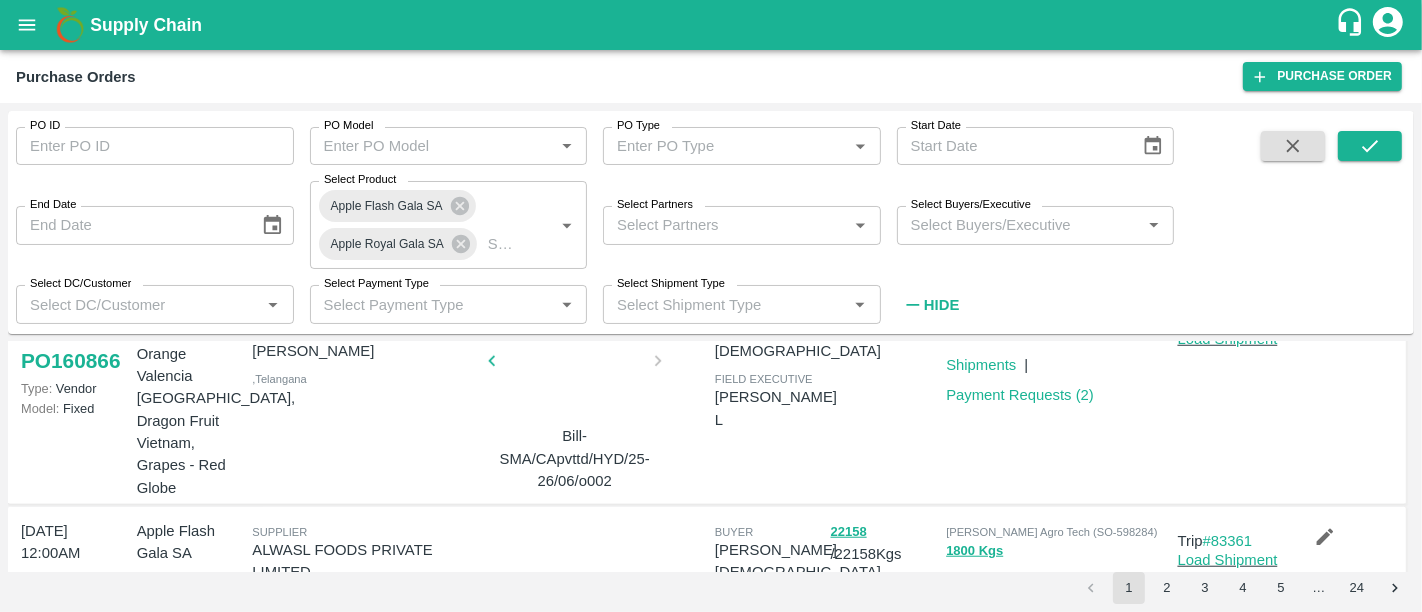 click on "1800  Kgs" at bounding box center (1057, 550) 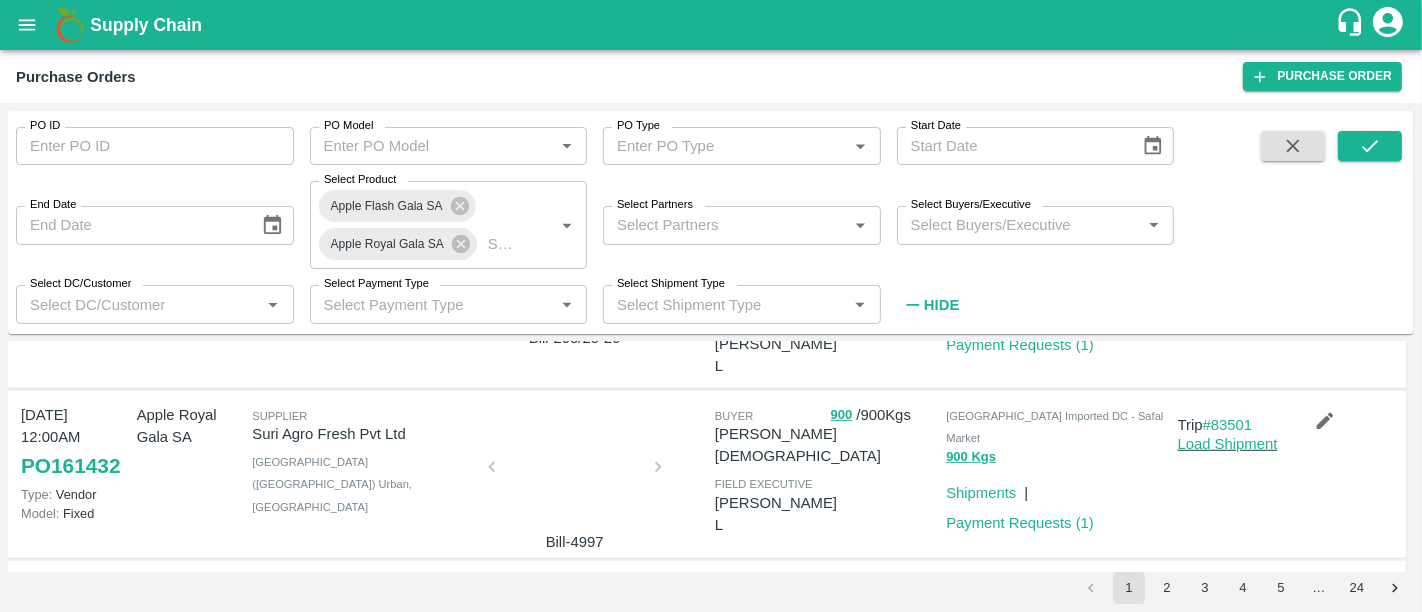 scroll, scrollTop: 1132, scrollLeft: 0, axis: vertical 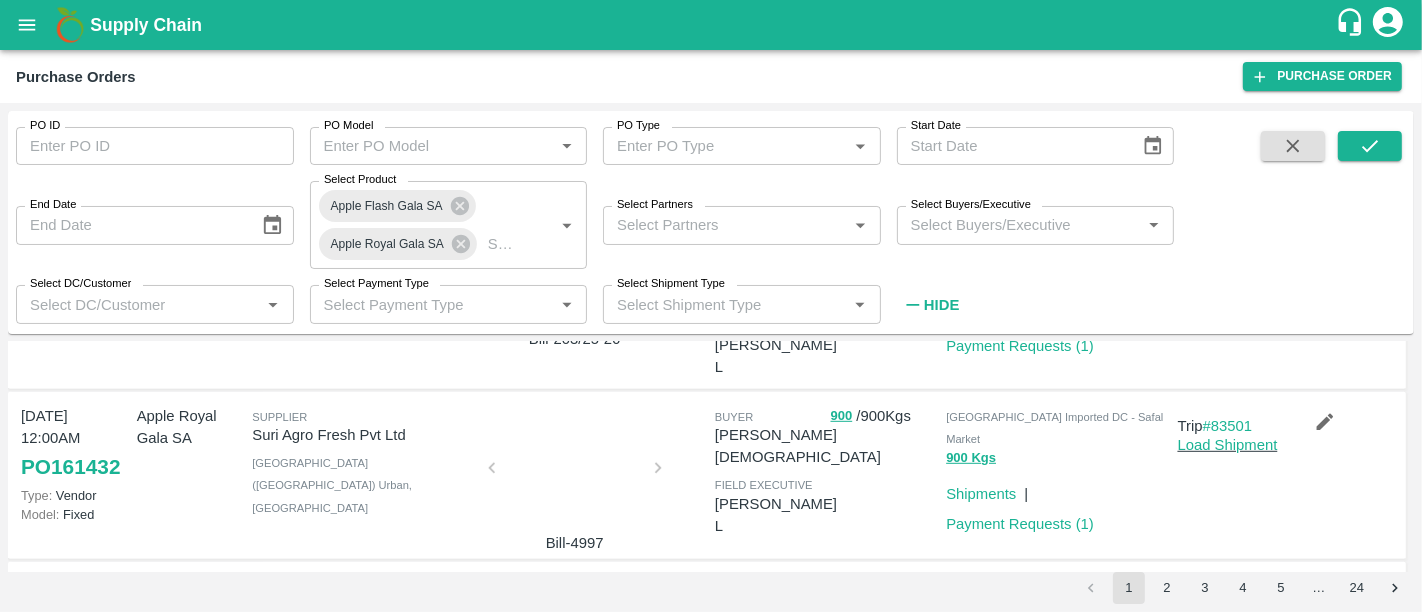 click on "22176" at bounding box center (849, 587) 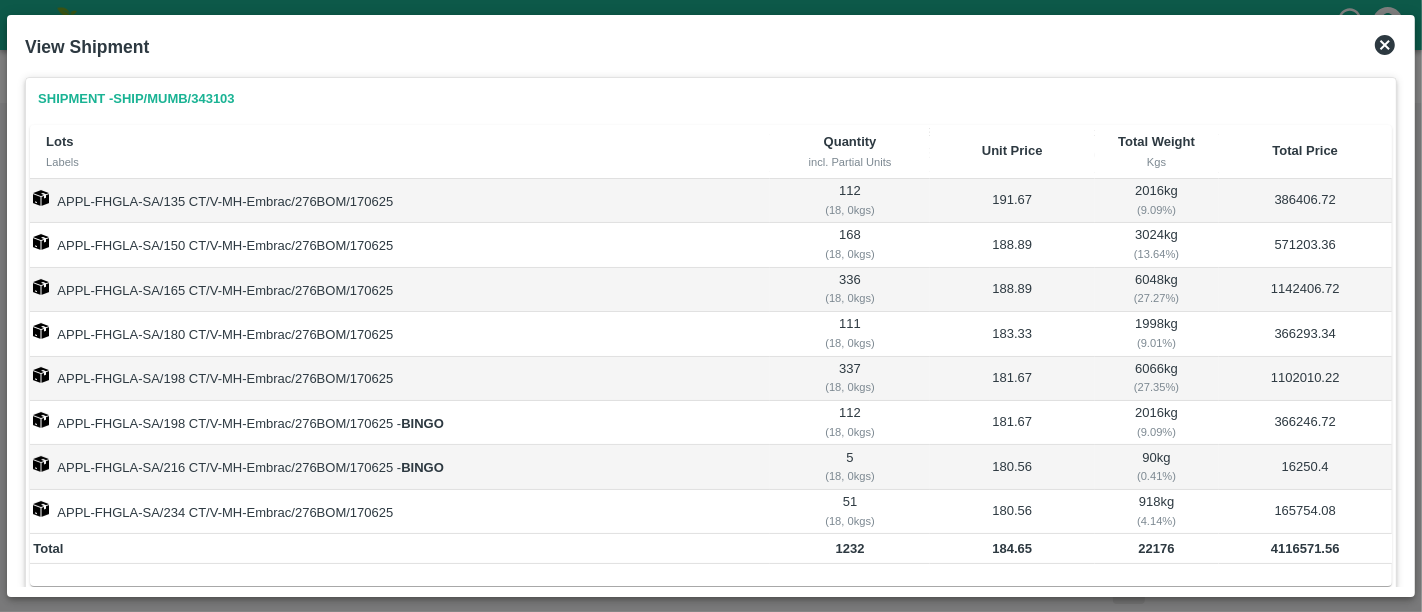 scroll, scrollTop: 36, scrollLeft: 0, axis: vertical 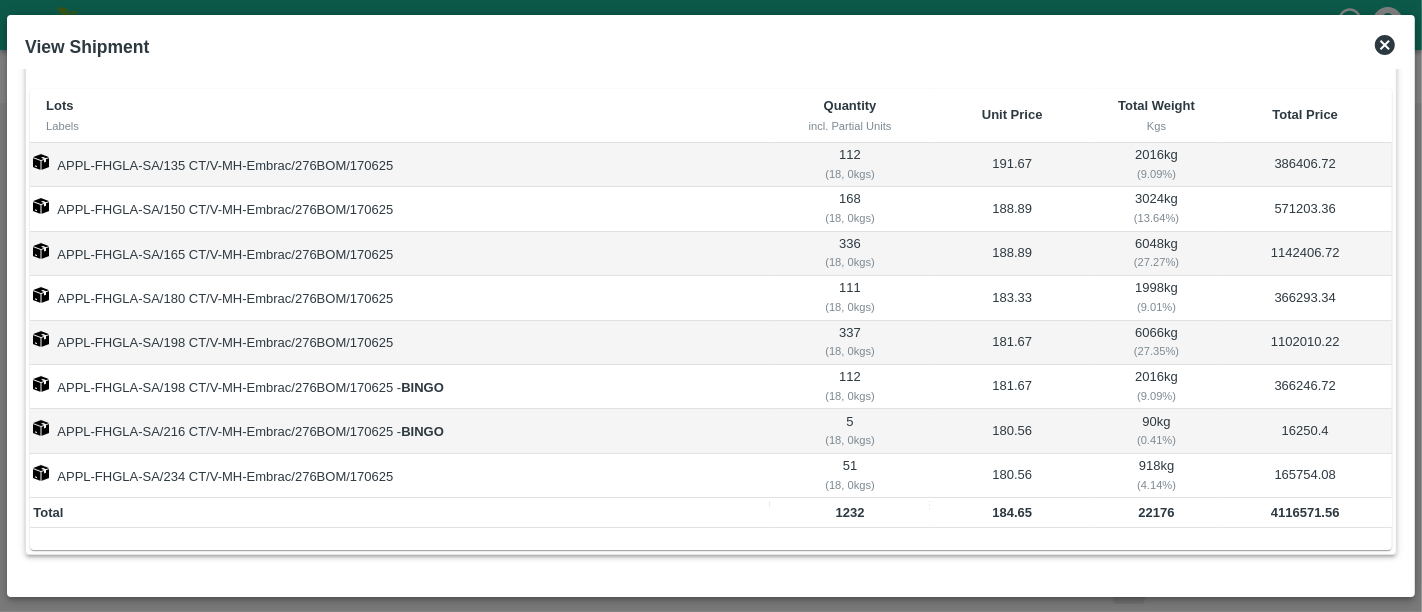 click 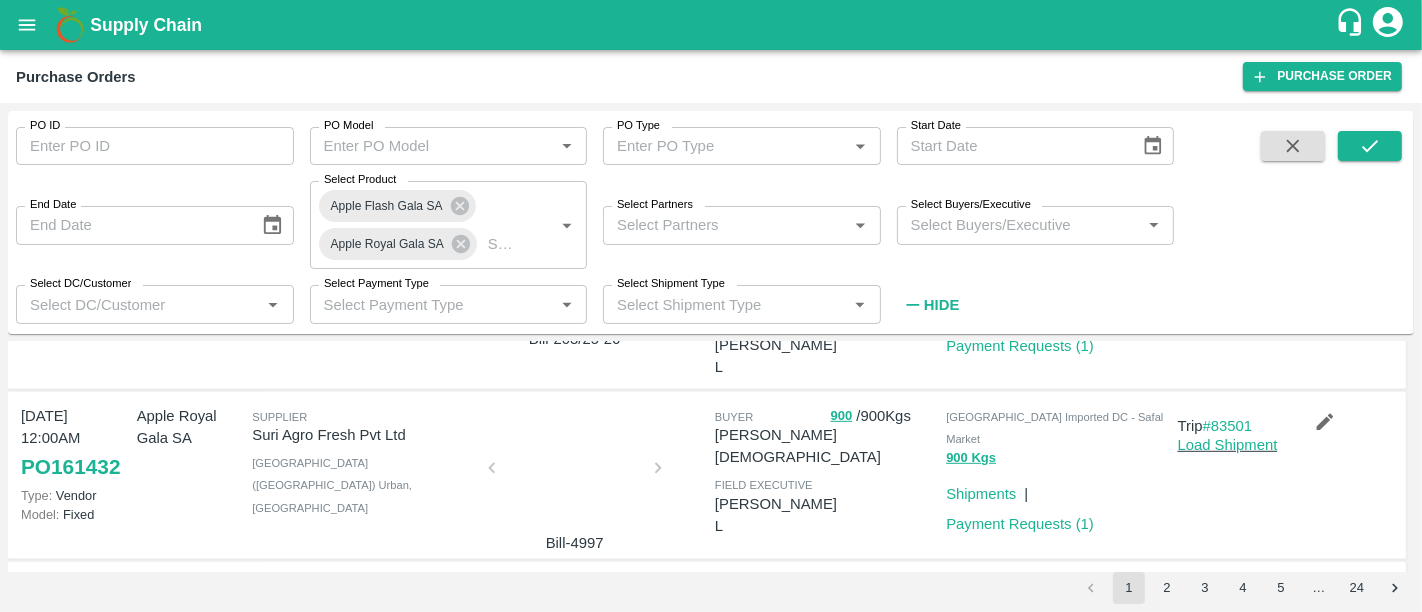 click at bounding box center [575, 644] 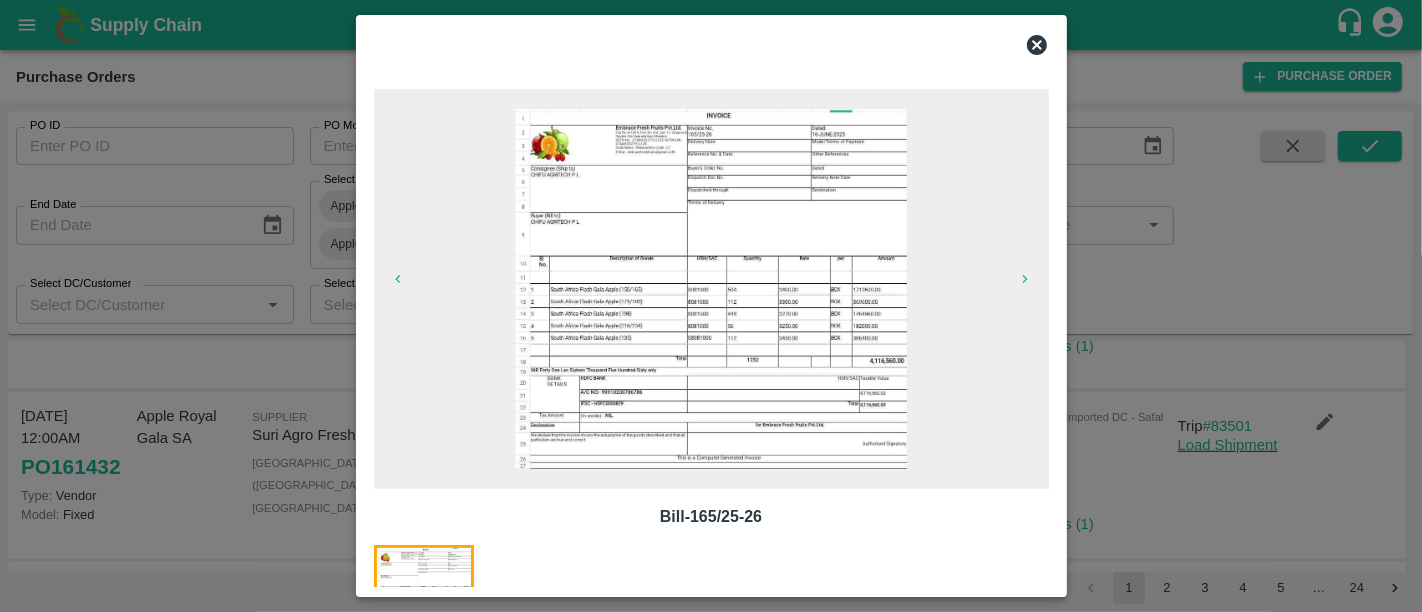 click at bounding box center [560, 609] 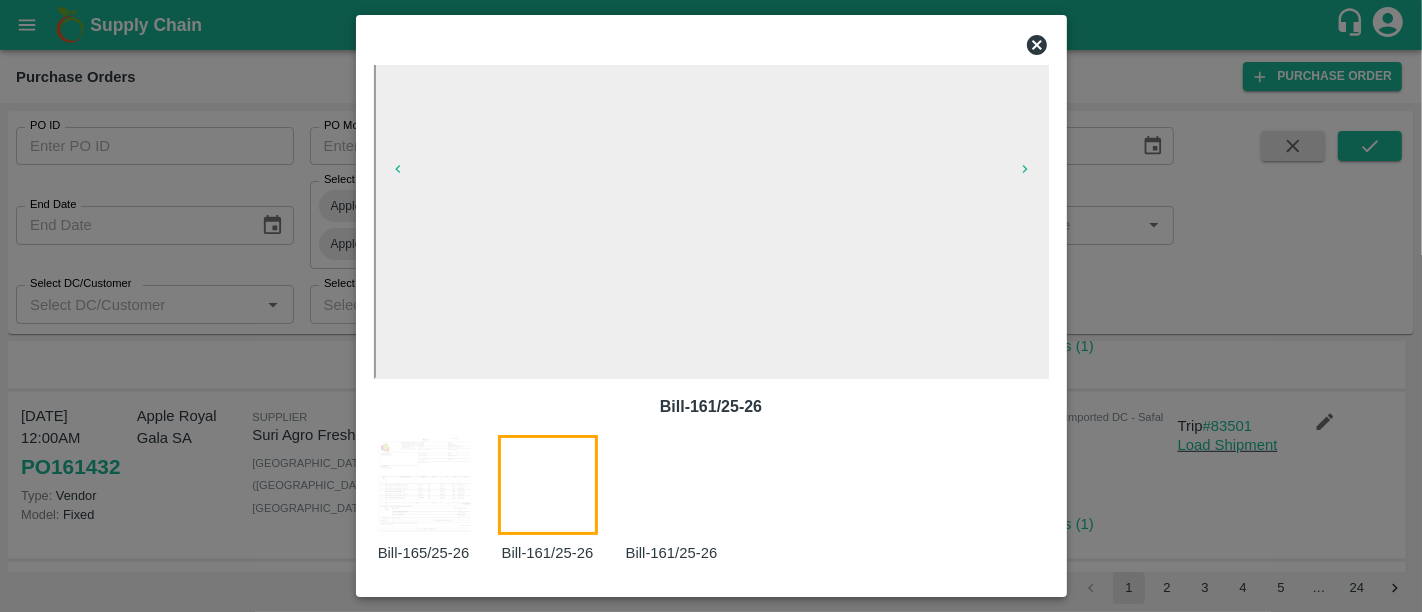 scroll, scrollTop: 85, scrollLeft: 0, axis: vertical 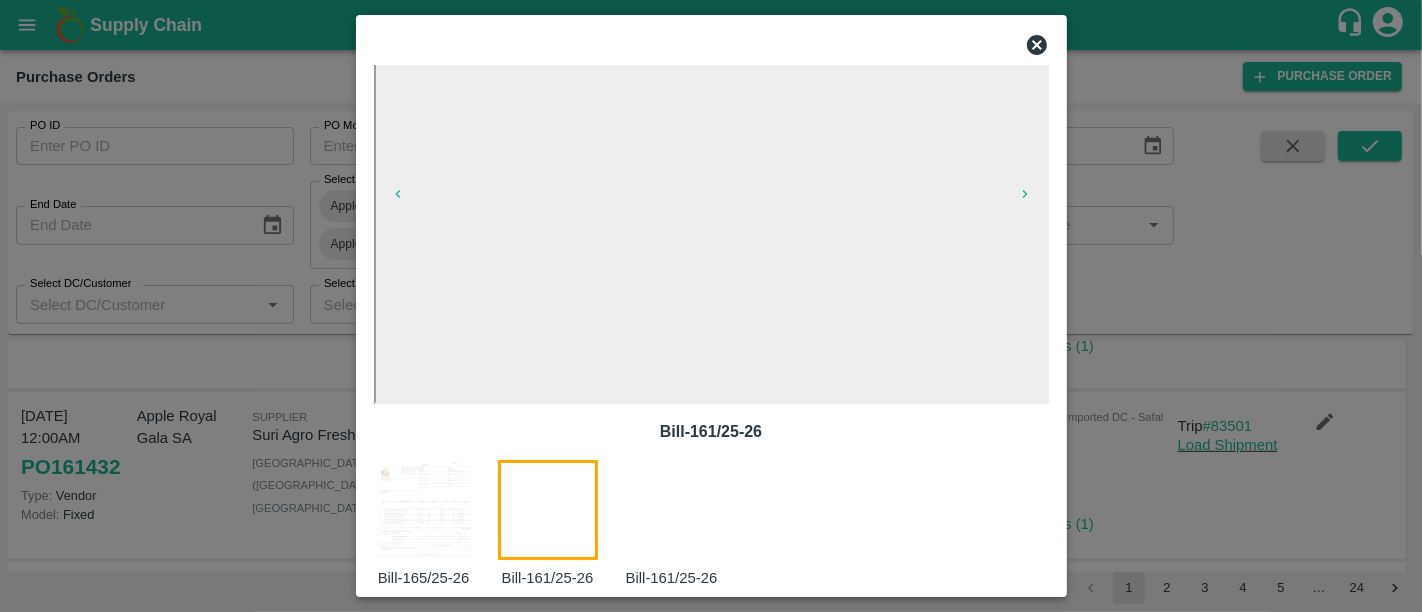 click at bounding box center [684, 524] 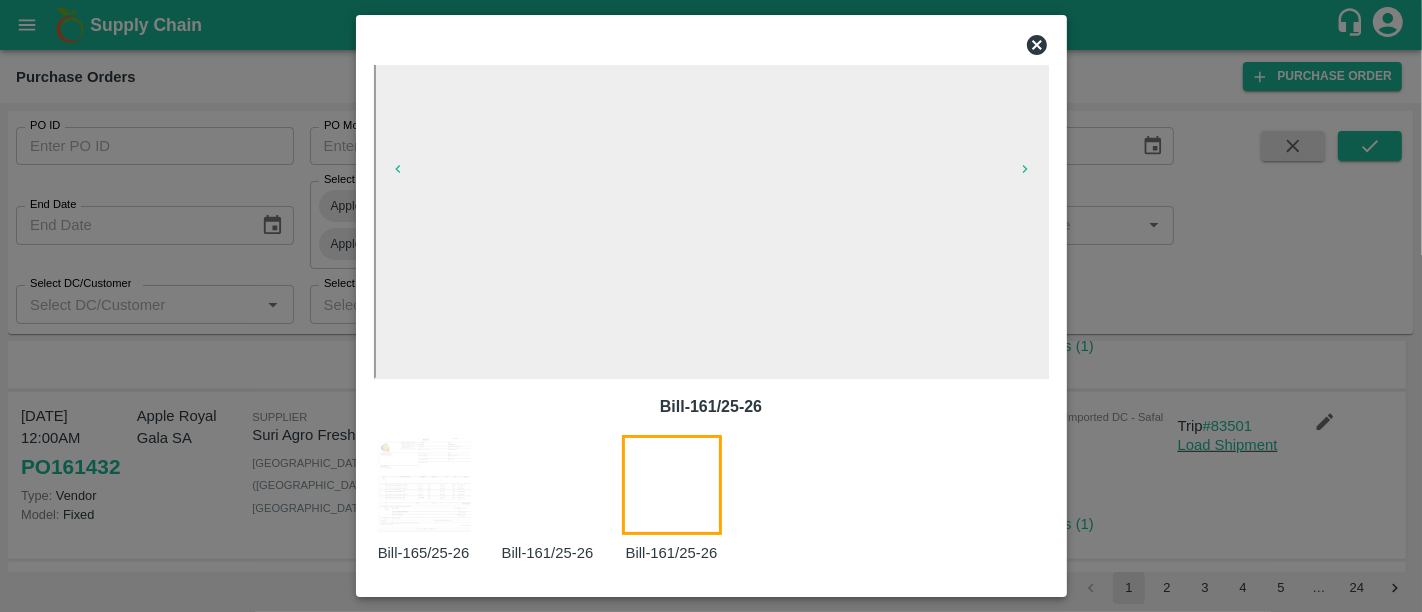 scroll, scrollTop: 85, scrollLeft: 0, axis: vertical 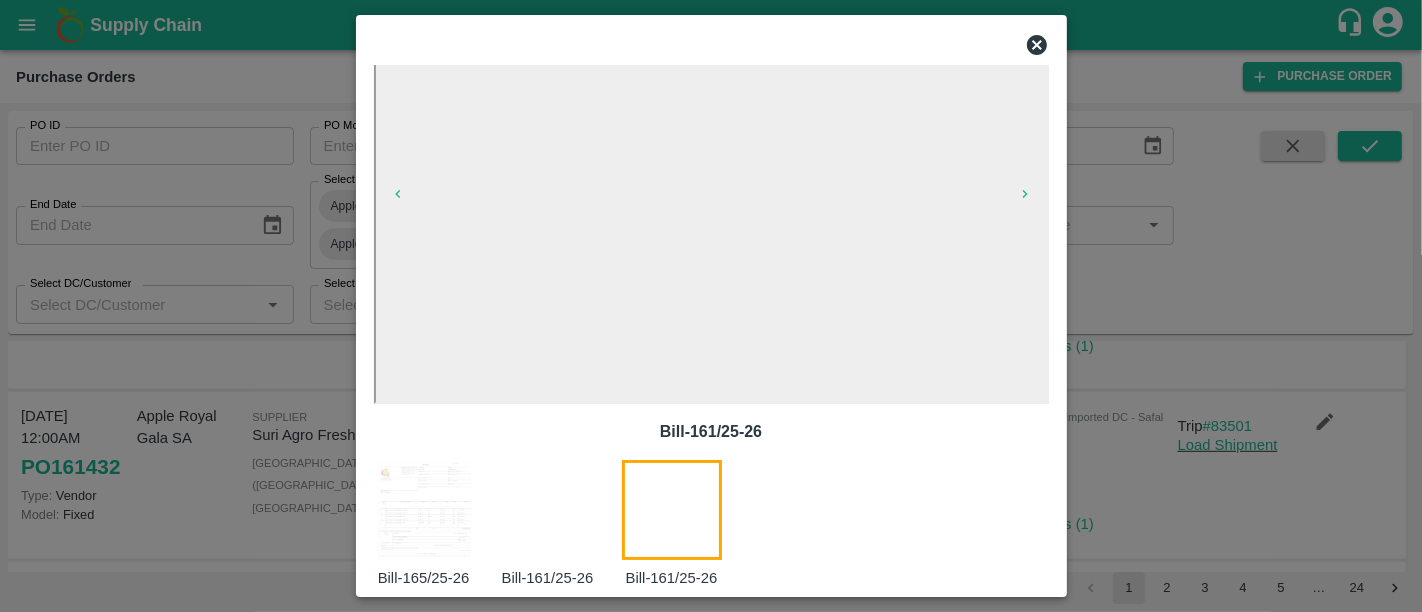 click at bounding box center [711, 306] 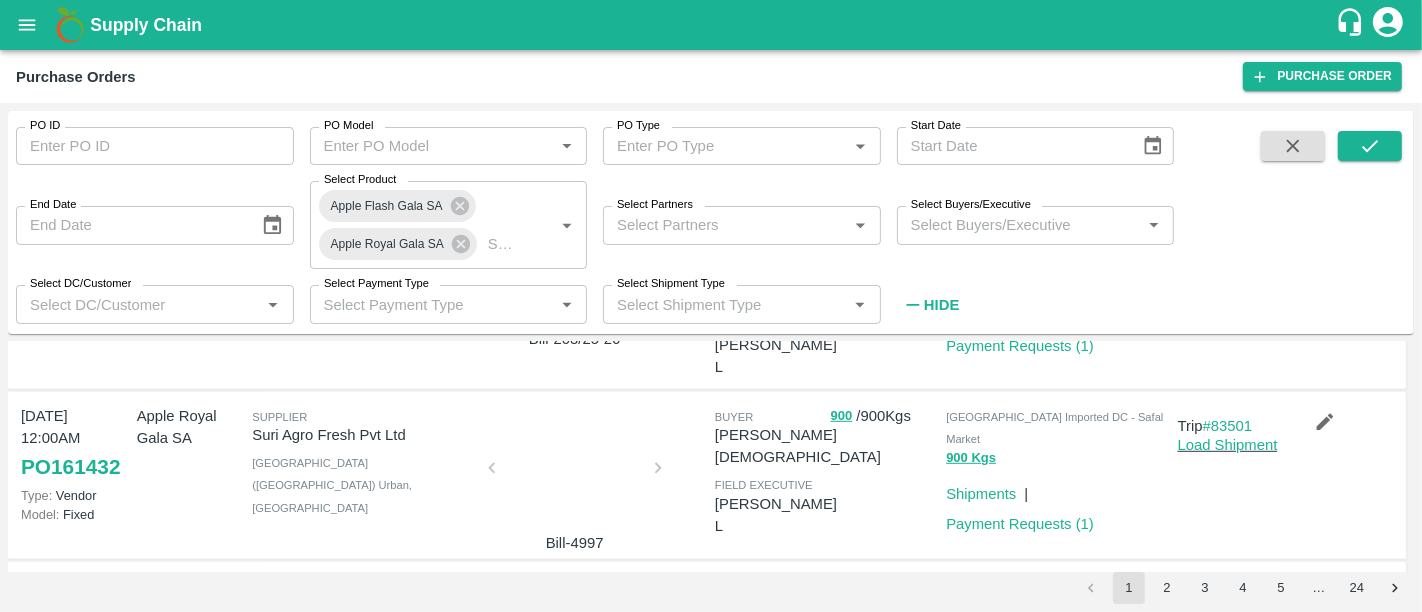 scroll, scrollTop: 0, scrollLeft: 0, axis: both 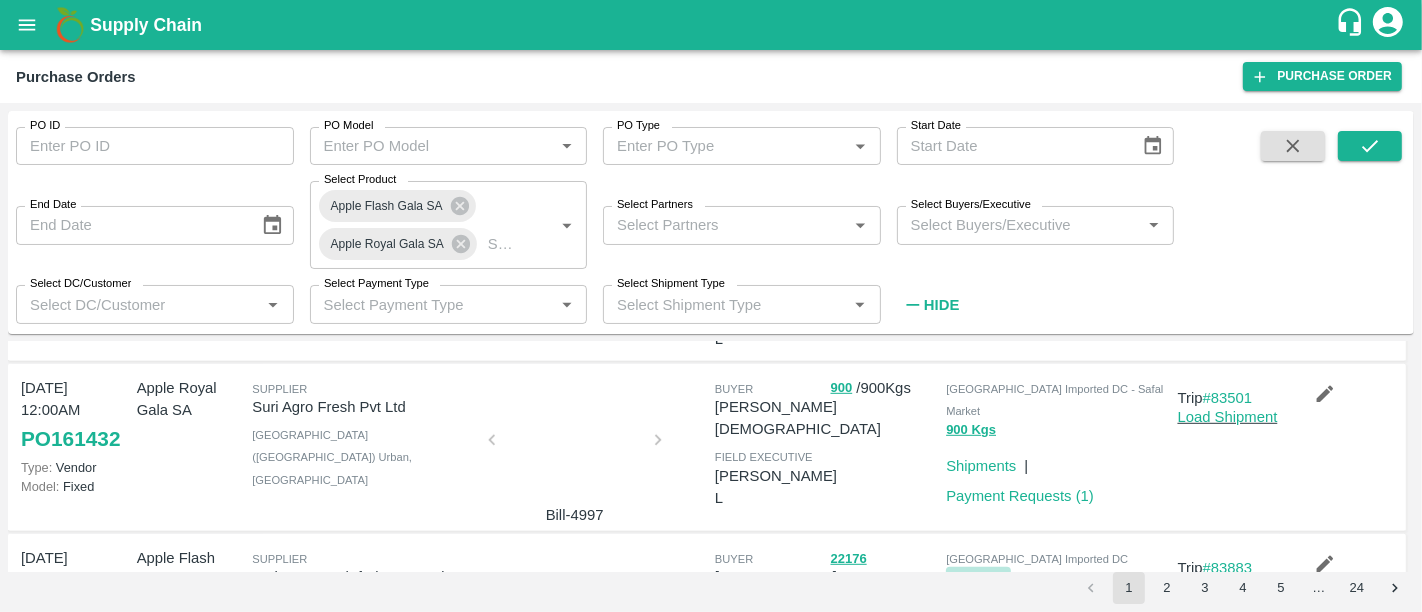 click on "22176  Kgs" at bounding box center (978, 578) 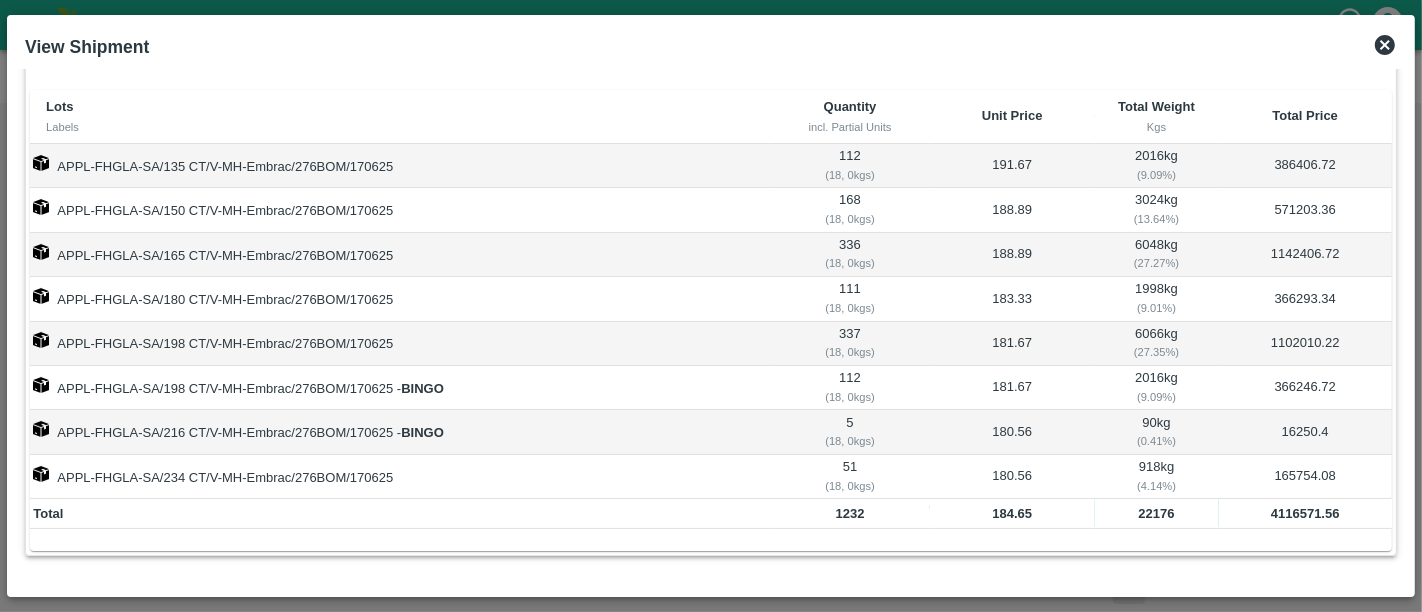 scroll, scrollTop: 34, scrollLeft: 0, axis: vertical 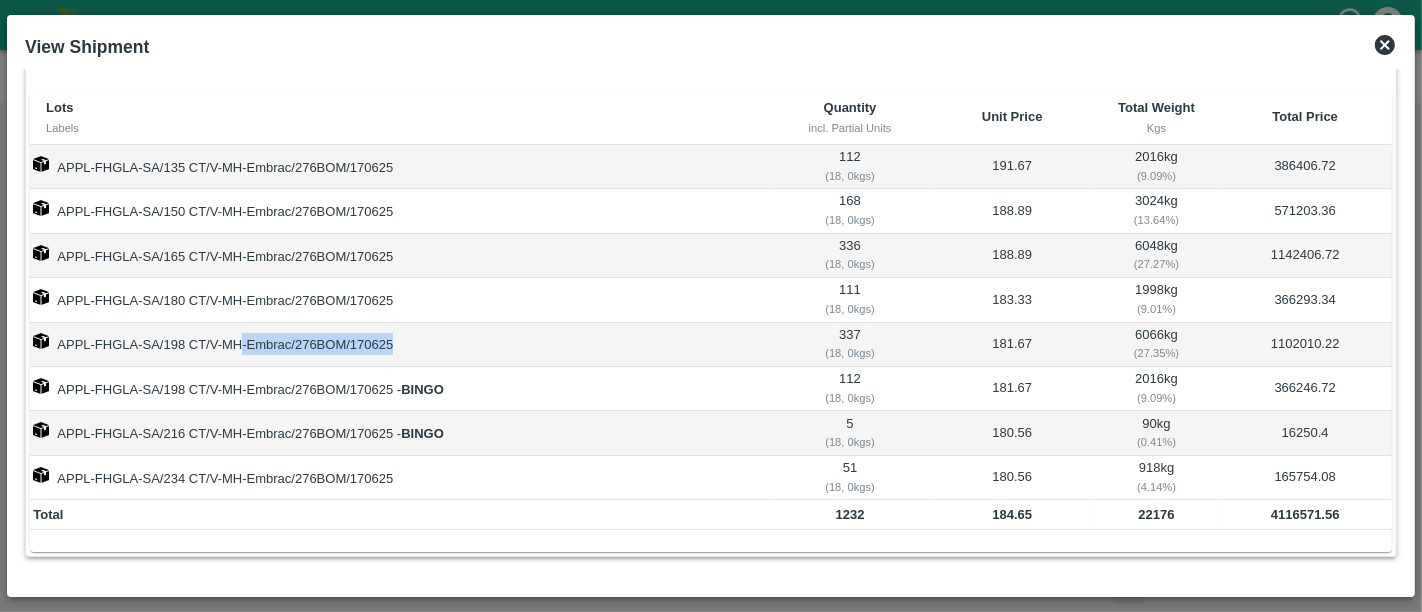 drag, startPoint x: 240, startPoint y: 332, endPoint x: 748, endPoint y: 335, distance: 508.00885 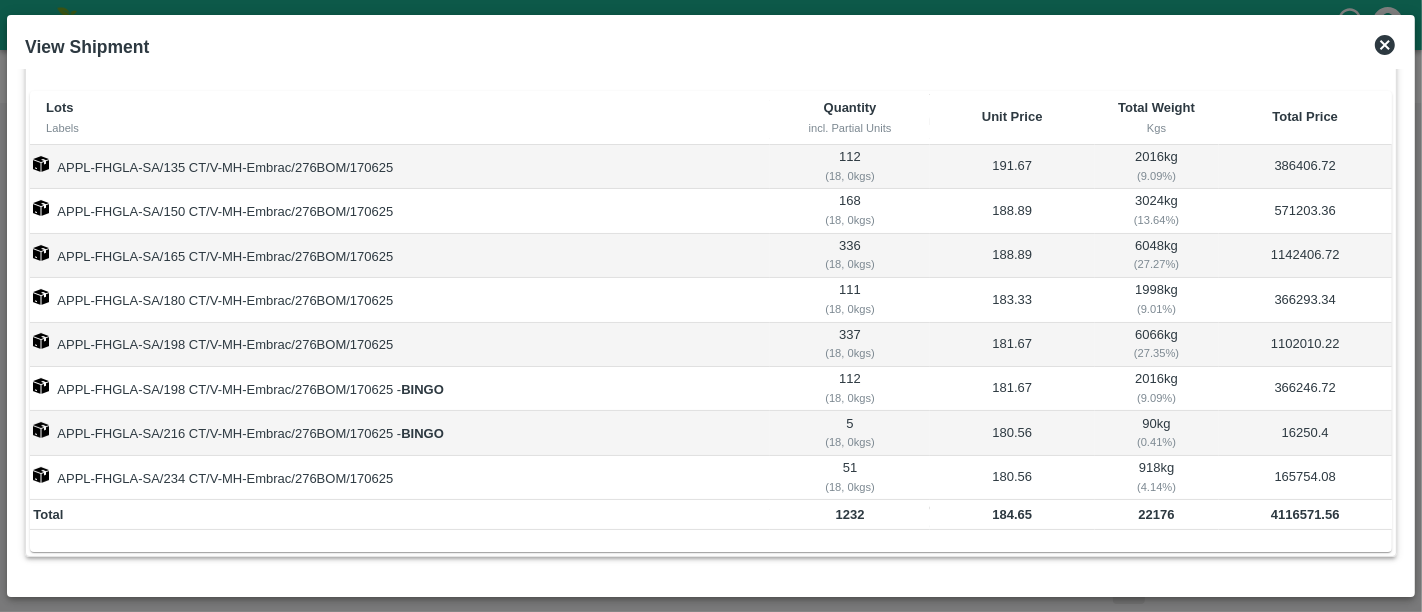 click 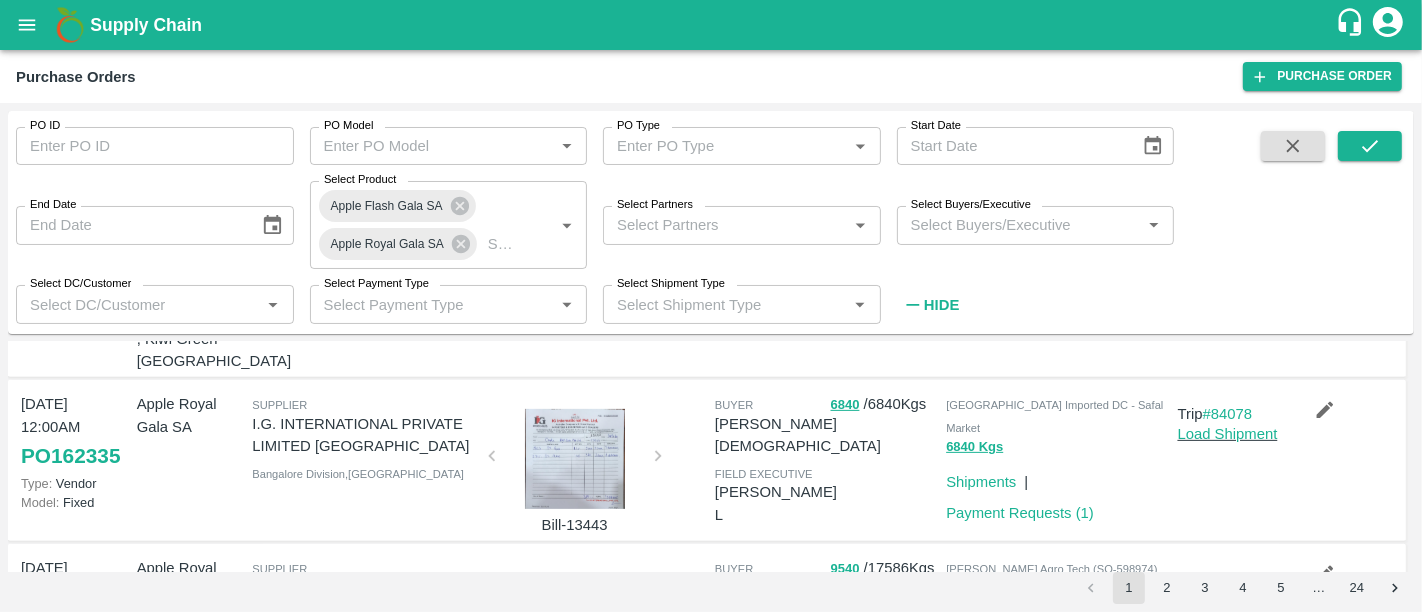 scroll, scrollTop: 806, scrollLeft: 0, axis: vertical 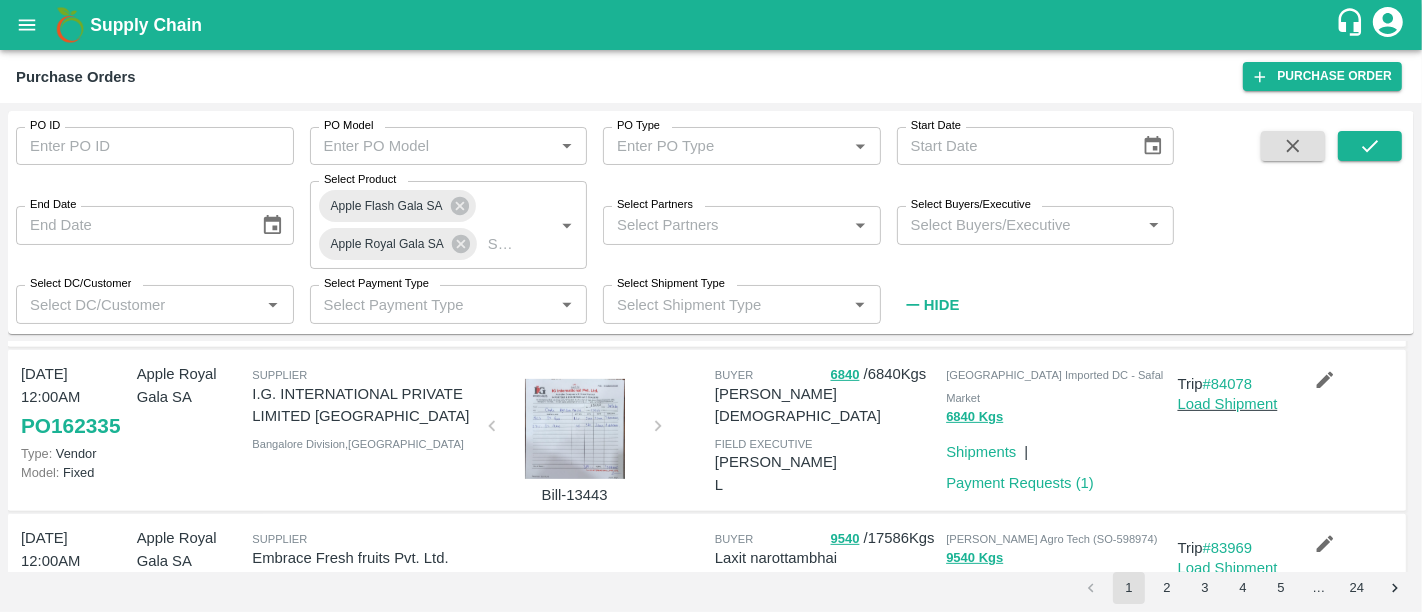 click at bounding box center (575, 596) 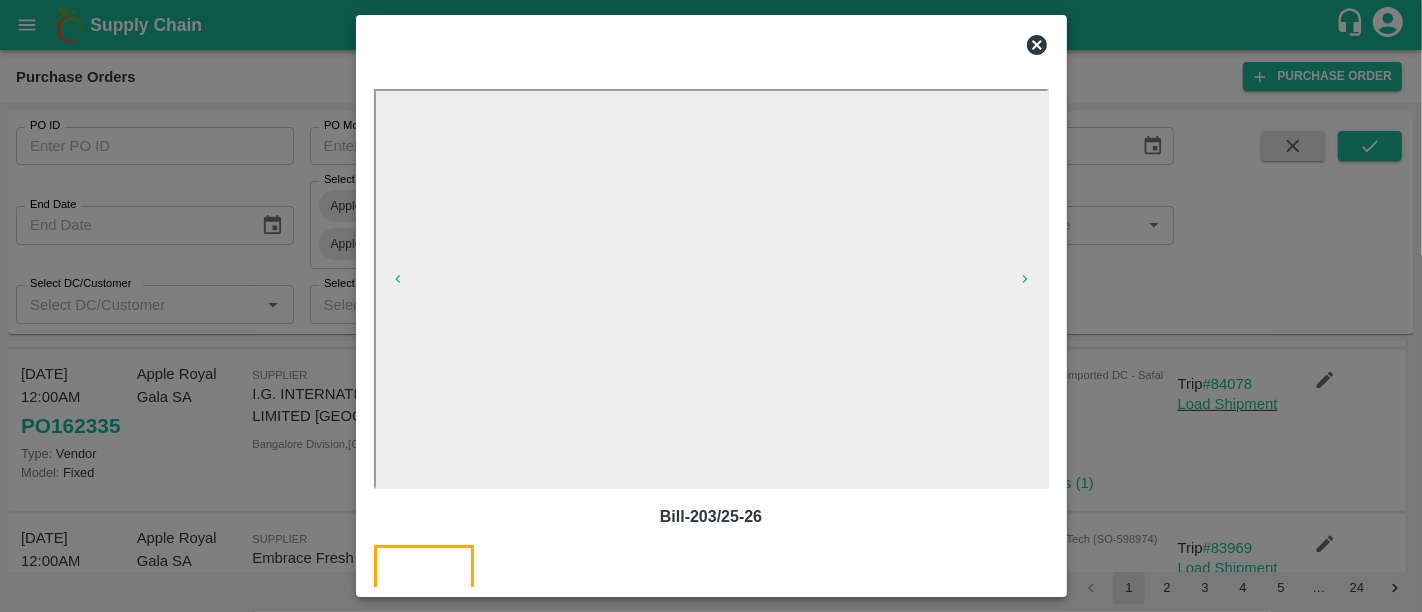 click at bounding box center [711, 306] 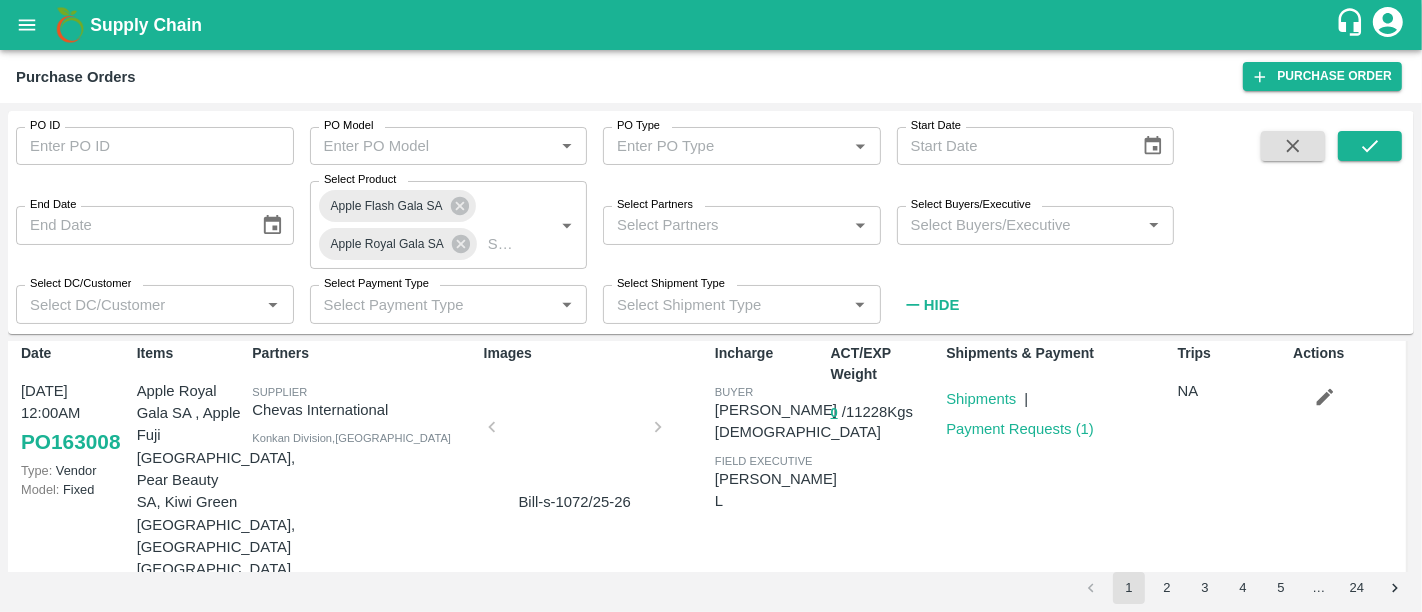 scroll, scrollTop: 0, scrollLeft: 0, axis: both 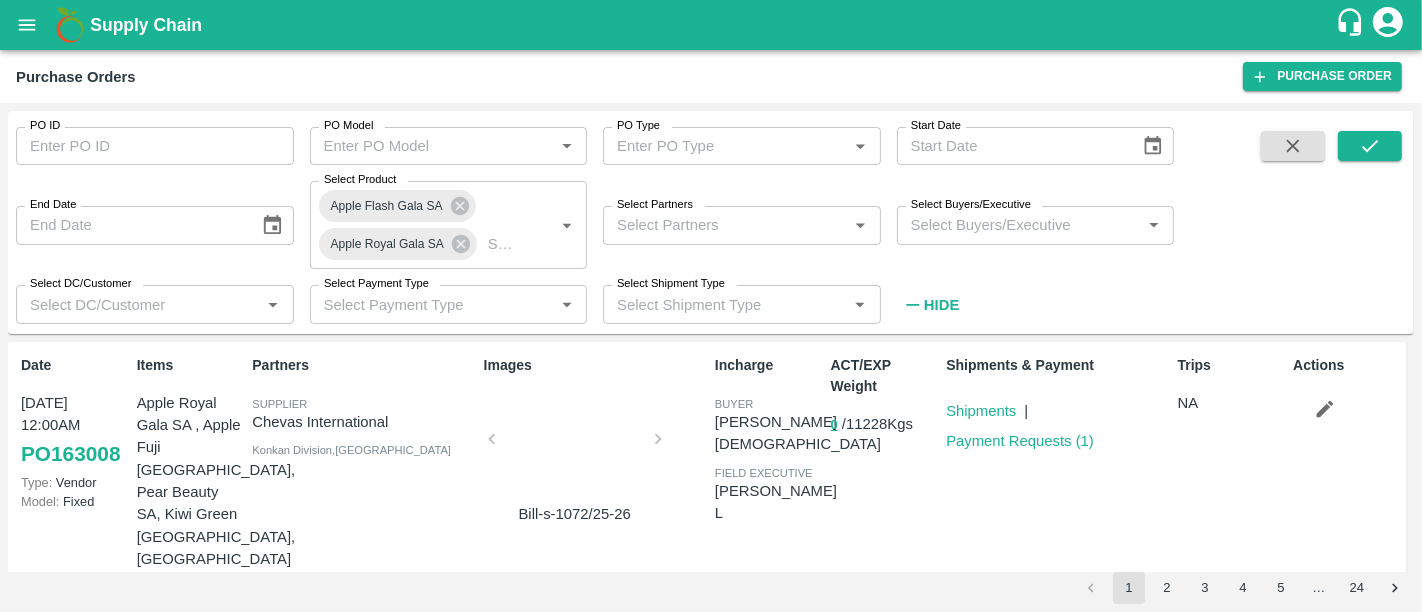 click at bounding box center [575, 445] 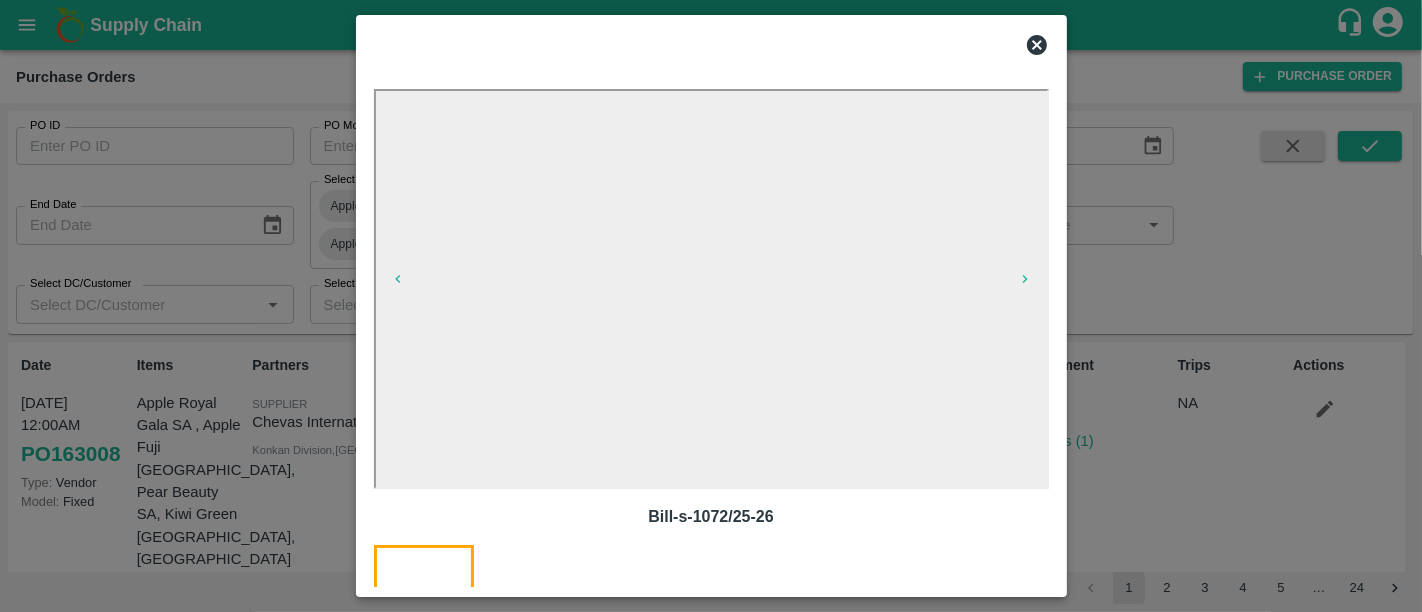click at bounding box center [711, 306] 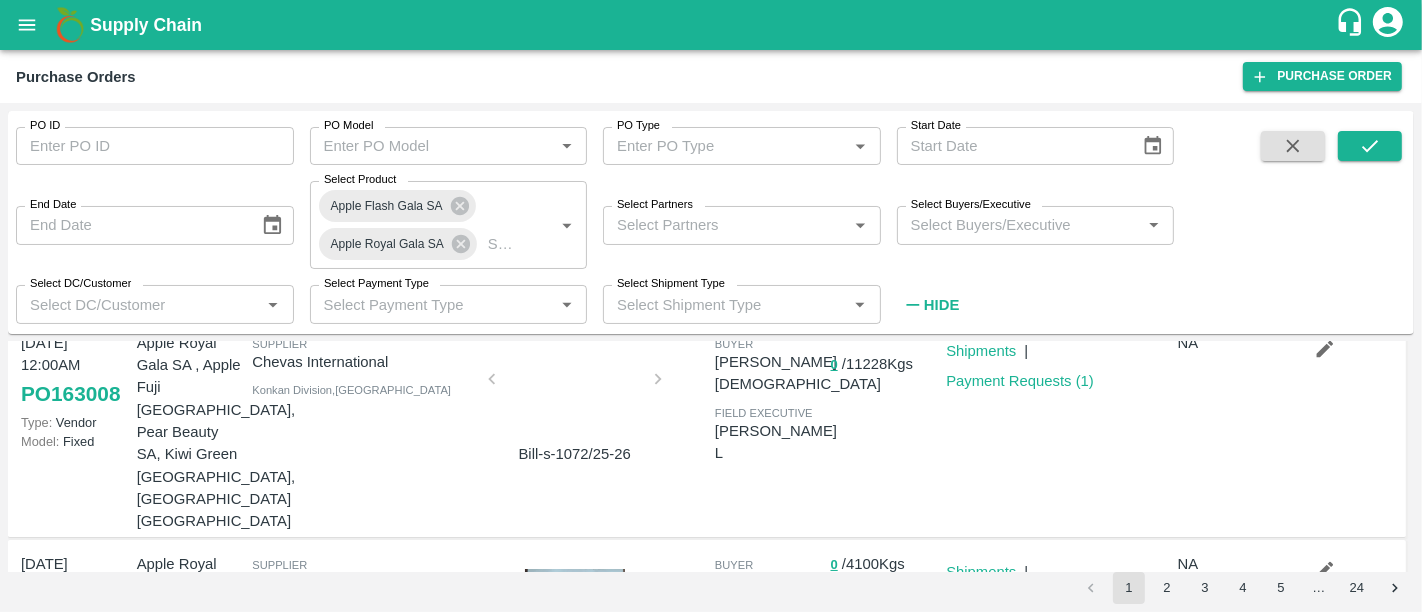 scroll, scrollTop: 0, scrollLeft: 0, axis: both 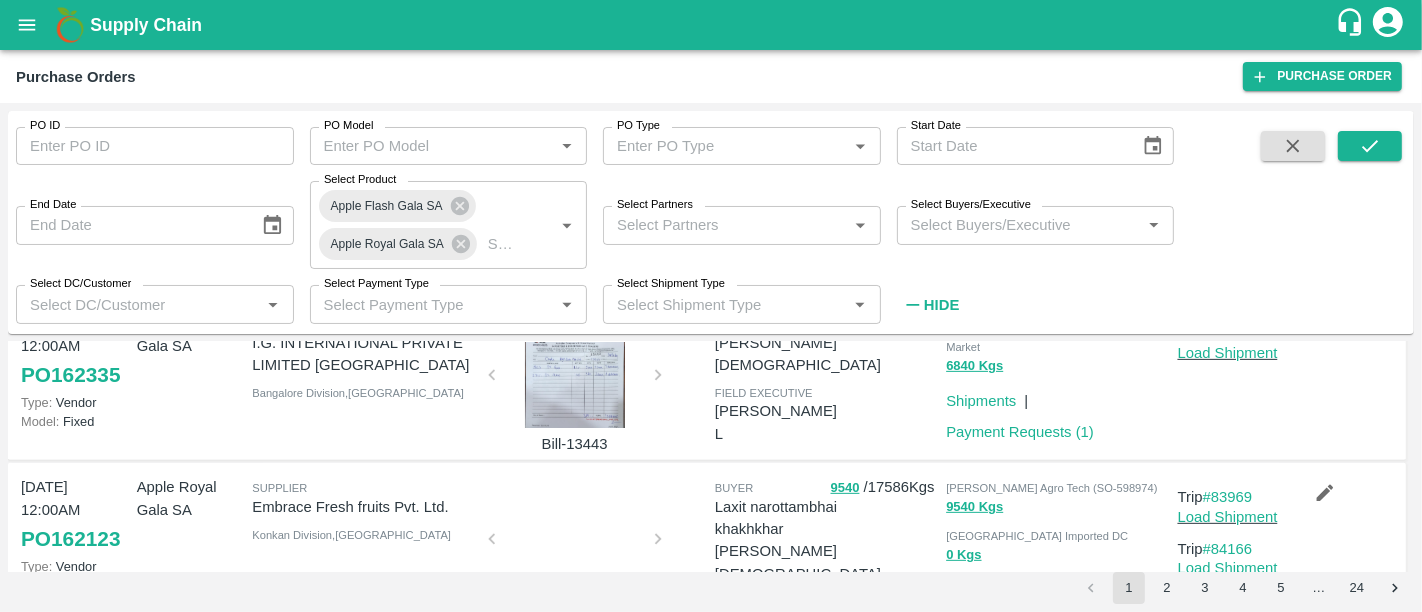 click at bounding box center [575, 545] 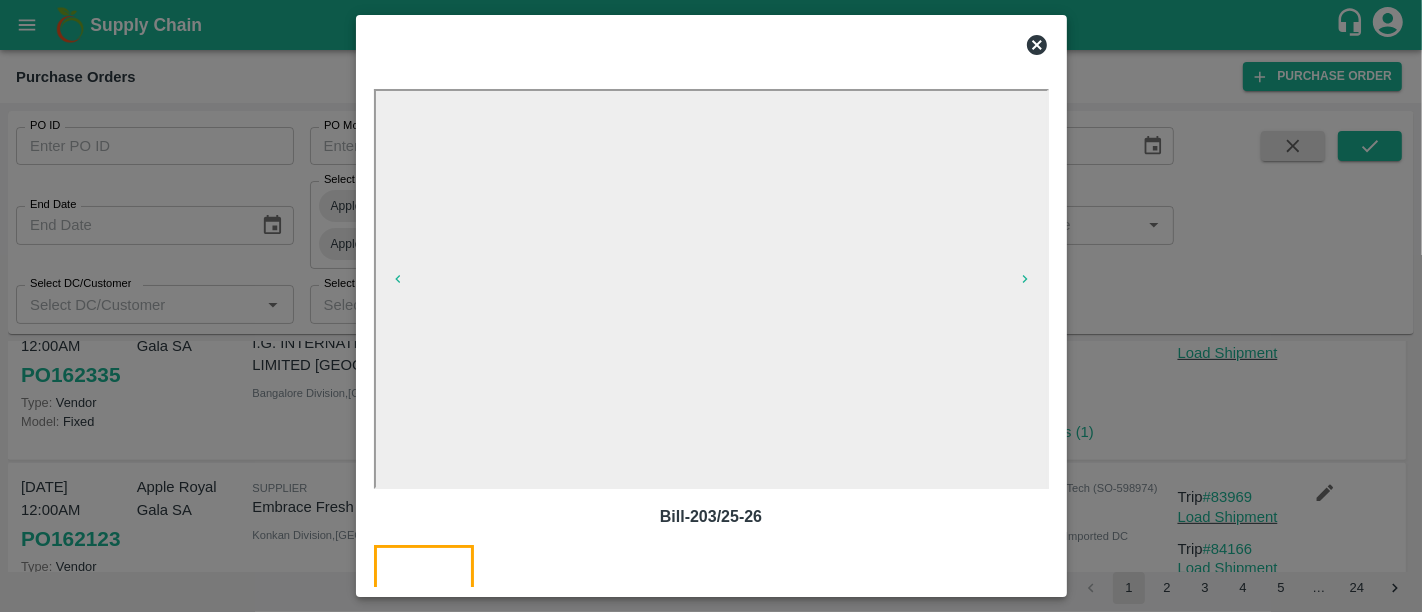 click at bounding box center (711, 306) 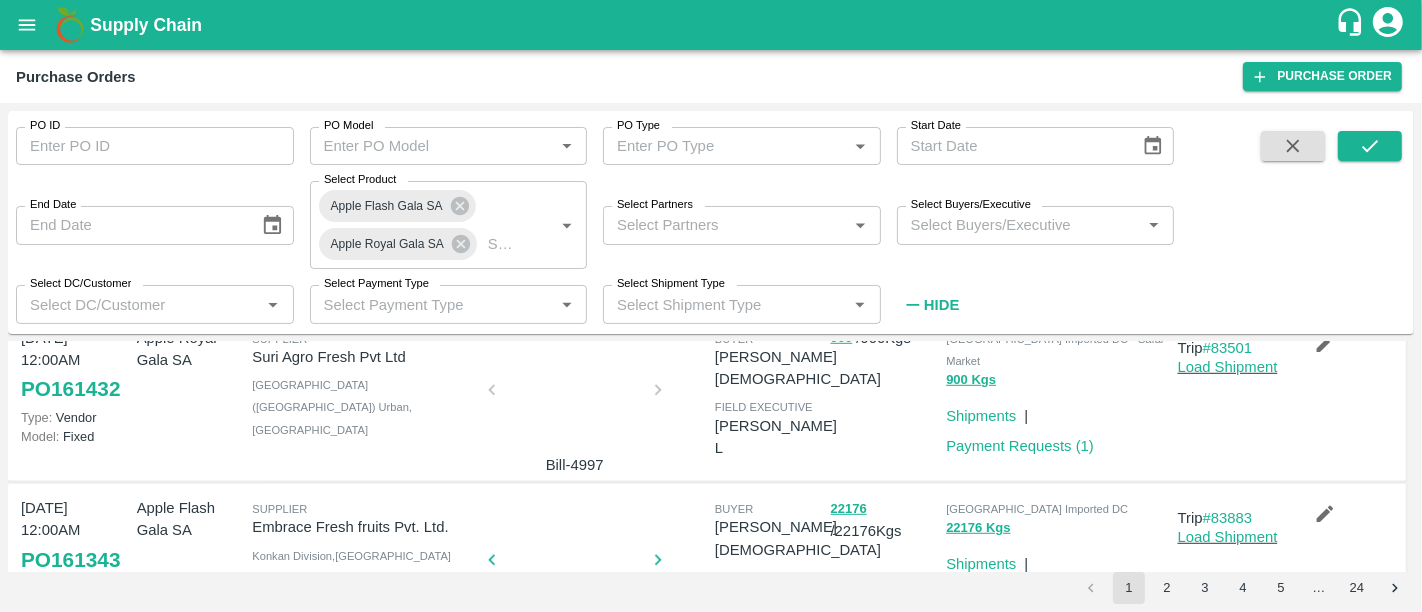 scroll, scrollTop: 1280, scrollLeft: 0, axis: vertical 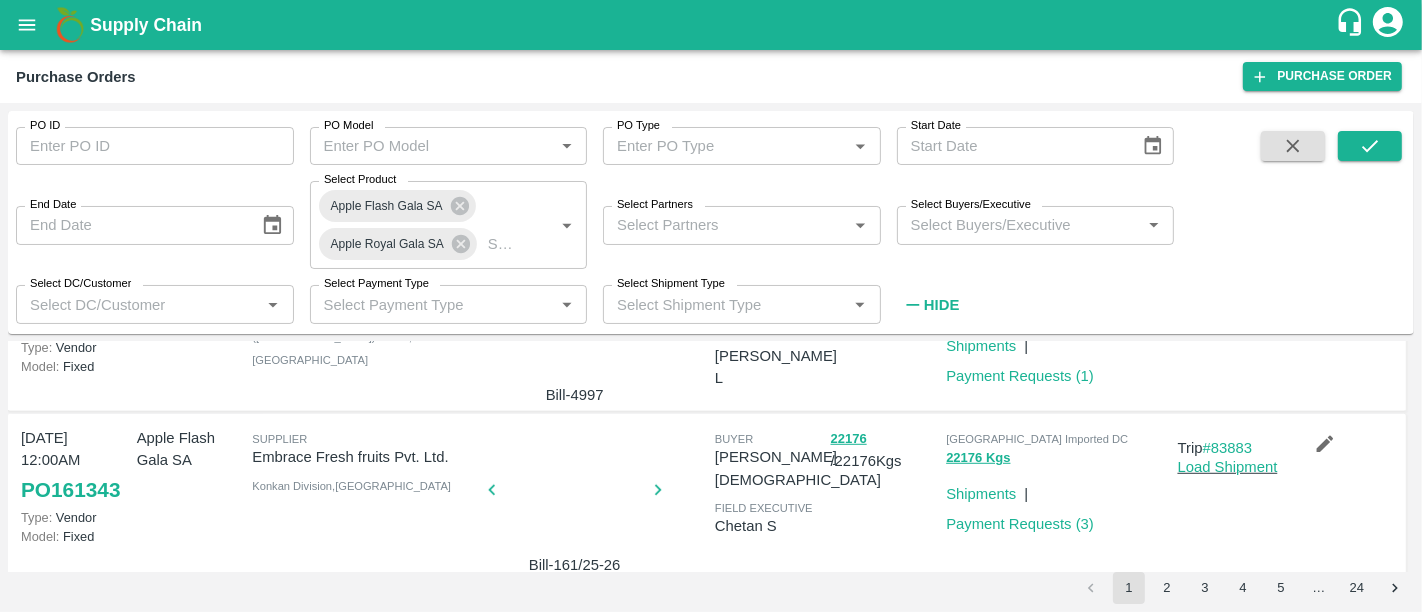 click at bounding box center (575, 496) 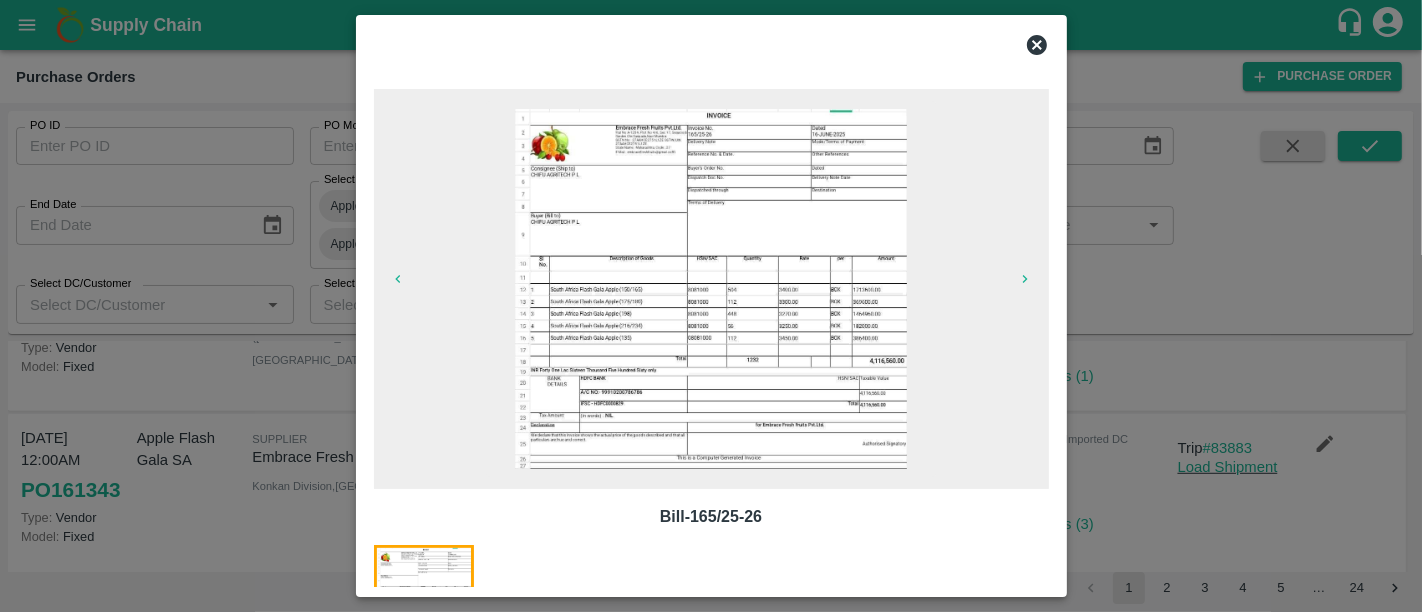 click at bounding box center (560, 609) 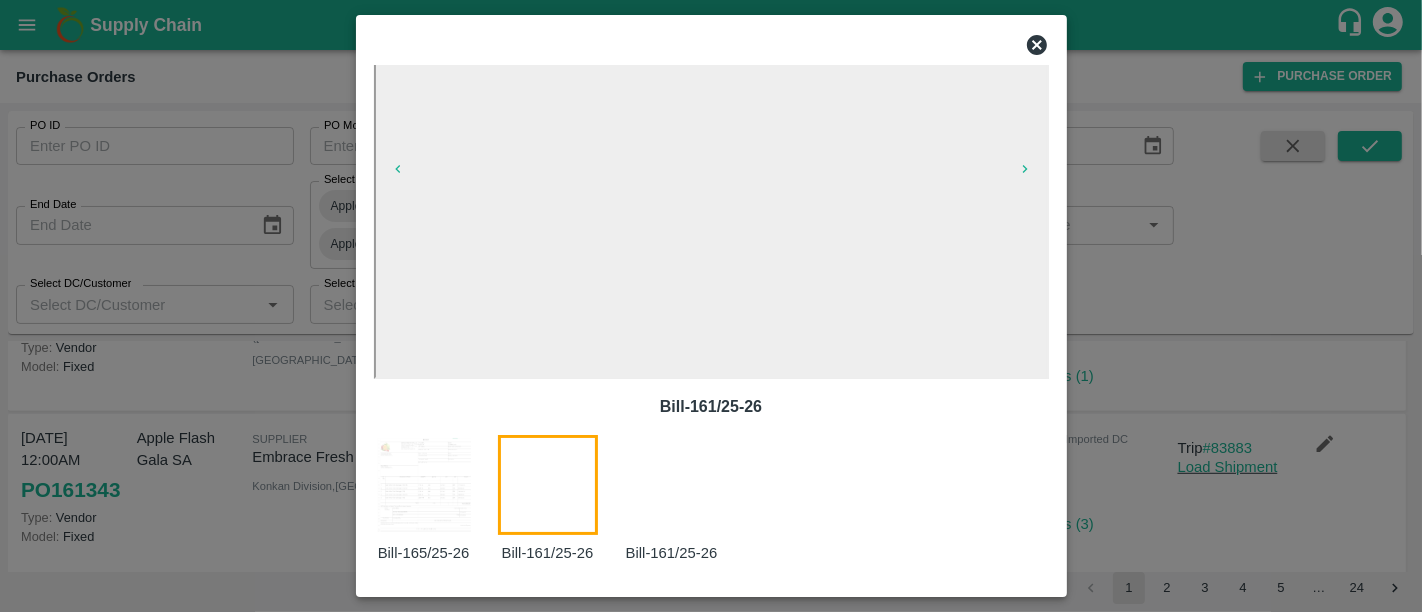 scroll, scrollTop: 85, scrollLeft: 0, axis: vertical 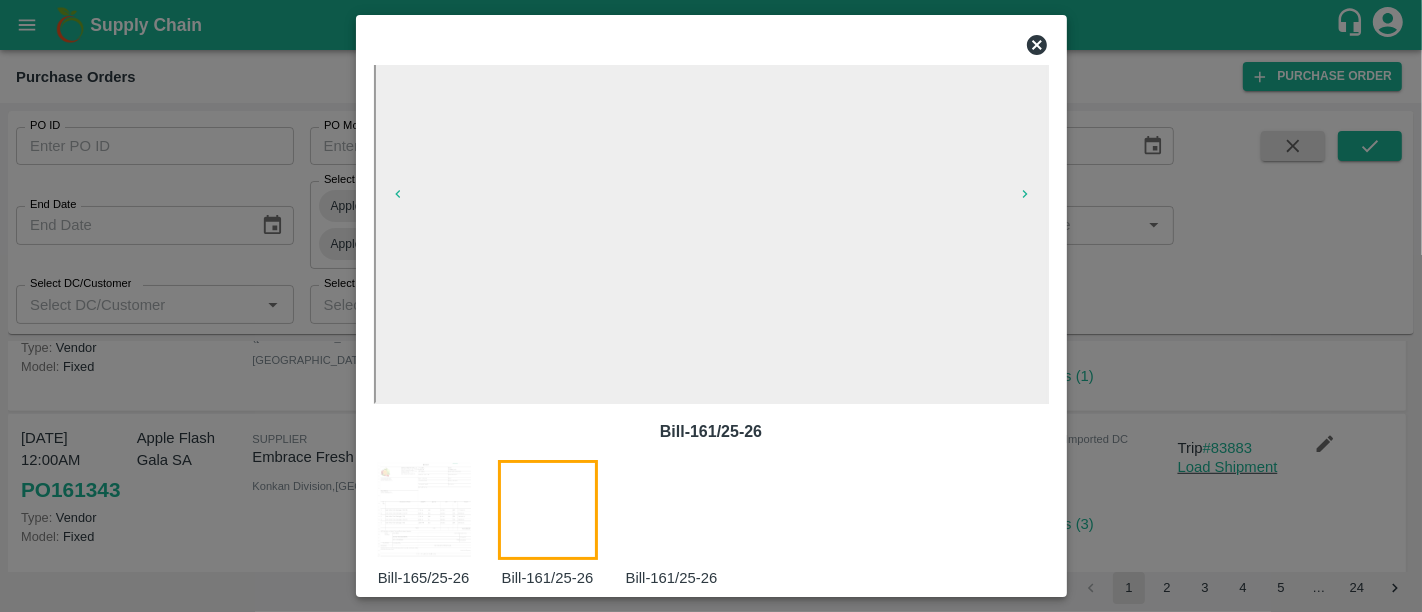 click 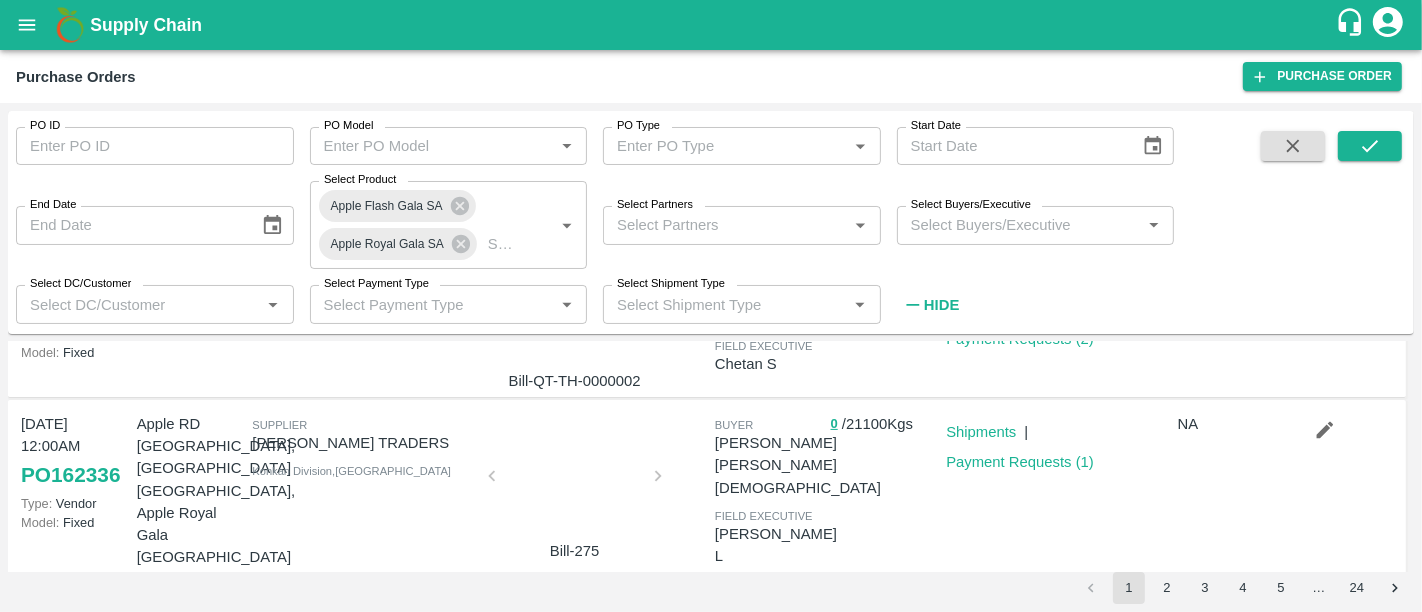 scroll, scrollTop: 531, scrollLeft: 0, axis: vertical 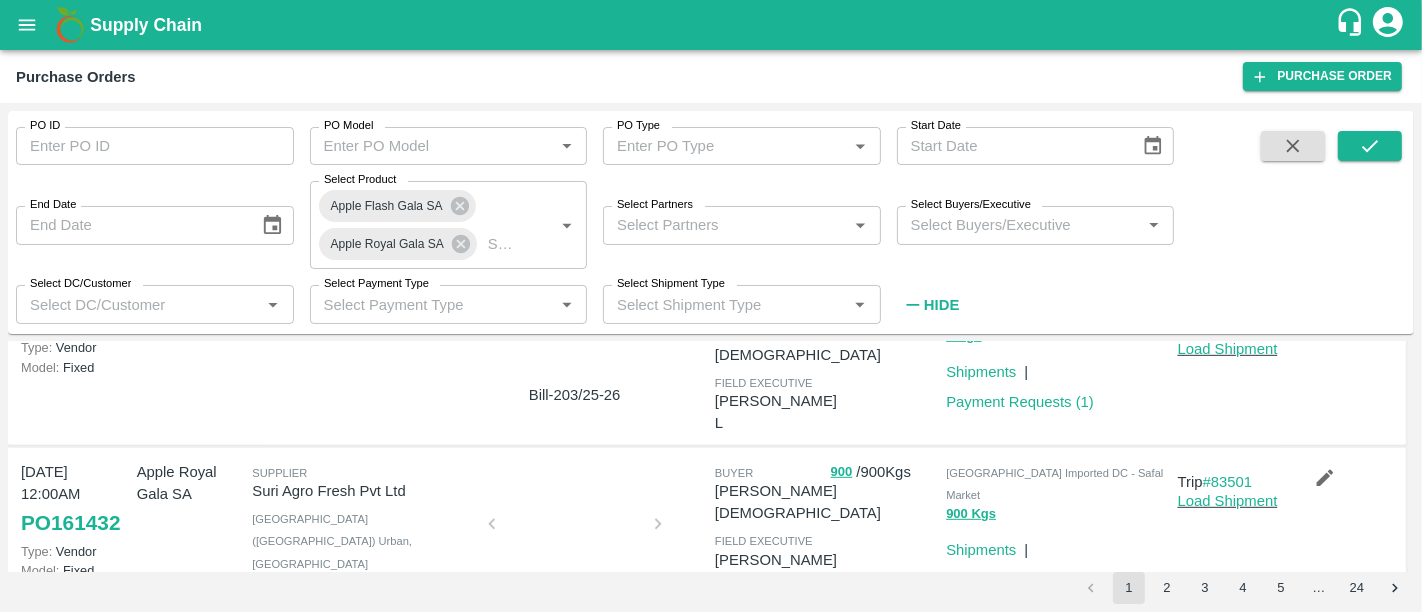 click at bounding box center (575, 697) 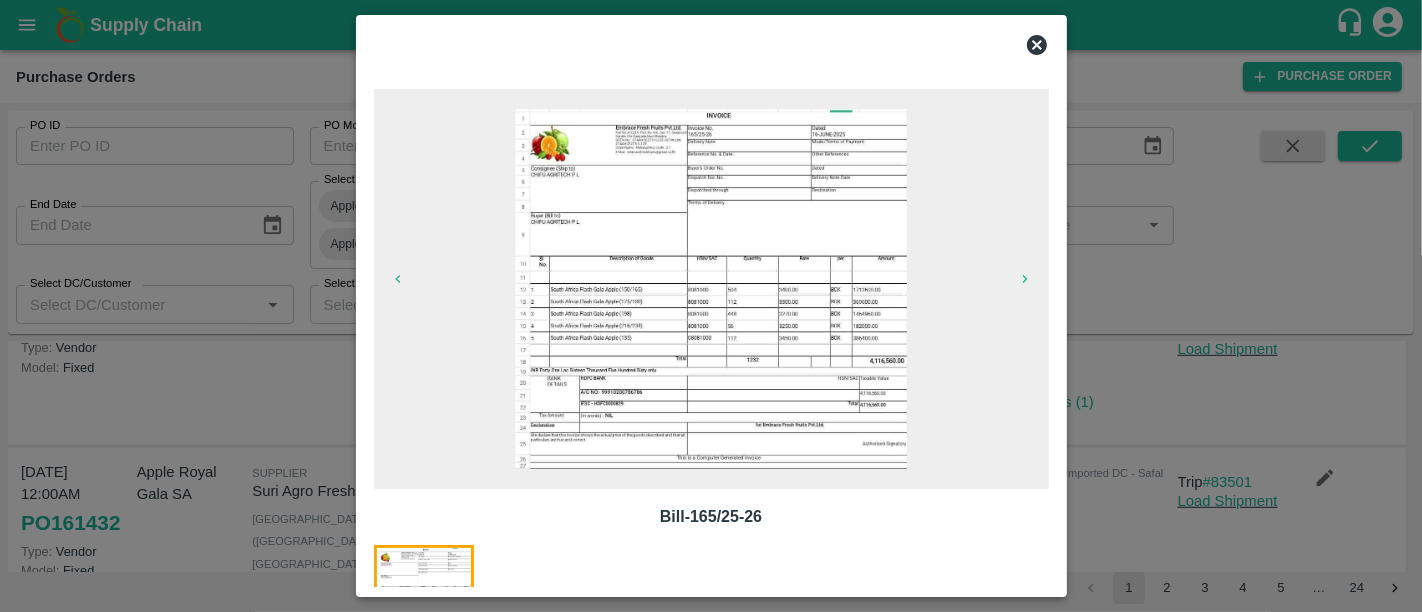 click at bounding box center [560, 609] 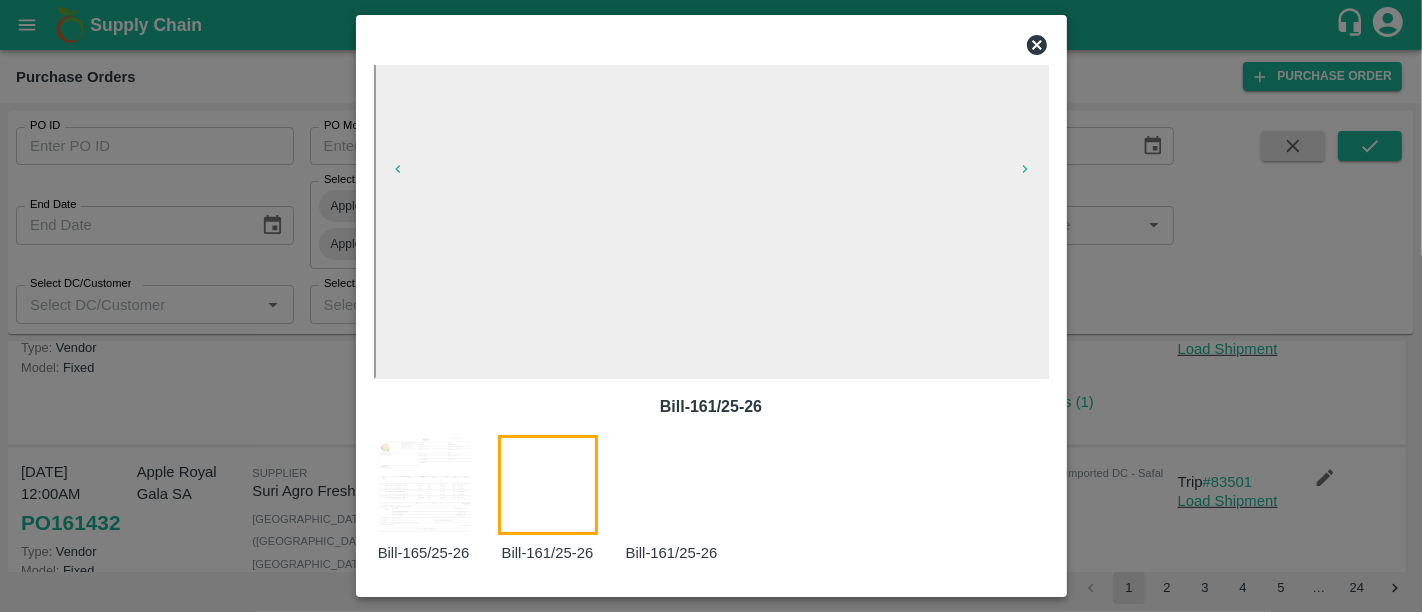 scroll, scrollTop: 85, scrollLeft: 0, axis: vertical 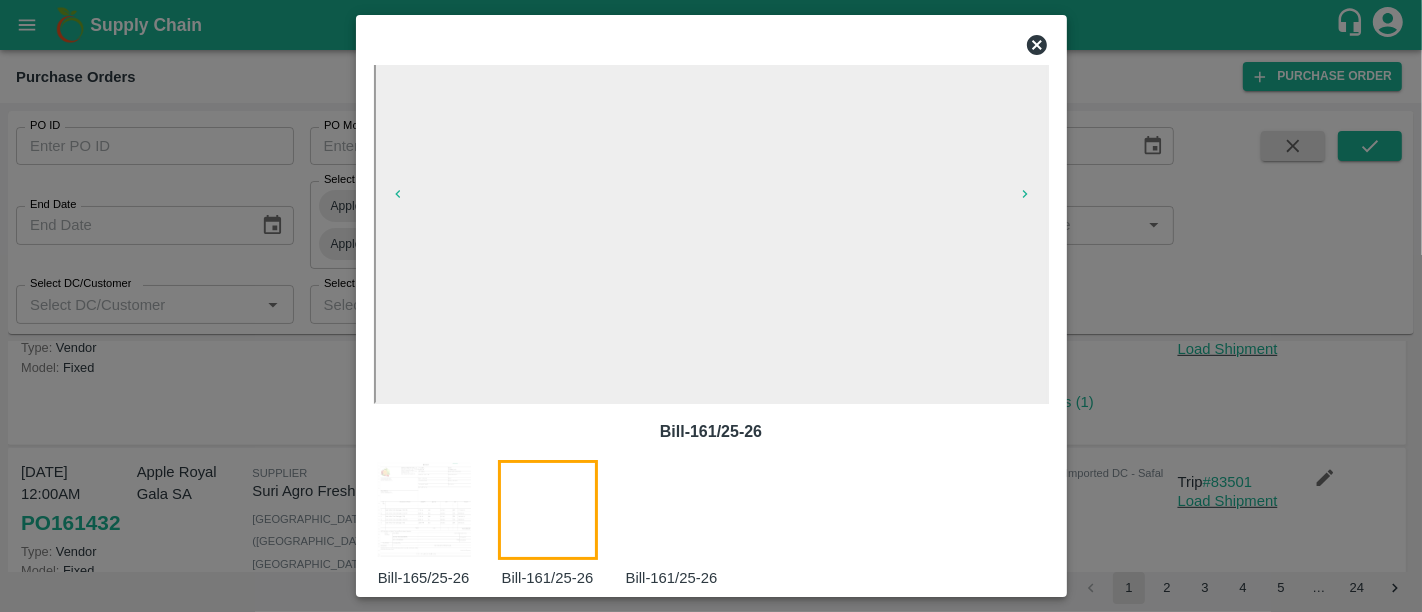 click at bounding box center (711, 306) 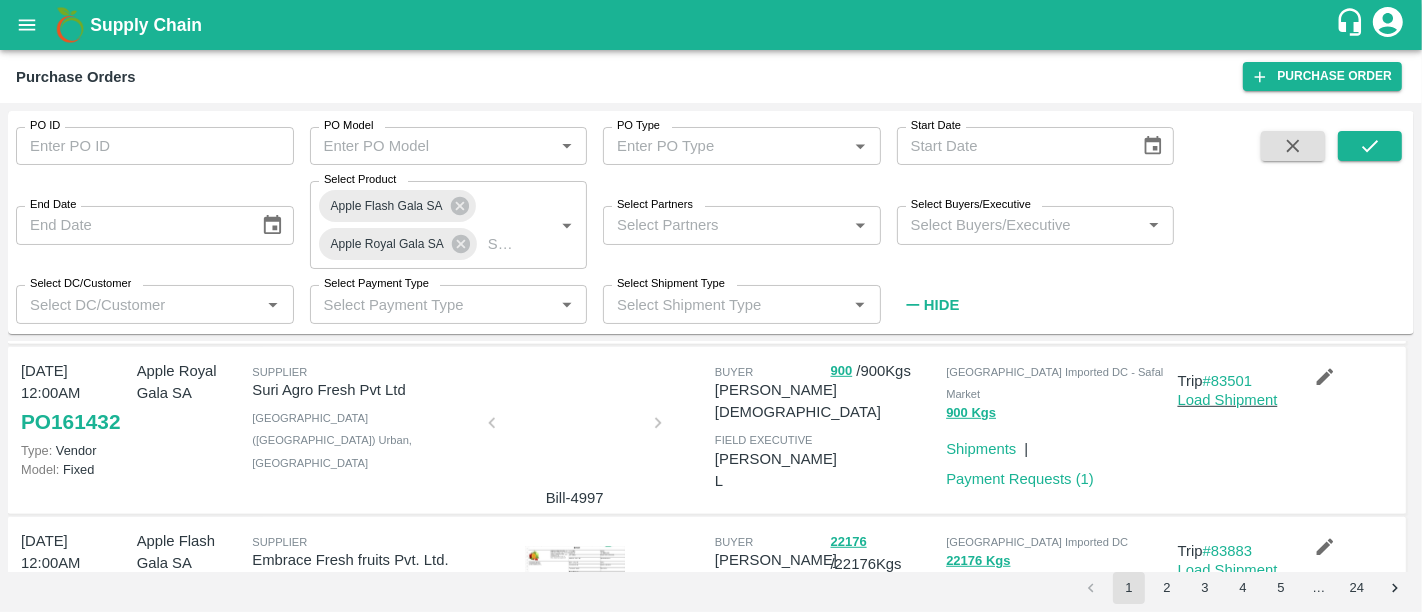 scroll, scrollTop: 1179, scrollLeft: 0, axis: vertical 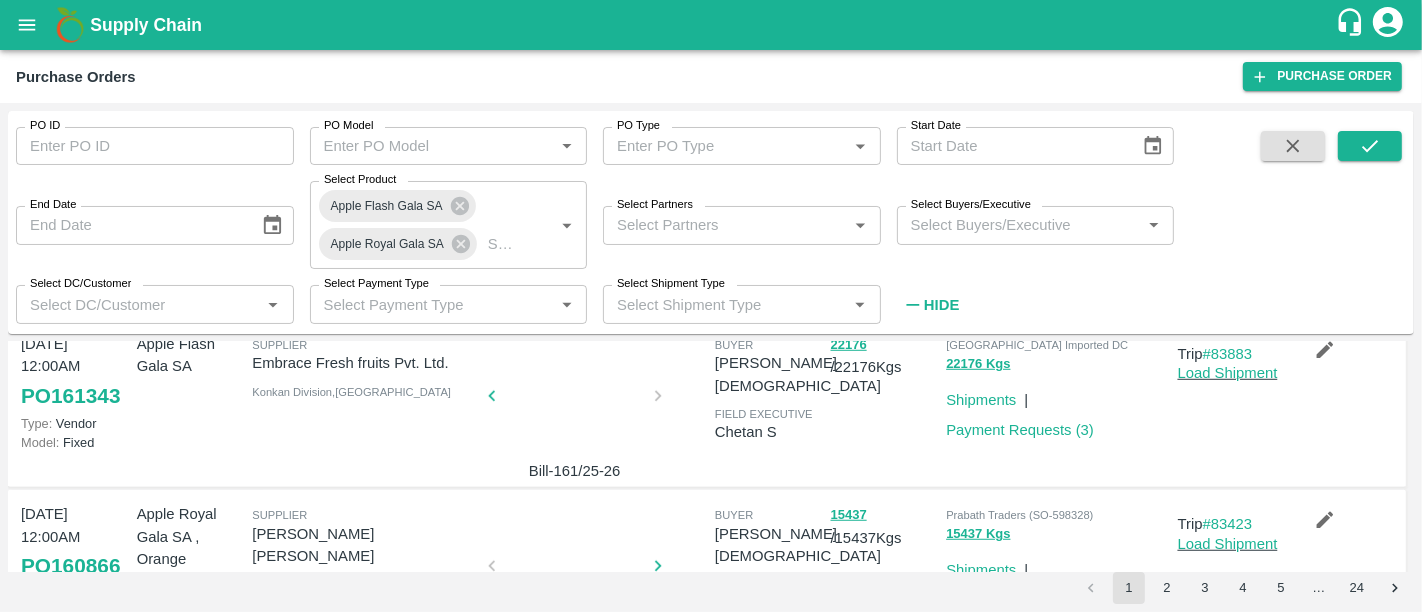 click at bounding box center (575, 572) 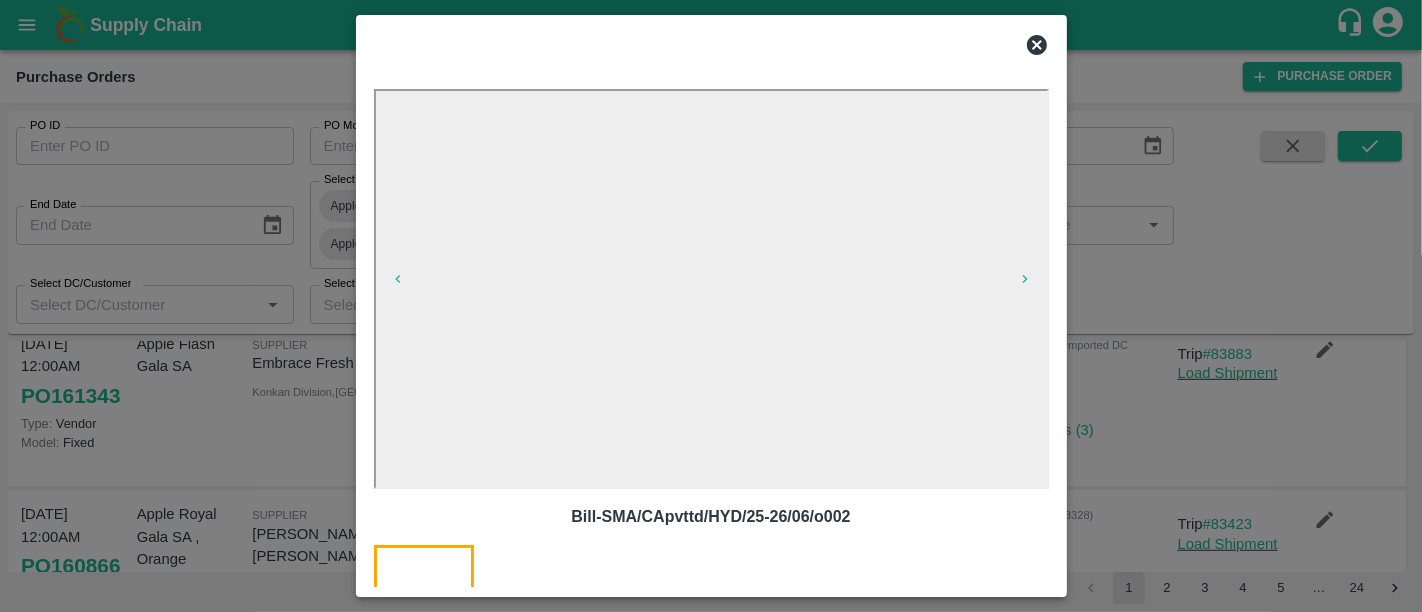 click at bounding box center [711, 306] 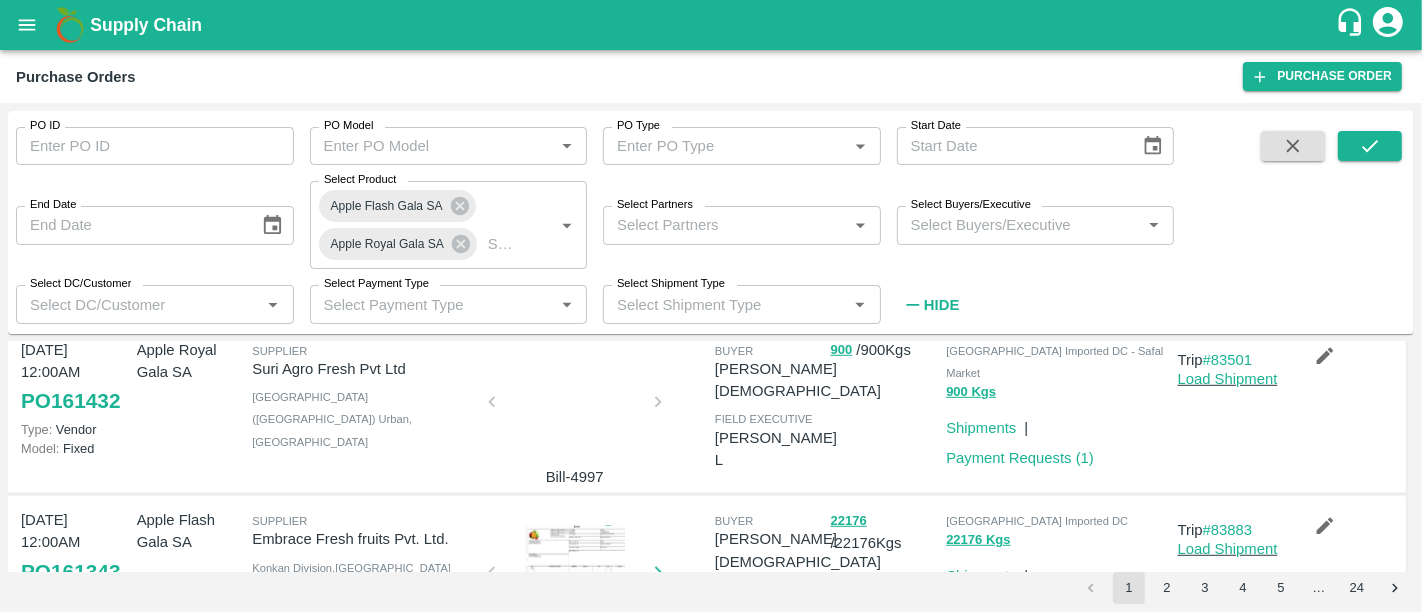 scroll, scrollTop: 1198, scrollLeft: 0, axis: vertical 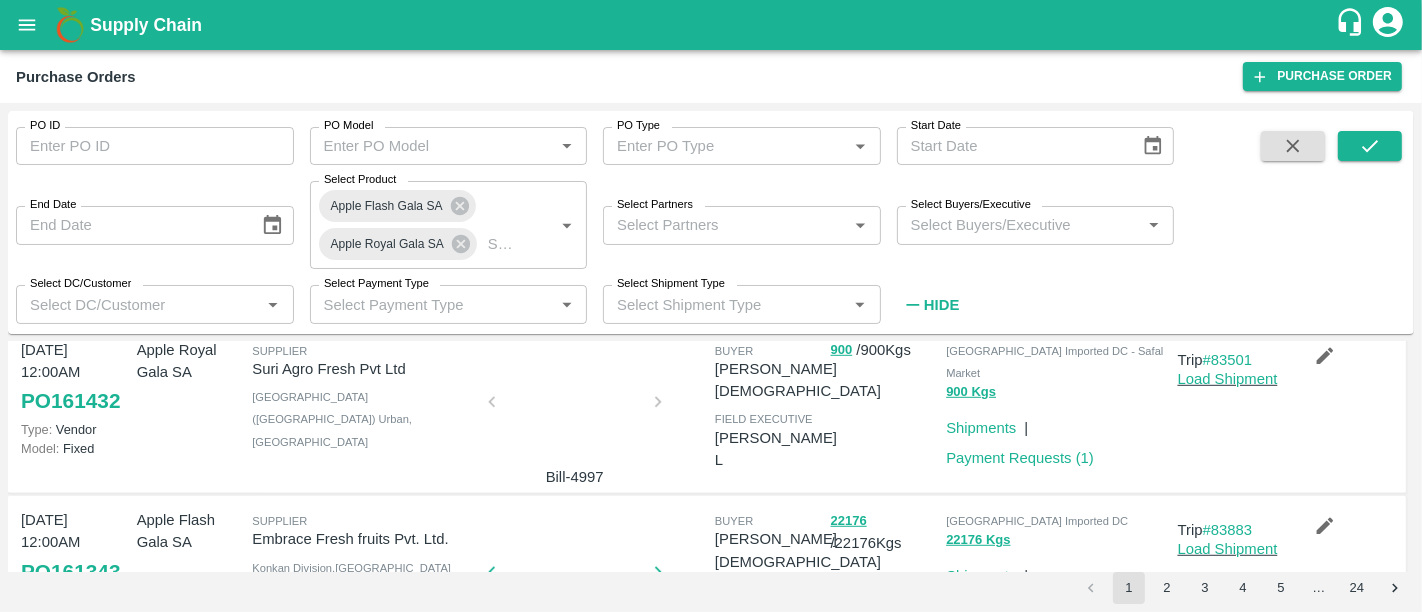 click at bounding box center [575, 578] 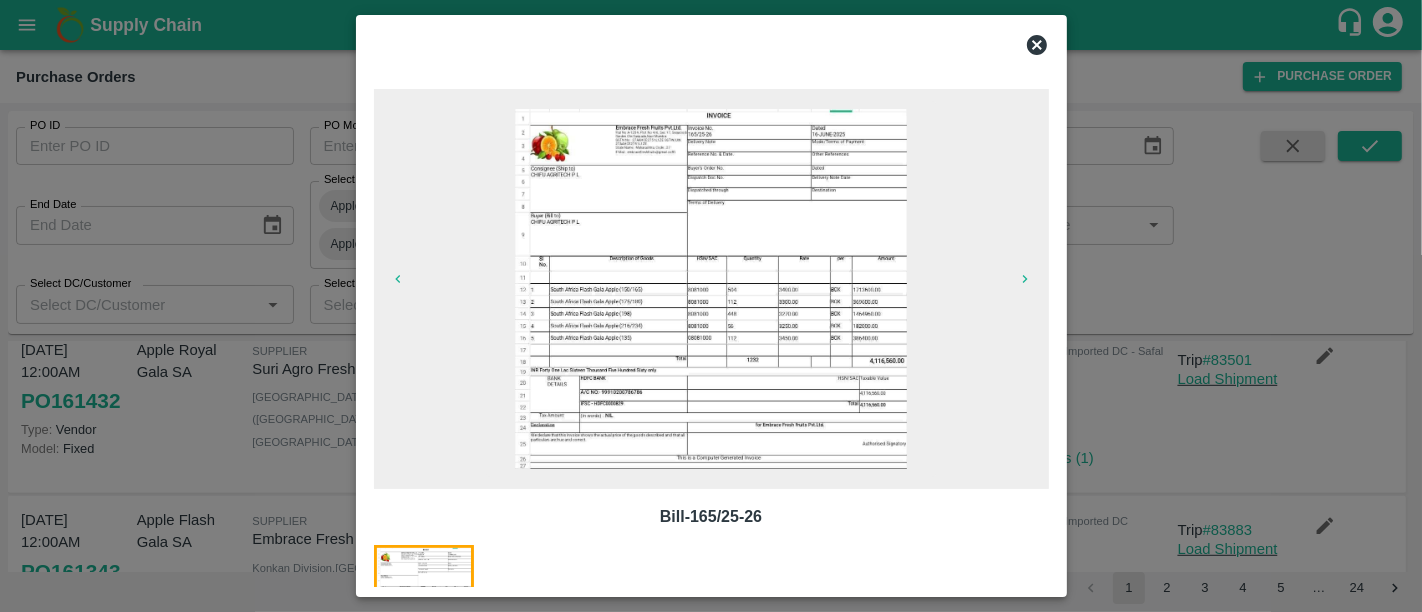 click at bounding box center [560, 609] 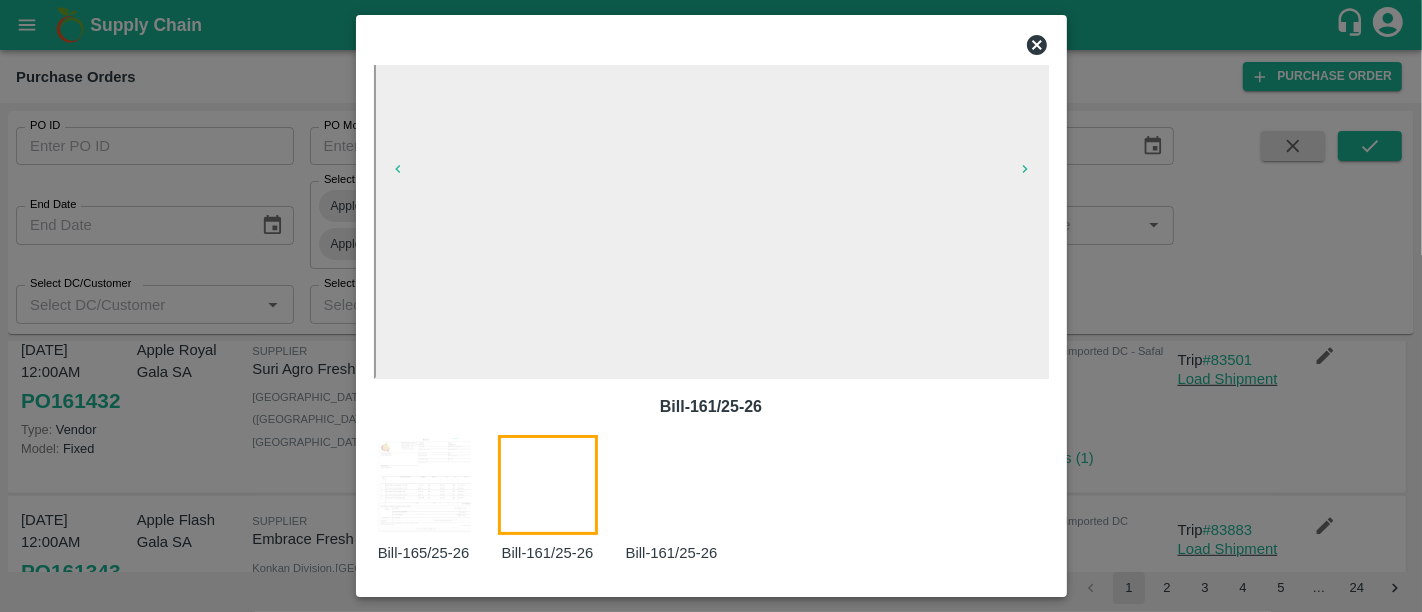 scroll, scrollTop: 85, scrollLeft: 0, axis: vertical 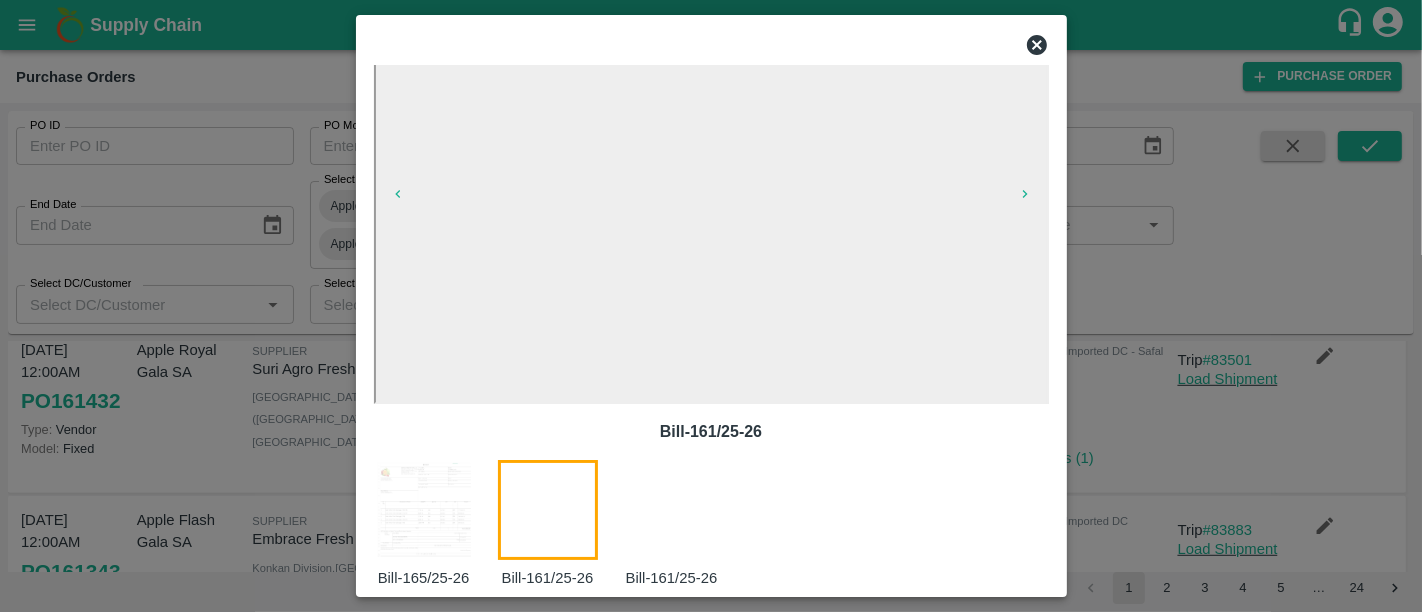 click at bounding box center (711, 306) 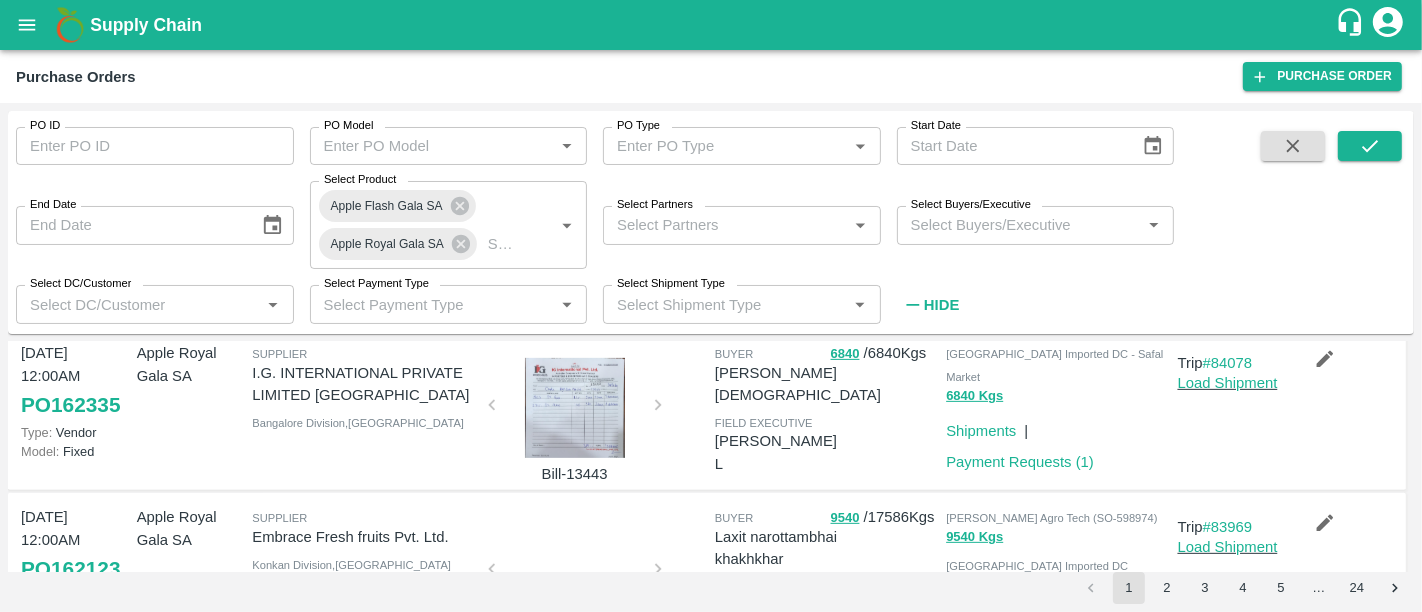 scroll, scrollTop: 678, scrollLeft: 0, axis: vertical 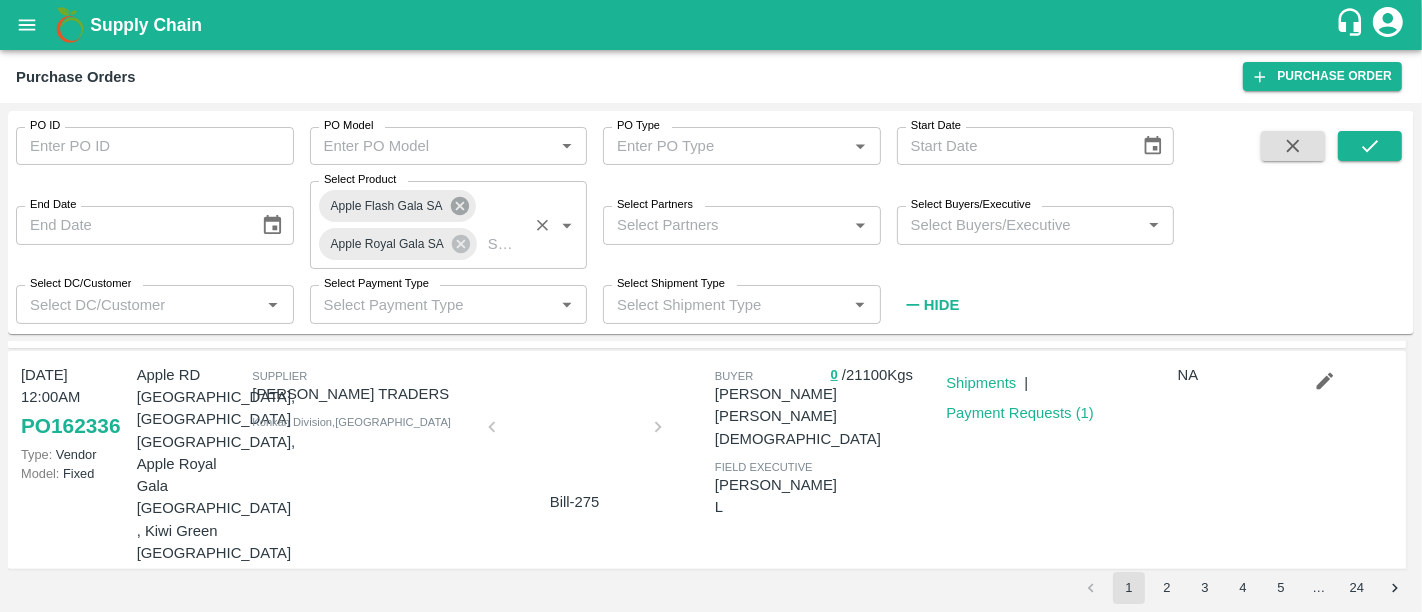 click 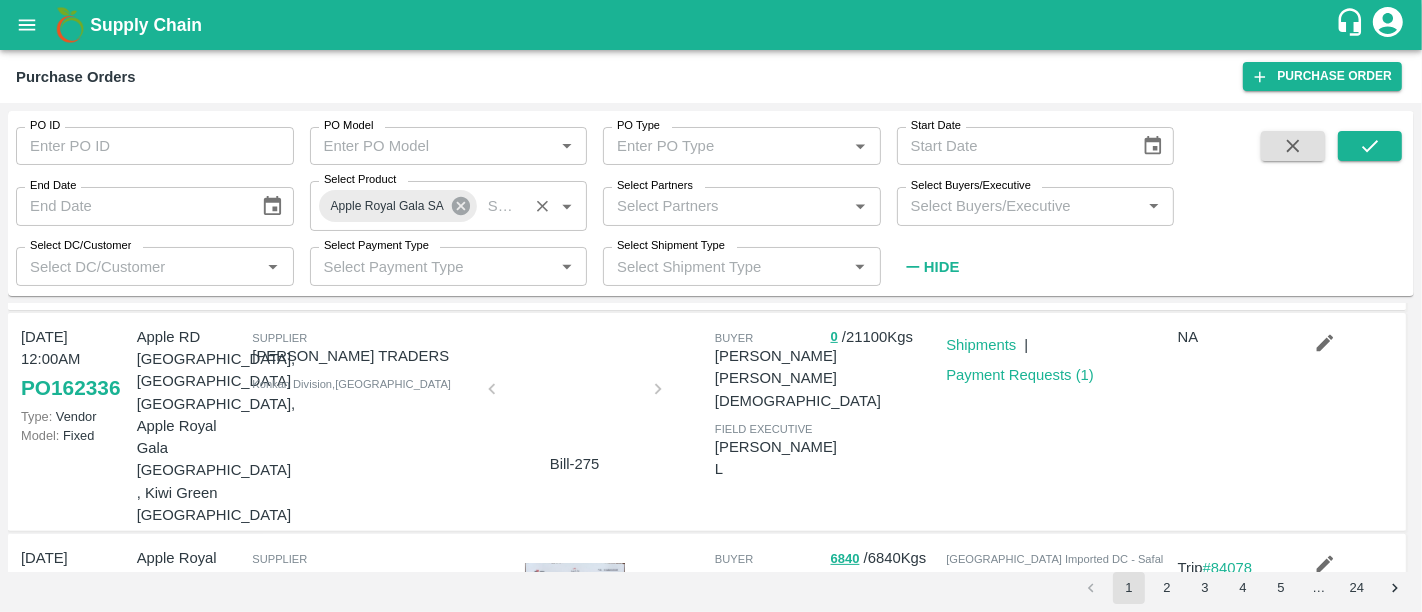 click 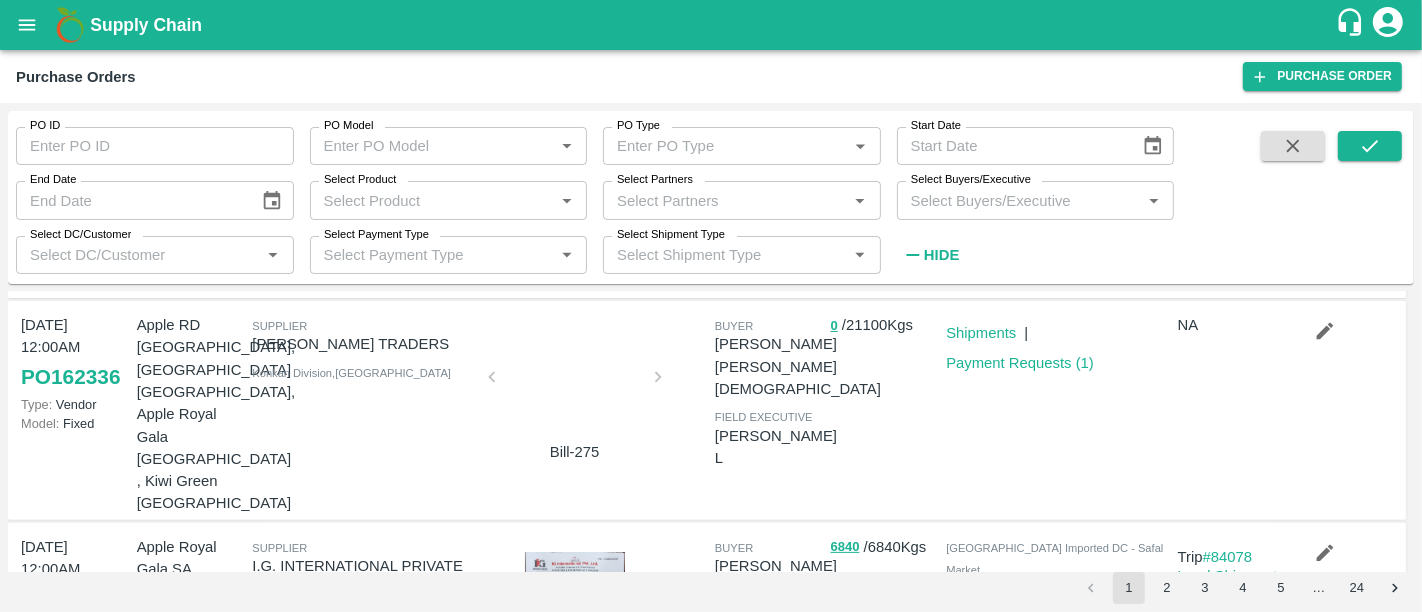 click on "Select Partners" at bounding box center (725, 200) 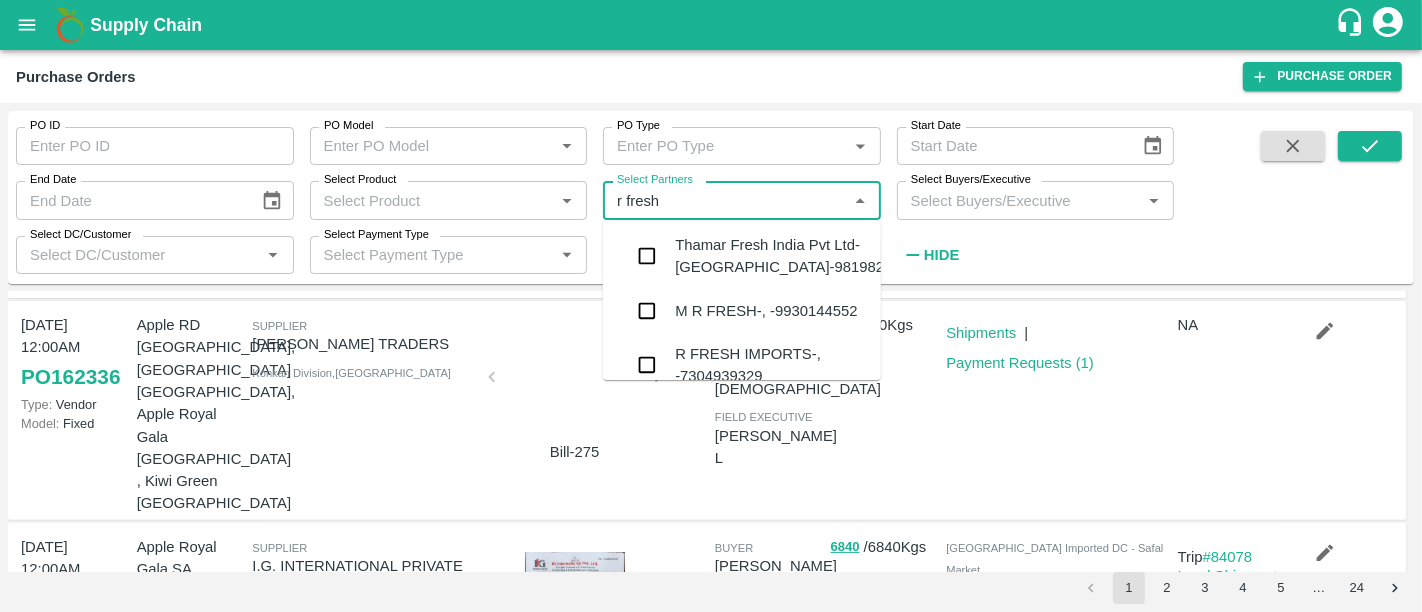 type on "r fresh" 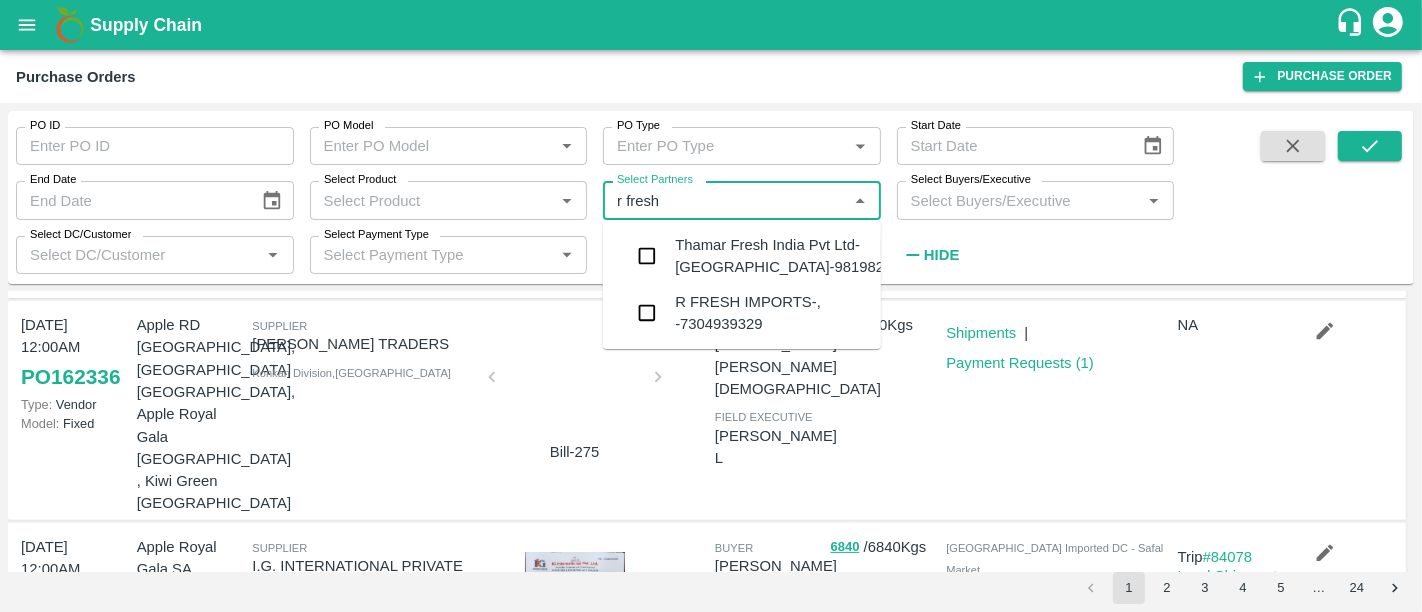 click on "R FRESH IMPORTS-, -7304939329" at bounding box center [770, 313] 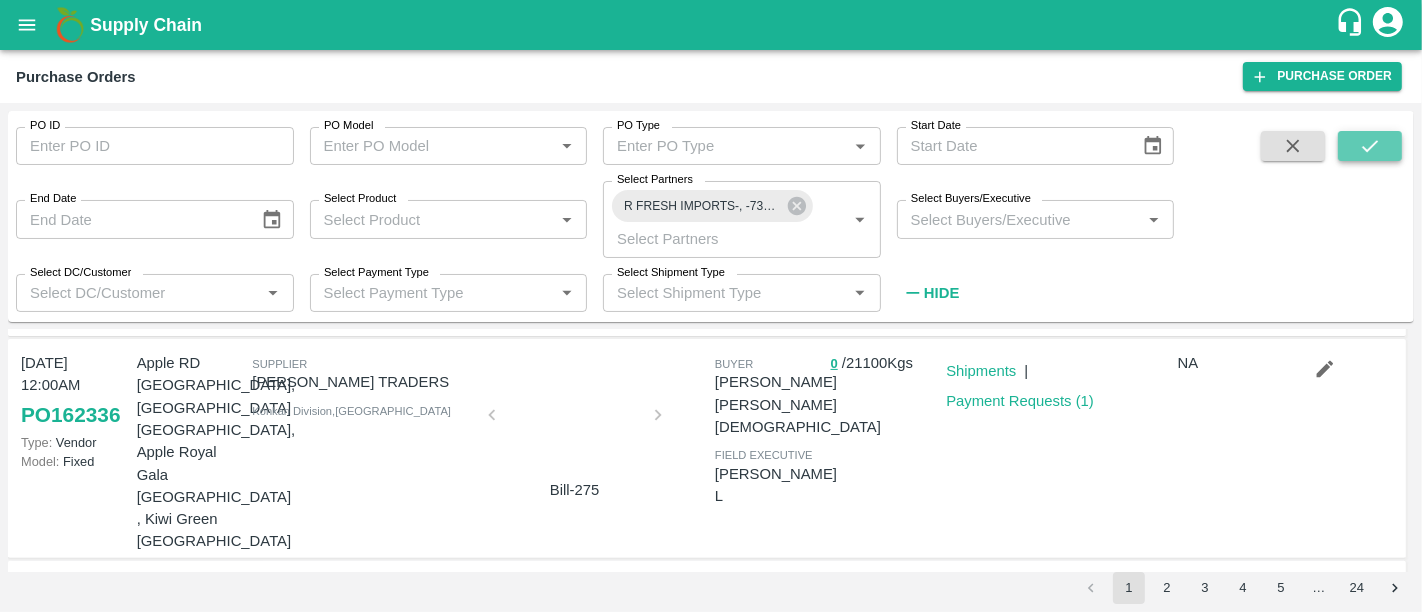 click 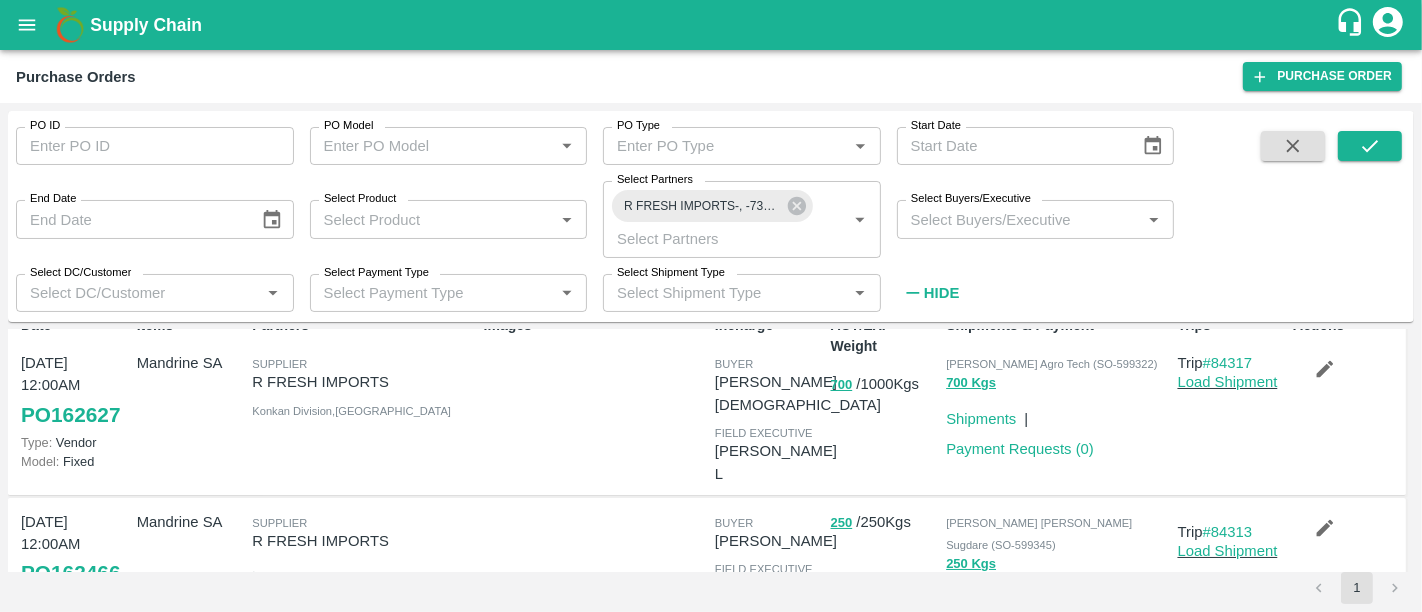 scroll, scrollTop: 8, scrollLeft: 0, axis: vertical 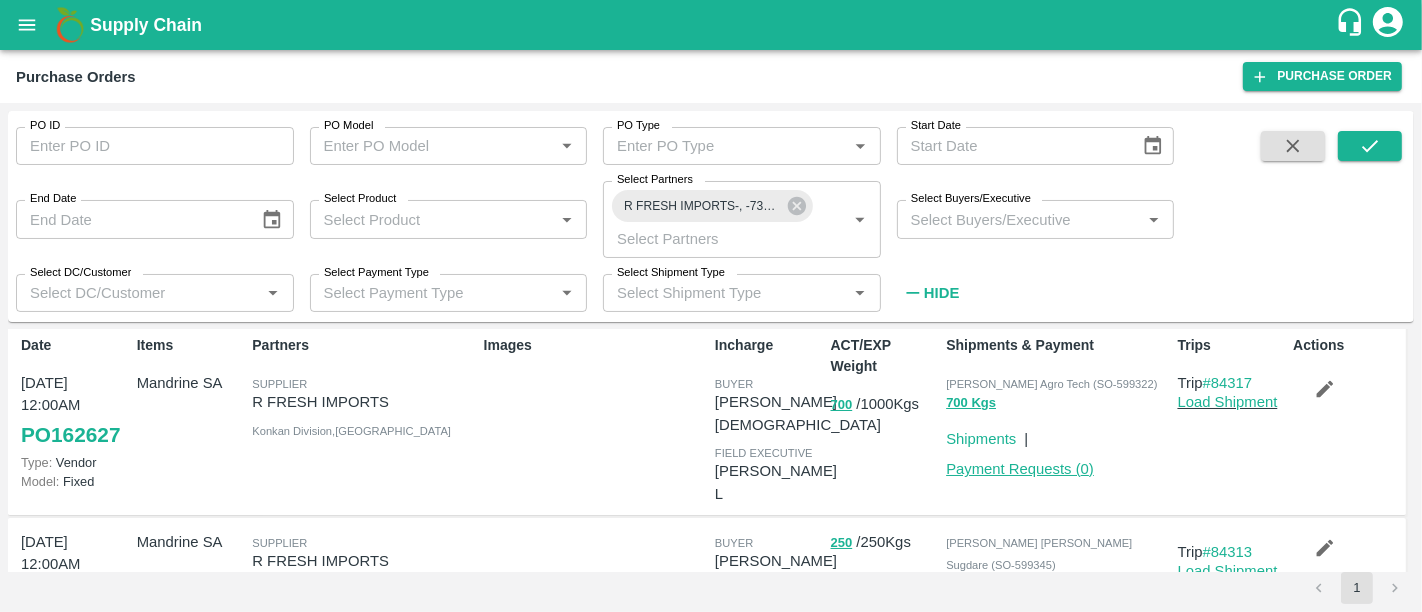 click on "Payment Requests ( 0 )" at bounding box center [1020, 469] 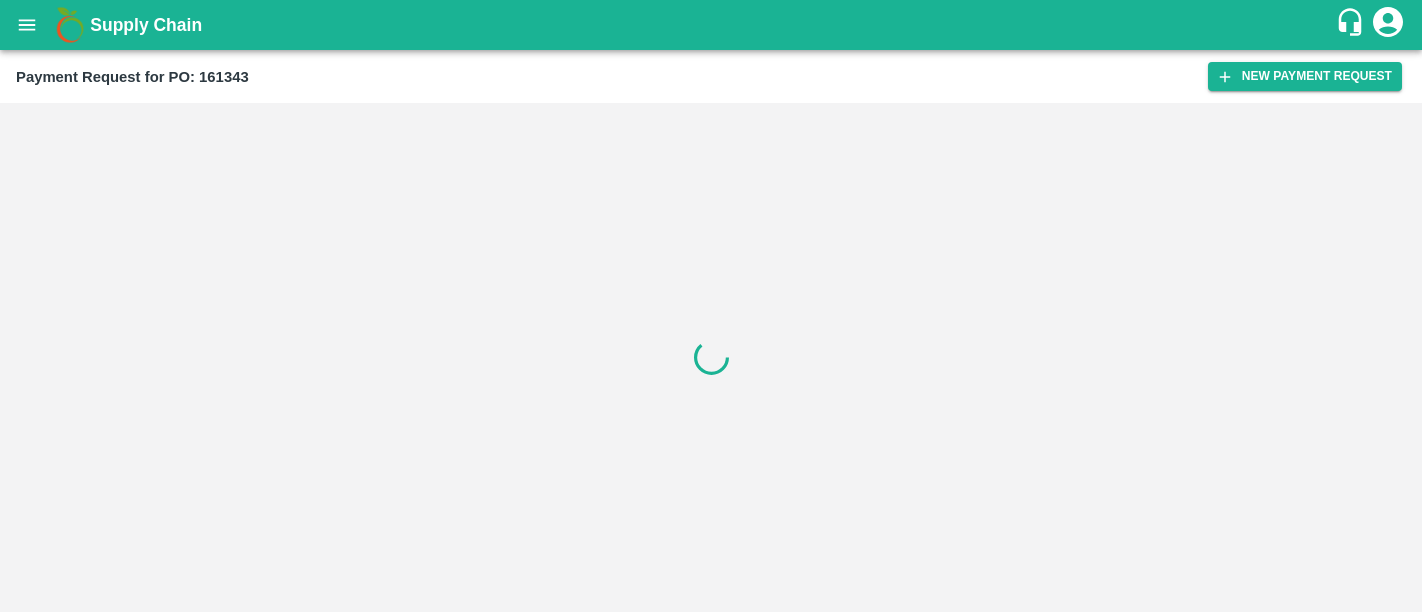 scroll, scrollTop: 0, scrollLeft: 0, axis: both 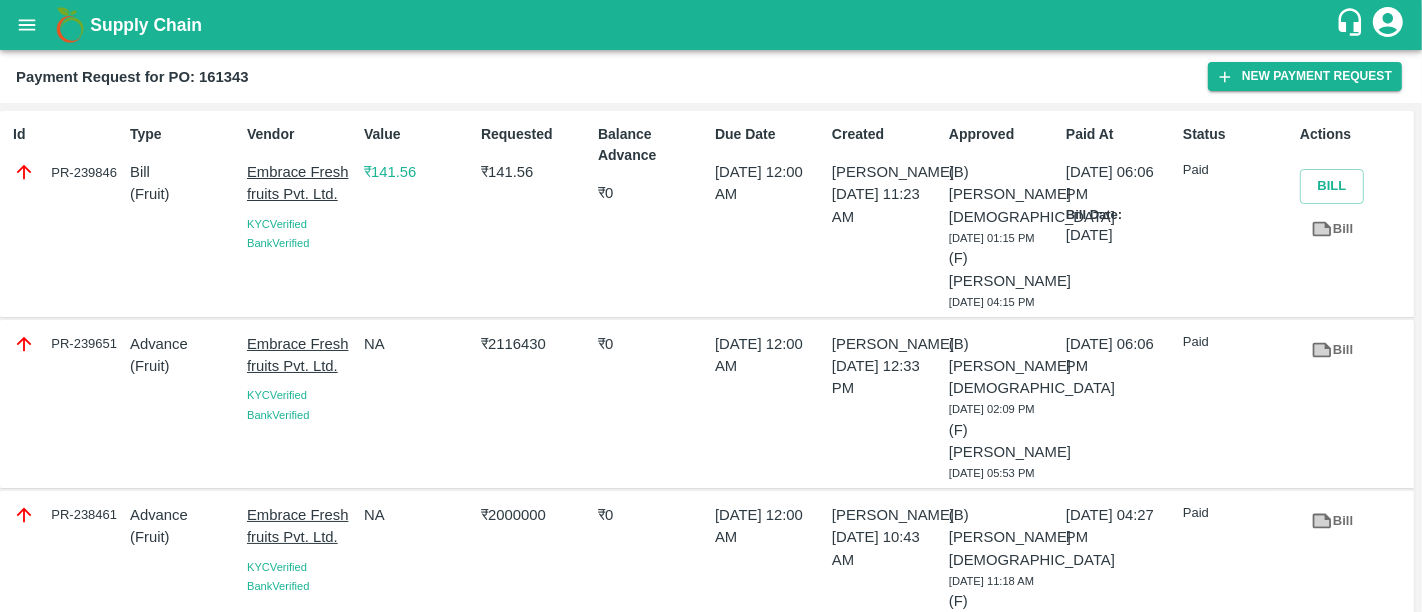 click on "₹  141.56" at bounding box center (418, 172) 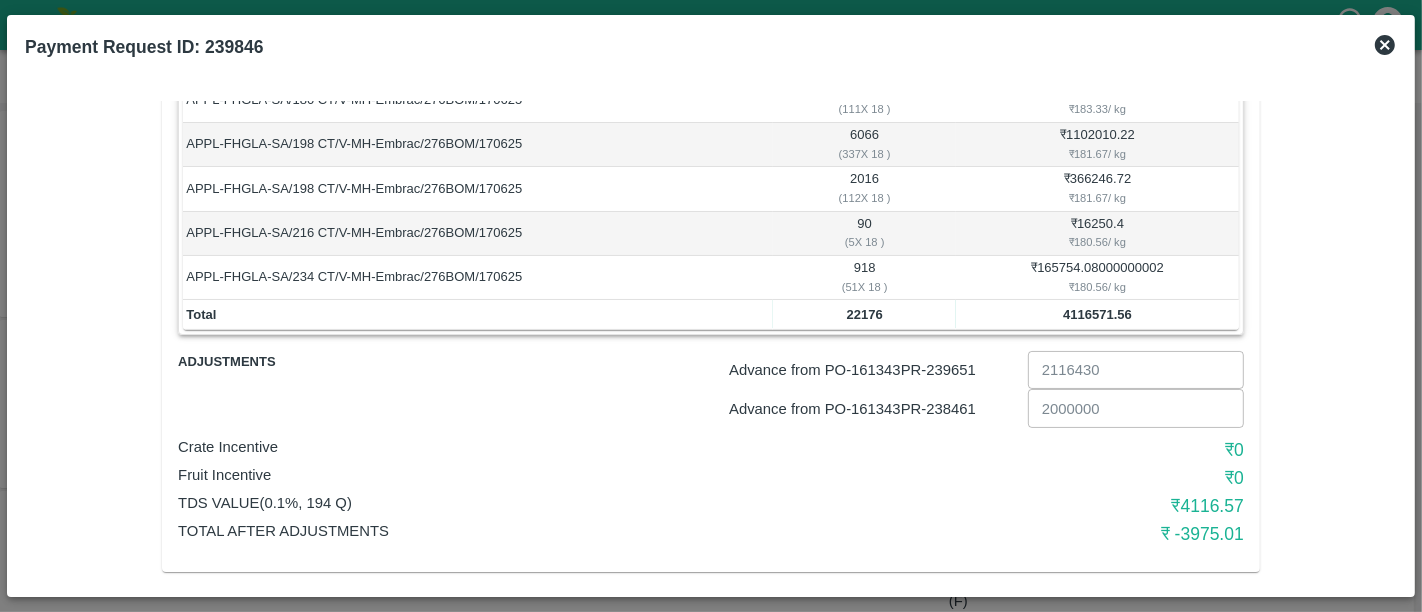 scroll, scrollTop: 364, scrollLeft: 0, axis: vertical 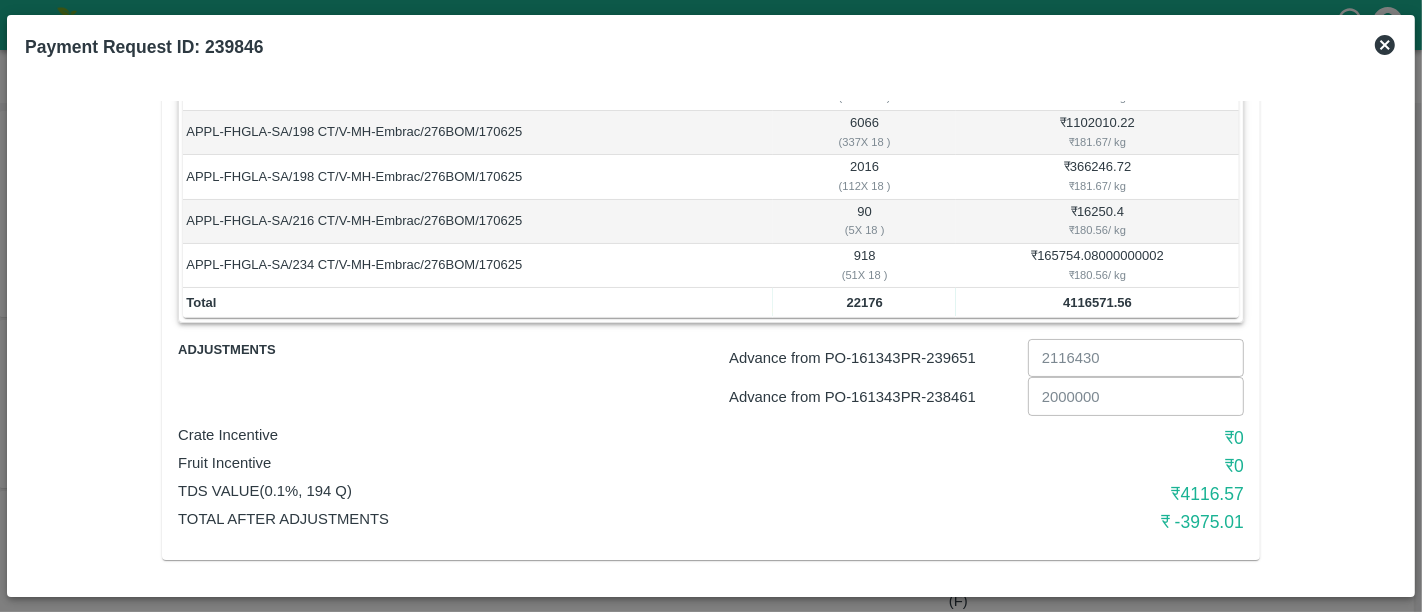 click 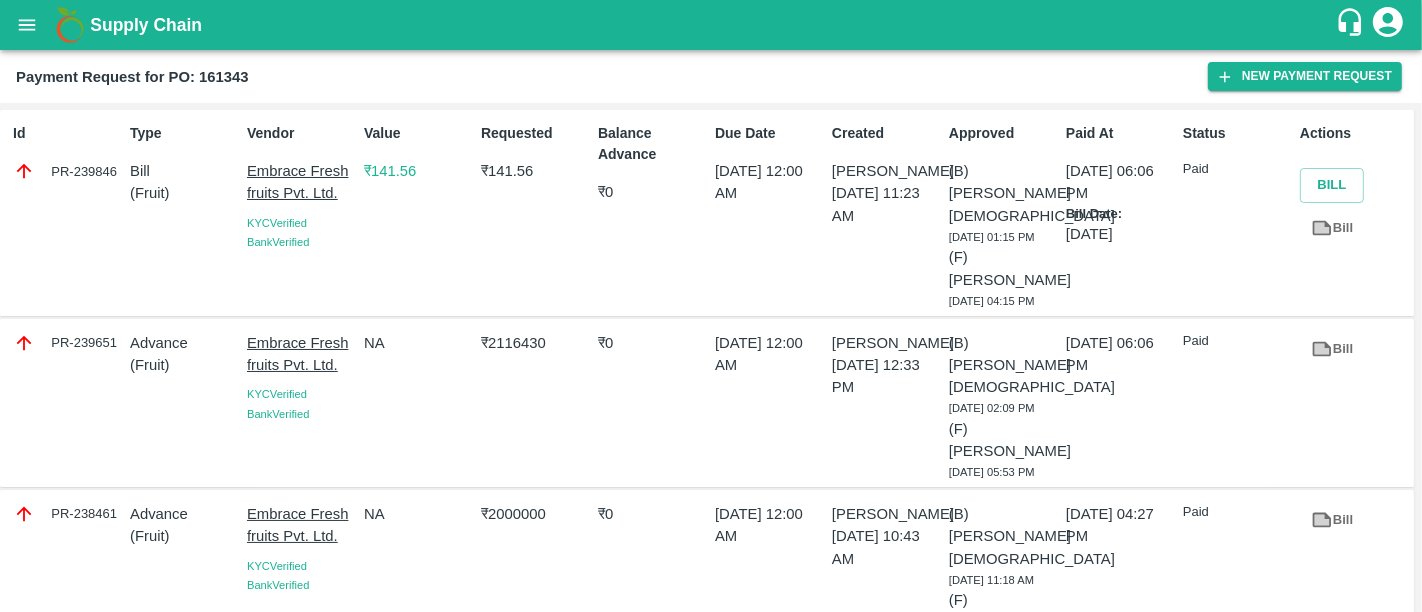 scroll, scrollTop: 0, scrollLeft: 0, axis: both 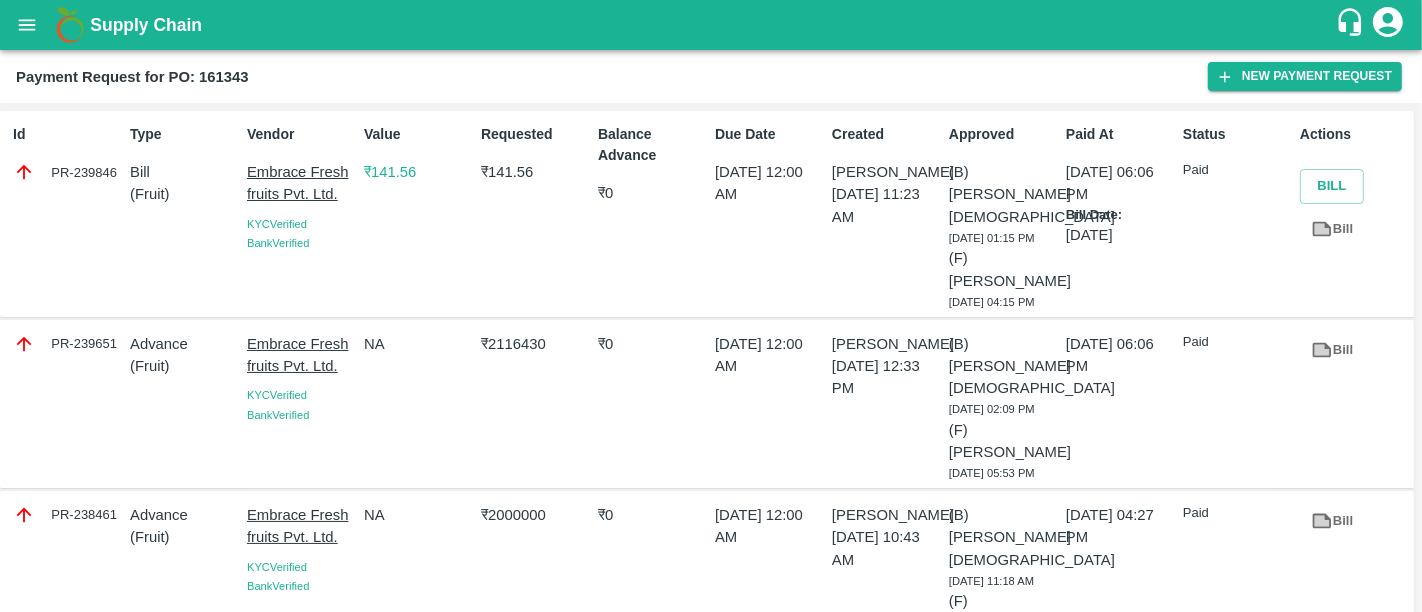 drag, startPoint x: 900, startPoint y: 412, endPoint x: 816, endPoint y: 378, distance: 90.62009 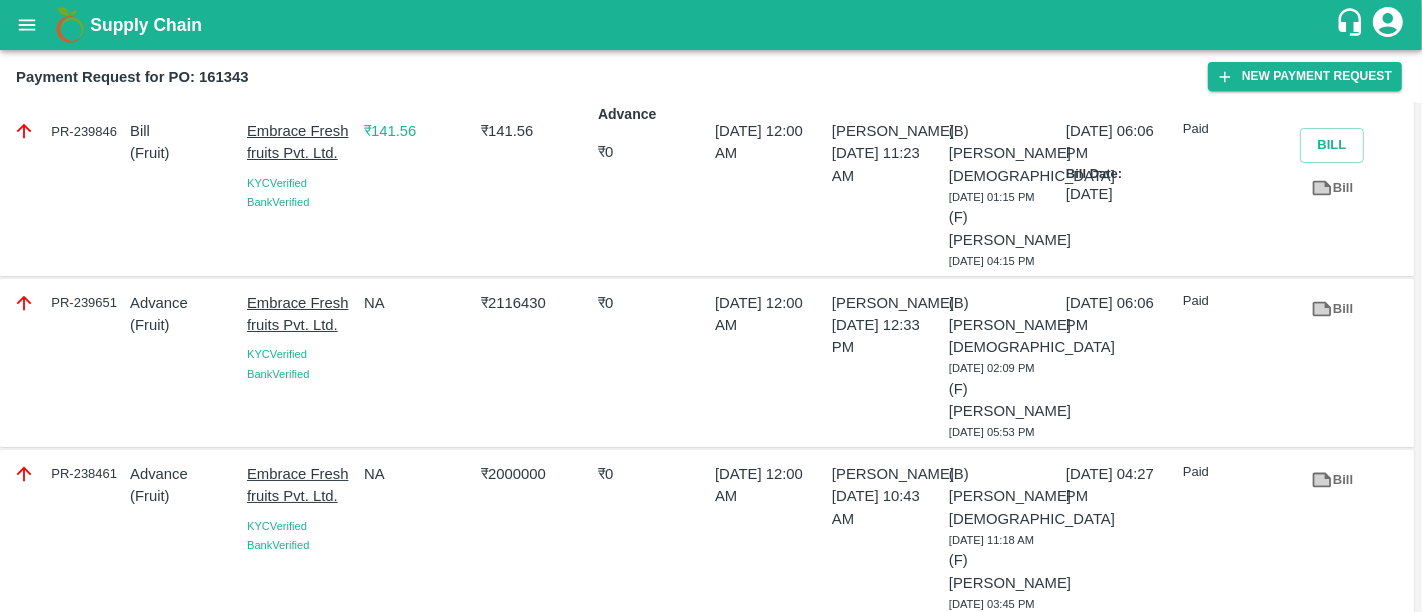scroll, scrollTop: 0, scrollLeft: 0, axis: both 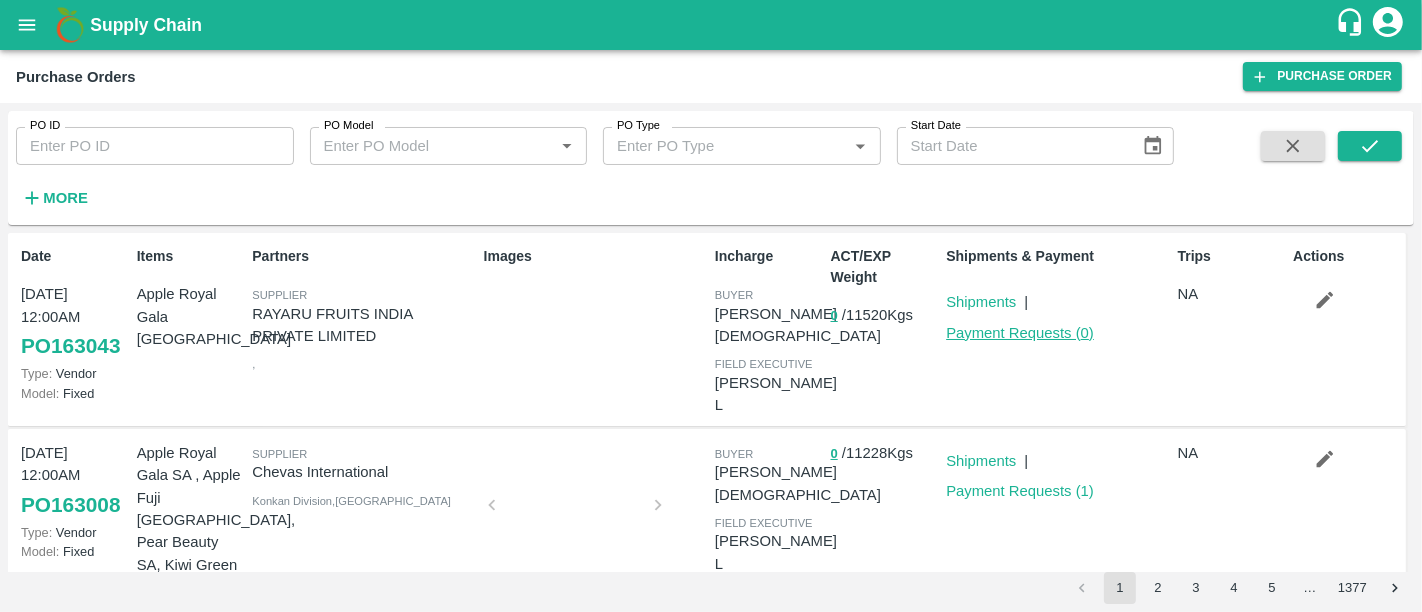 click on "Payment Requests ( 0 )" at bounding box center [1020, 333] 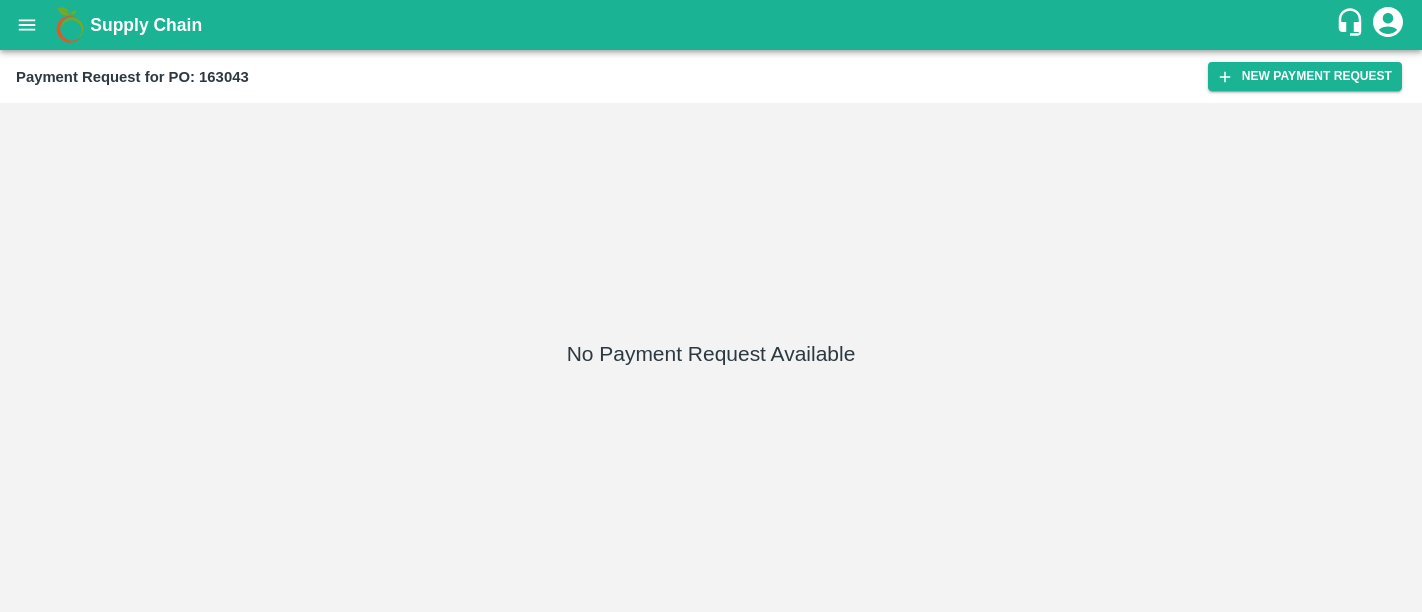 scroll, scrollTop: 0, scrollLeft: 0, axis: both 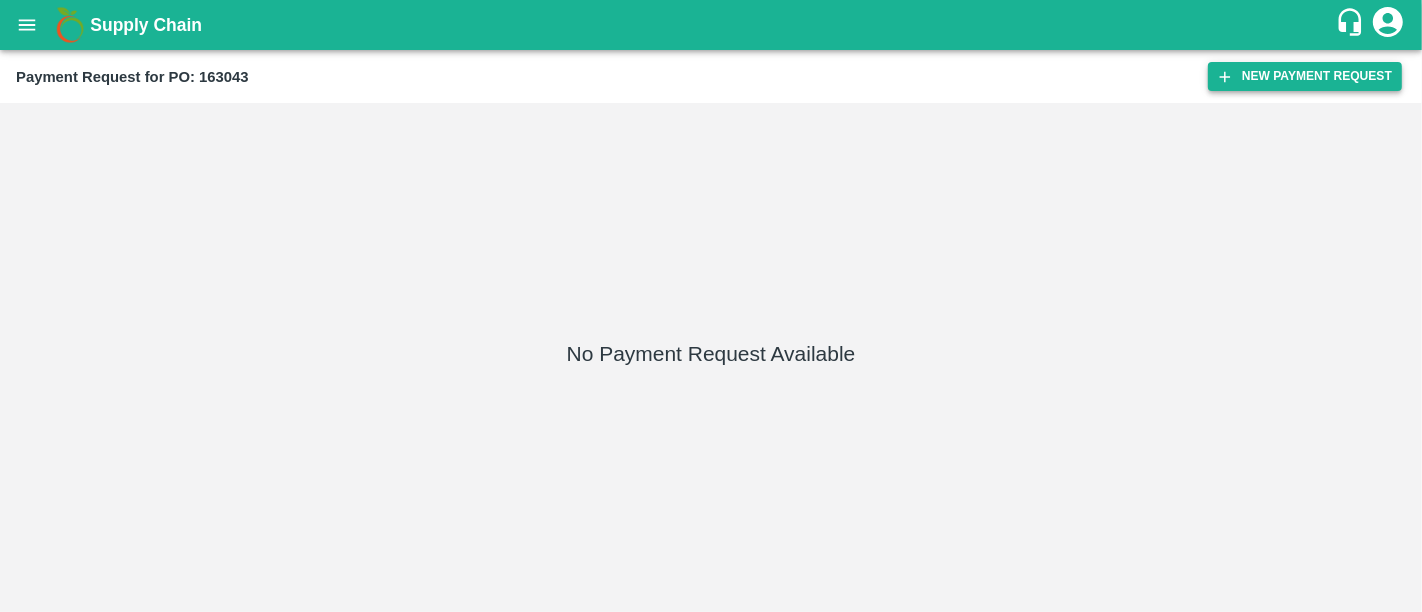 click on "New Payment Request" at bounding box center (1305, 76) 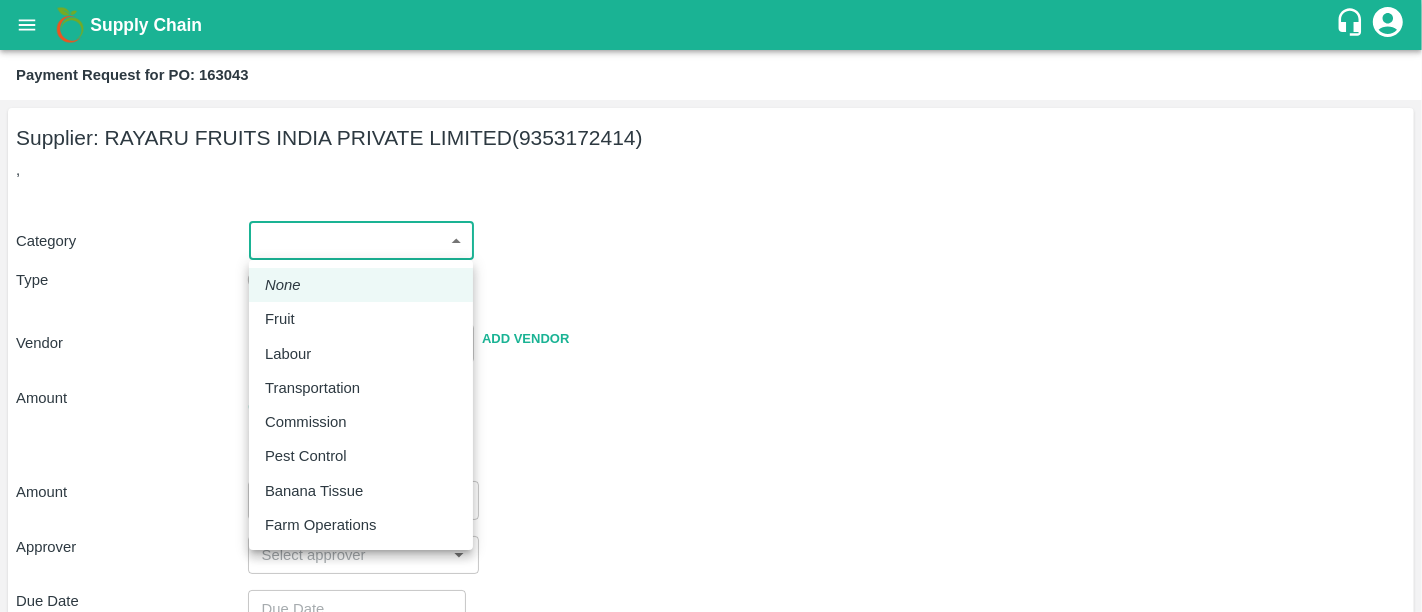 click on "Supply Chain Payment Request for PO: 163043 Supplier:    RAYARU FRUITS INDIA PRIVATE LIMITED  (9353172414) ,  Category ​ ​ Type Advance Bill Vendor ​ Add Vendor Amount Total value Per Kg ​ Amount ​ Approver ​ Due Date ​  Priority  Low  High Comment x ​ Attach bill Cancel Save [GEOGRAPHIC_DATA] [GEOGRAPHIC_DATA] [GEOGRAPHIC_DATA] [GEOGRAPHIC_DATA] [GEOGRAPHIC_DATA] Imported [GEOGRAPHIC_DATA] - Safal Market [GEOGRAPHIC_DATA] Imported DC Direct Customer [GEOGRAPHIC_DATA] Imported [GEOGRAPHIC_DATA] [PERSON_NAME] Logout None Fruit Labour Transportation Commission Pest Control Banana Tissue Farm Operations" at bounding box center (711, 306) 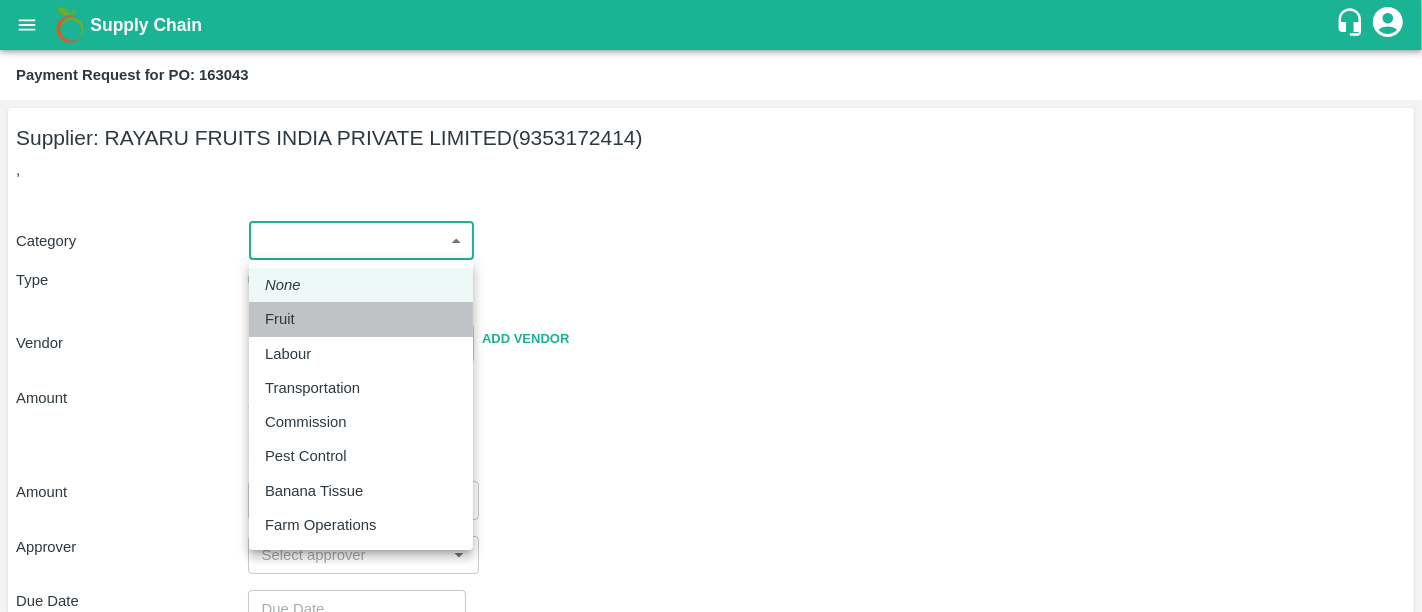 click on "Fruit" at bounding box center (361, 319) 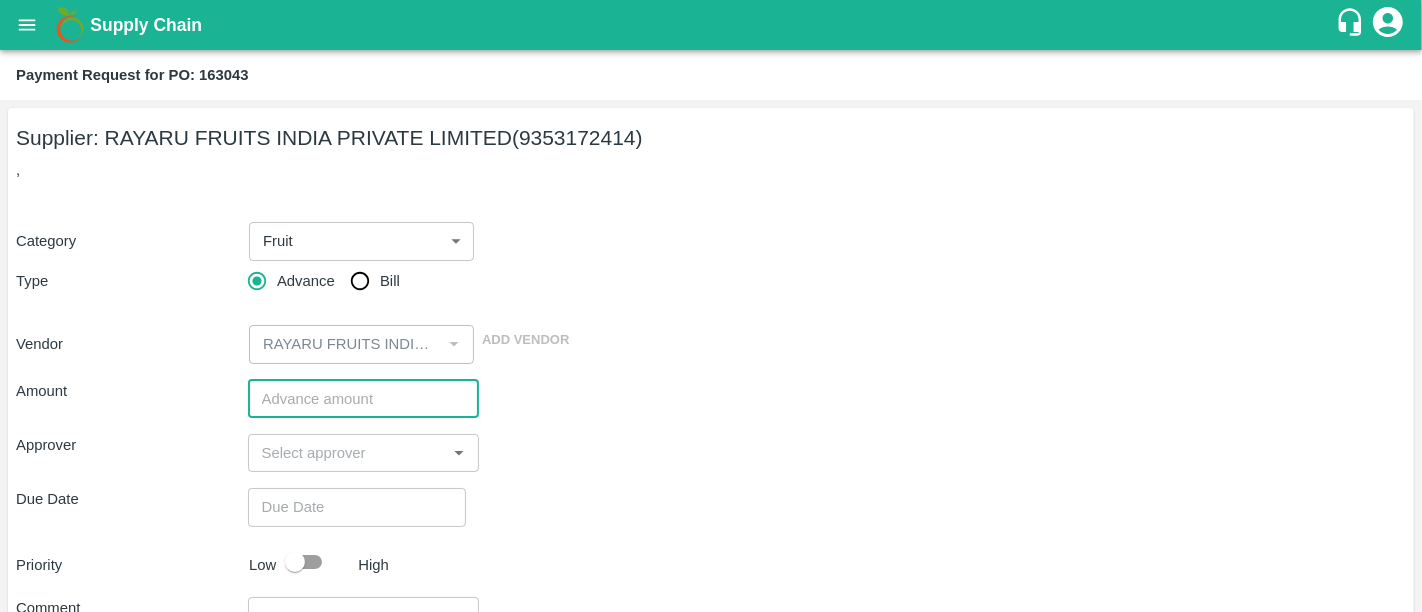 click at bounding box center (364, 399) 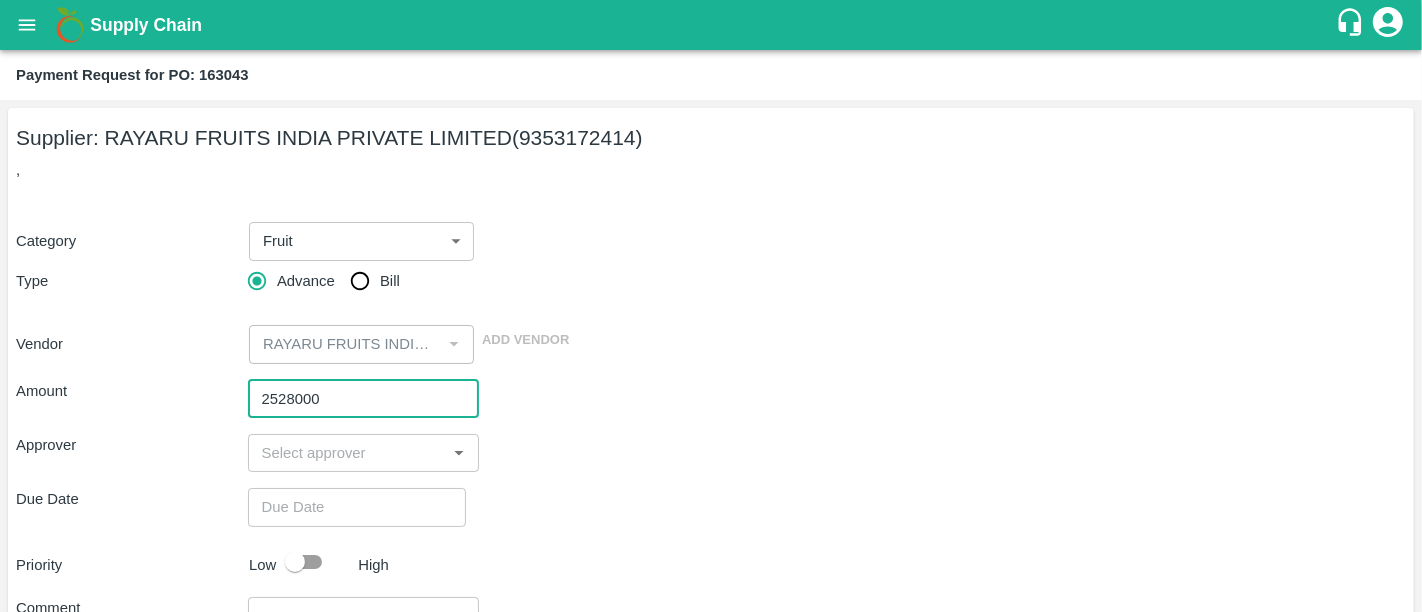 type on "2528000" 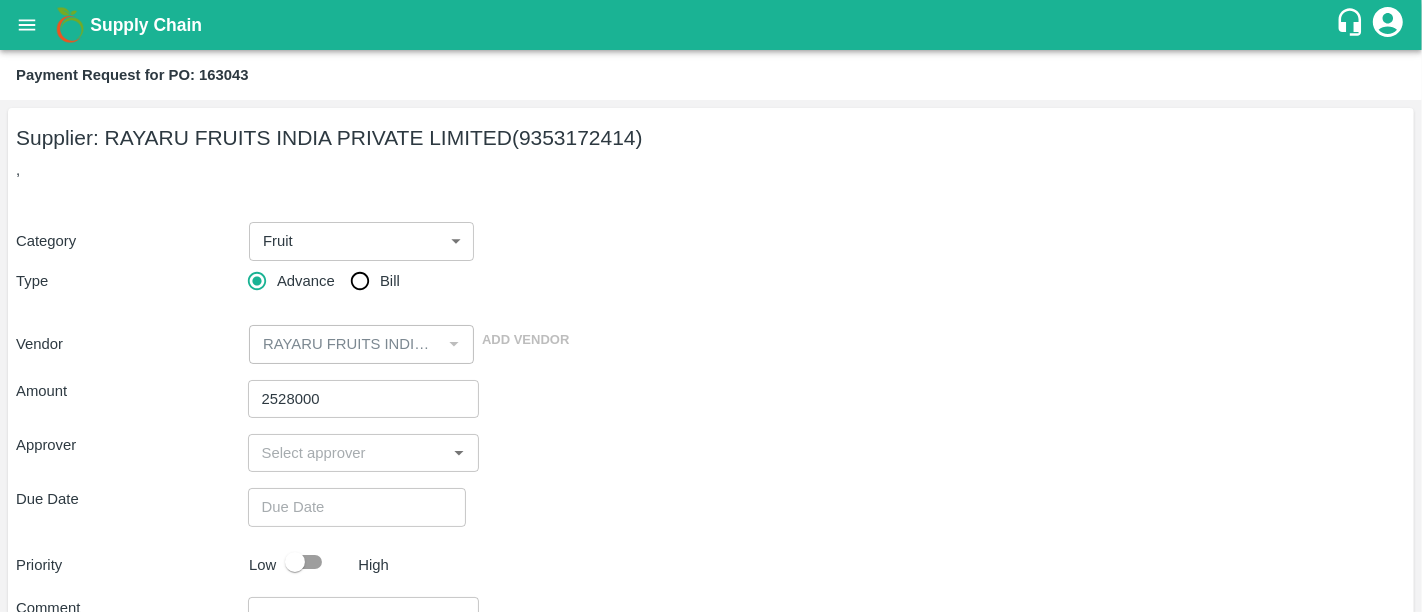 click on "Amount 2528000 ​ Approver ​ Due Date ​  Priority  Low  High Comment x ​ Attach bill Cancel Save" at bounding box center [711, 569] 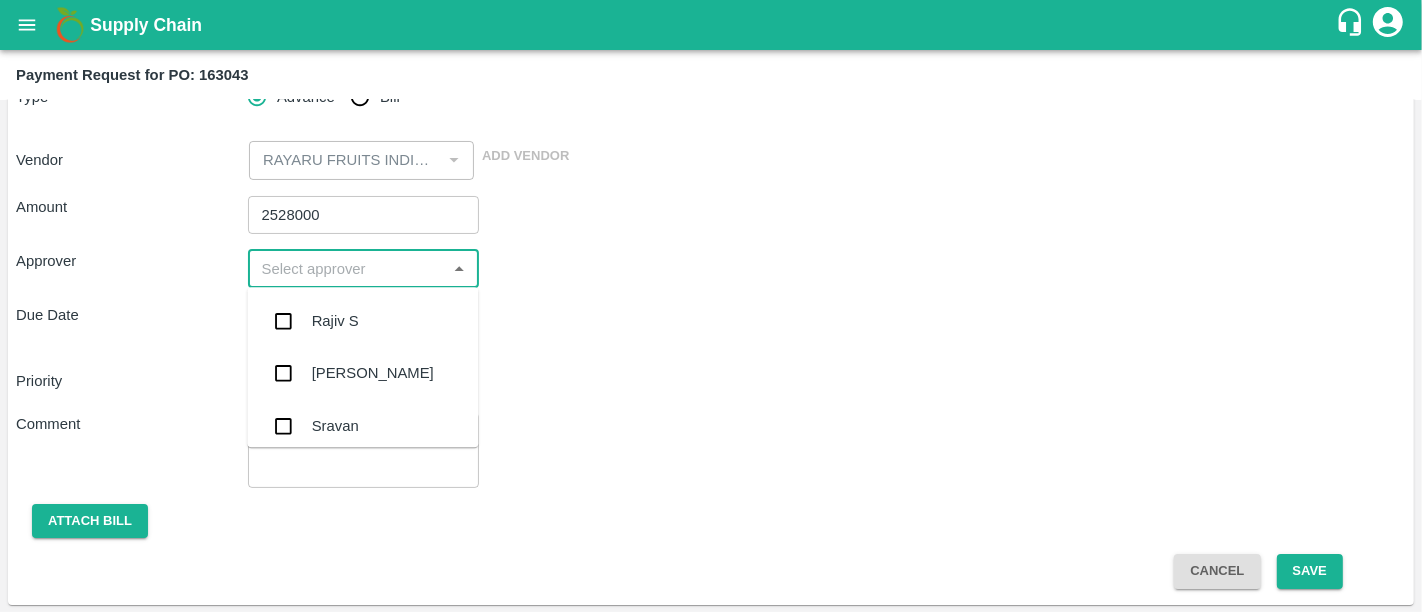 click at bounding box center (347, 269) 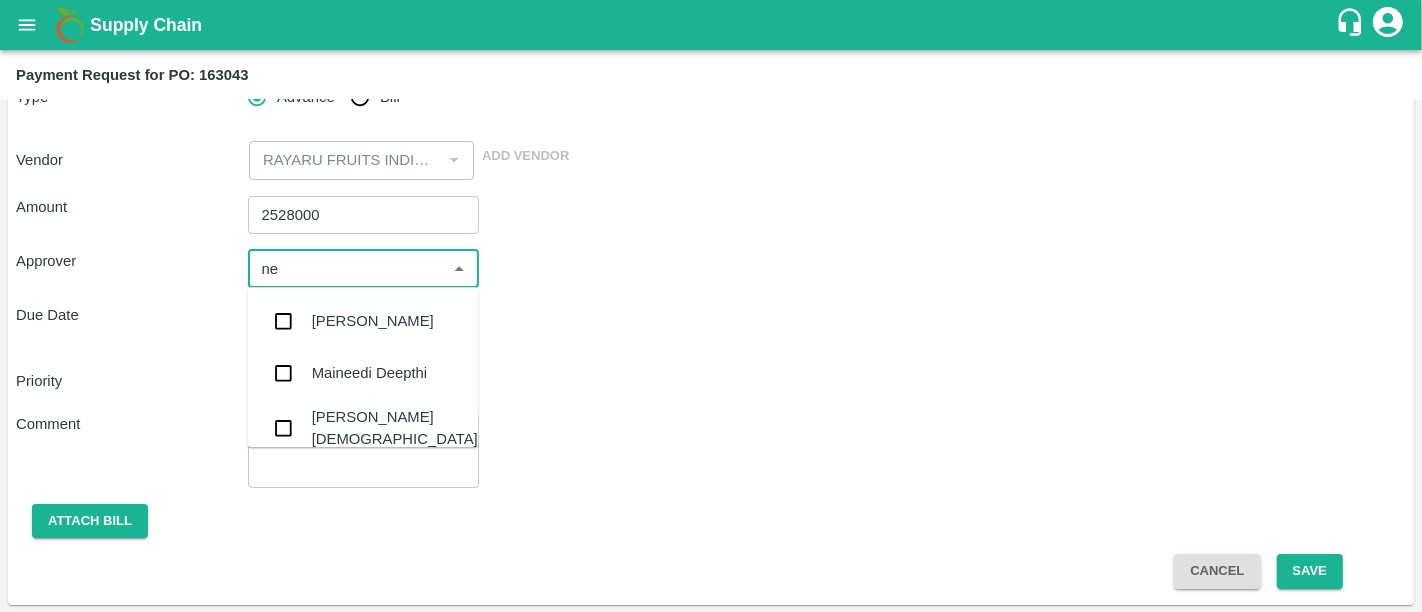 type on "nee" 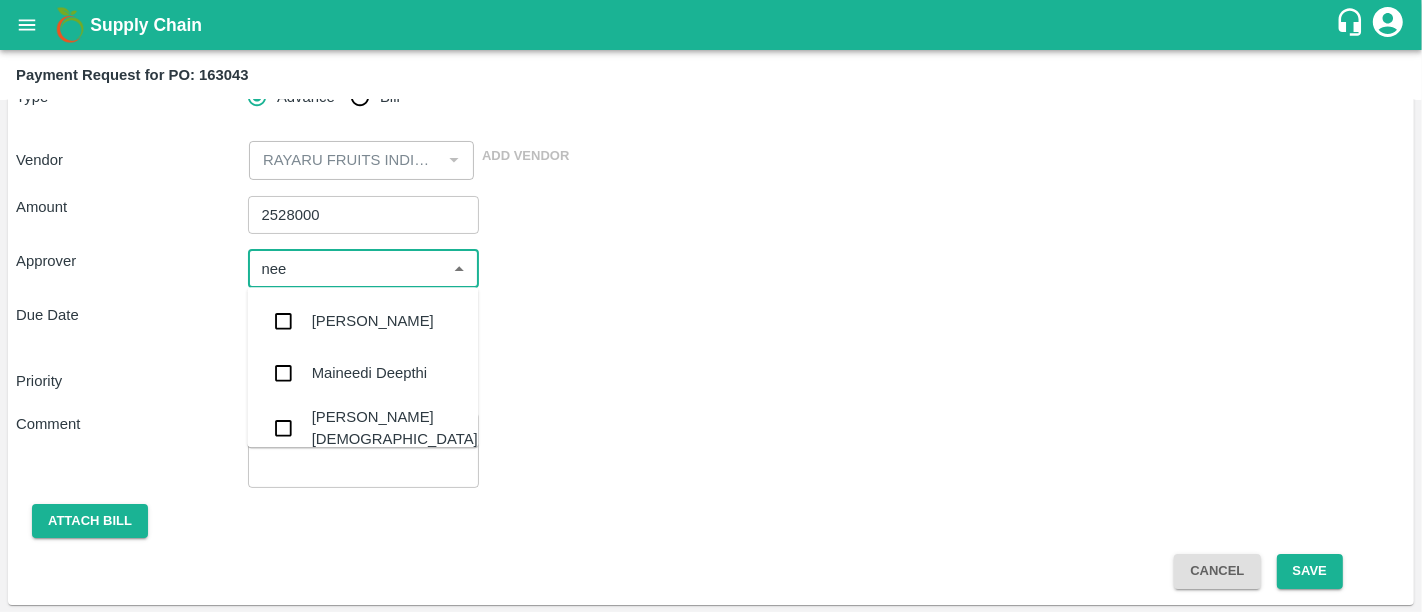 click on "[PERSON_NAME][DEMOGRAPHIC_DATA]" at bounding box center (362, 428) 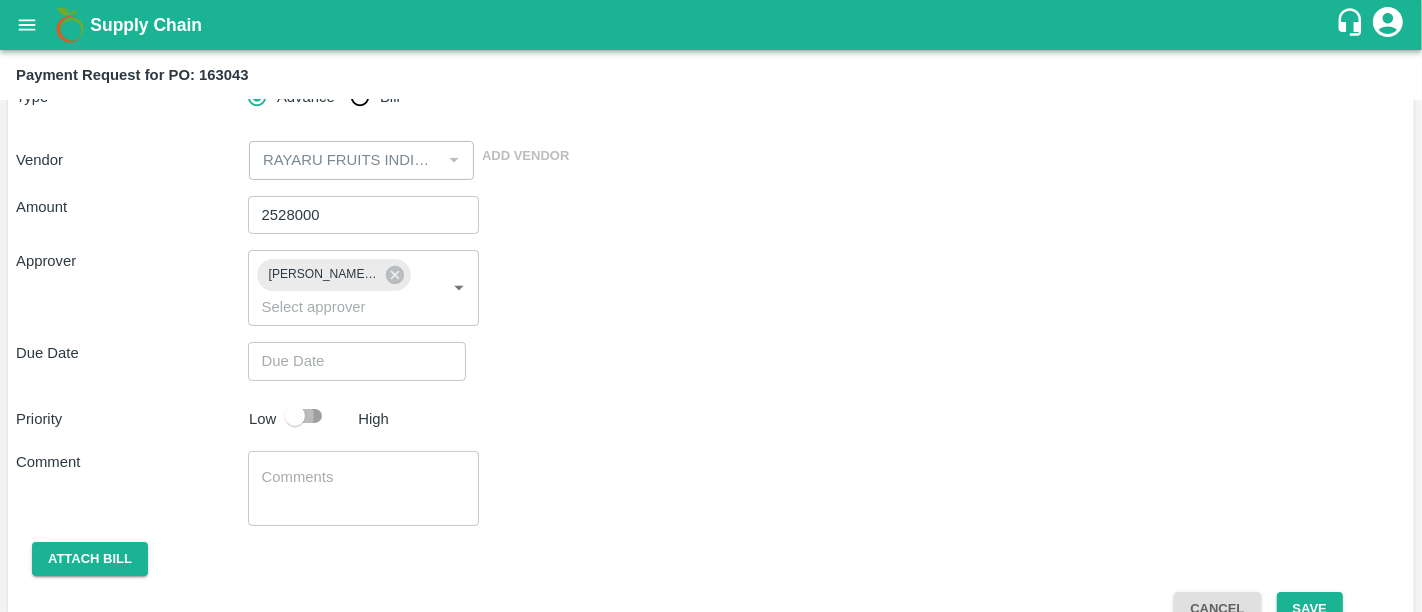 click at bounding box center (295, 416) 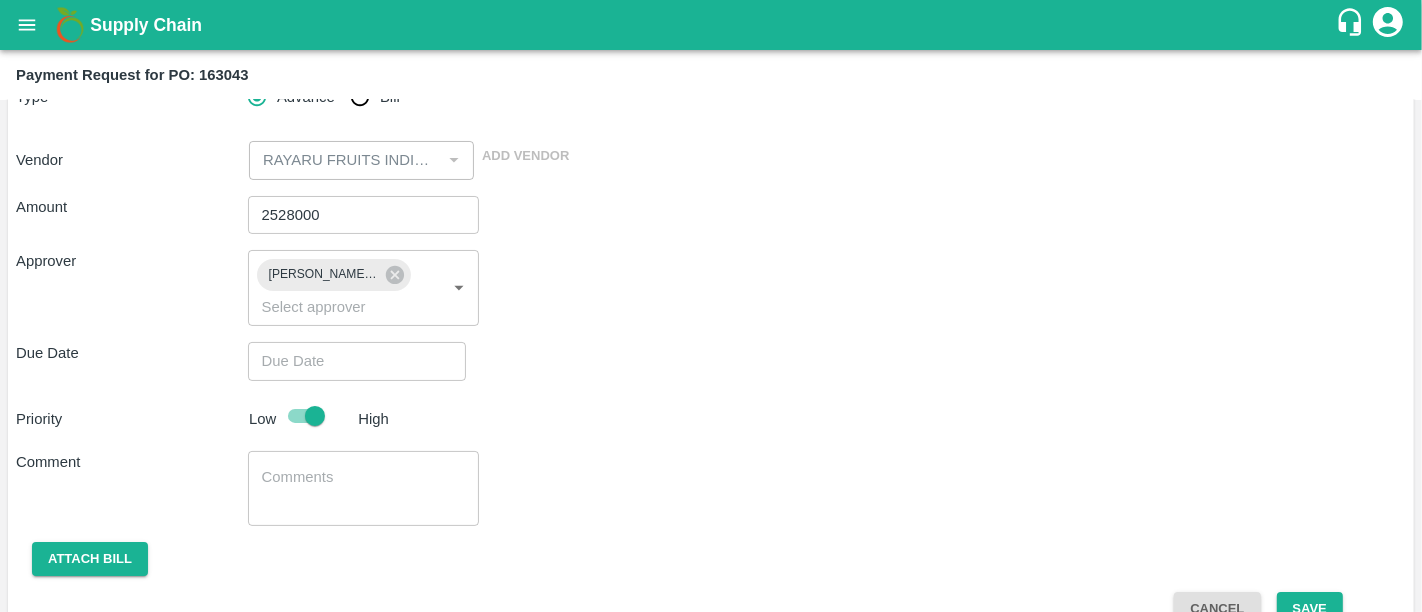 type on "DD/MM/YYYY hh:mm aa" 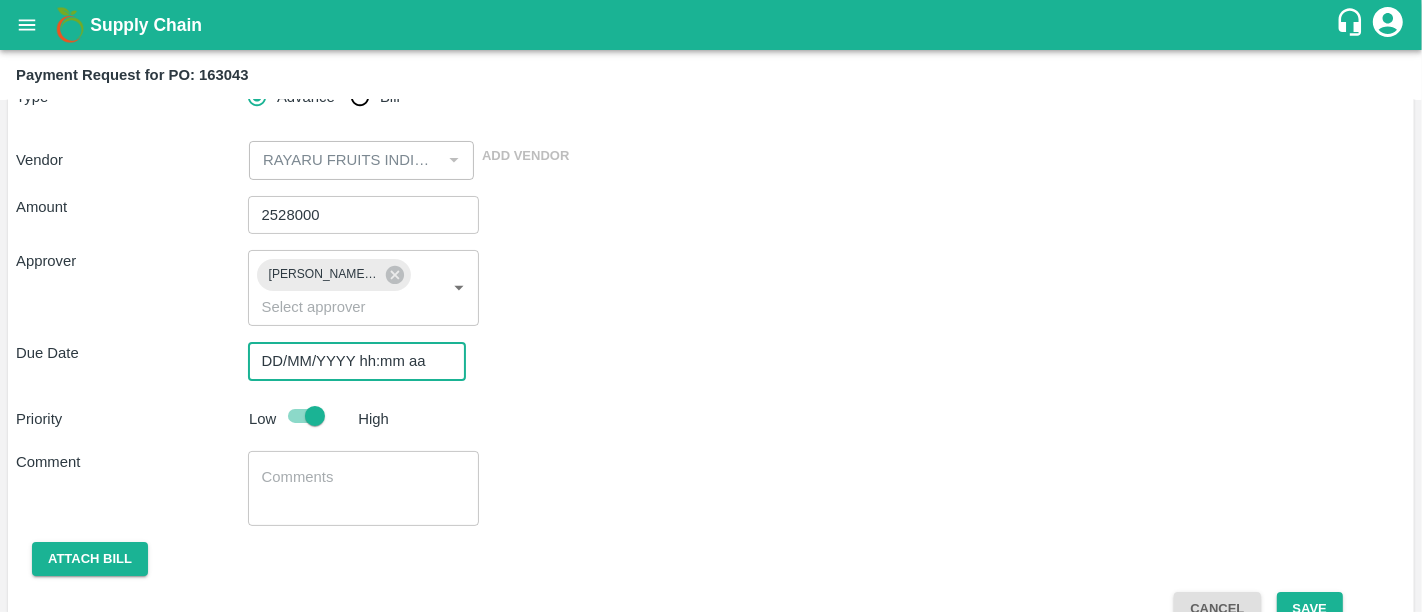 click on "DD/MM/YYYY hh:mm aa" at bounding box center (350, 361) 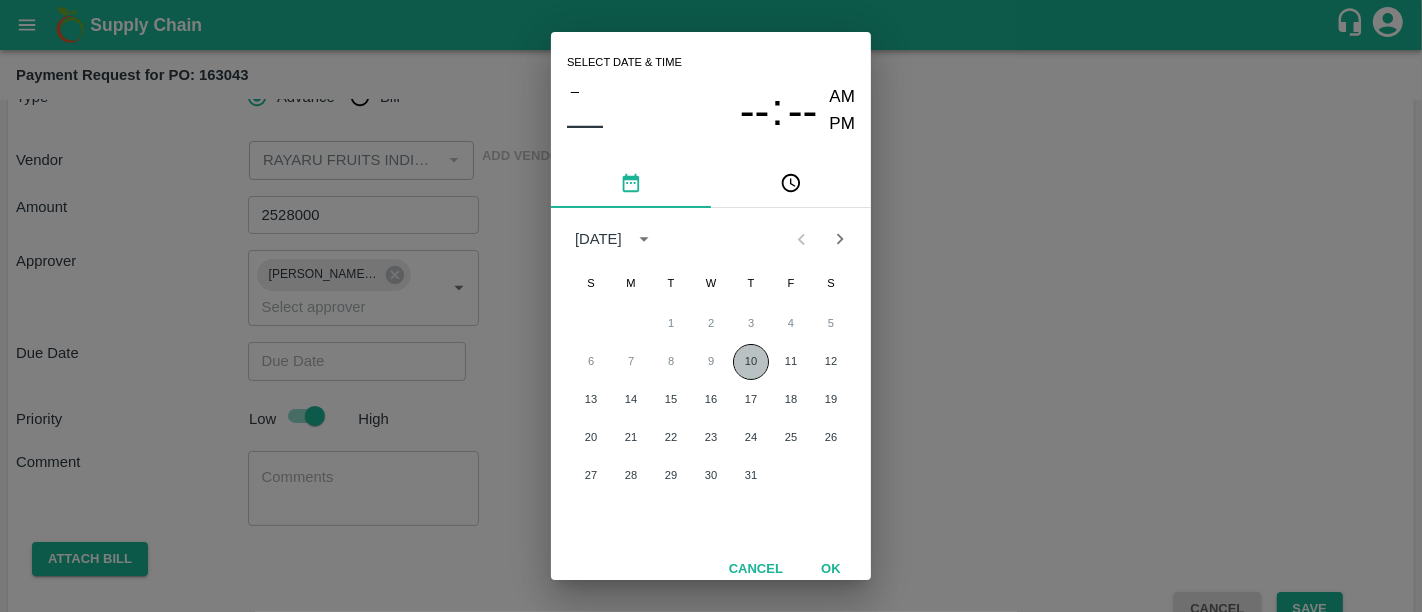 click on "10" at bounding box center (751, 362) 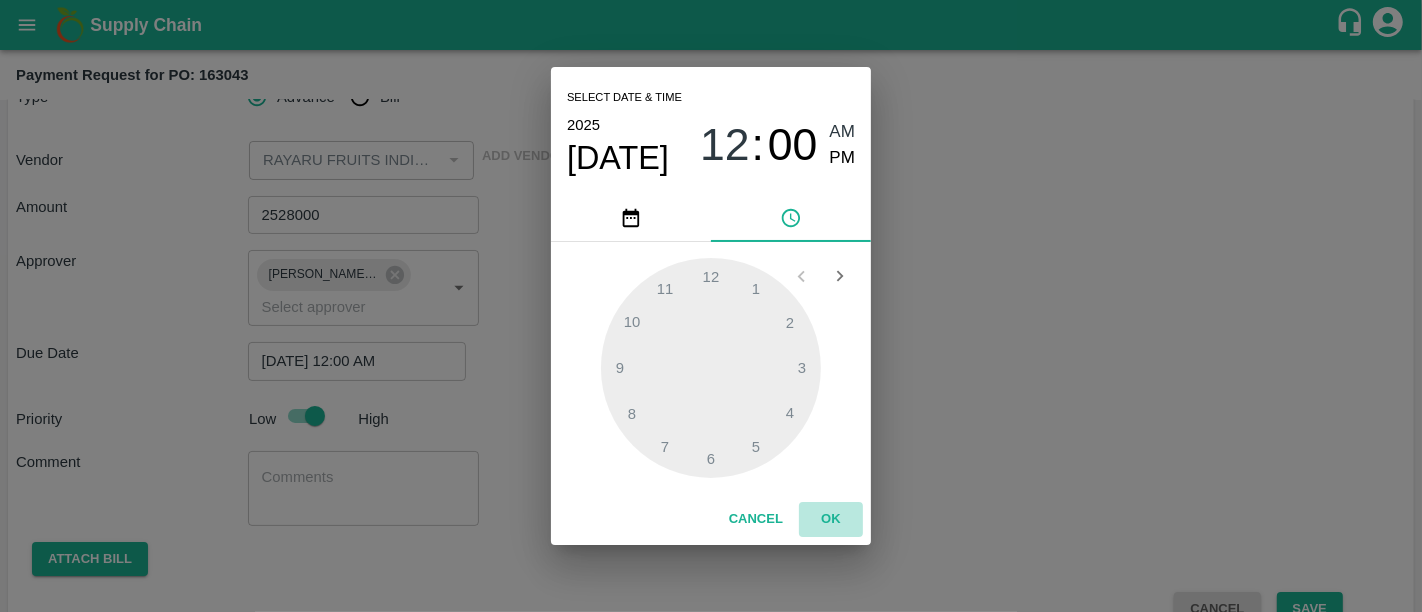 click on "OK" at bounding box center [831, 519] 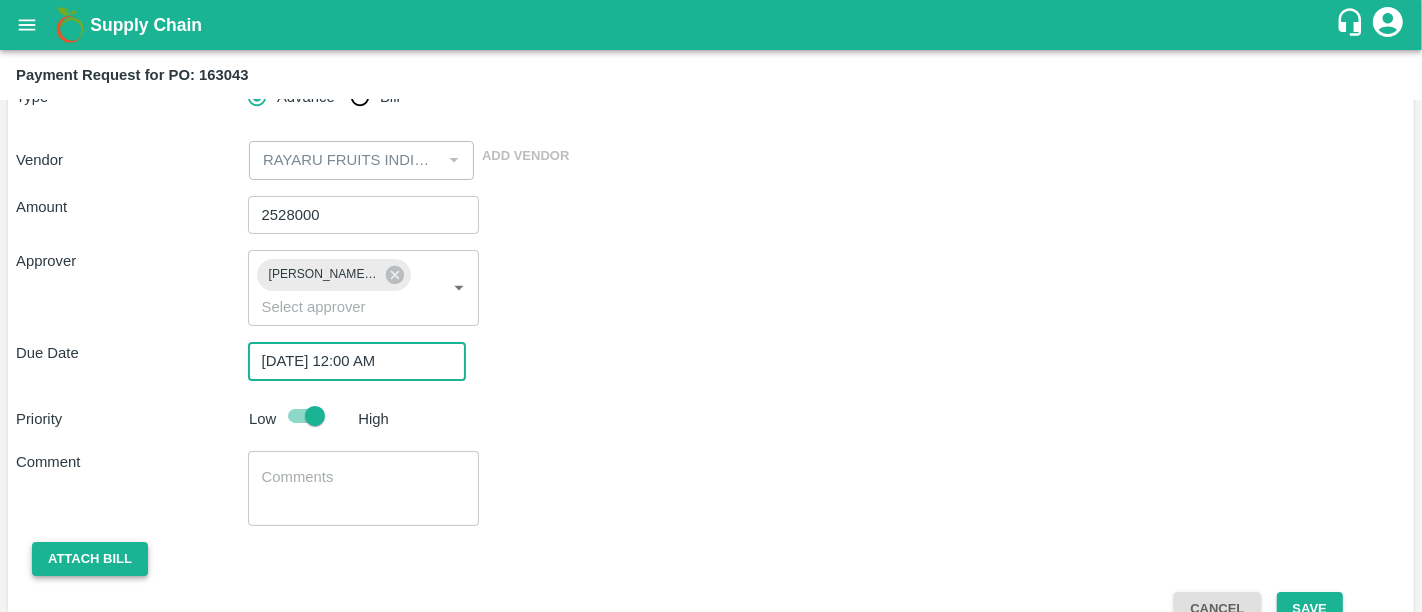 click on "Attach bill" at bounding box center [90, 559] 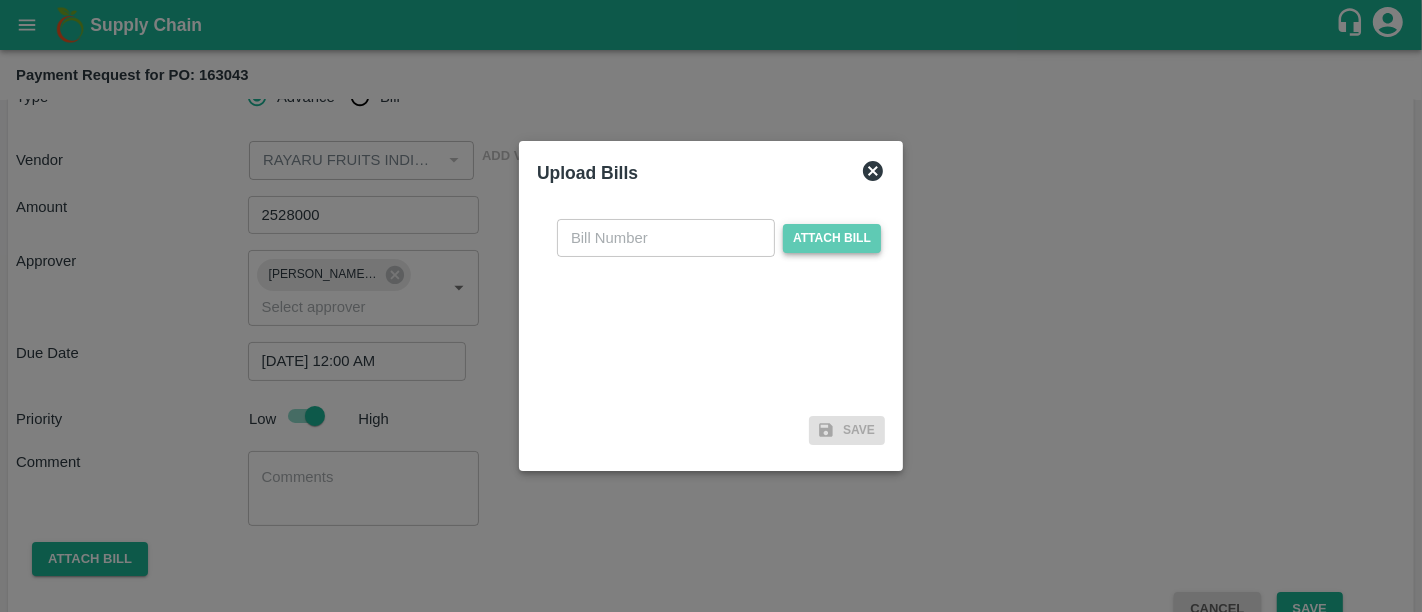 click on "Attach bill" at bounding box center [832, 238] 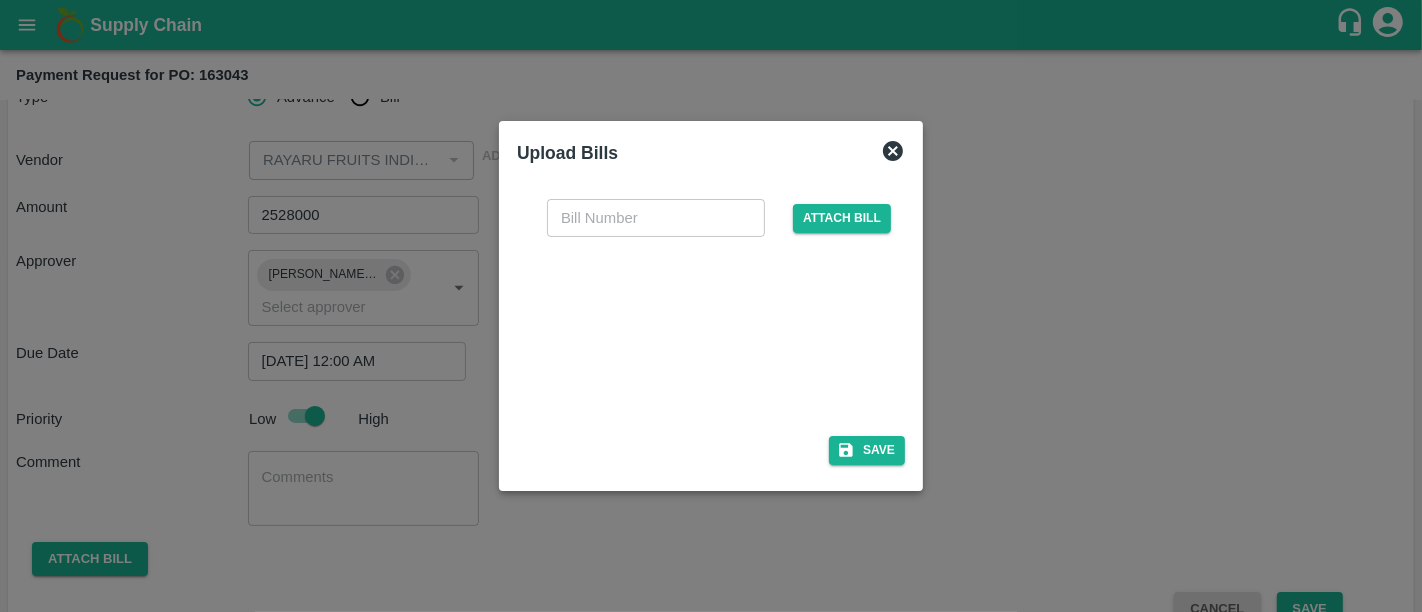 click at bounding box center [707, 330] 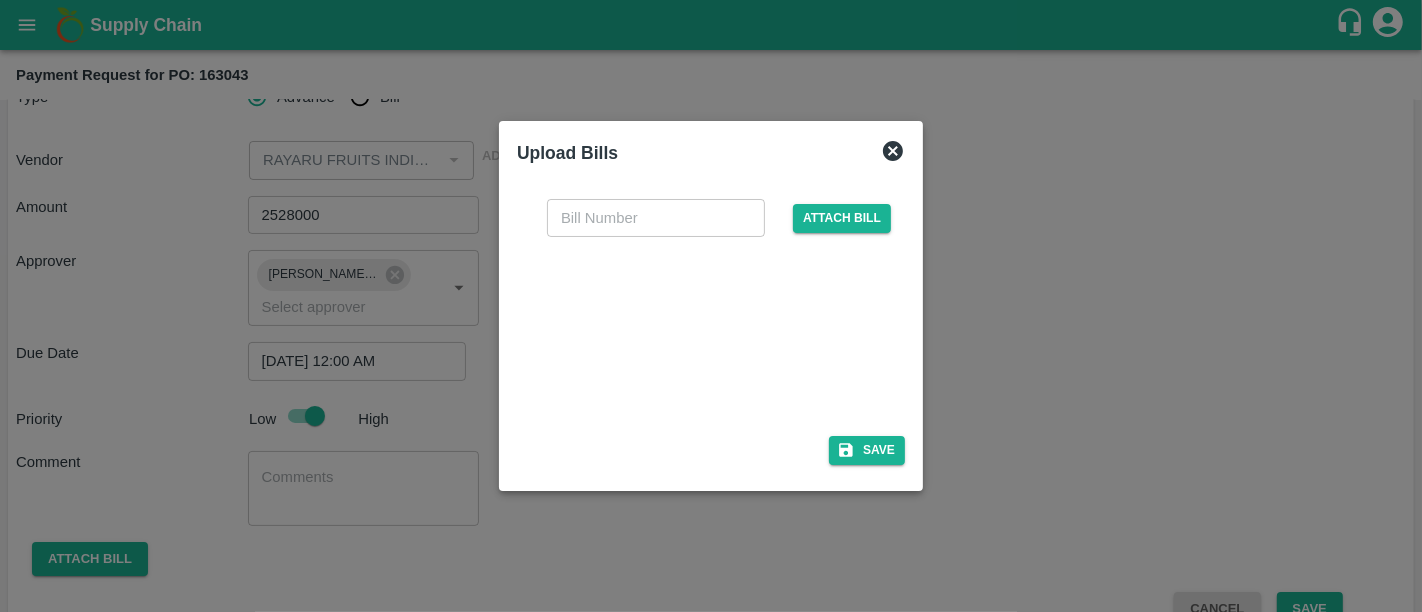 click on "​ Attach bill" at bounding box center [711, 305] 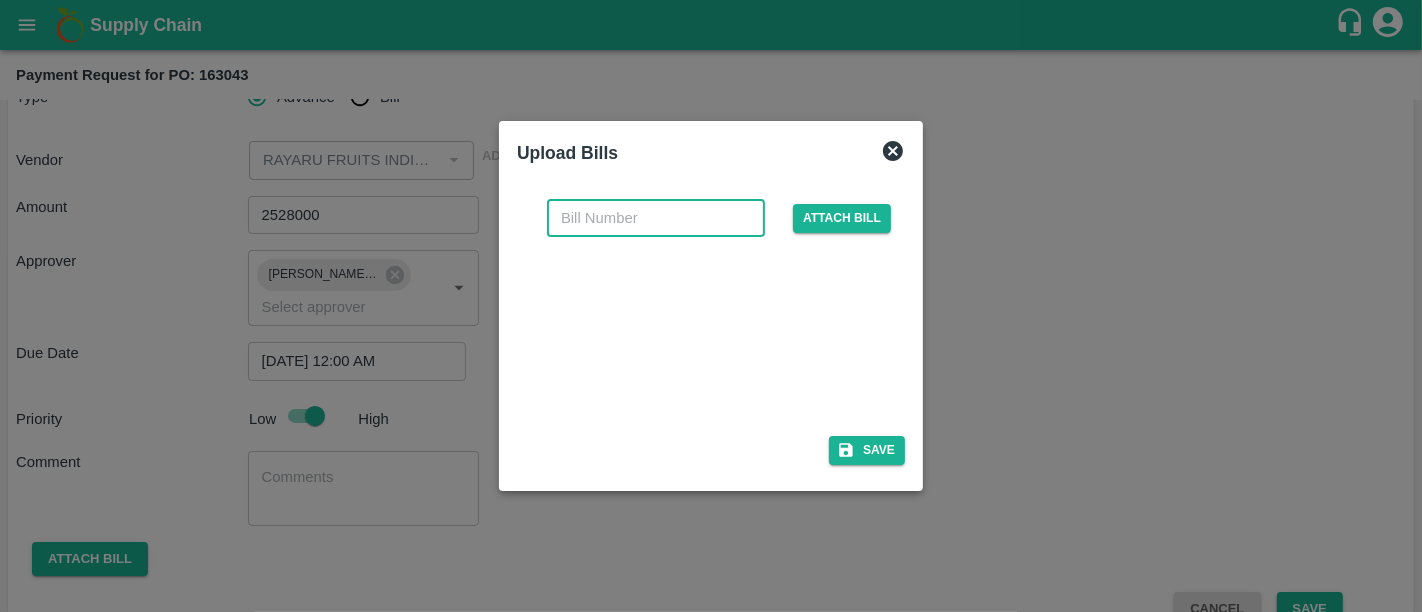 click at bounding box center [656, 218] 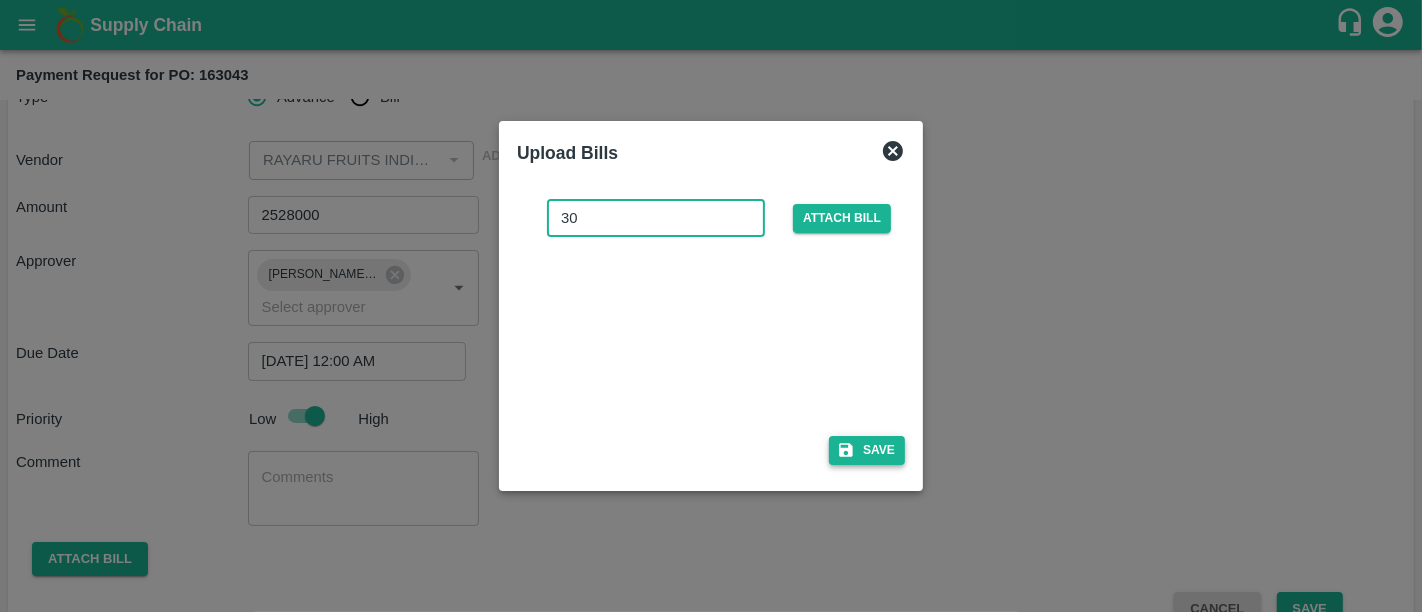 type on "30" 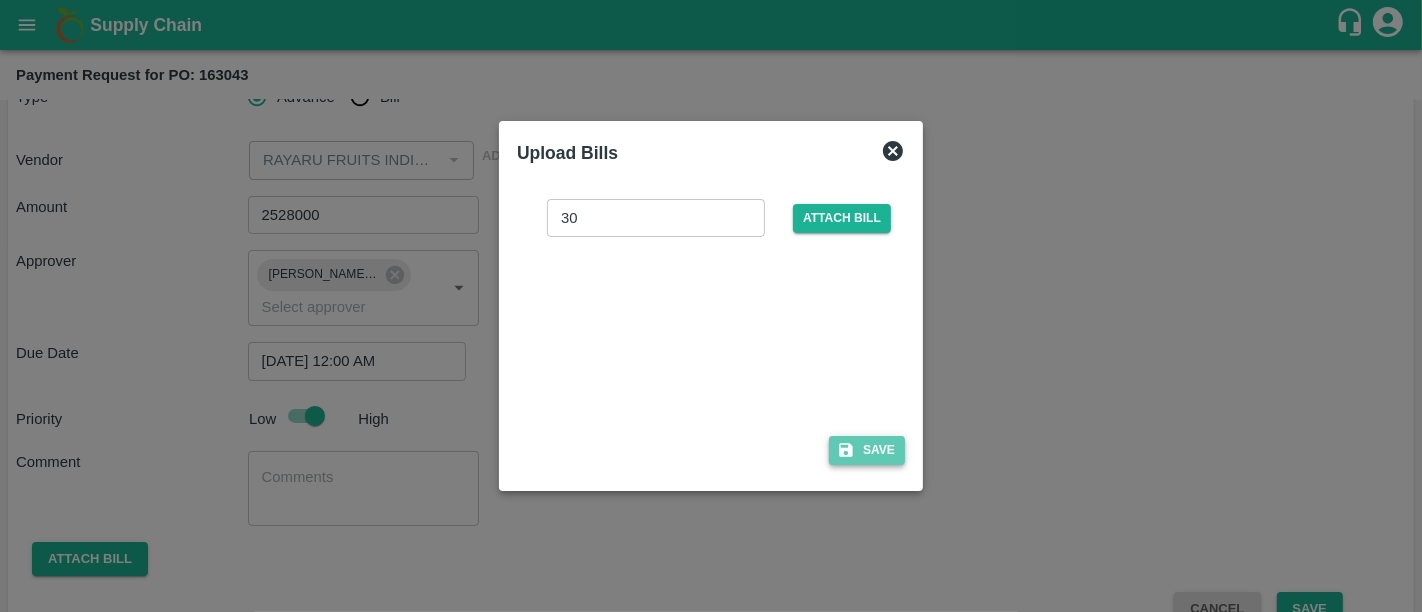 click on "Save" at bounding box center (867, 450) 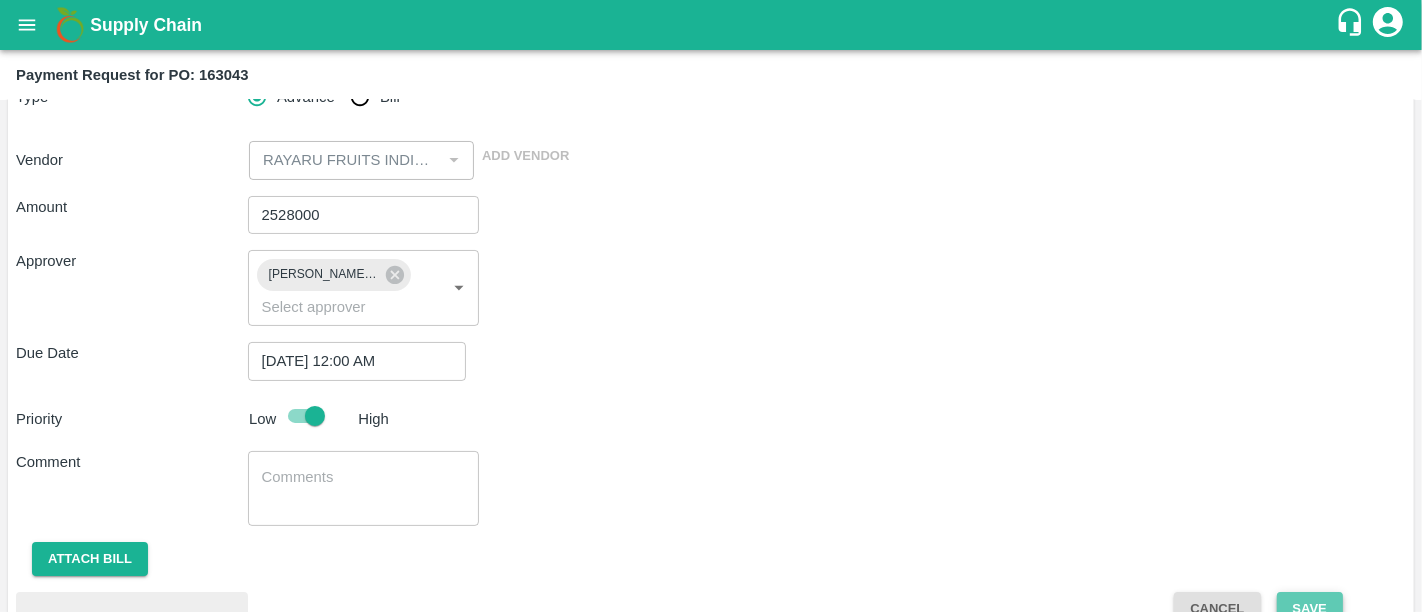 click on "Save" at bounding box center (1310, 609) 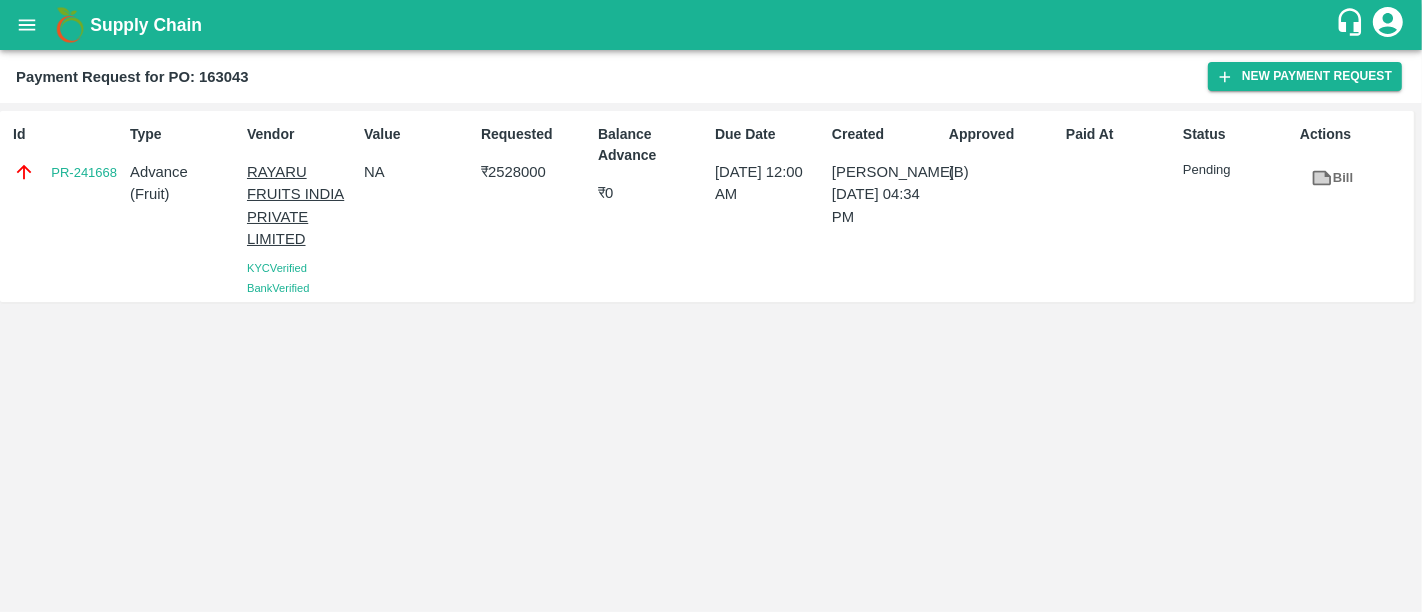 click on "Id PR-241668 Type Advance ( Fruit ) Vendor RAYARU FRUITS INDIA PRIVATE LIMITED KYC  Verified Bank  Verified Value NA Requested ₹  2528000 Balance Advance ₹  0 Due Date 10 Jul 2025, 12:00 AM Created Pallav Bansal 10 Jul 2025, 04:34 PM Approved (B)  Paid At Status Pending Actions  Bill" at bounding box center [711, 357] 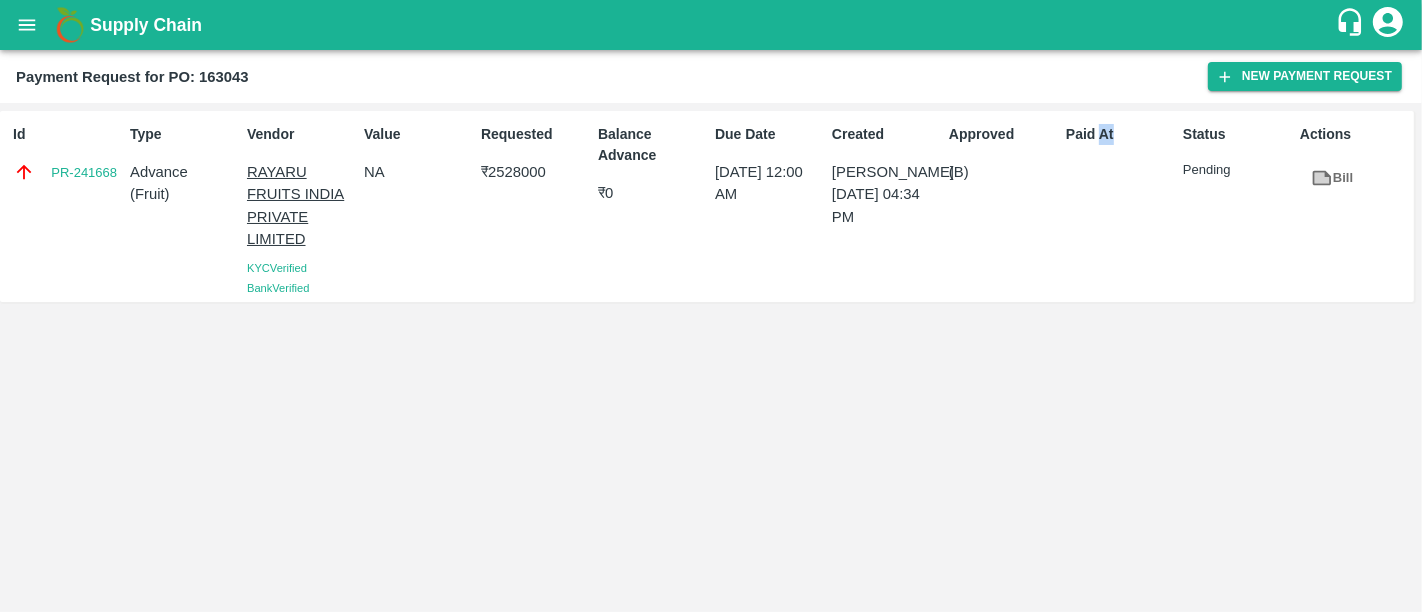 click on "Id PR-241668 Type Advance ( Fruit ) Vendor RAYARU FRUITS INDIA PRIVATE LIMITED KYC  Verified Bank  Verified Value NA Requested ₹  2528000 Balance Advance ₹  0 Due Date 10 Jul 2025, 12:00 AM Created Pallav Bansal 10 Jul 2025, 04:34 PM Approved (B)  Paid At Status Pending Actions  Bill" at bounding box center [711, 357] 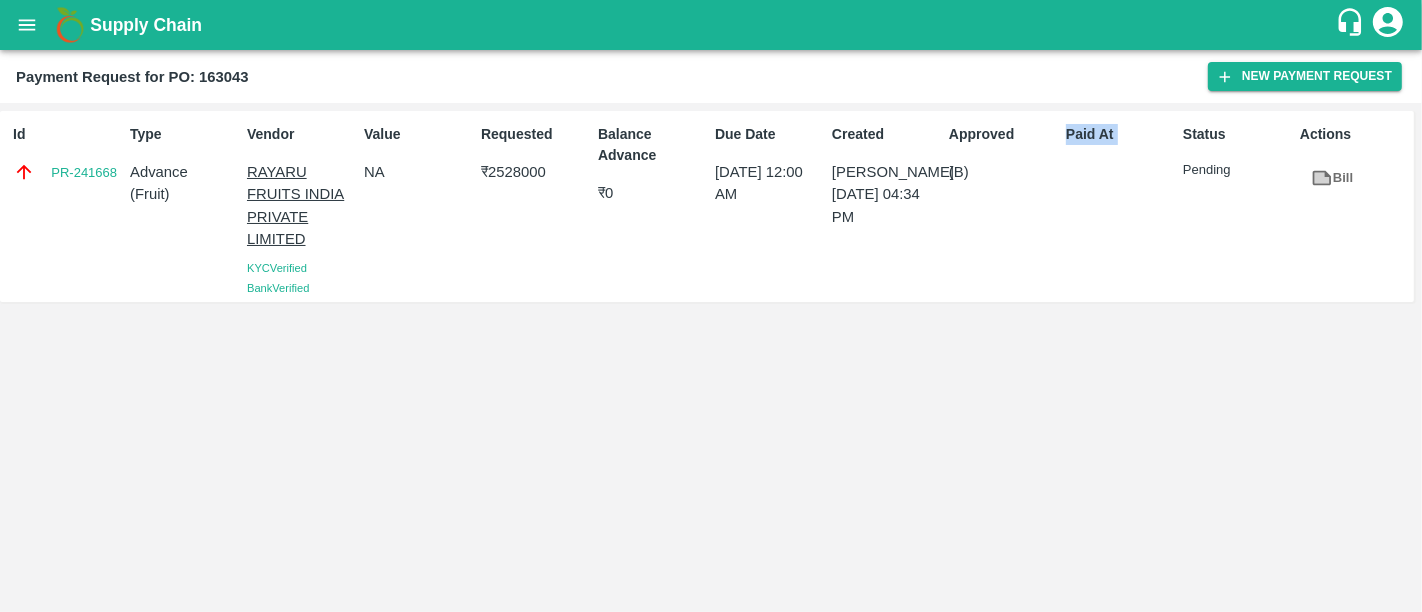 click on "Id PR-241668 Type Advance ( Fruit ) Vendor RAYARU FRUITS INDIA PRIVATE LIMITED KYC  Verified Bank  Verified Value NA Requested ₹  2528000 Balance Advance ₹  0 Due Date 10 Jul 2025, 12:00 AM Created Pallav Bansal 10 Jul 2025, 04:34 PM Approved (B)  Paid At Status Pending Actions  Bill" at bounding box center [711, 357] 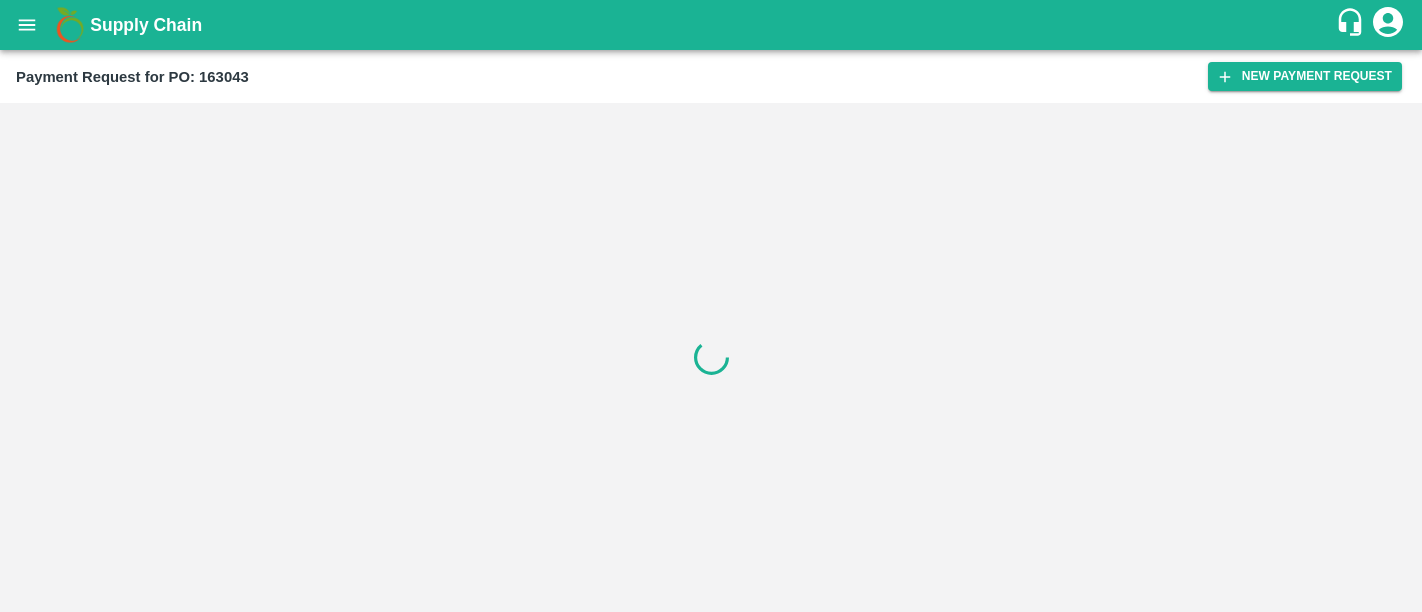 scroll, scrollTop: 0, scrollLeft: 0, axis: both 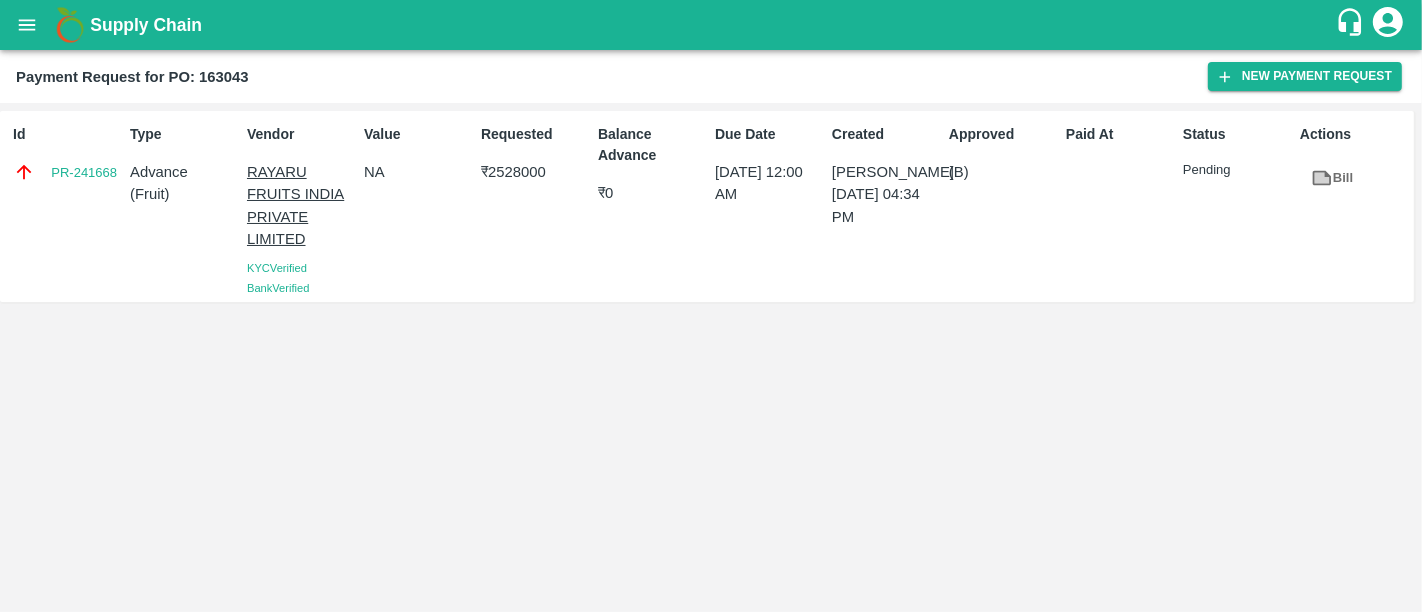 click on "Requested ₹  2528000" at bounding box center [531, 206] 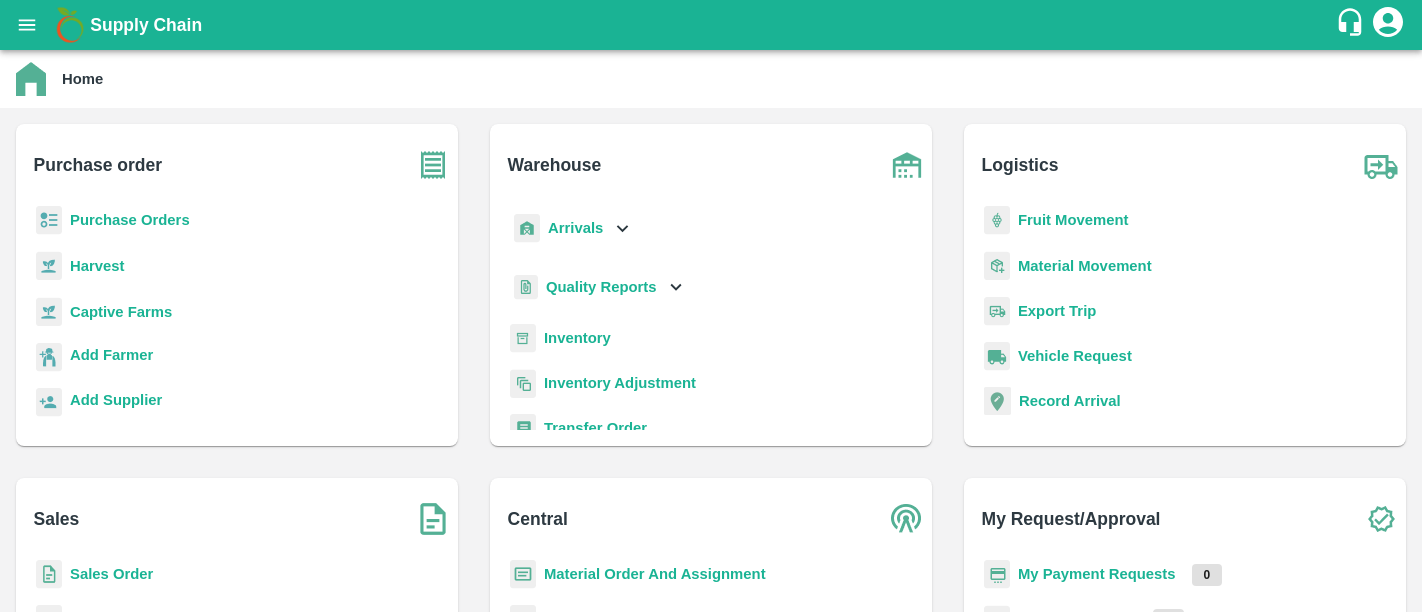 scroll, scrollTop: 0, scrollLeft: 0, axis: both 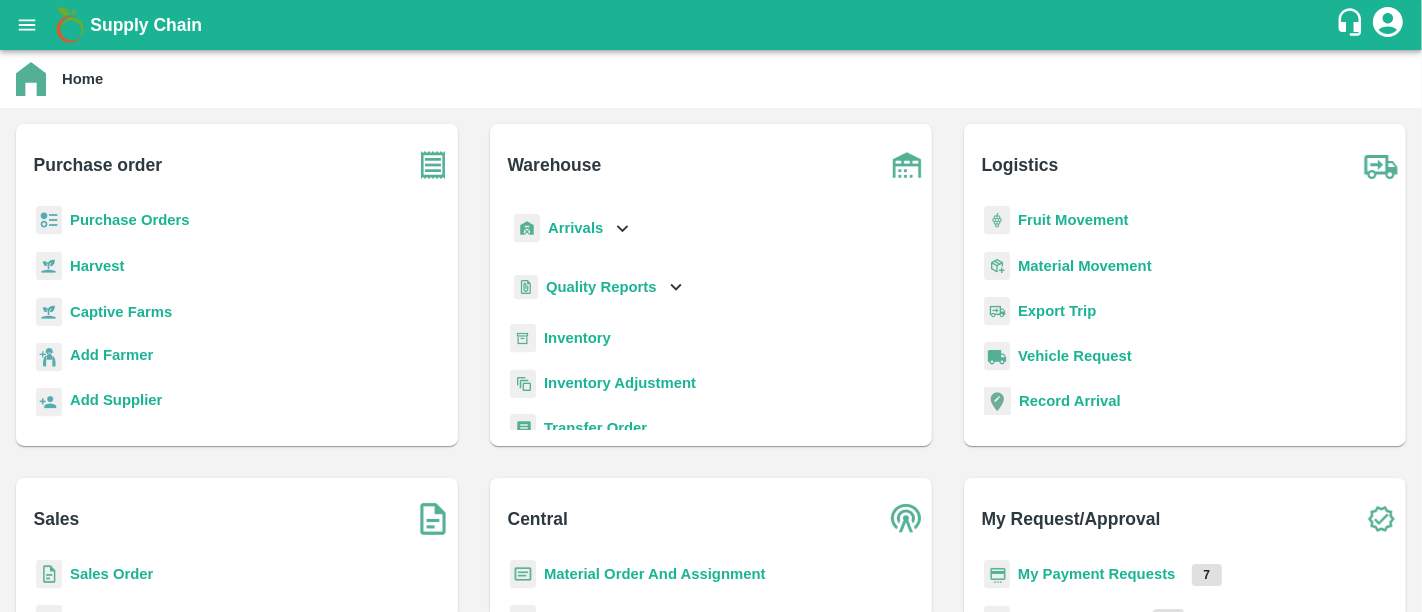 click on "Purchase Orders" at bounding box center (130, 220) 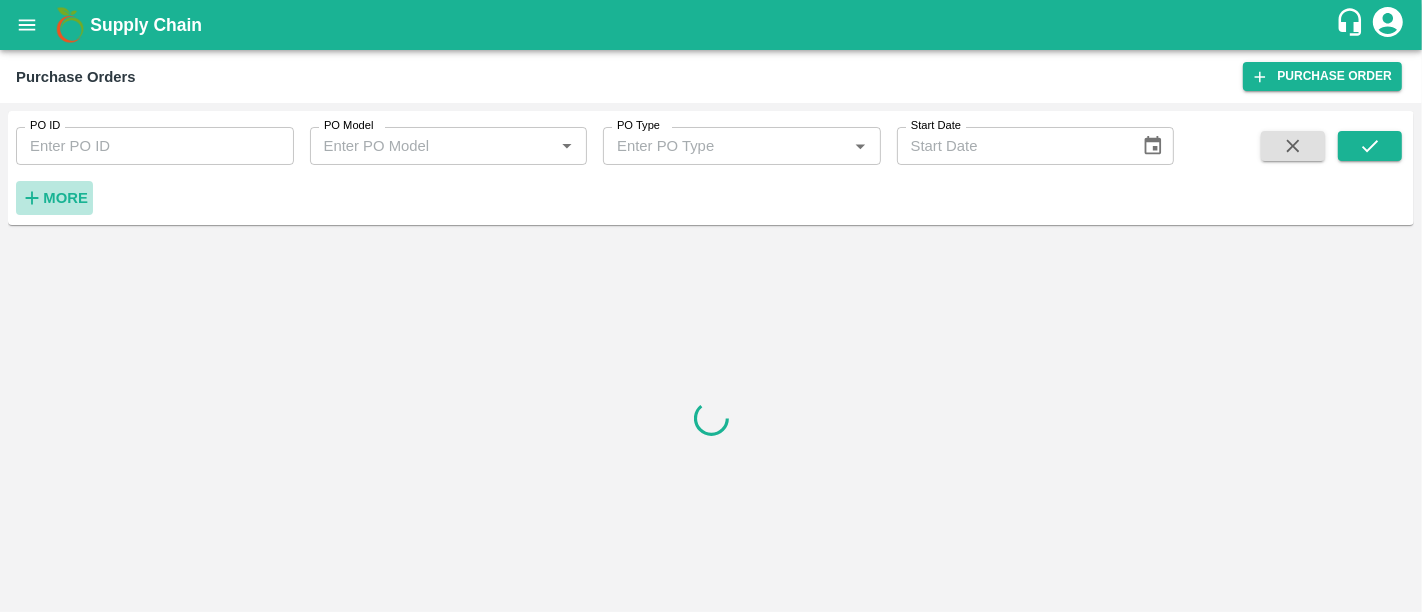 click on "More" at bounding box center [65, 198] 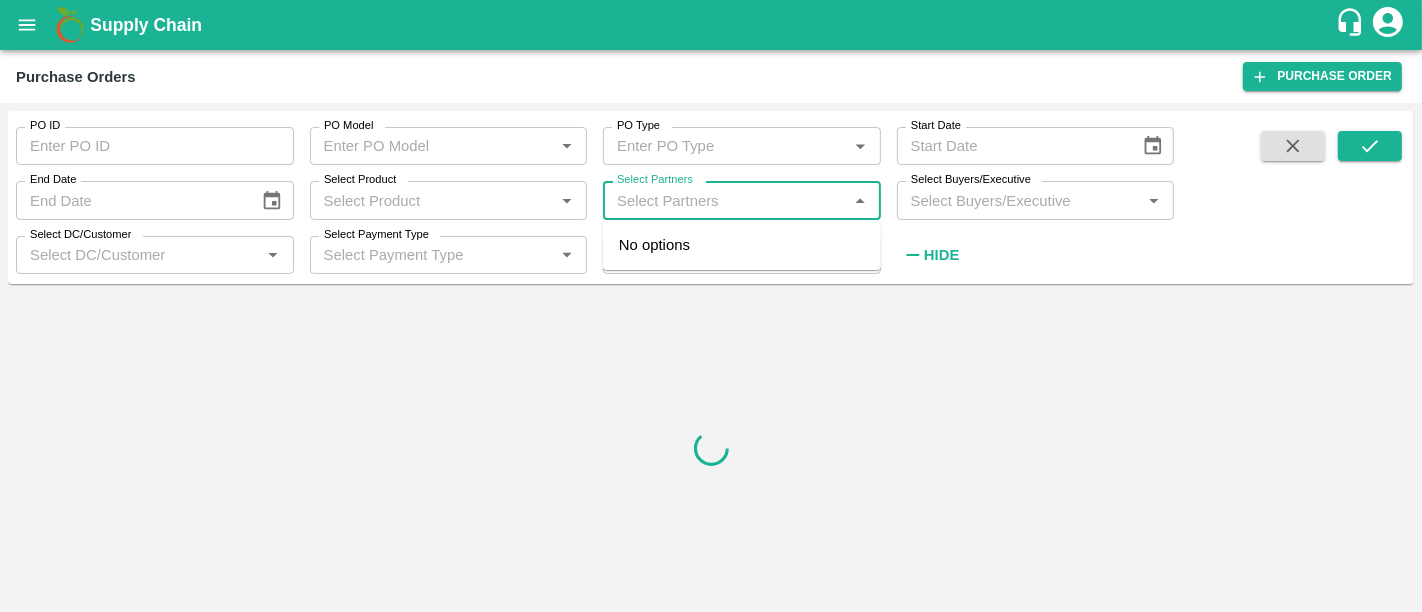 click on "Select Partners" at bounding box center [725, 200] 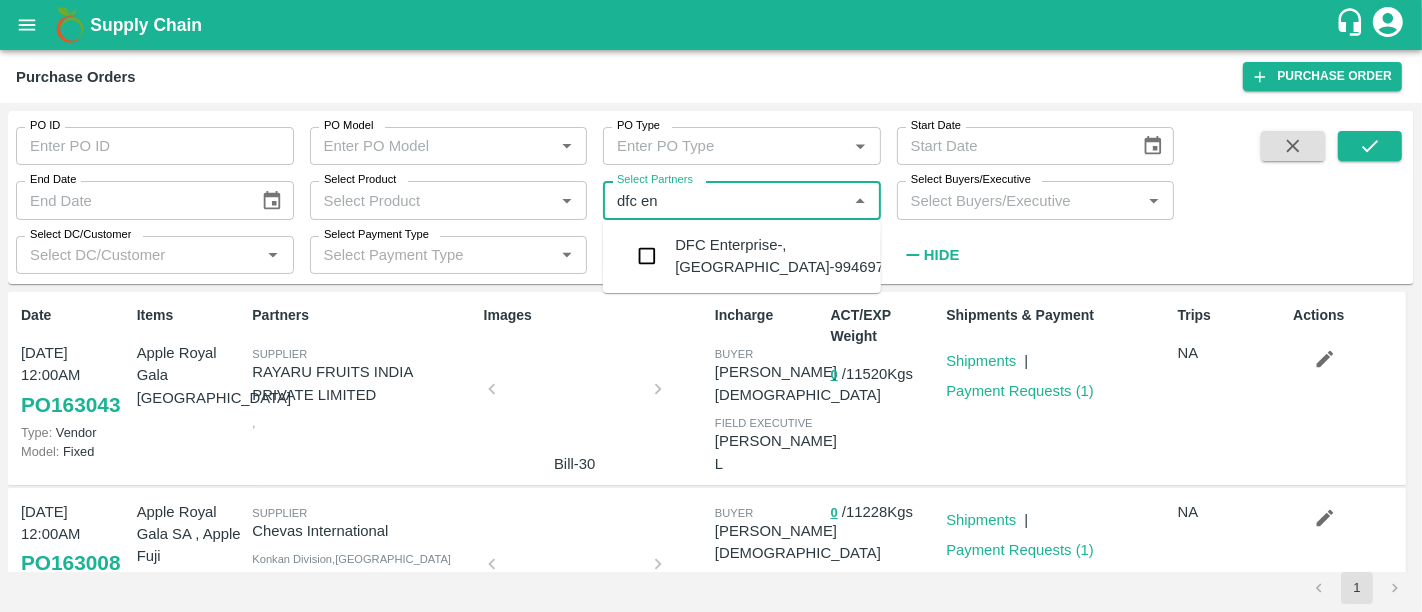 type on "dfc ent" 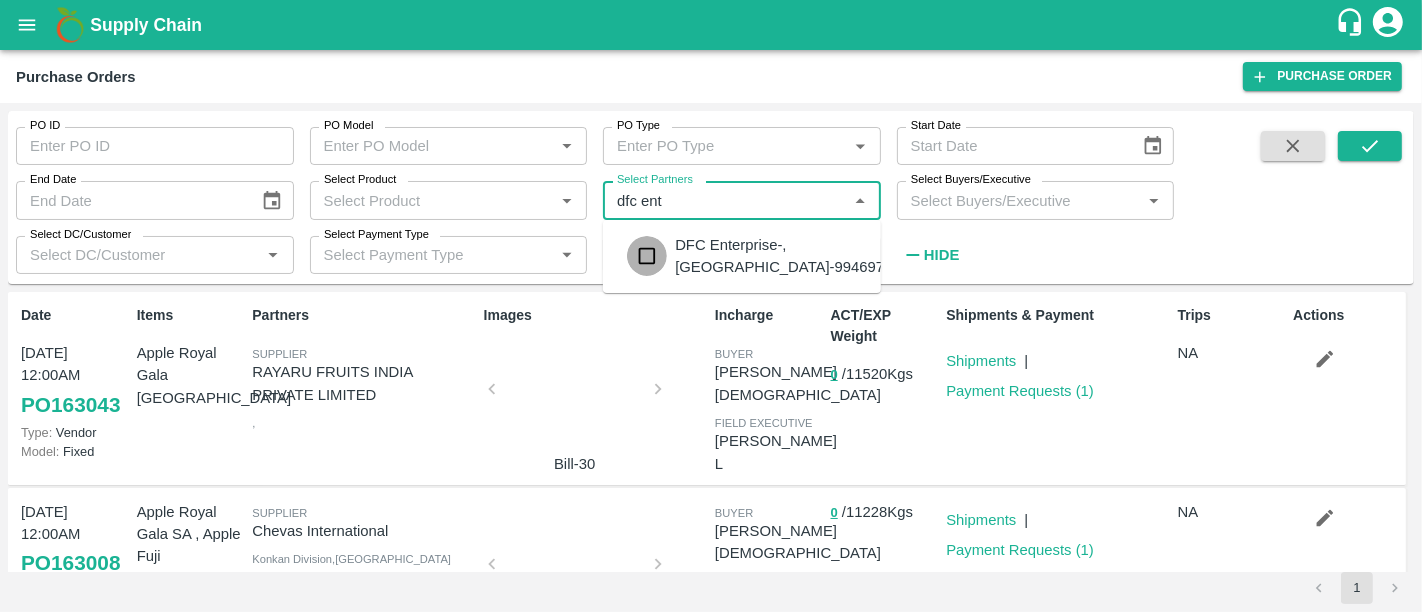 click at bounding box center (647, 256) 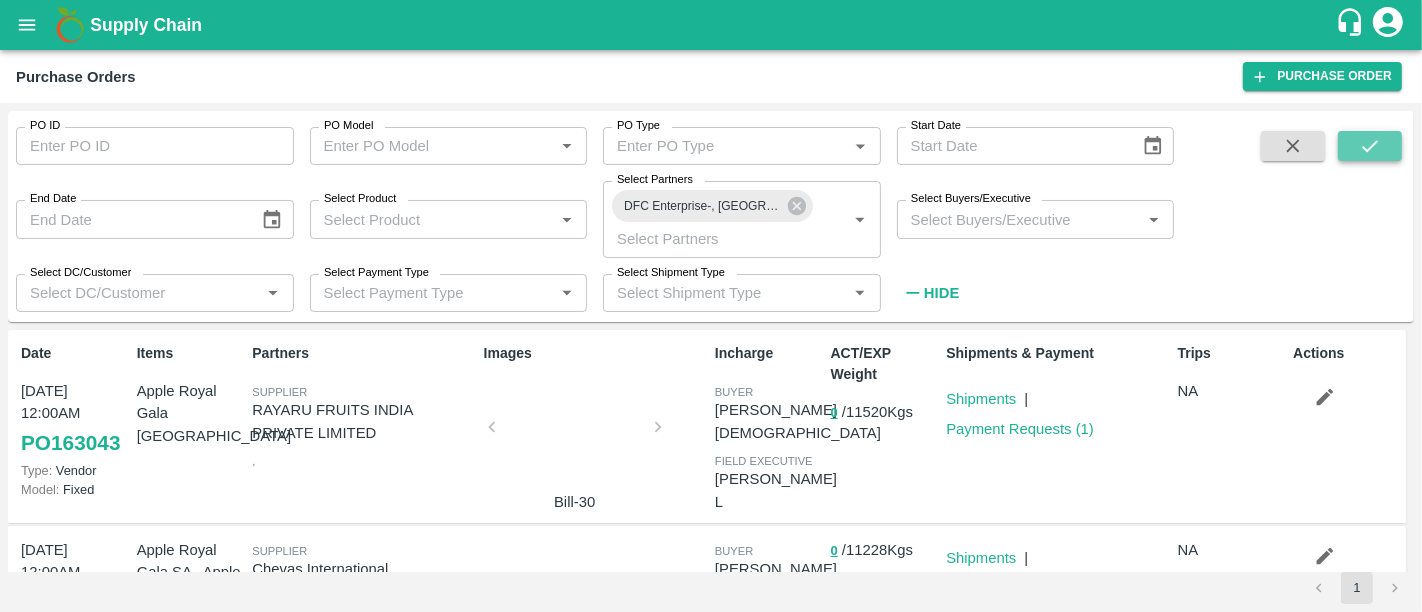 click 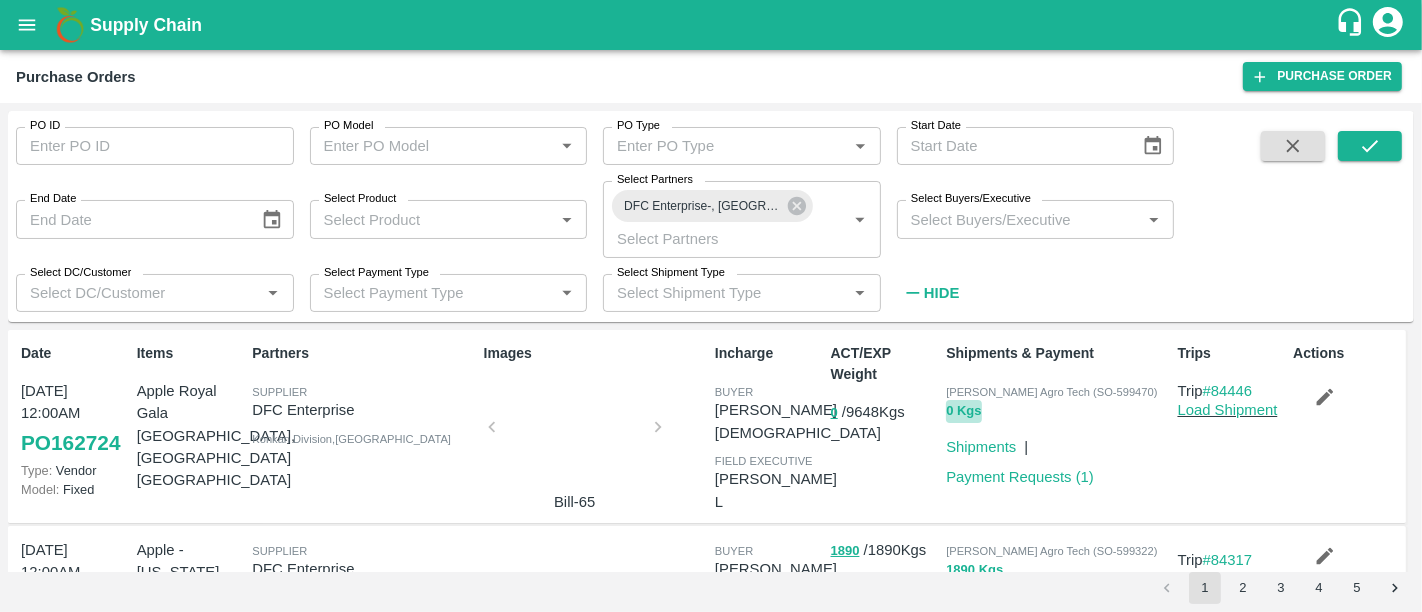 click on "0  Kgs" at bounding box center [963, 411] 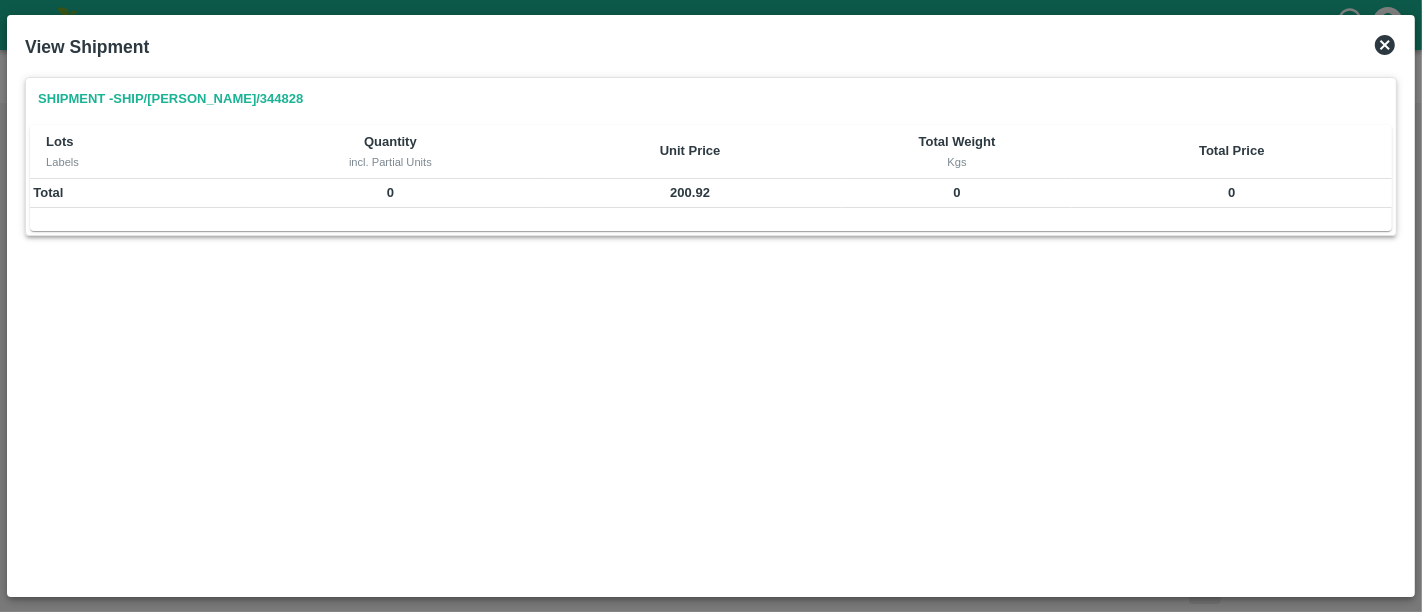 click 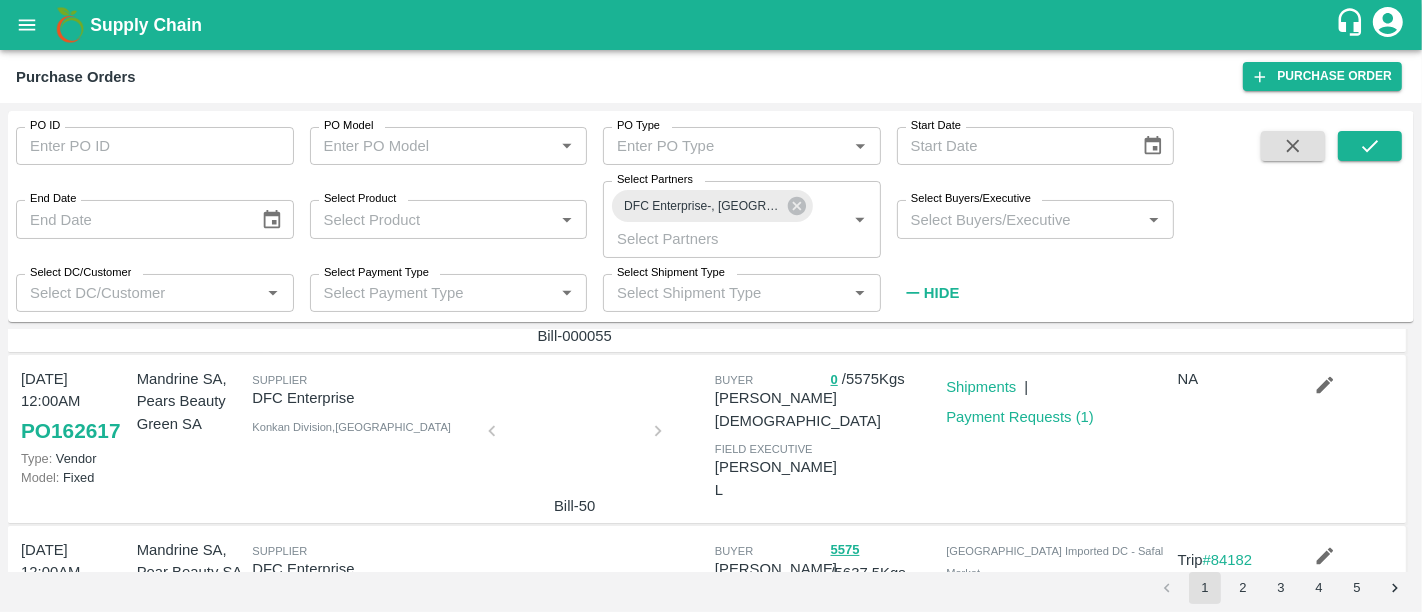 scroll, scrollTop: 340, scrollLeft: 0, axis: vertical 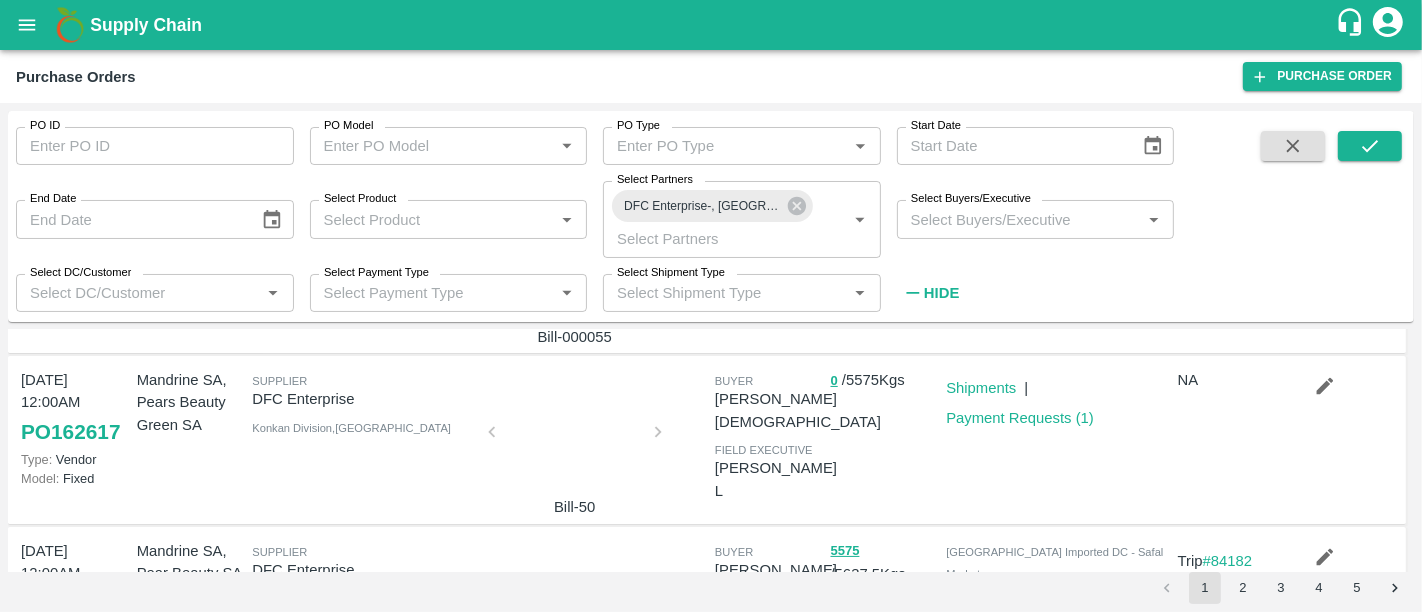 click at bounding box center [575, 438] 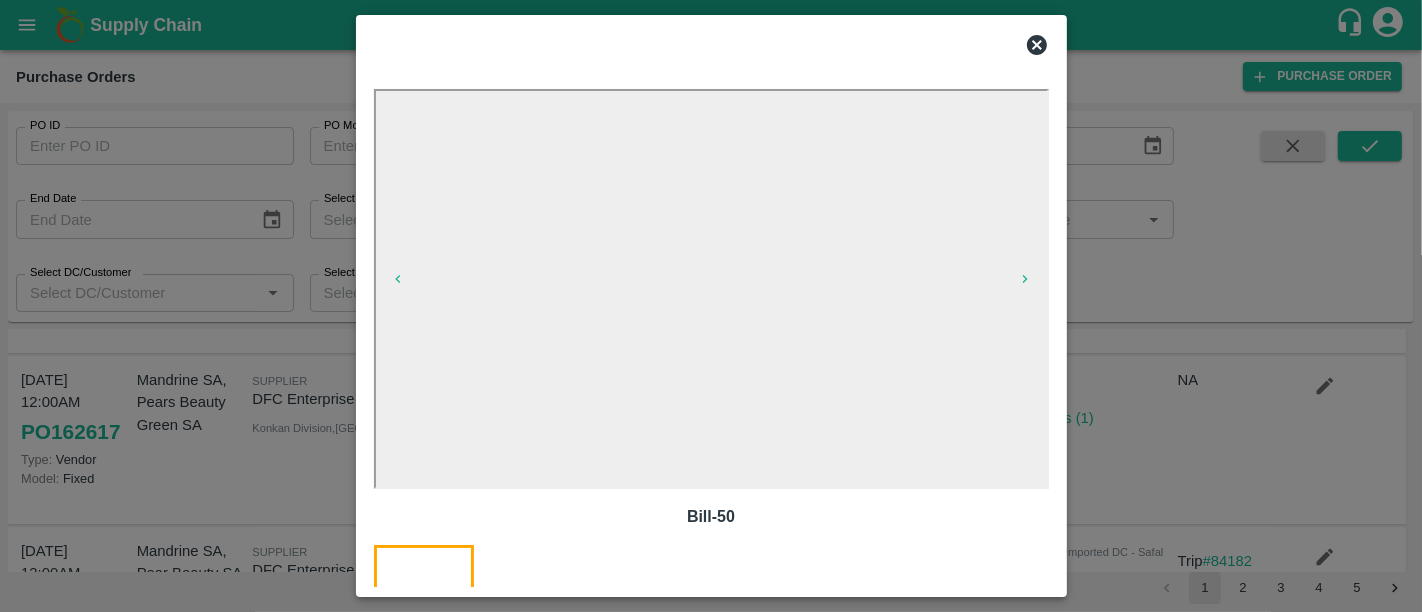 click at bounding box center [711, 306] 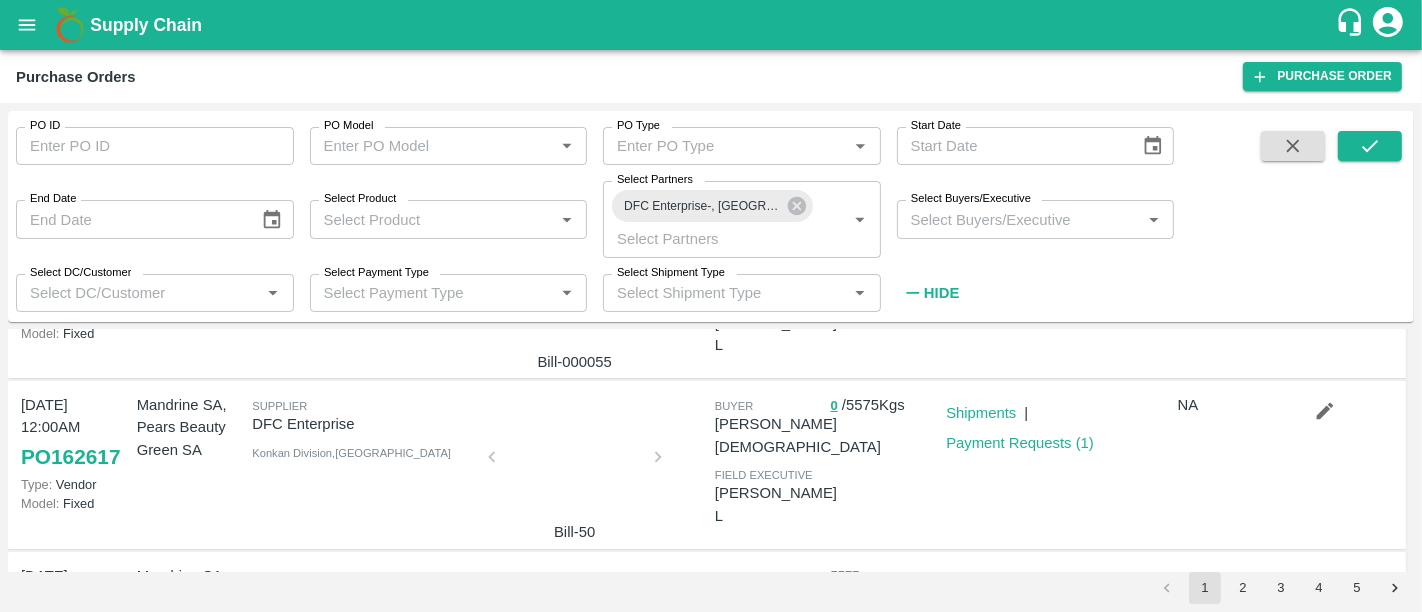 scroll, scrollTop: 304, scrollLeft: 0, axis: vertical 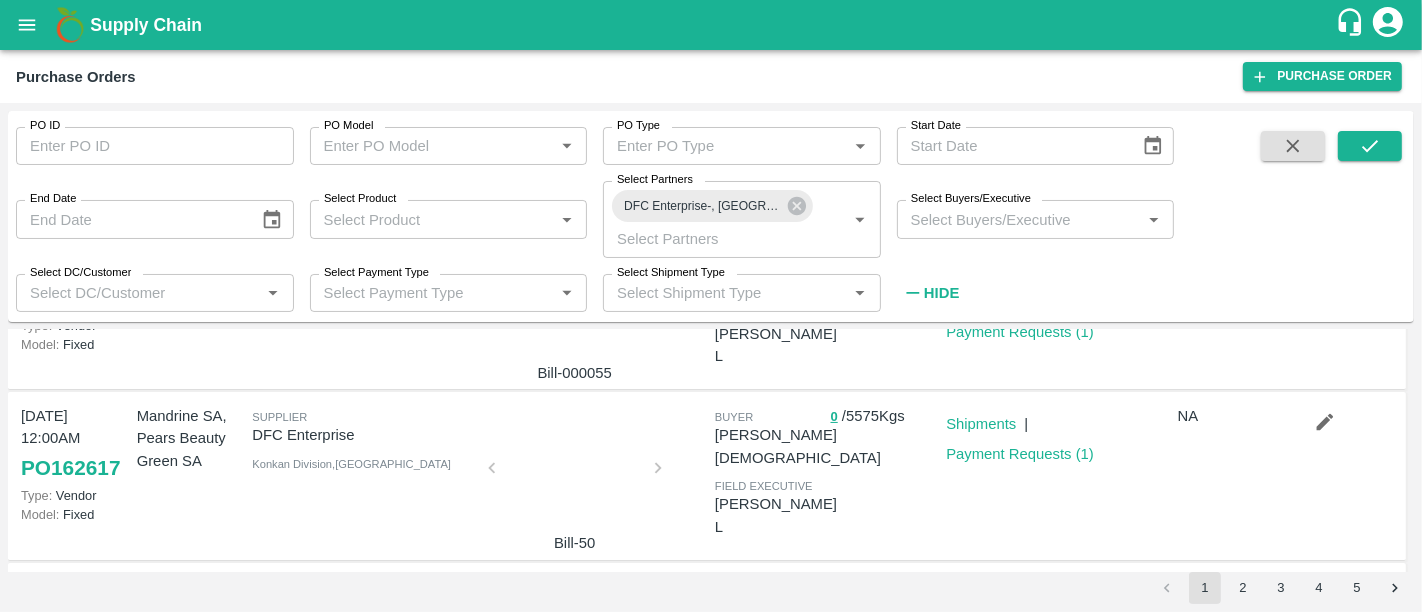 click at bounding box center (575, 474) 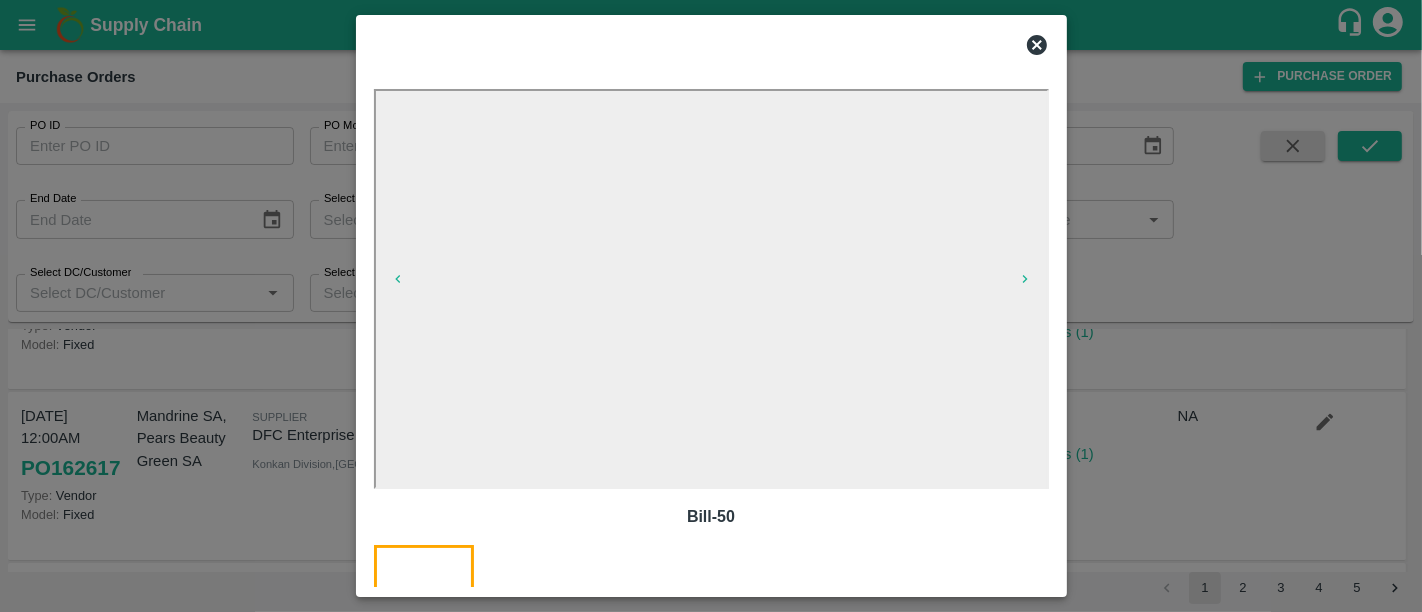 click at bounding box center (711, 306) 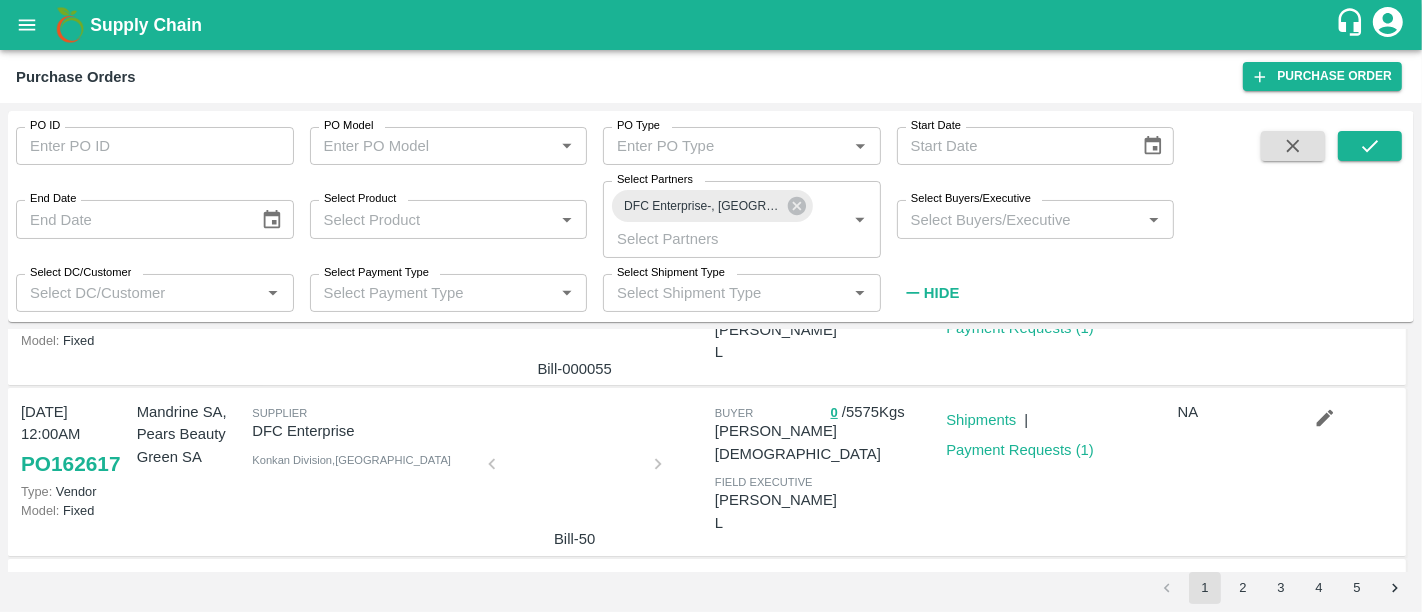 scroll, scrollTop: 295, scrollLeft: 0, axis: vertical 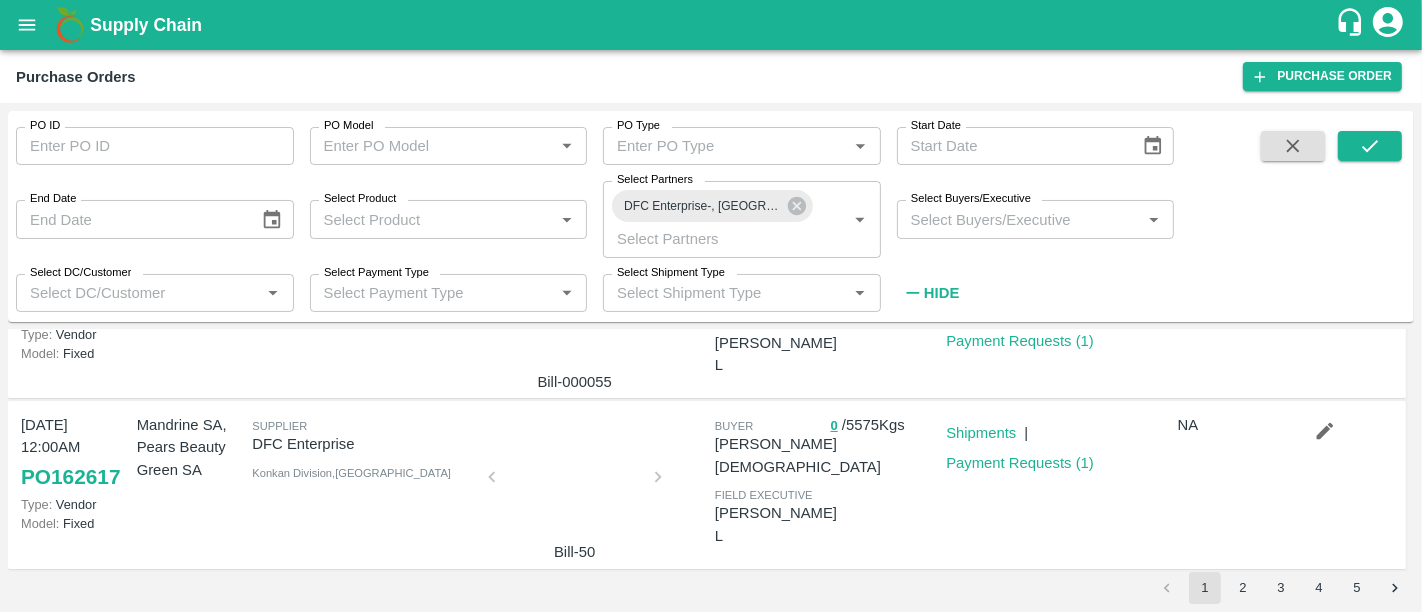 click at bounding box center (575, 483) 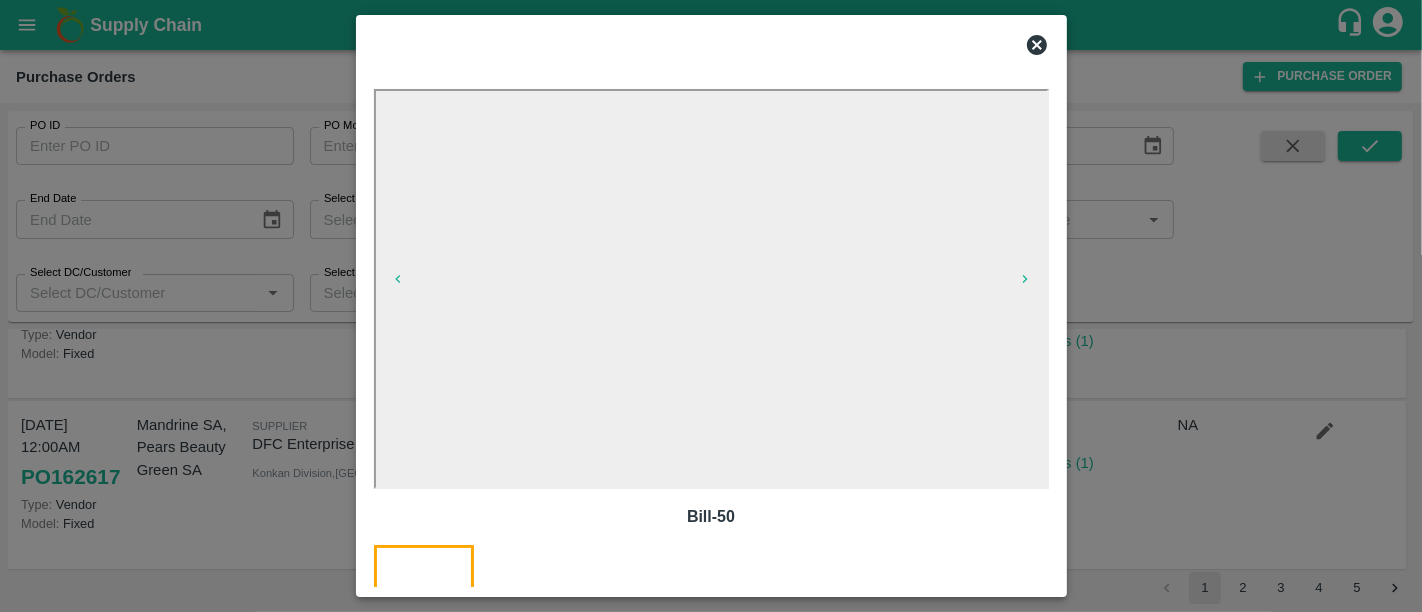 click at bounding box center [711, 306] 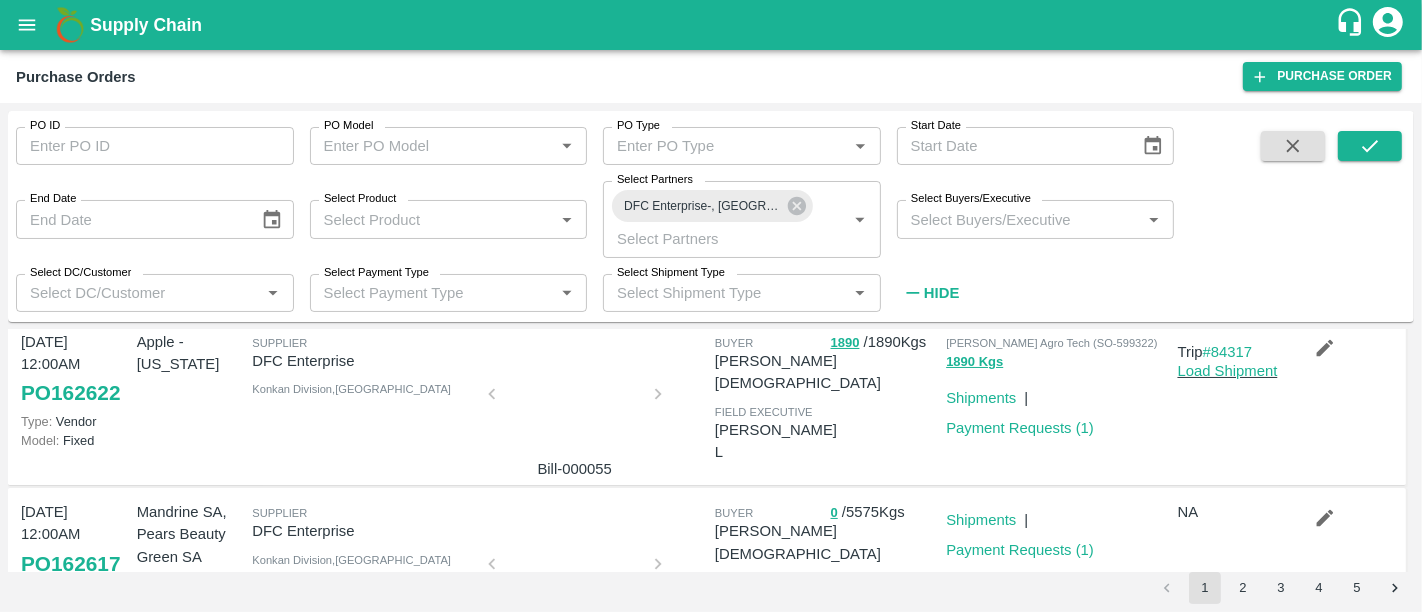 scroll, scrollTop: 174, scrollLeft: 0, axis: vertical 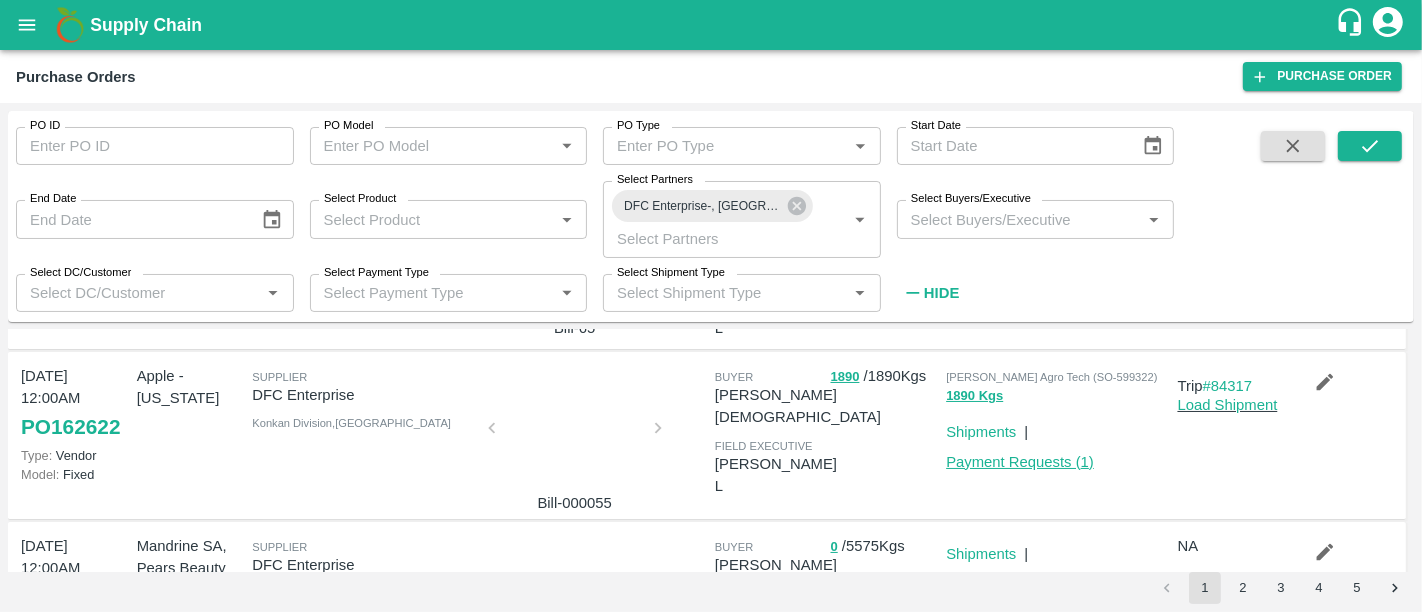 click on "Payment Requests ( 1 )" at bounding box center (1020, 462) 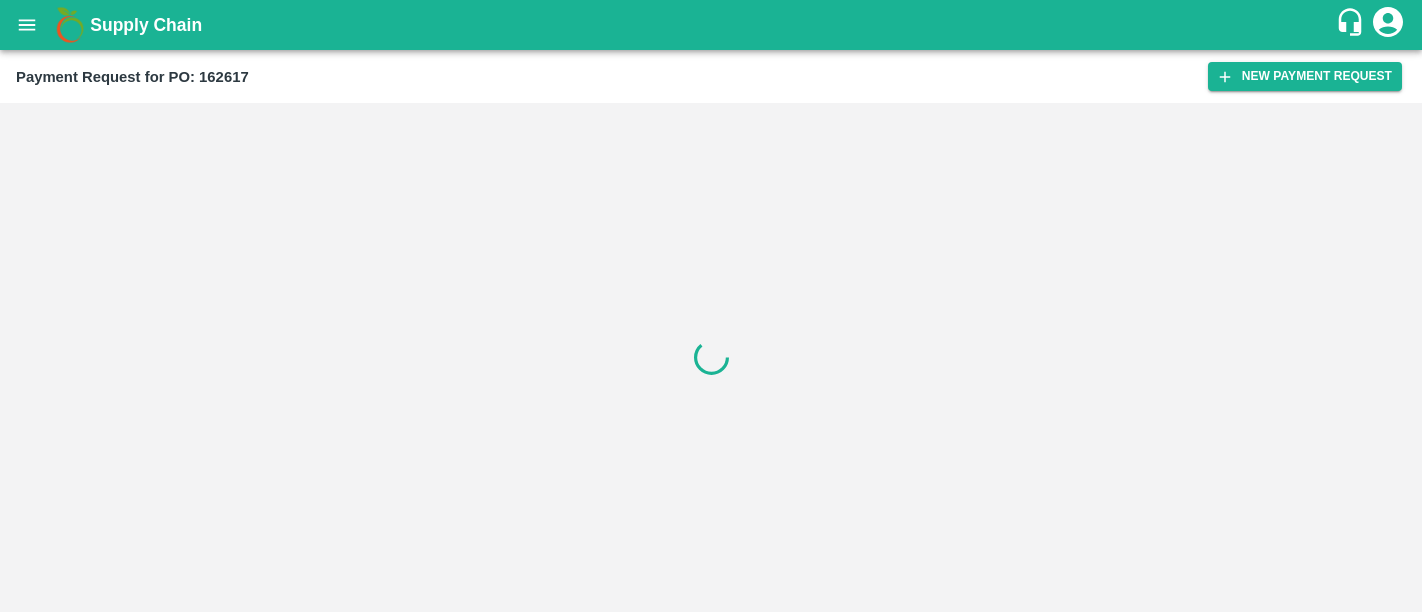scroll, scrollTop: 0, scrollLeft: 0, axis: both 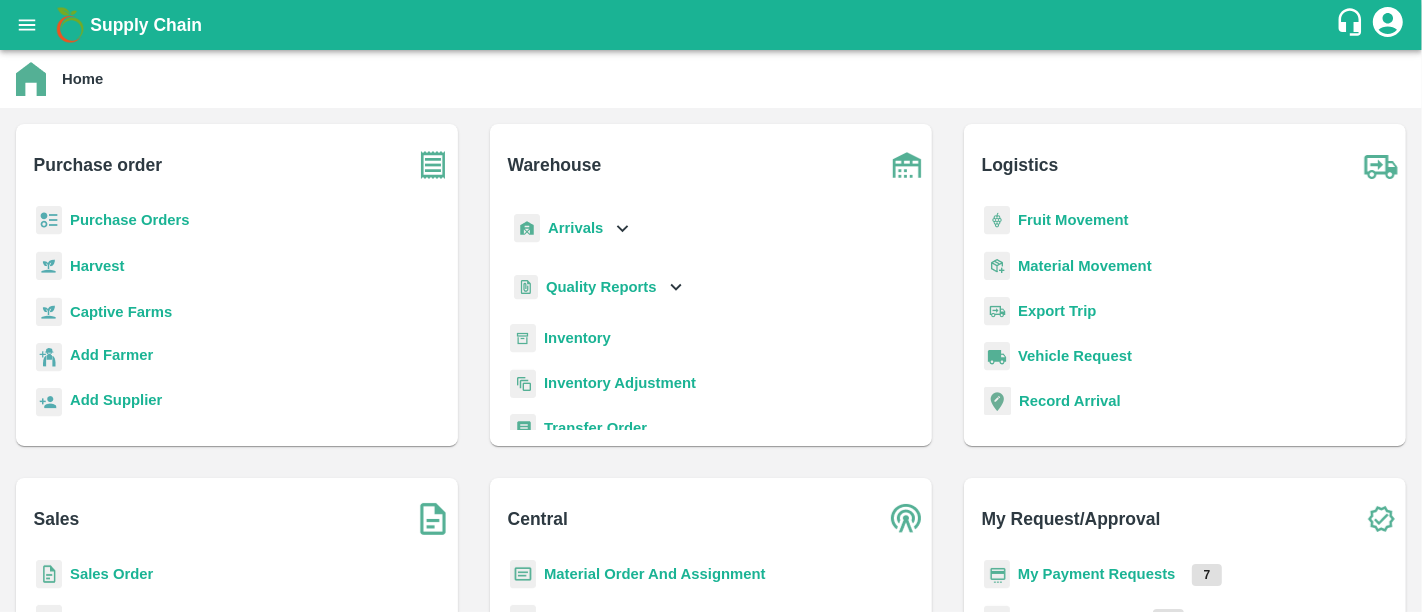 click on "My Payment Requests" at bounding box center [1097, 574] 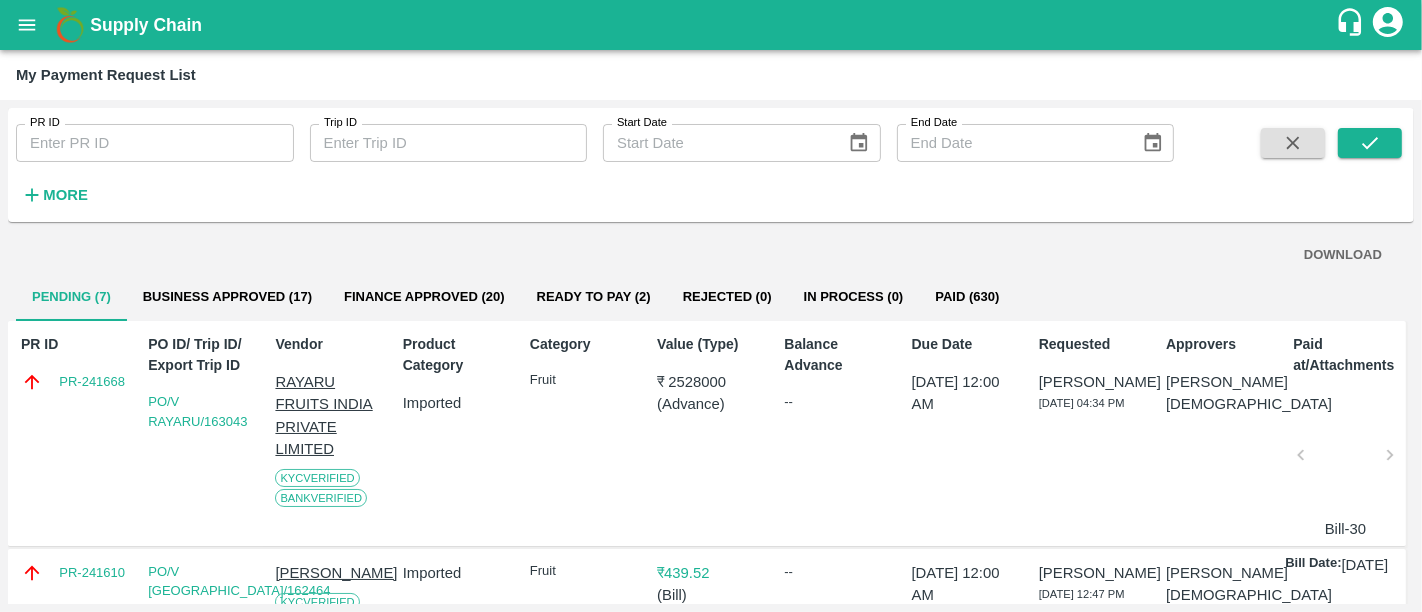 click on "[DATE] 12:00 AM" at bounding box center [966, 393] 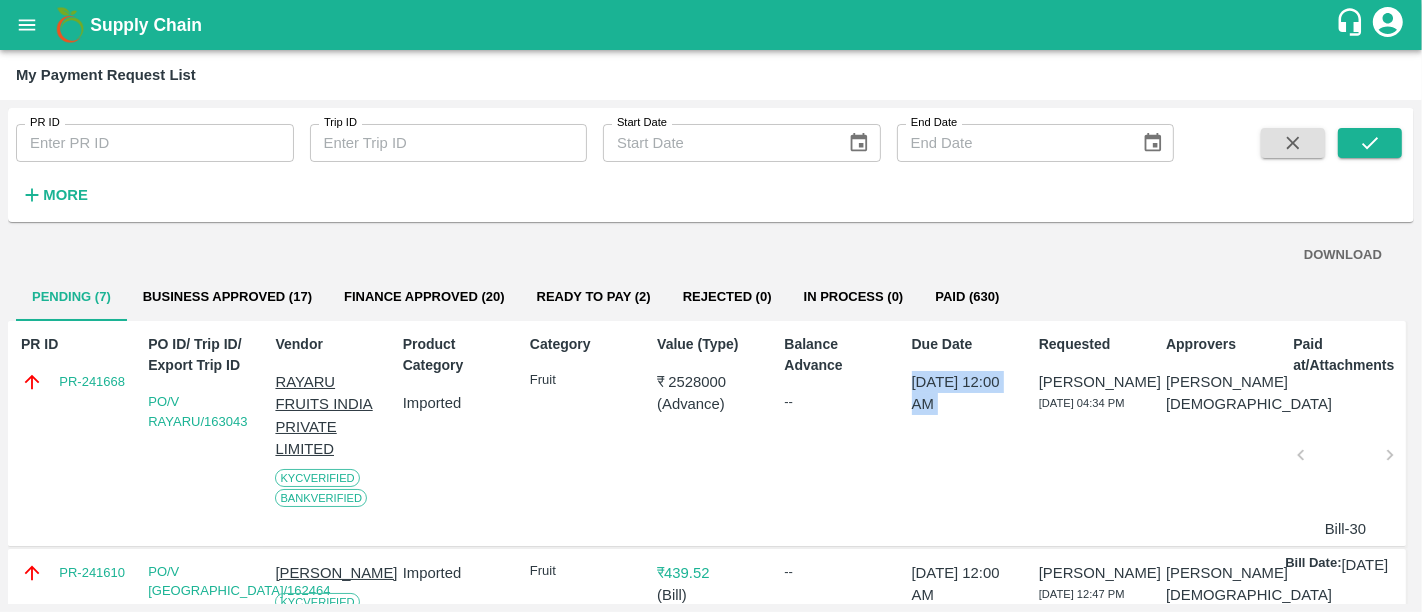 click on "10 Jul 2025, 12:00 AM" at bounding box center (966, 393) 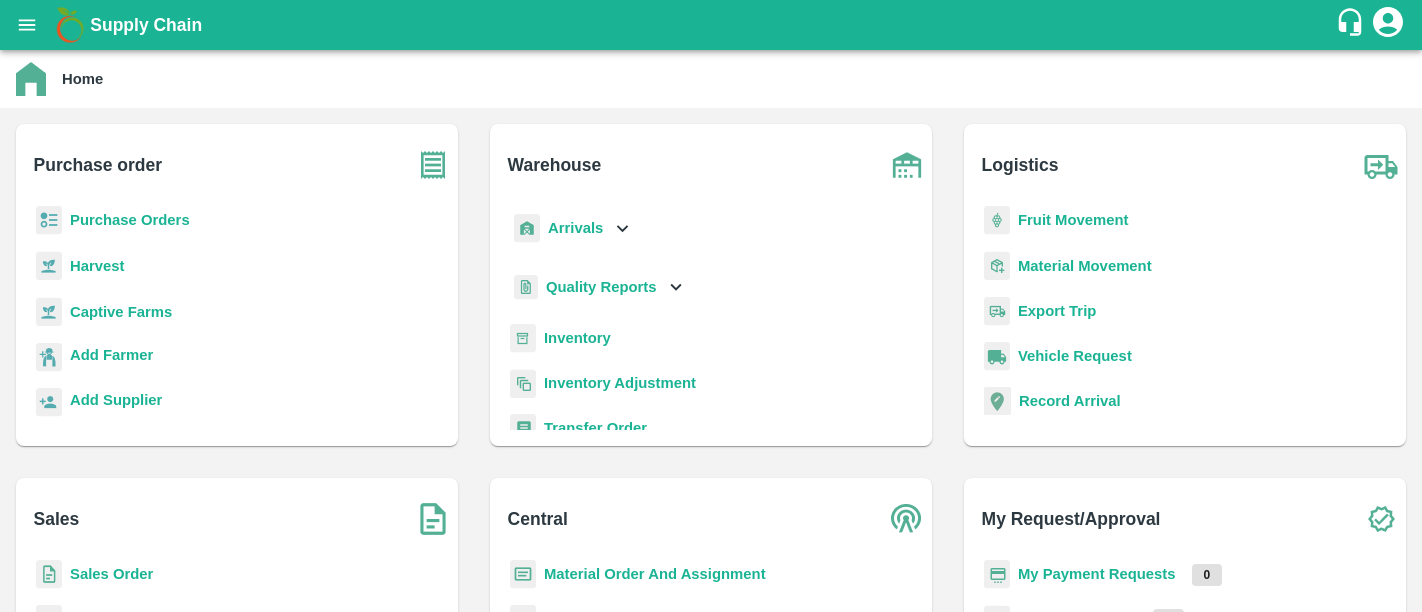 scroll, scrollTop: 0, scrollLeft: 0, axis: both 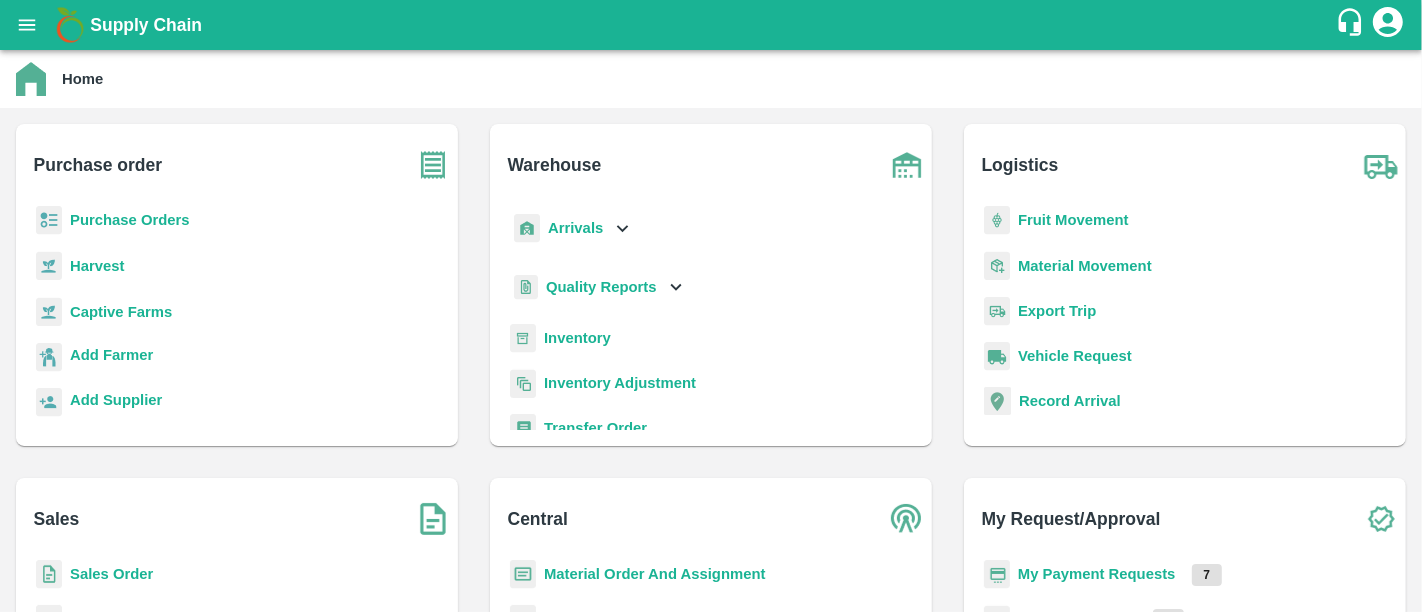 click on "Purchase Orders" at bounding box center [130, 220] 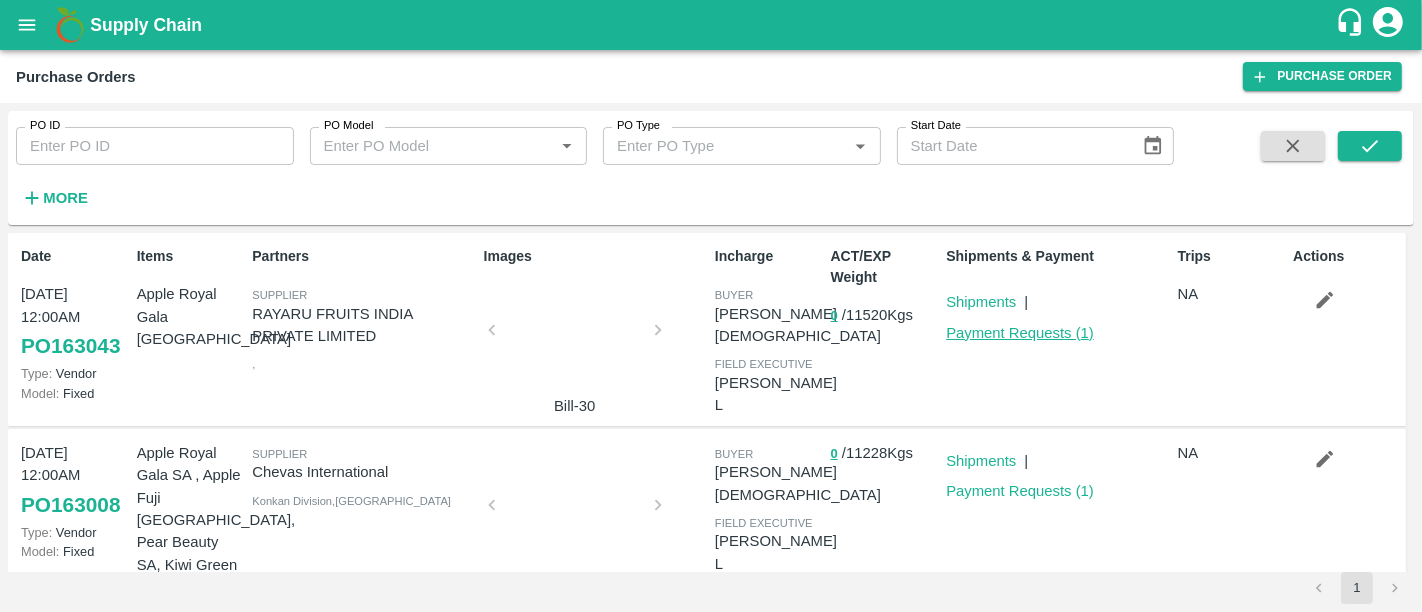 click on "Payment Requests ( 1 )" at bounding box center (1020, 333) 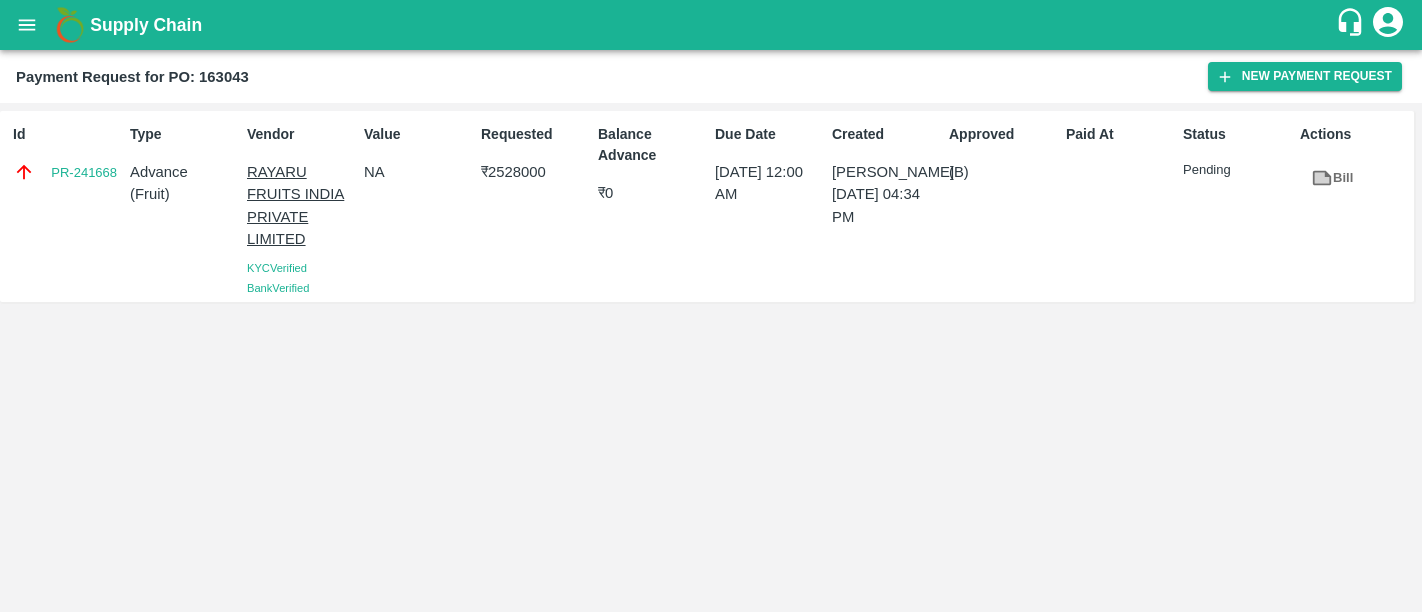 scroll, scrollTop: 0, scrollLeft: 0, axis: both 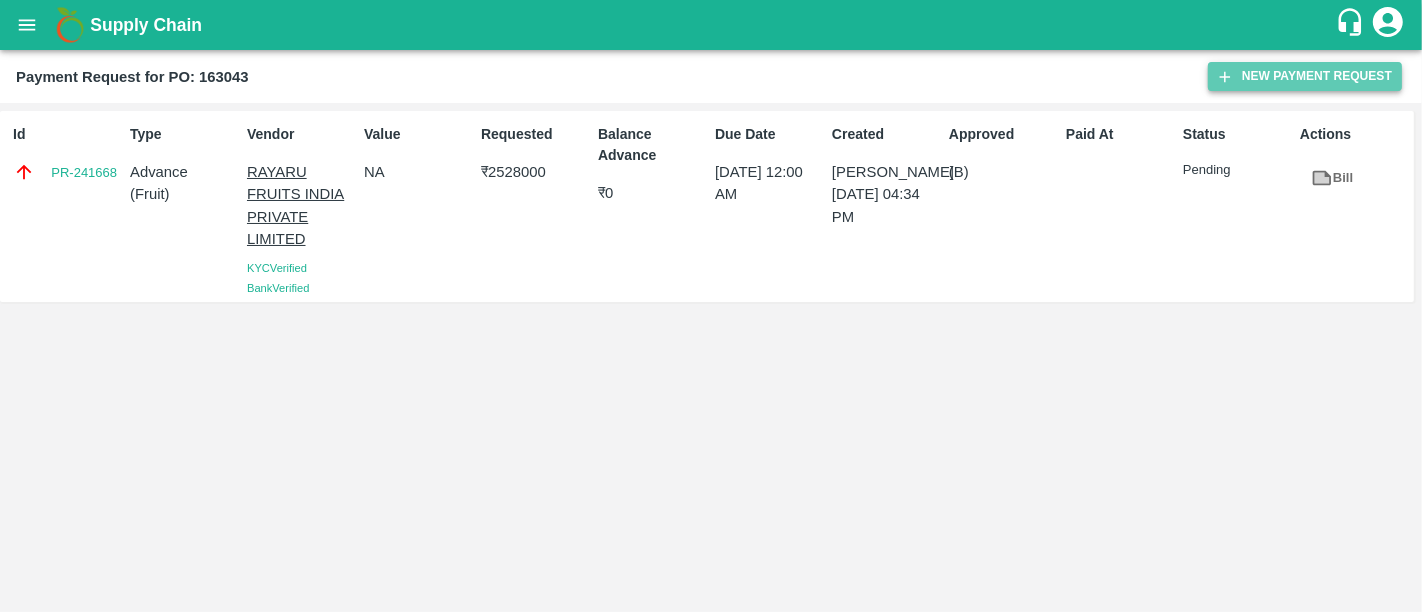 click on "New Payment Request" at bounding box center (1305, 76) 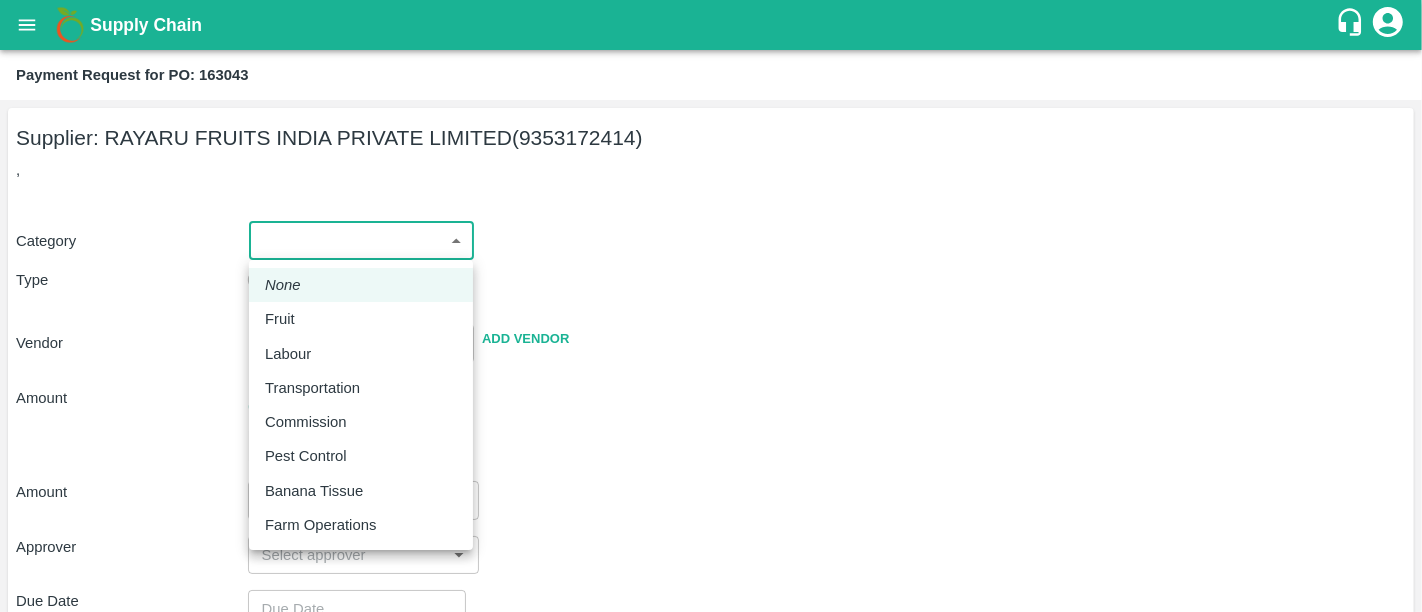 click on "Supply Chain Payment Request for PO: 163043 Supplier:    RAYARU FRUITS INDIA PRIVATE LIMITED  (9353172414) ,  Category ​ ​ Type Advance Bill Vendor ​ Add Vendor Amount Total value Per Kg ​ Amount ​ Approver ​ Due Date ​  Priority  Low  High Comment x ​ Attach bill Cancel Save [GEOGRAPHIC_DATA] [GEOGRAPHIC_DATA] [GEOGRAPHIC_DATA] [GEOGRAPHIC_DATA] [GEOGRAPHIC_DATA] Imported [GEOGRAPHIC_DATA] - Safal Market [GEOGRAPHIC_DATA] Imported DC Direct Customer [GEOGRAPHIC_DATA] Imported [GEOGRAPHIC_DATA] [PERSON_NAME] Logout None Fruit Labour Transportation Commission Pest Control Banana Tissue Farm Operations" at bounding box center [711, 306] 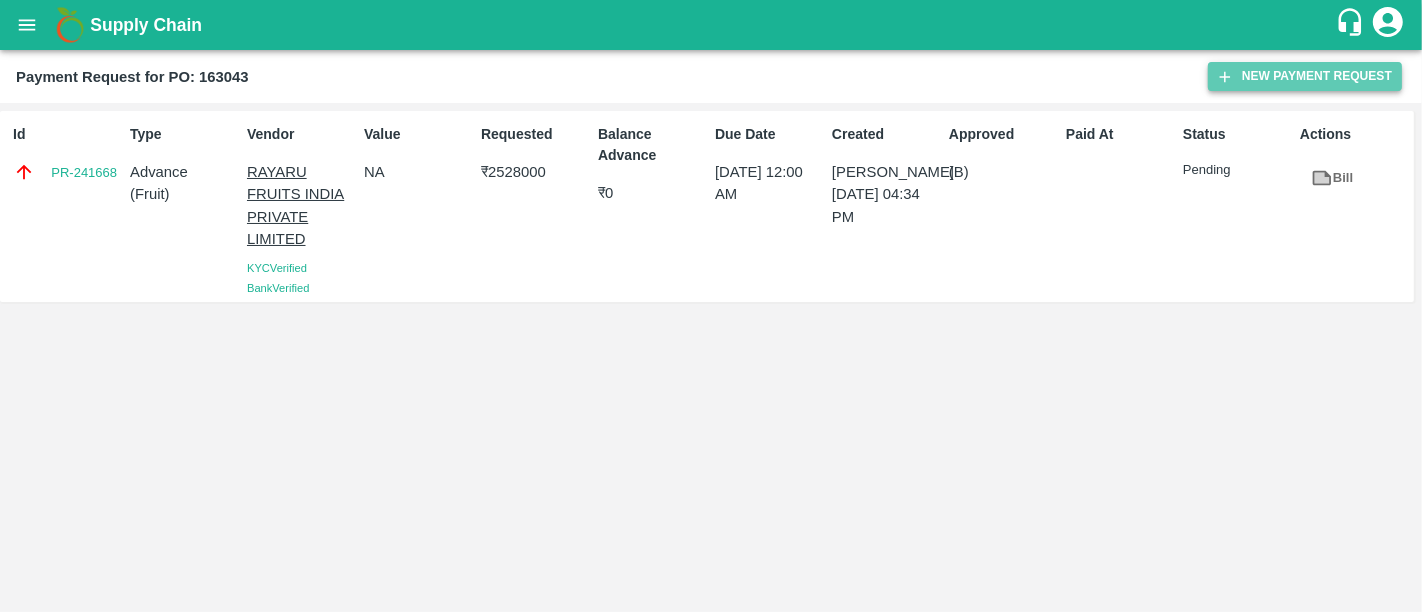 click on "New Payment Request" at bounding box center [1305, 76] 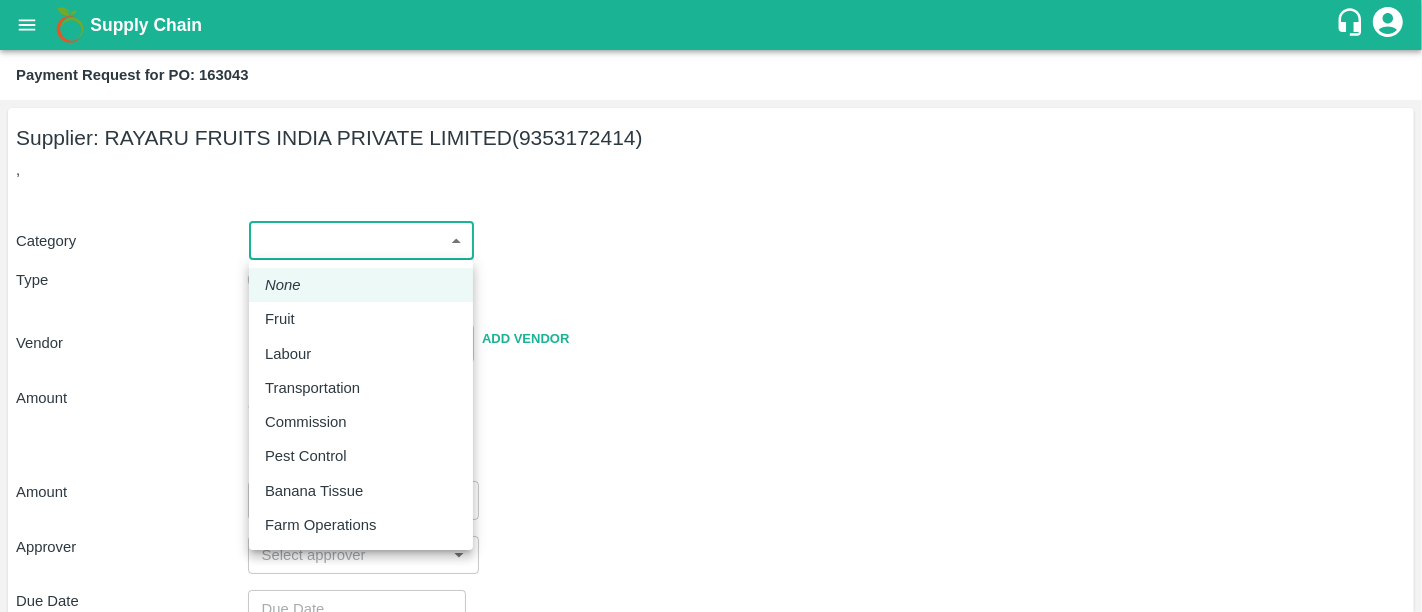 click on "Supply Chain Payment Request for PO: 163043 Supplier:    RAYARU FRUITS INDIA PRIVATE LIMITED  (9353172414) ,  Category ​ ​ Type Advance Bill Vendor ​ Add Vendor Amount Total value Per Kg ​ Amount ​ Approver ​ Due Date ​  Priority  Low  High Comment x ​ Attach bill Cancel Save [GEOGRAPHIC_DATA] [GEOGRAPHIC_DATA] [GEOGRAPHIC_DATA] [GEOGRAPHIC_DATA] [GEOGRAPHIC_DATA] Imported [GEOGRAPHIC_DATA] - Safal Market [GEOGRAPHIC_DATA] Imported DC Direct Customer [GEOGRAPHIC_DATA] Imported [GEOGRAPHIC_DATA] [PERSON_NAME] Logout None Fruit Labour Transportation Commission Pest Control Banana Tissue Farm Operations" at bounding box center [711, 306] 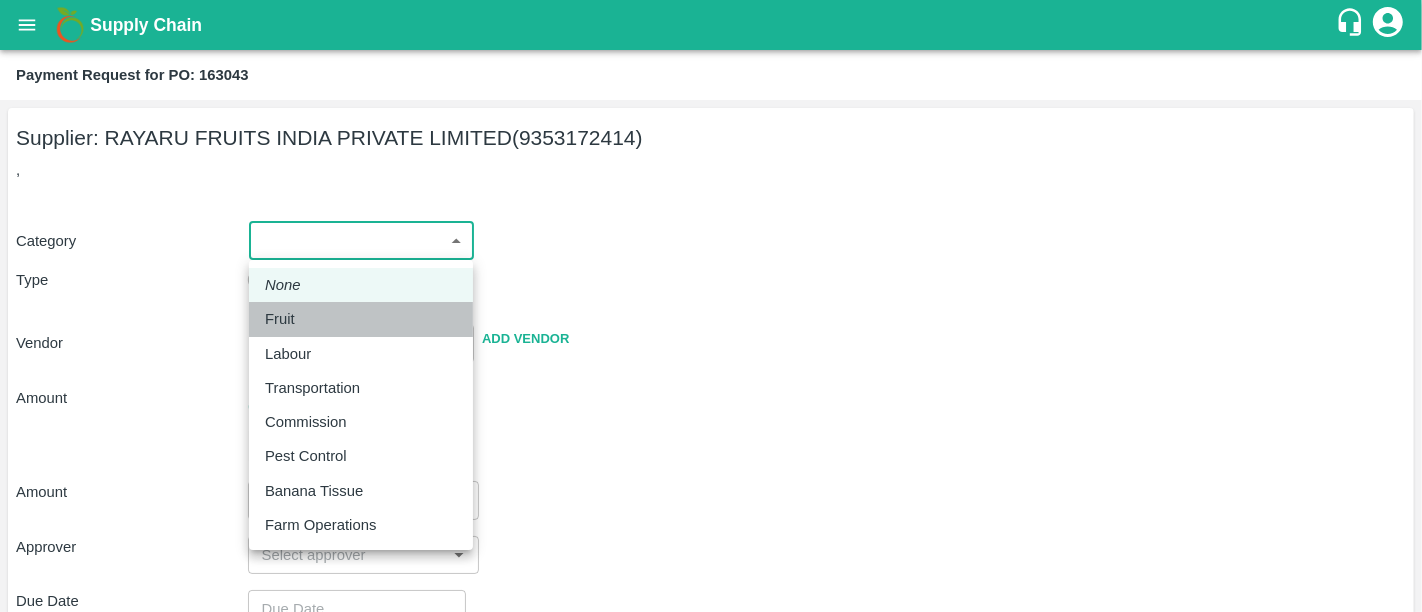 click on "Fruit" at bounding box center [361, 319] 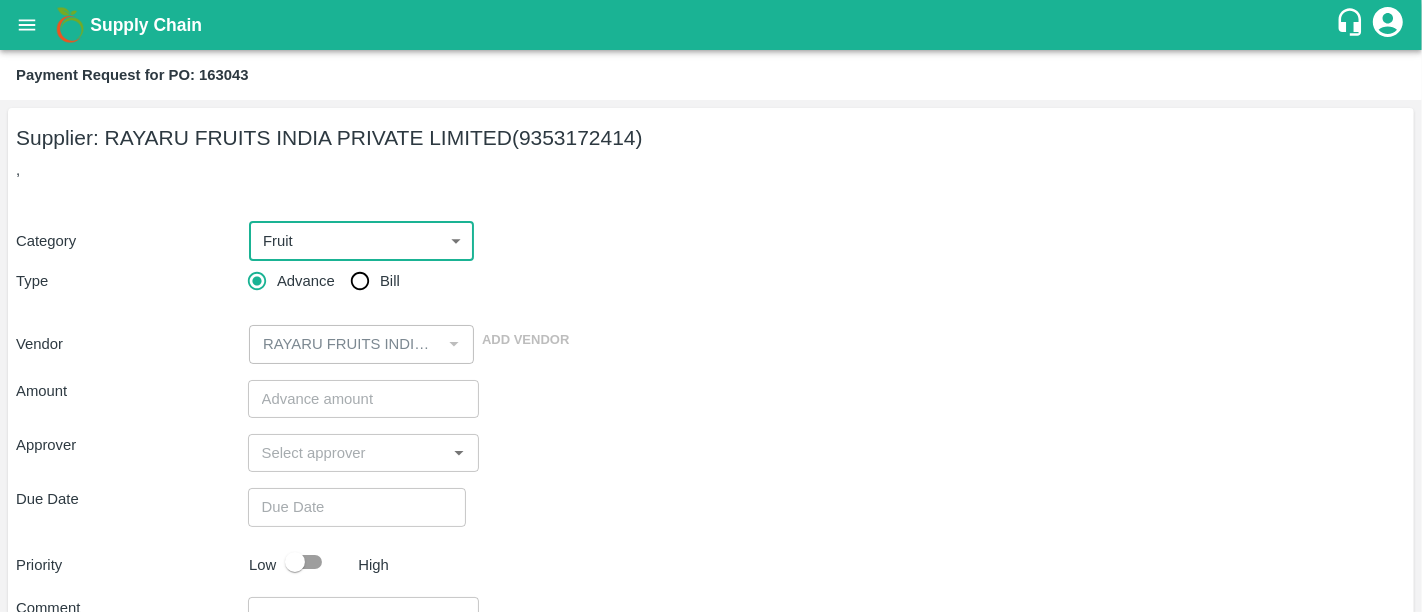 click on "Bill" at bounding box center (360, 281) 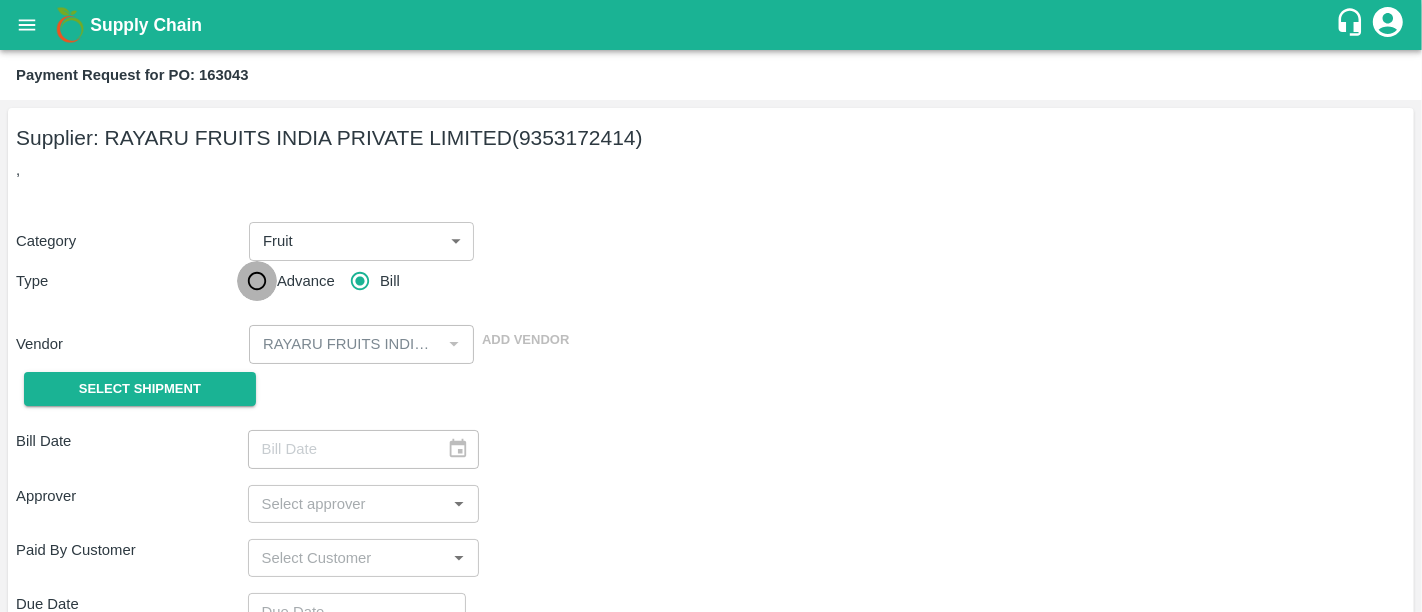 click on "Advance" at bounding box center [257, 281] 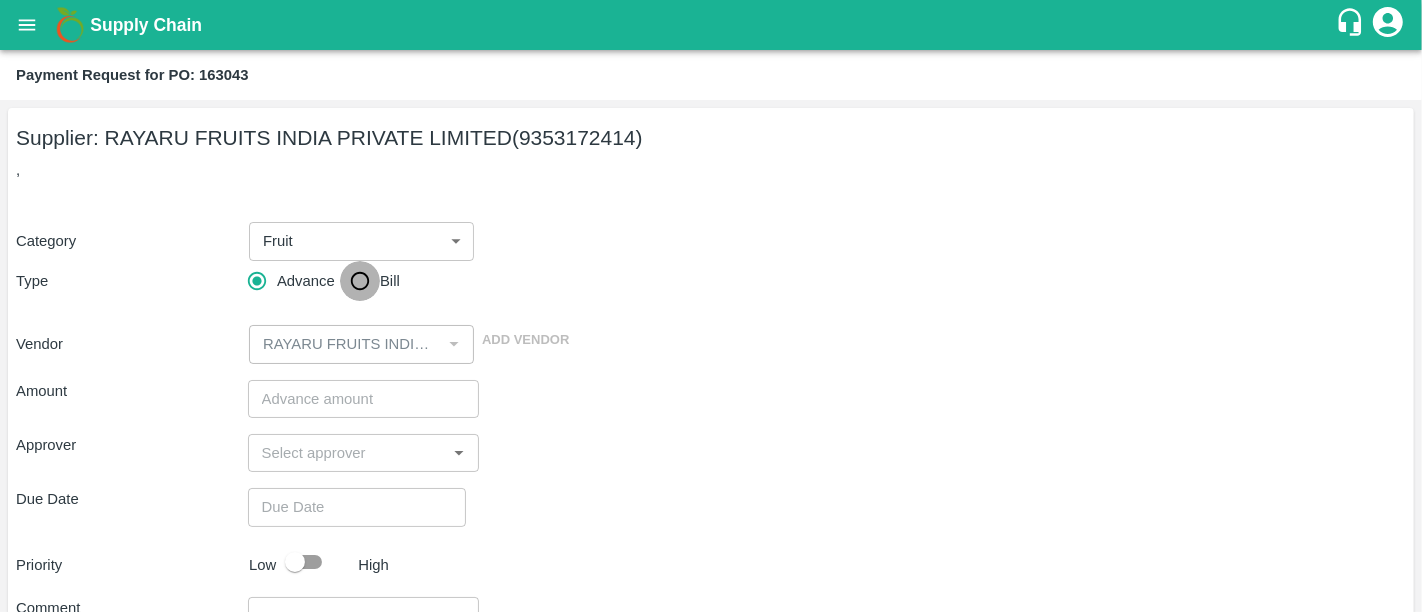 click on "Bill" at bounding box center (360, 281) 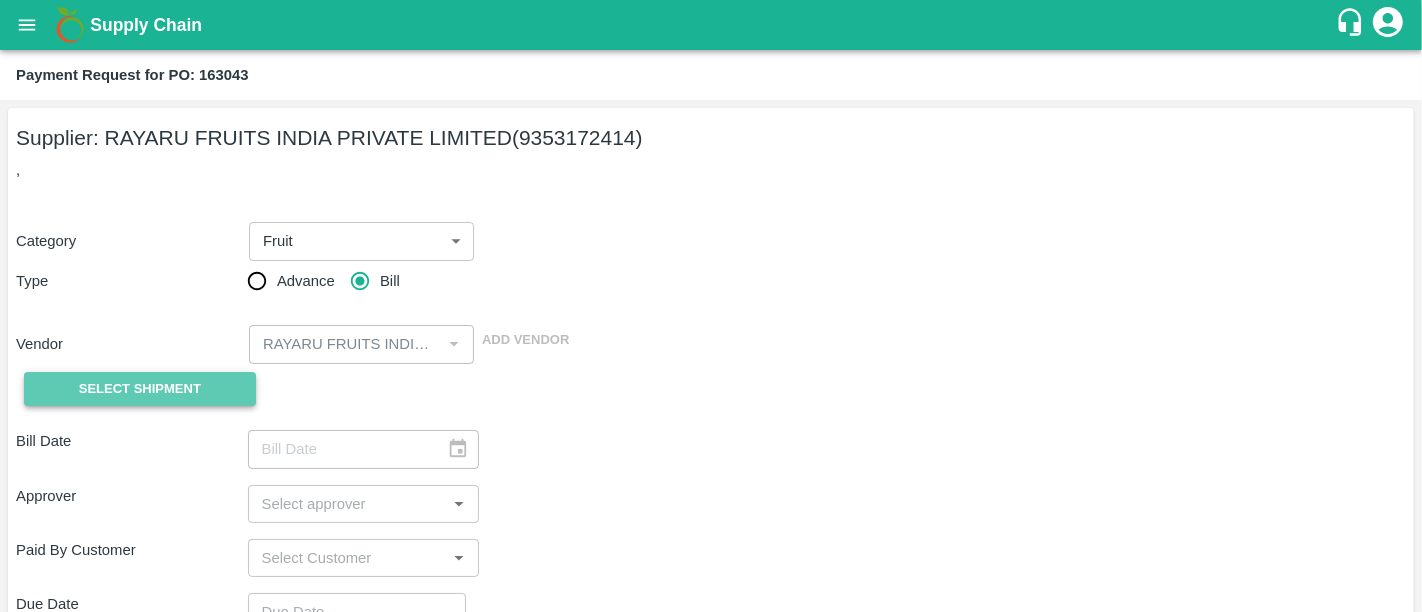 click on "Select Shipment" at bounding box center [140, 389] 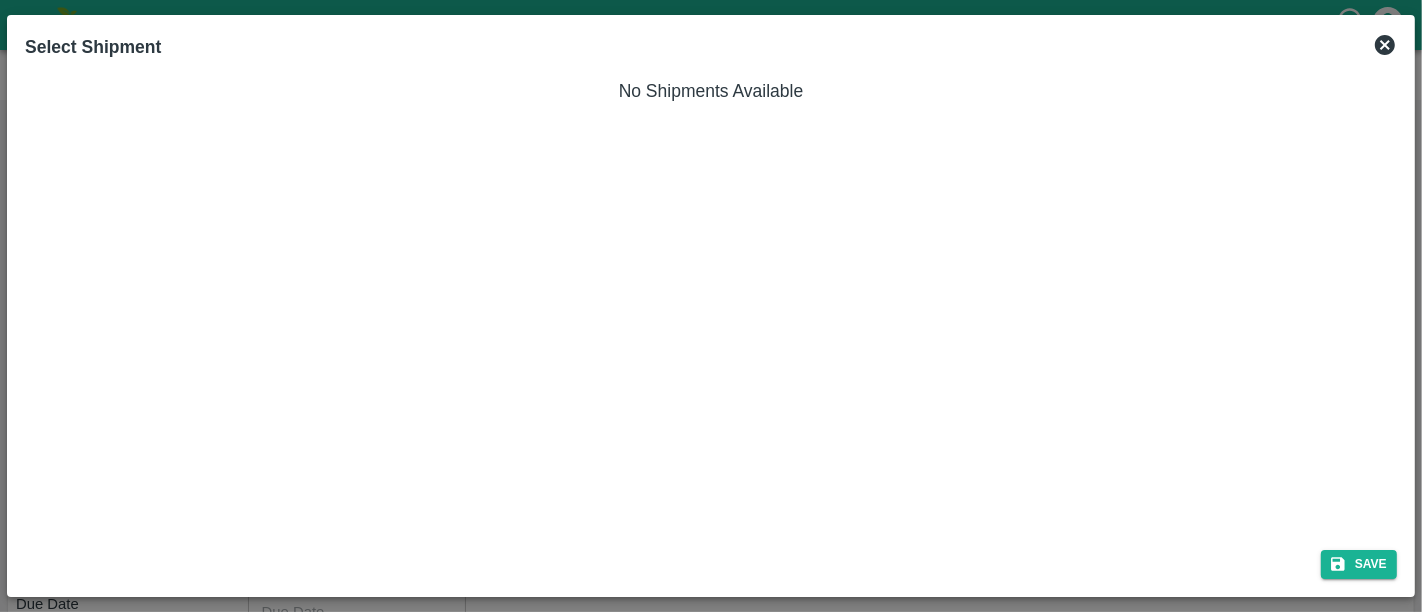 click 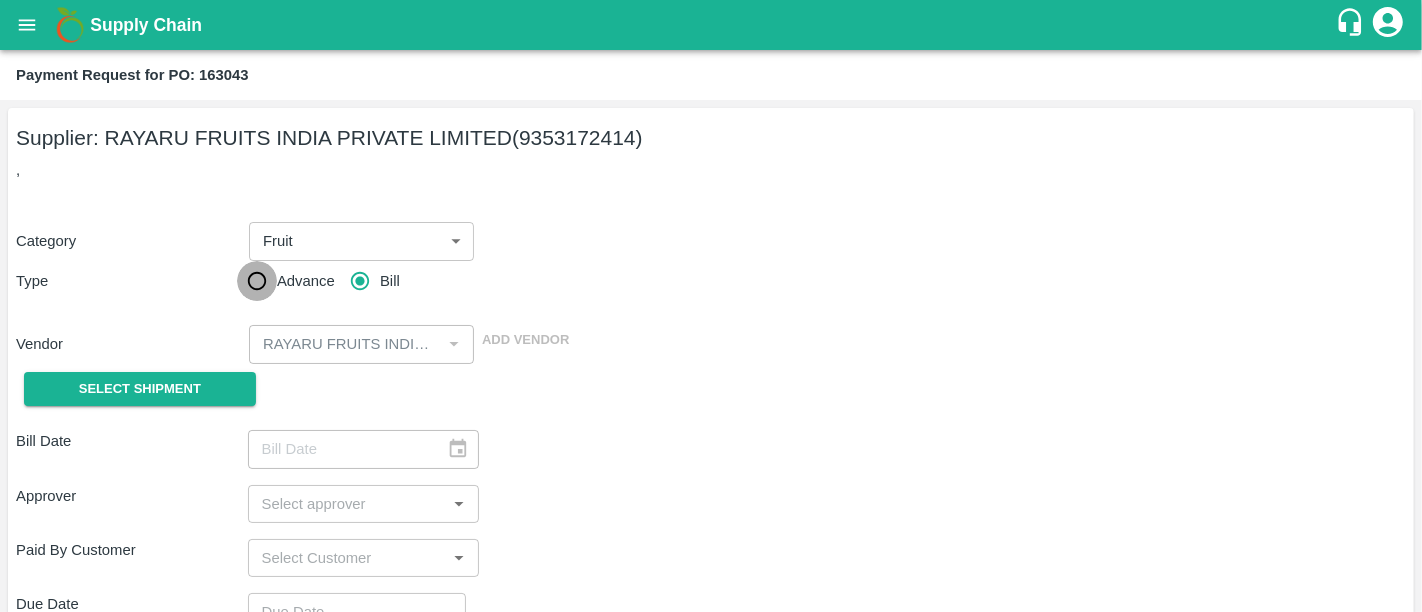 click on "Advance" at bounding box center (257, 281) 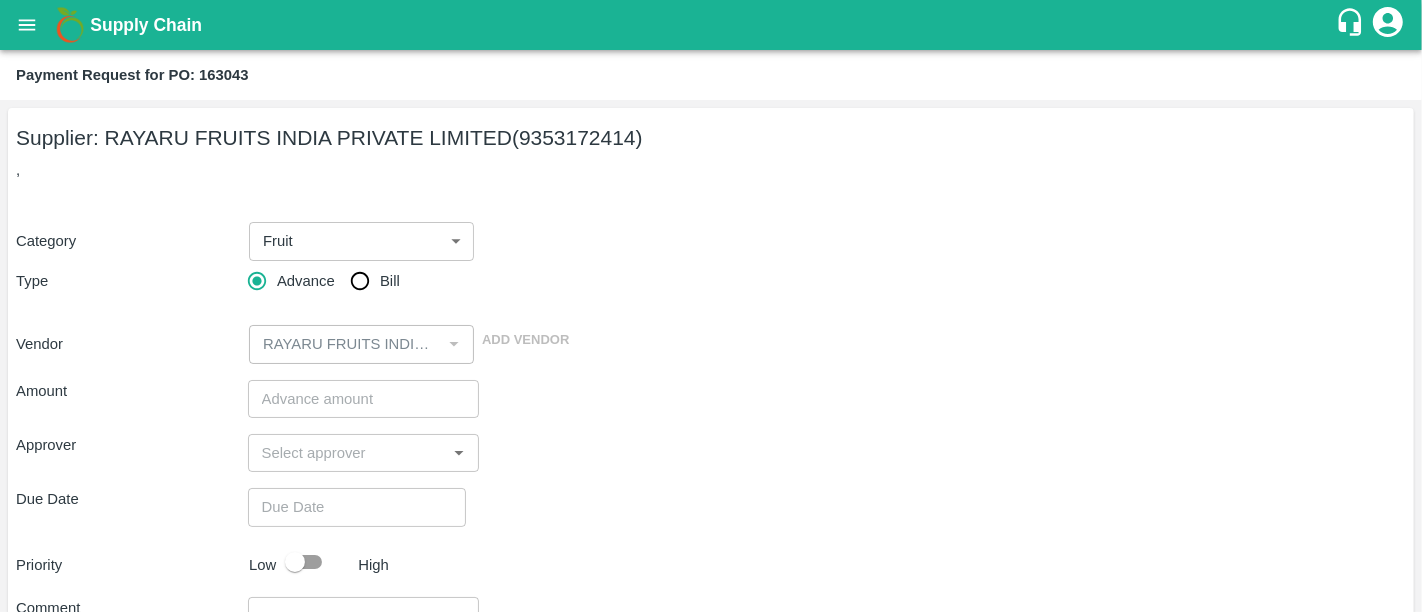 scroll, scrollTop: 184, scrollLeft: 0, axis: vertical 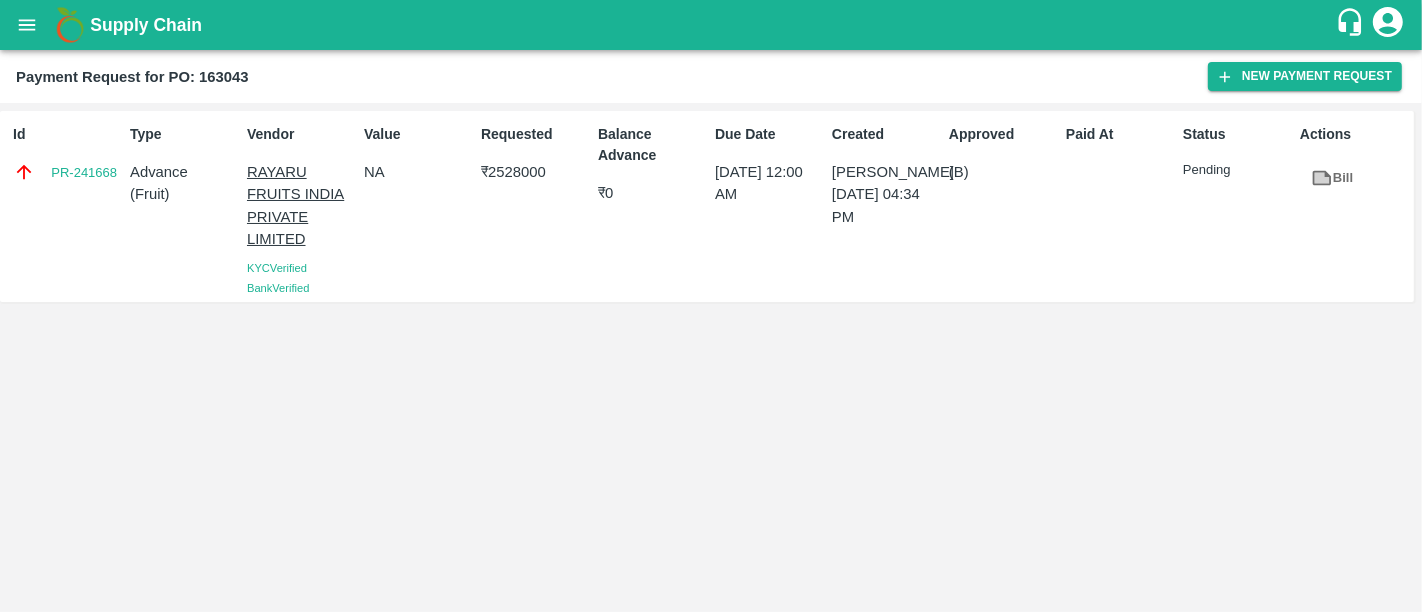 click on "Supply Chain" at bounding box center (146, 25) 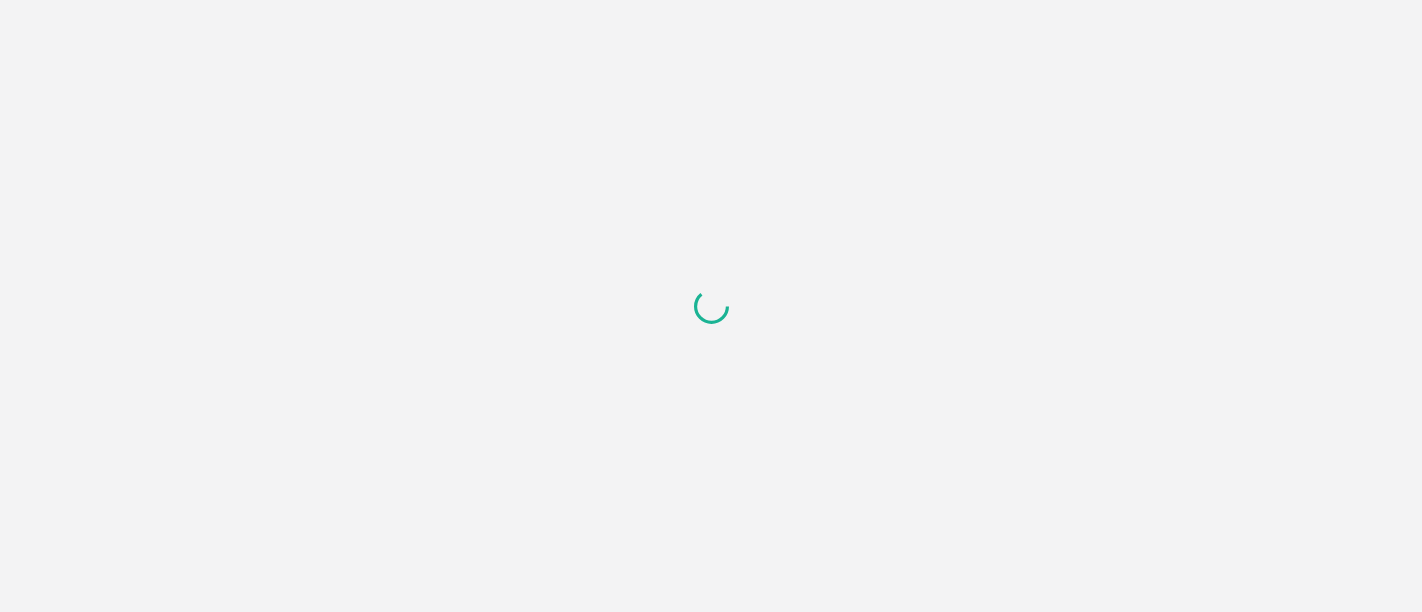 scroll, scrollTop: 0, scrollLeft: 0, axis: both 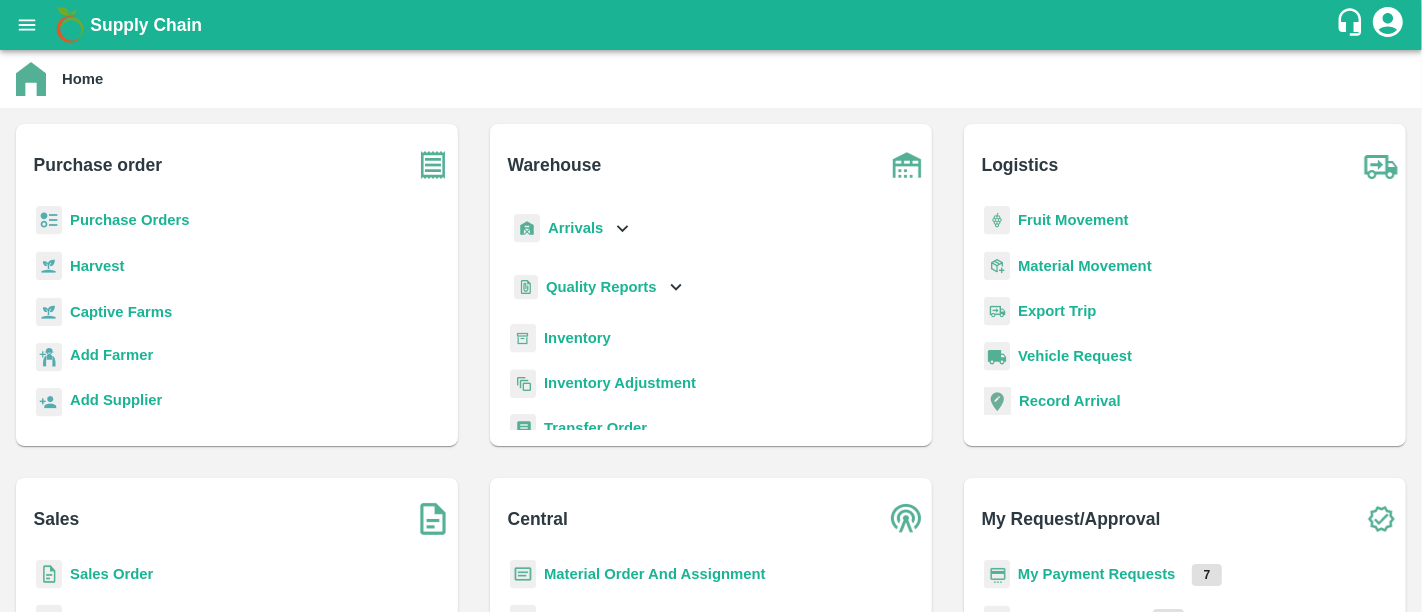 click on "Purchase Orders" at bounding box center [130, 220] 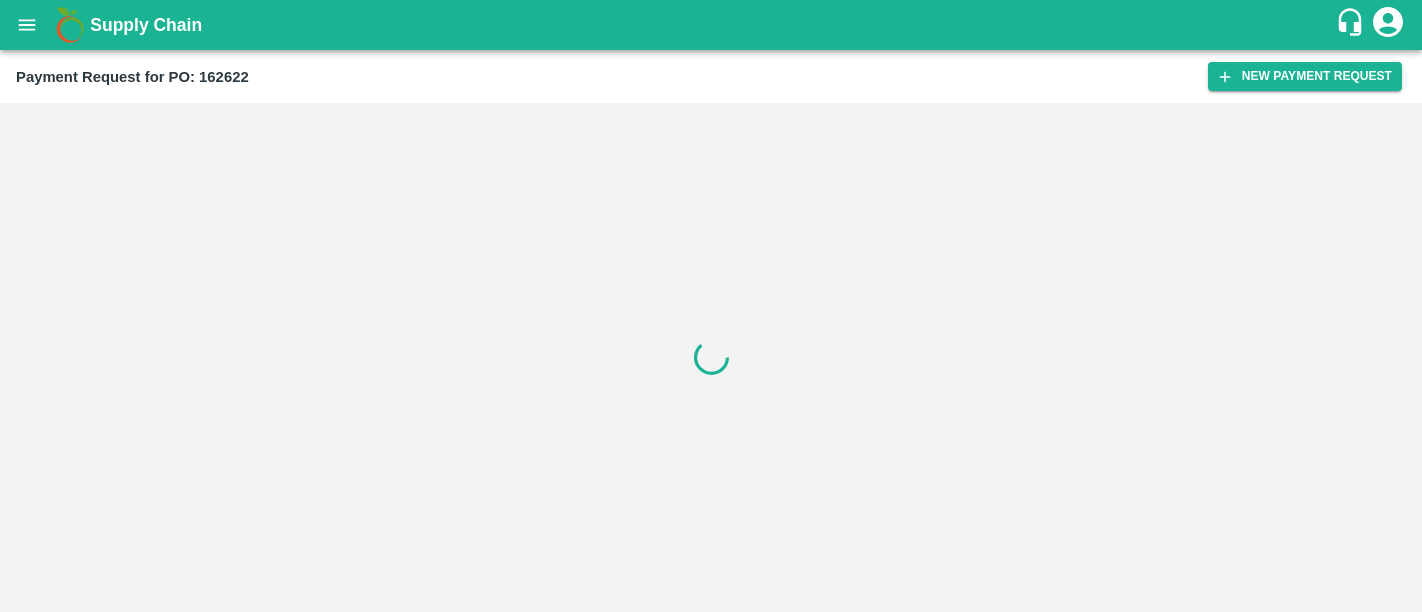 scroll, scrollTop: 0, scrollLeft: 0, axis: both 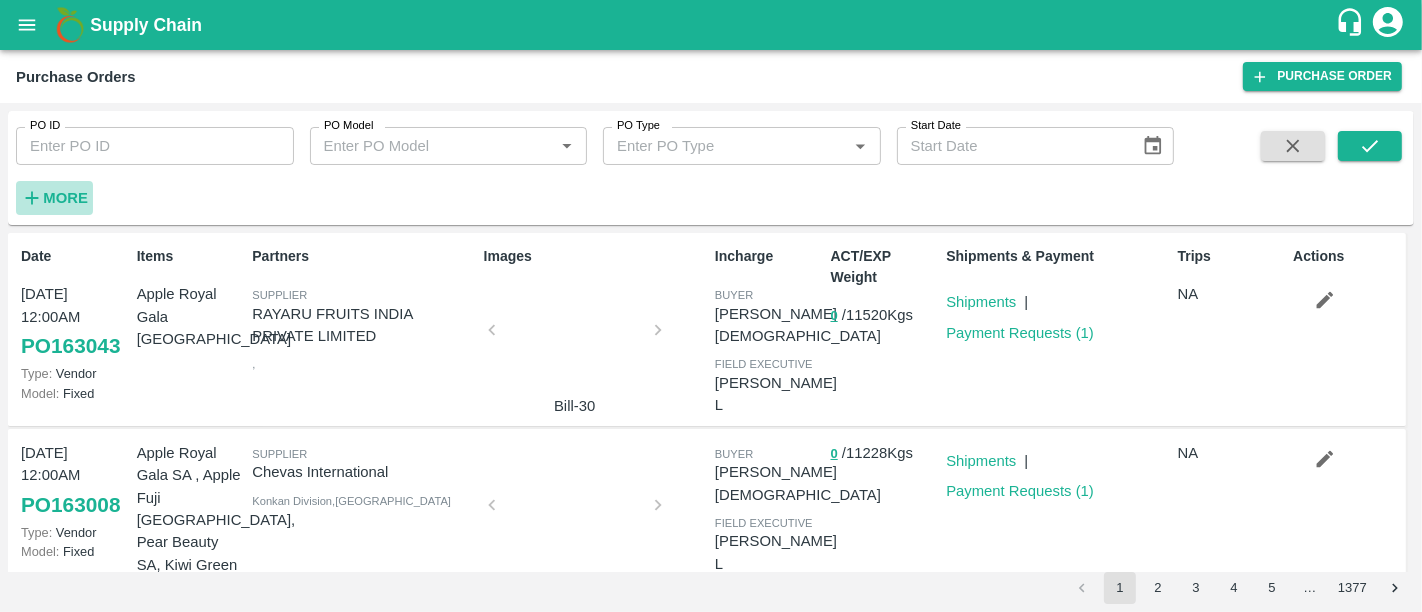 click 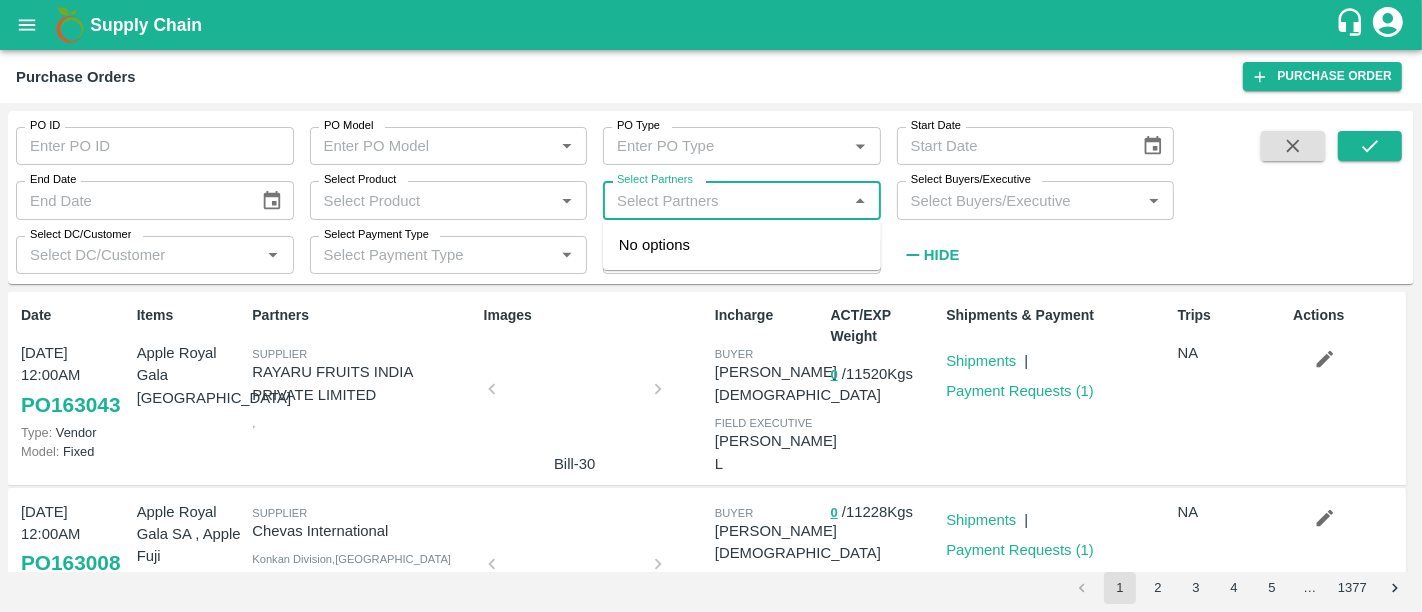 click on "Select Partners" at bounding box center [725, 200] 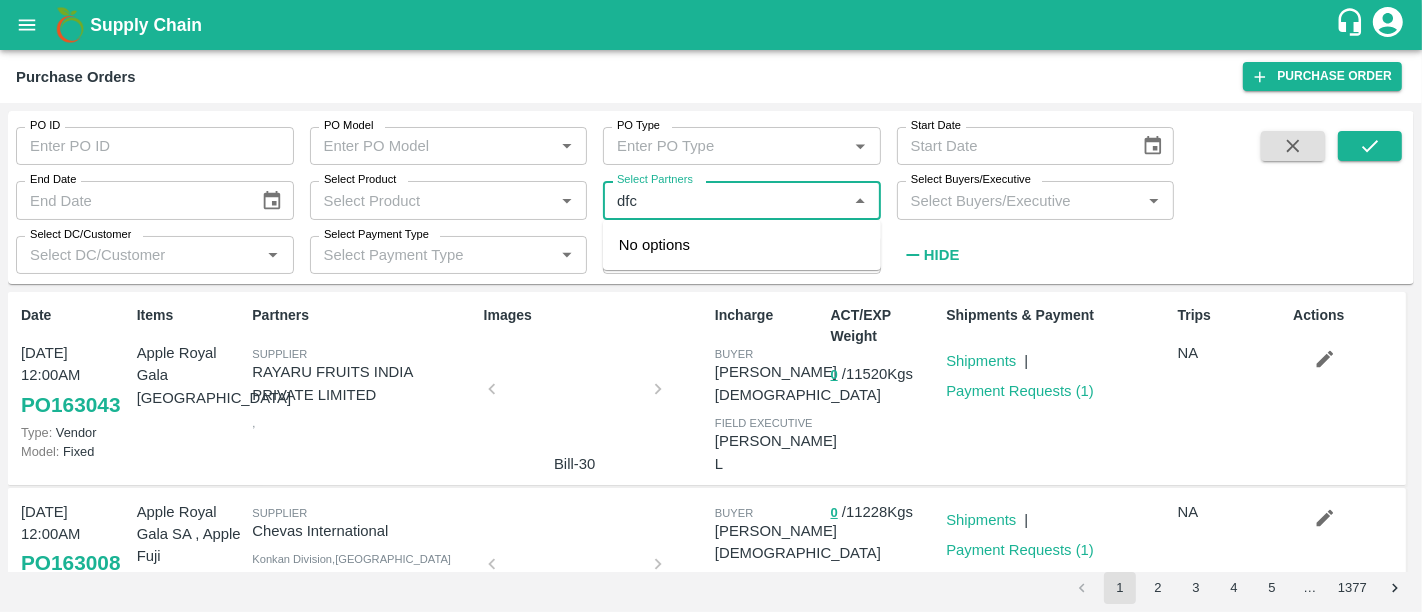 type on "dfc e" 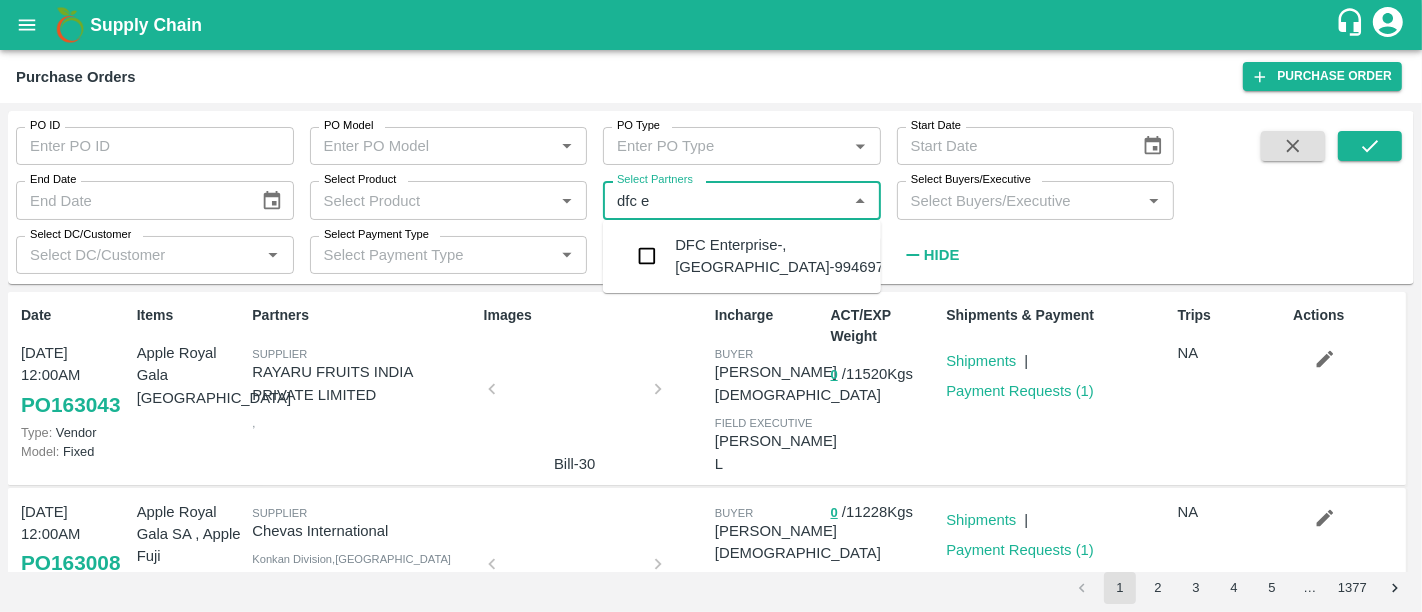 click on "DFC Enterprise-, Mumbai-9946972353" at bounding box center [742, 256] 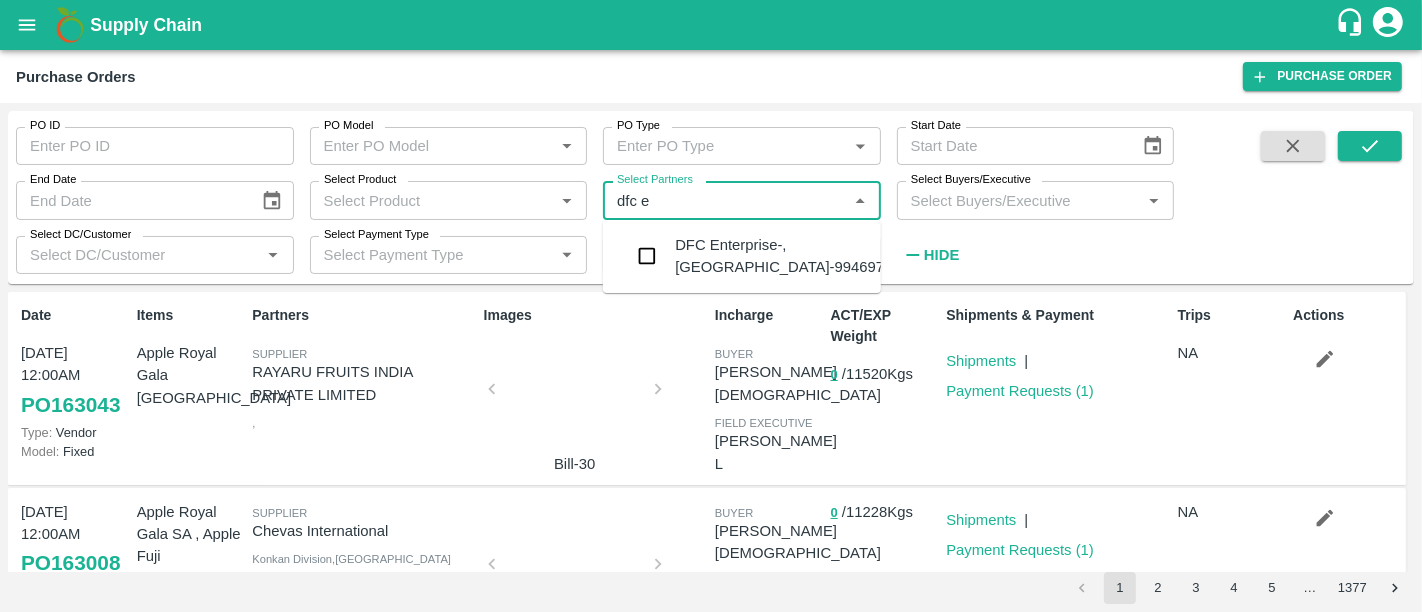 click on "DFC Enterprise-, Mumbai-9946972353" at bounding box center (796, 256) 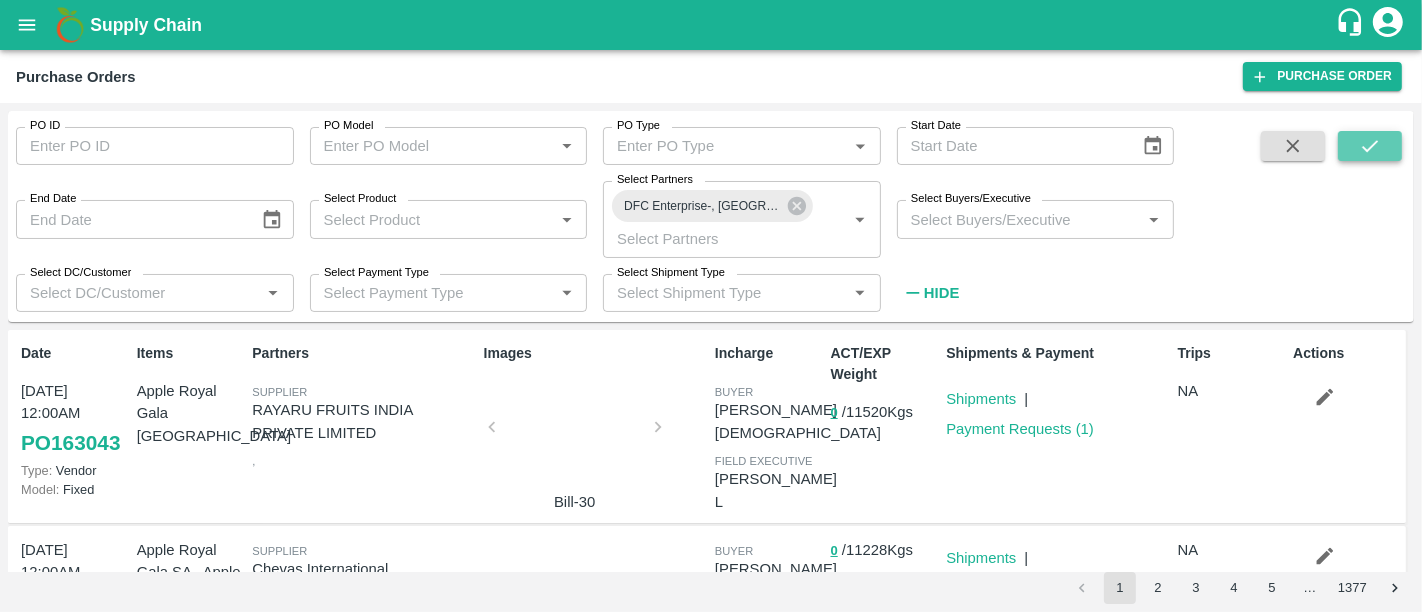click at bounding box center [1370, 146] 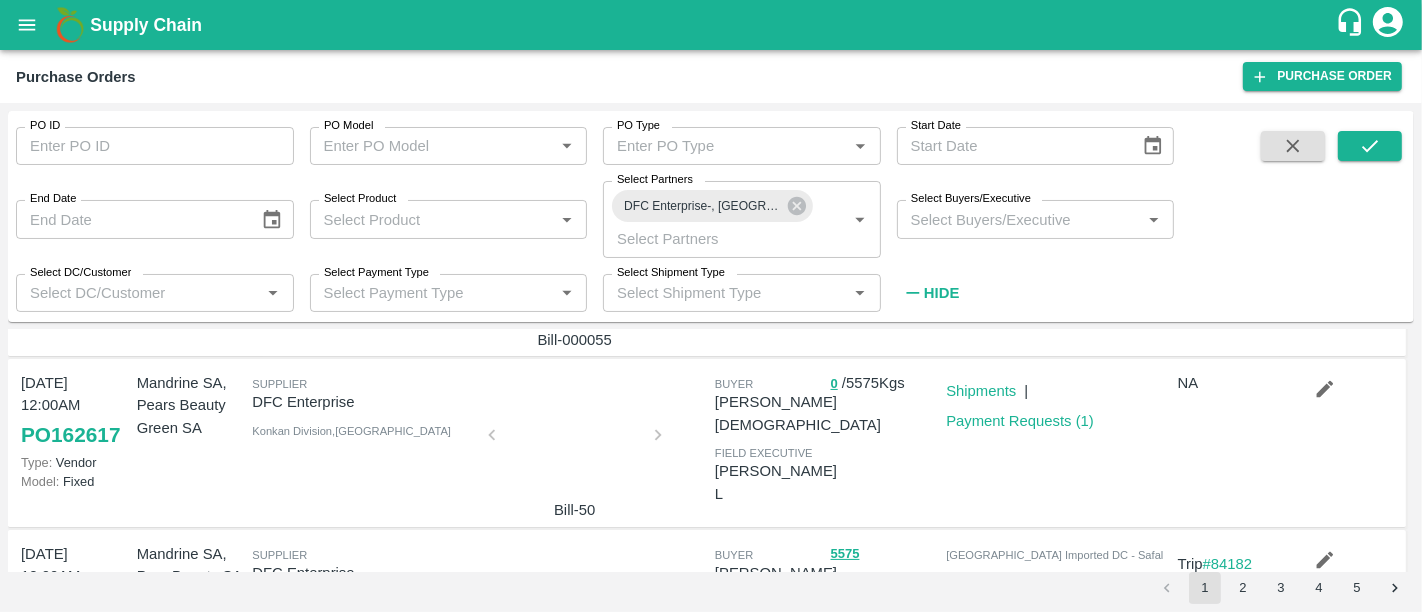 scroll, scrollTop: 337, scrollLeft: 0, axis: vertical 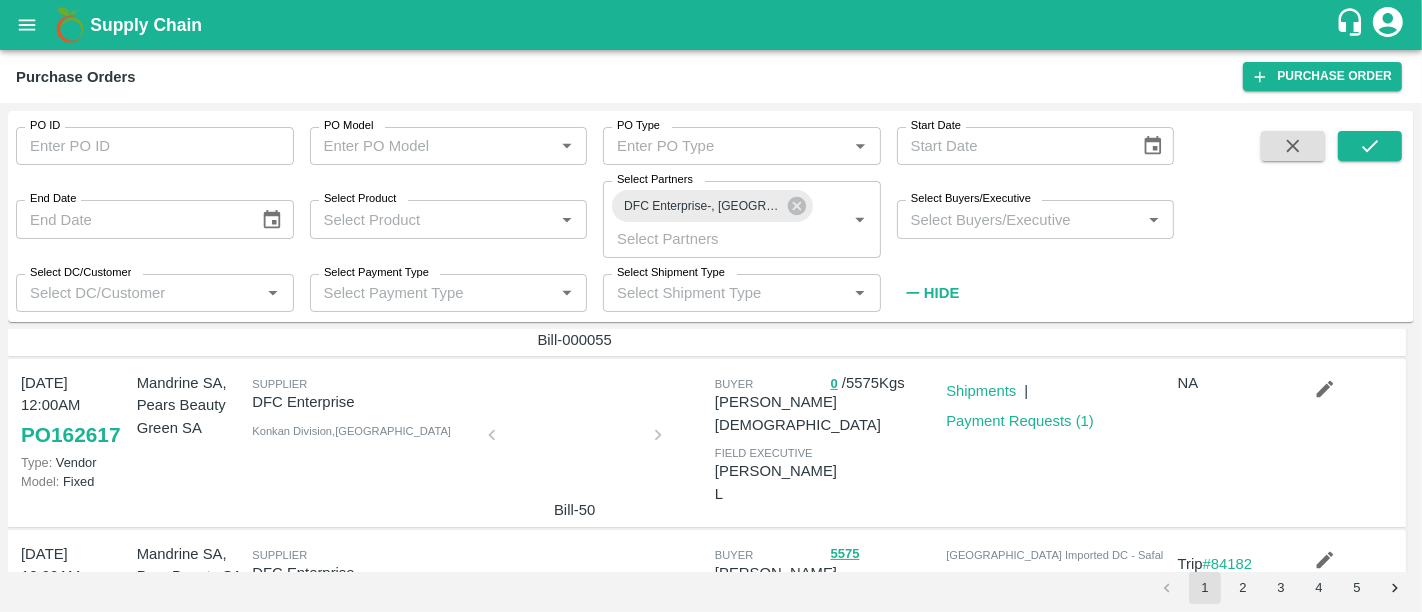type 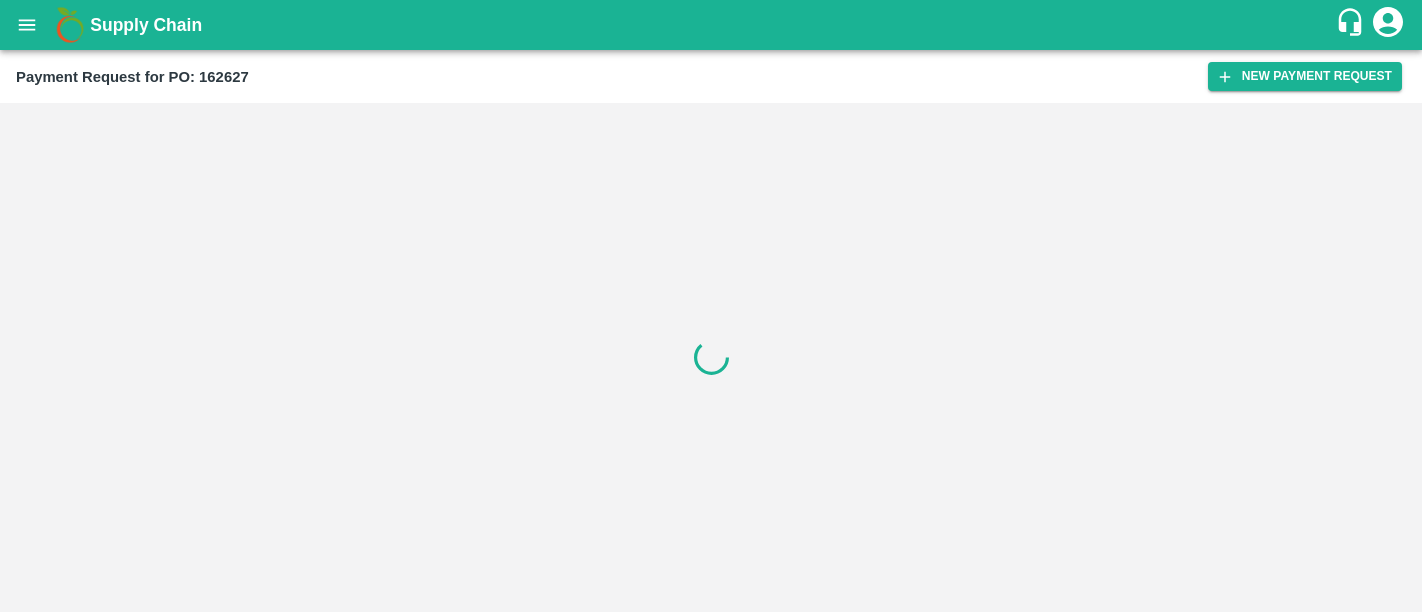 scroll, scrollTop: 0, scrollLeft: 0, axis: both 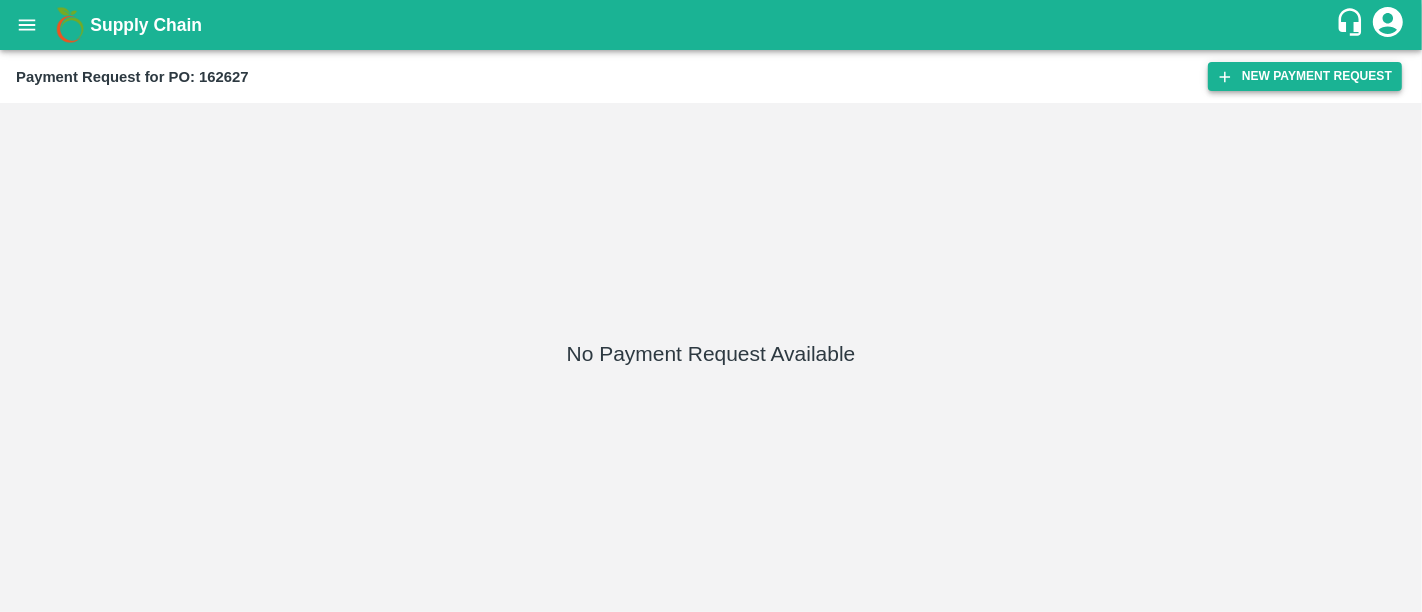 click on "New Payment Request" at bounding box center [1305, 76] 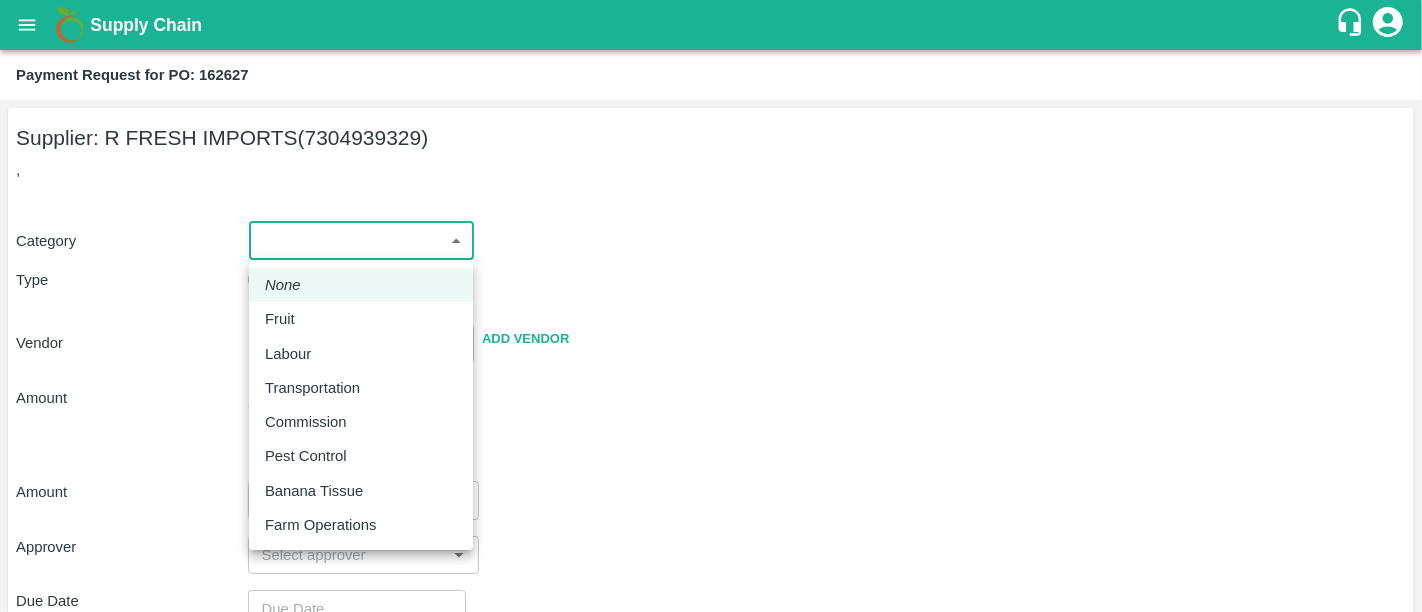 click on "Supply Chain Payment Request for PO: 162627 Supplier:    R FRESH IMPORTS  (7304939329) ,  Category ​ ​ Type Advance Bill Vendor ​ Add Vendor Amount Total value Per Kg ​ Amount ​ Approver ​ Due Date ​  Priority  Low  High Comment x ​ Attach bill Cancel Save [GEOGRAPHIC_DATA] [GEOGRAPHIC_DATA] [GEOGRAPHIC_DATA] [GEOGRAPHIC_DATA] [GEOGRAPHIC_DATA] Imported [GEOGRAPHIC_DATA] - Safal Market [GEOGRAPHIC_DATA] Imported DC Direct Customer [GEOGRAPHIC_DATA] Imported [GEOGRAPHIC_DATA] [PERSON_NAME] Logout None Fruit Labour Transportation Commission Pest Control Banana Tissue Farm Operations" at bounding box center [711, 306] 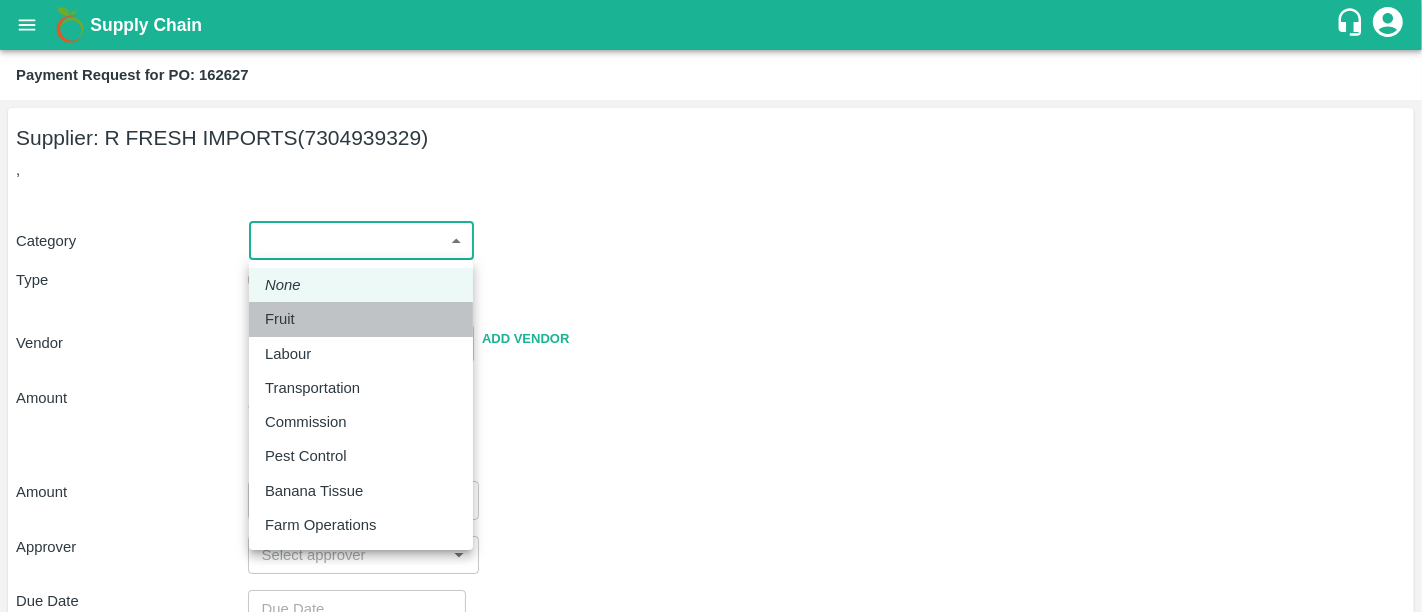 click on "Fruit" at bounding box center (361, 319) 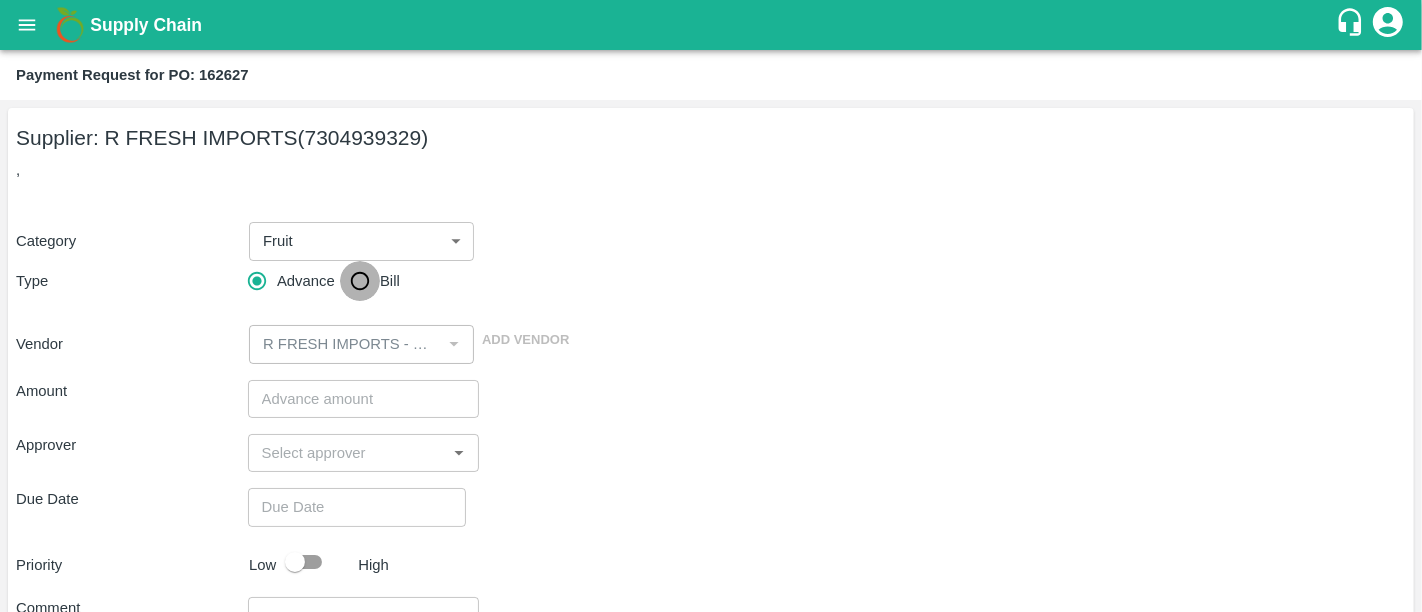 click on "Bill" at bounding box center [360, 281] 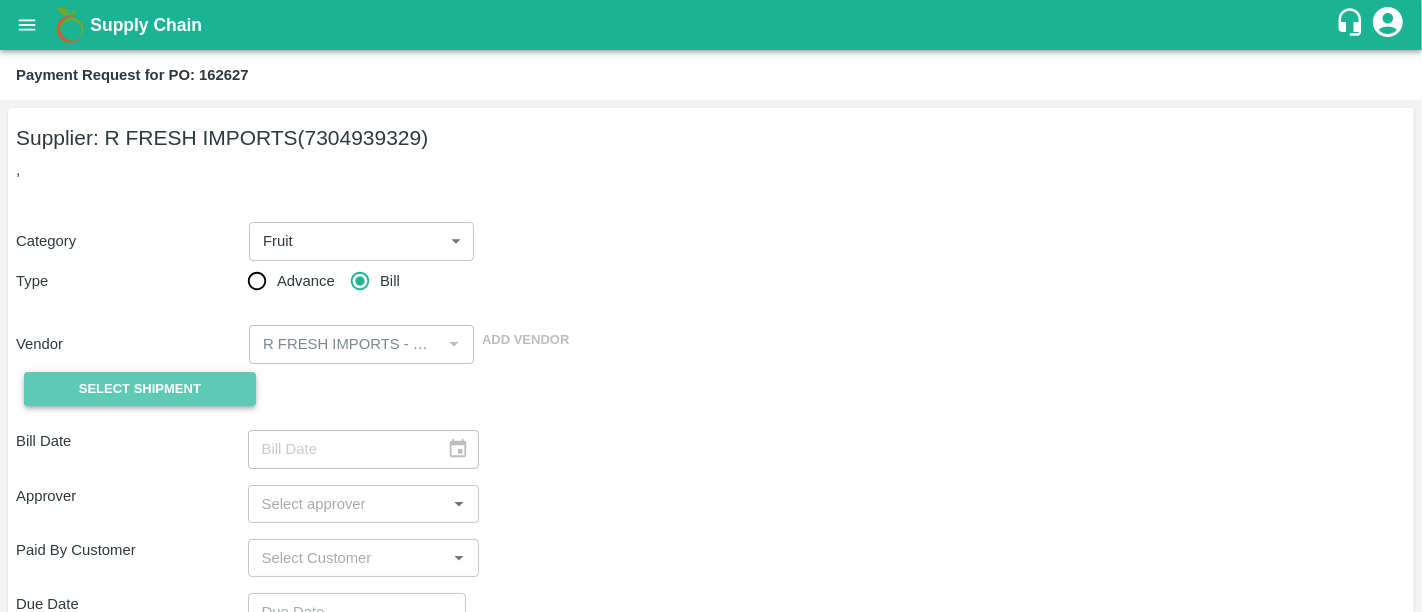 click on "Select Shipment" at bounding box center (140, 389) 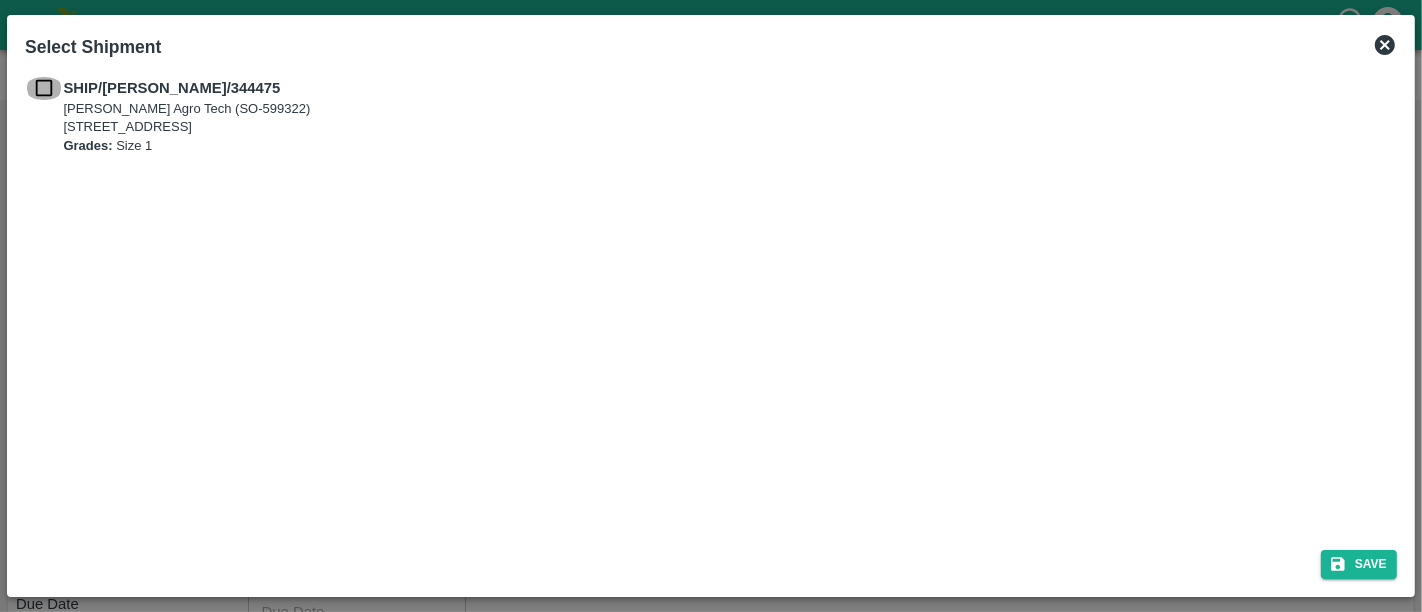 click at bounding box center [44, 88] 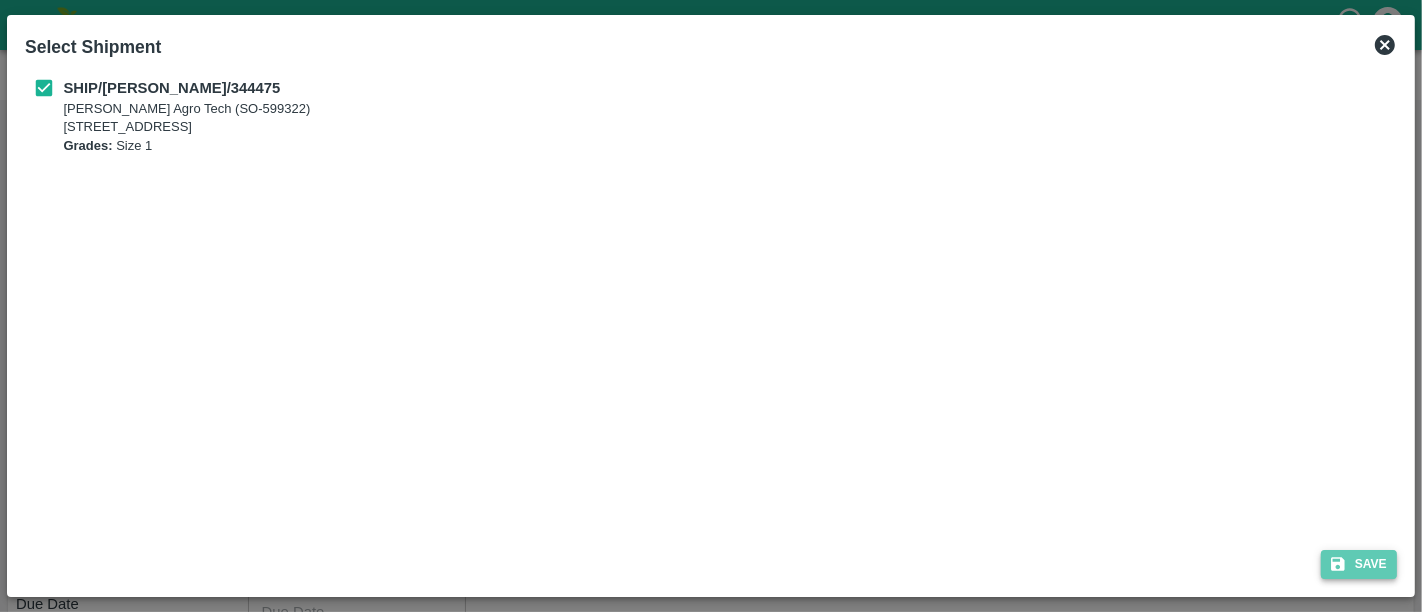 click on "Save" at bounding box center [1359, 564] 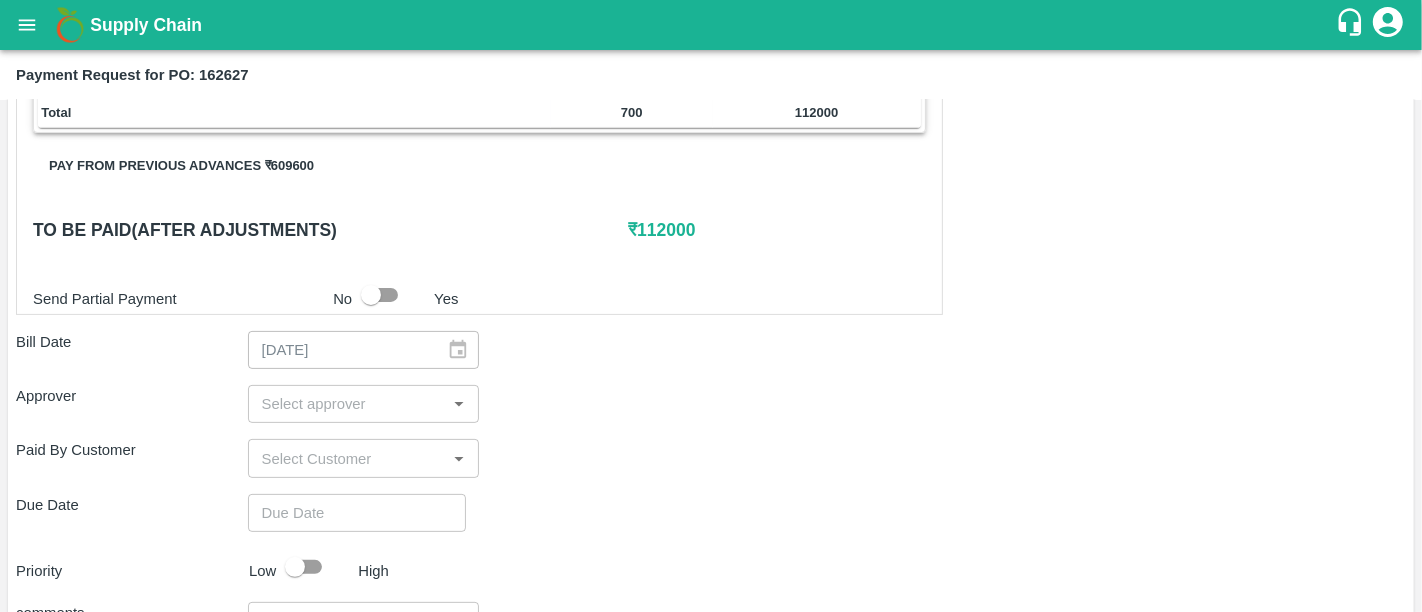 scroll, scrollTop: 397, scrollLeft: 0, axis: vertical 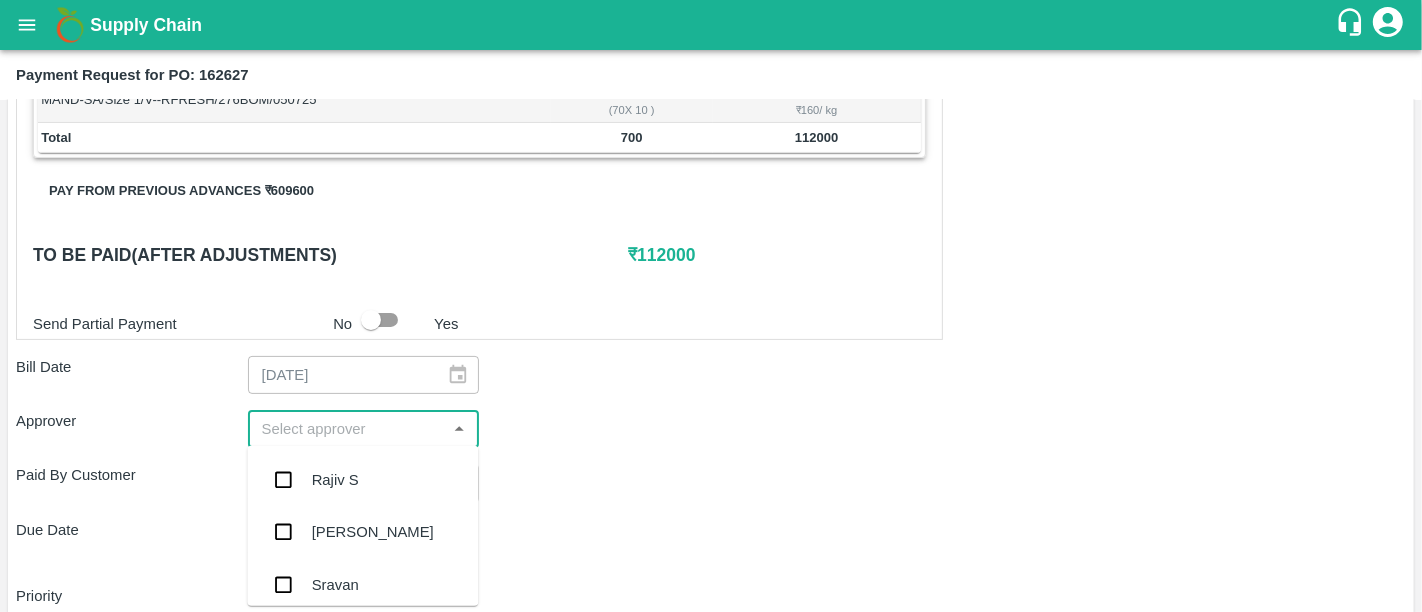 click at bounding box center [347, 429] 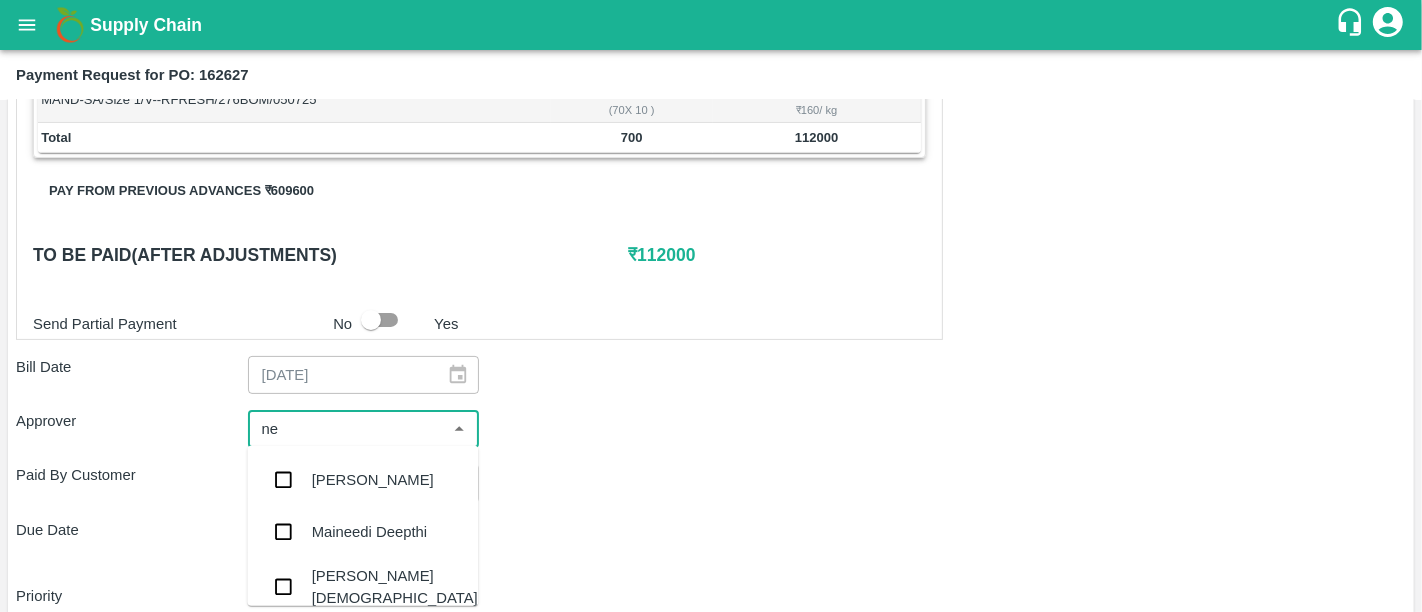type on "nee" 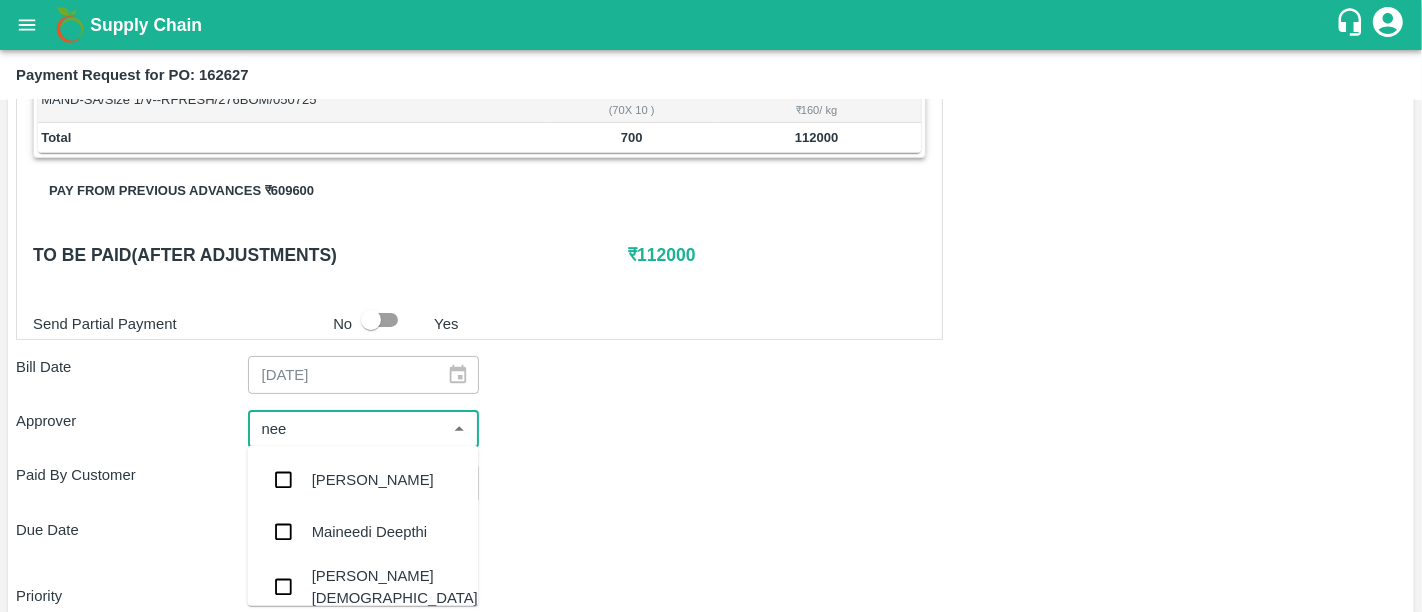 click on "[PERSON_NAME][DEMOGRAPHIC_DATA]" at bounding box center (362, 586) 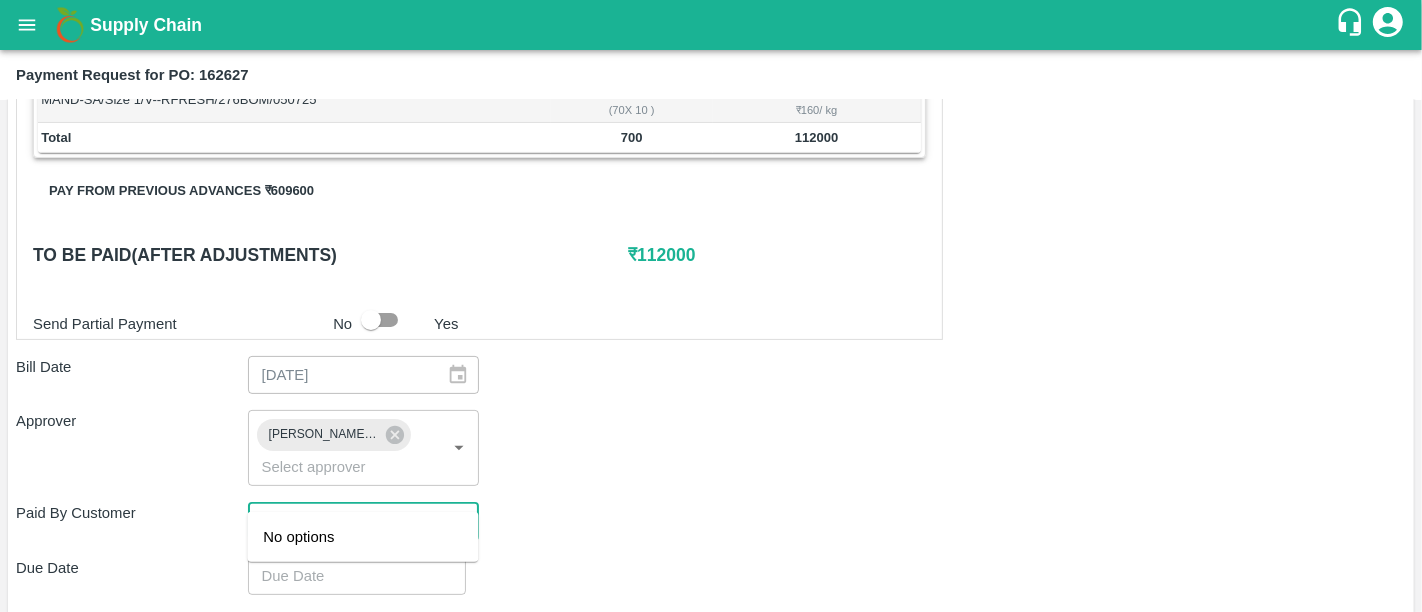click at bounding box center (347, 521) 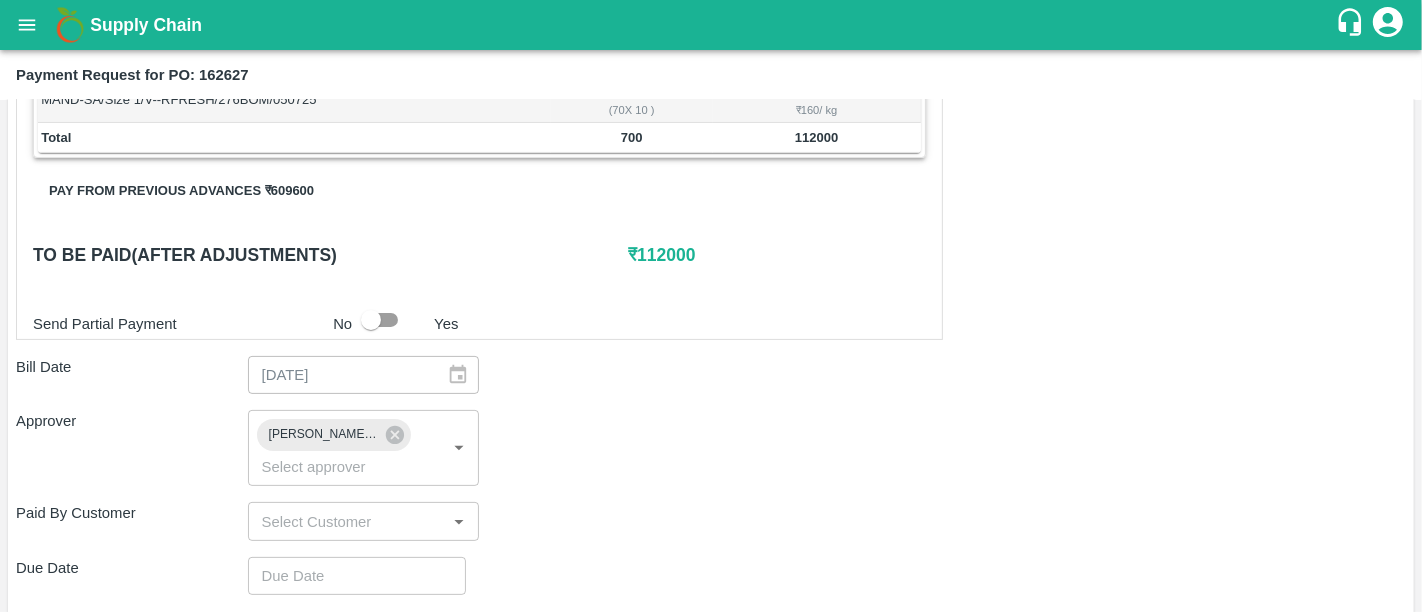 click on "Approver [PERSON_NAME][DEMOGRAPHIC_DATA]  ​" at bounding box center (711, 448) 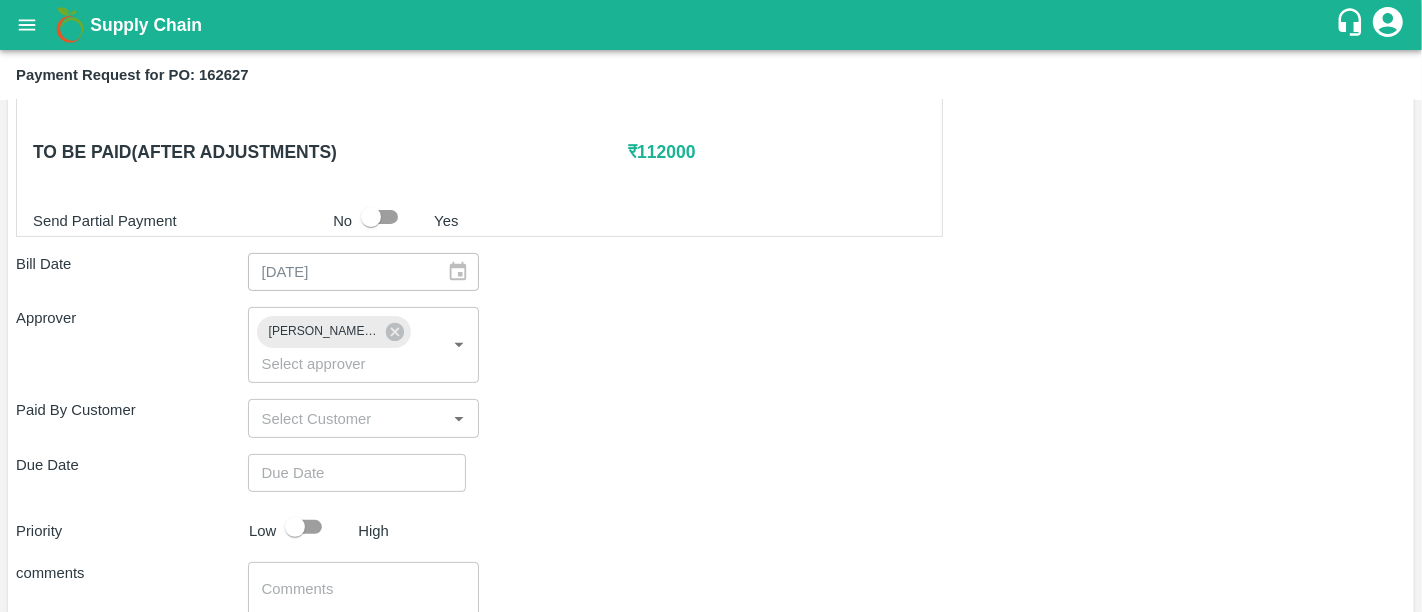 scroll, scrollTop: 621, scrollLeft: 0, axis: vertical 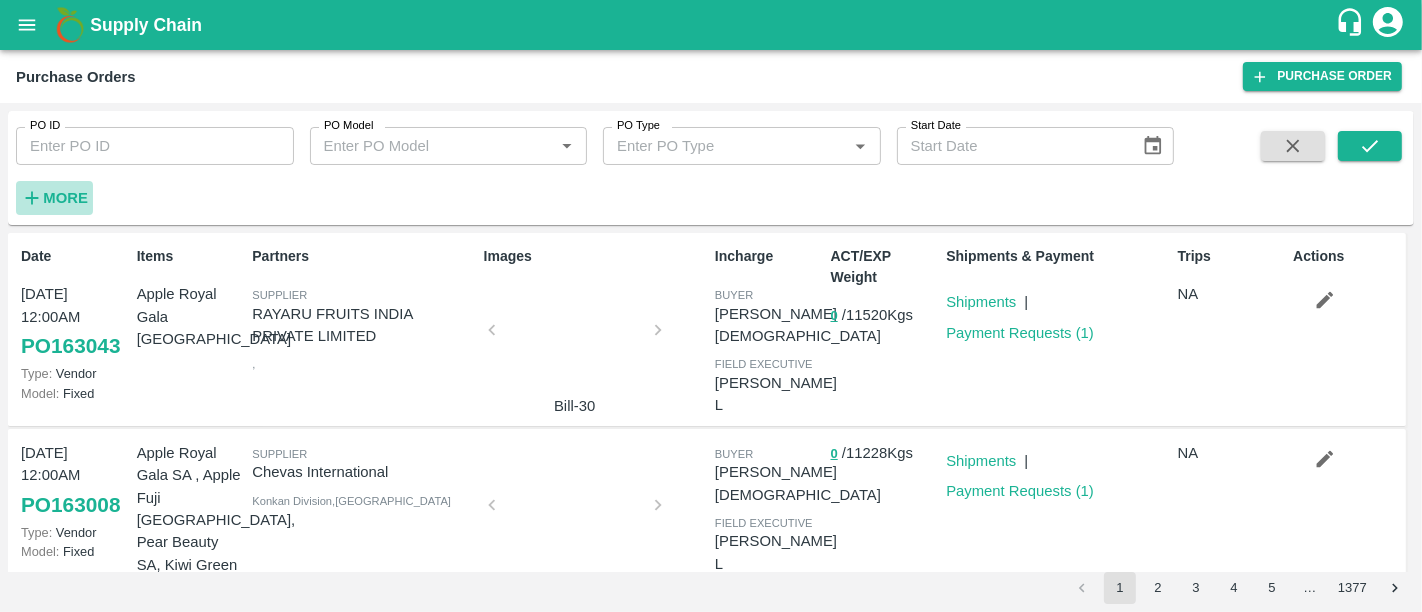 click on "More" at bounding box center [65, 198] 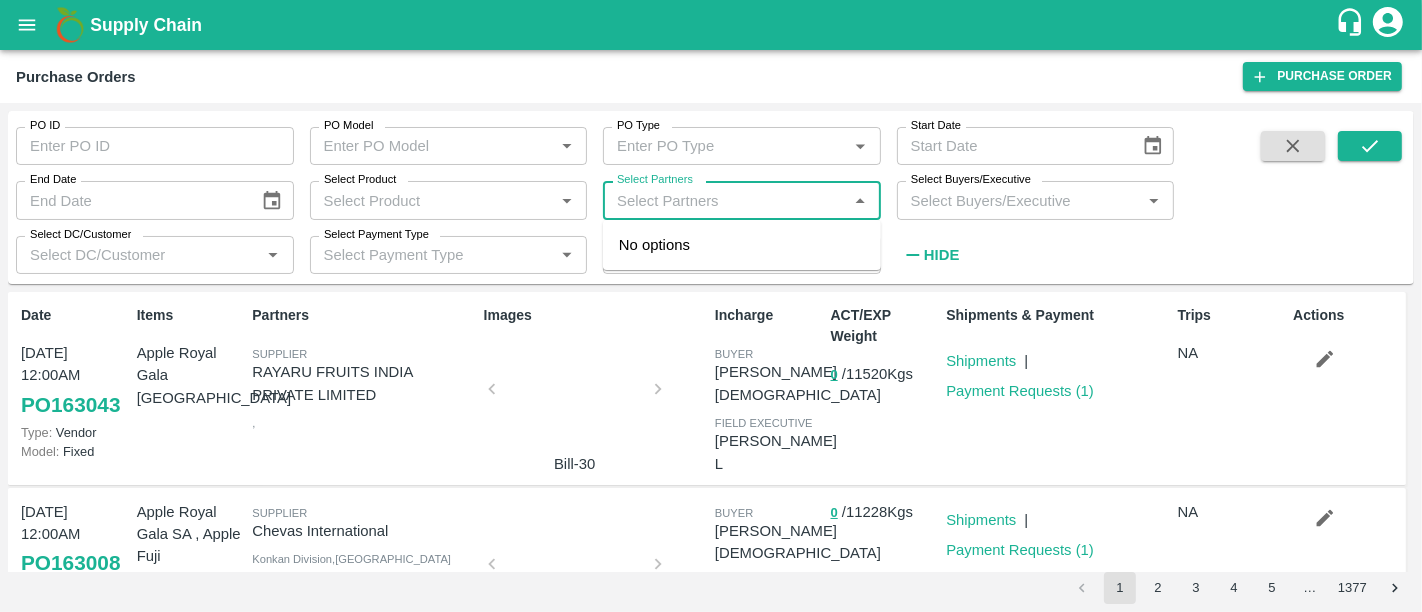 click on "Select Partners" at bounding box center [725, 200] 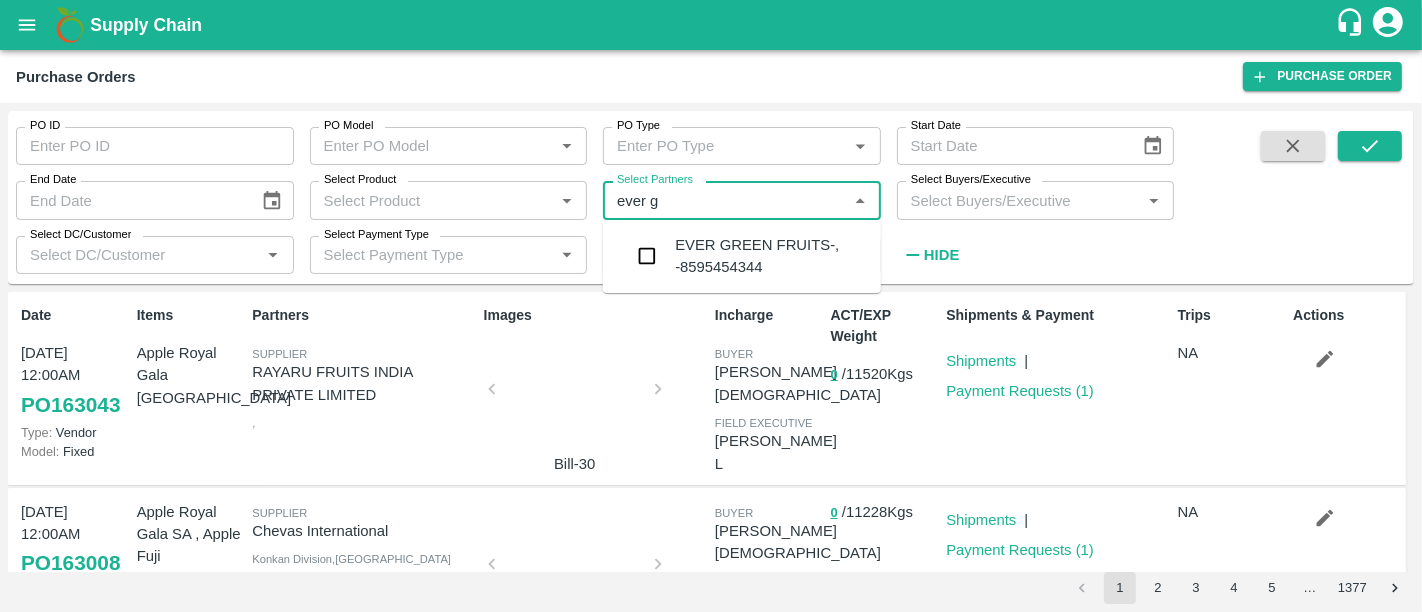type on "ever gr" 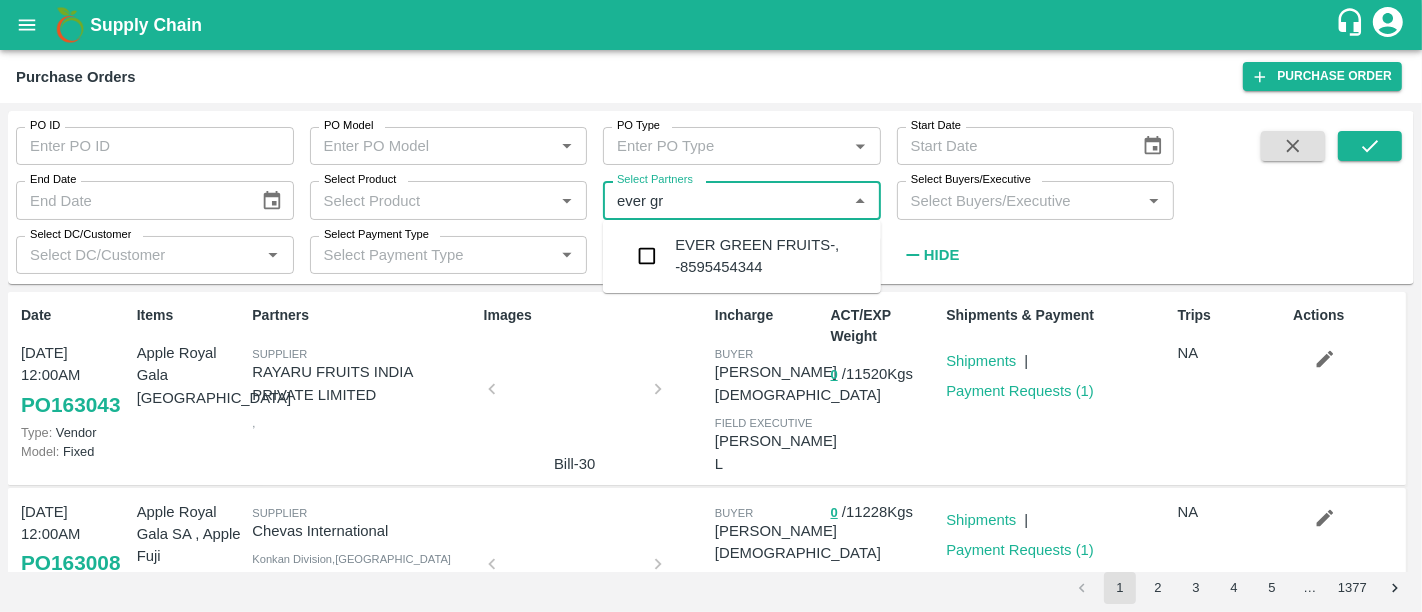 click on "EVER GREEN FRUITS-, -8595454344" at bounding box center (742, 256) 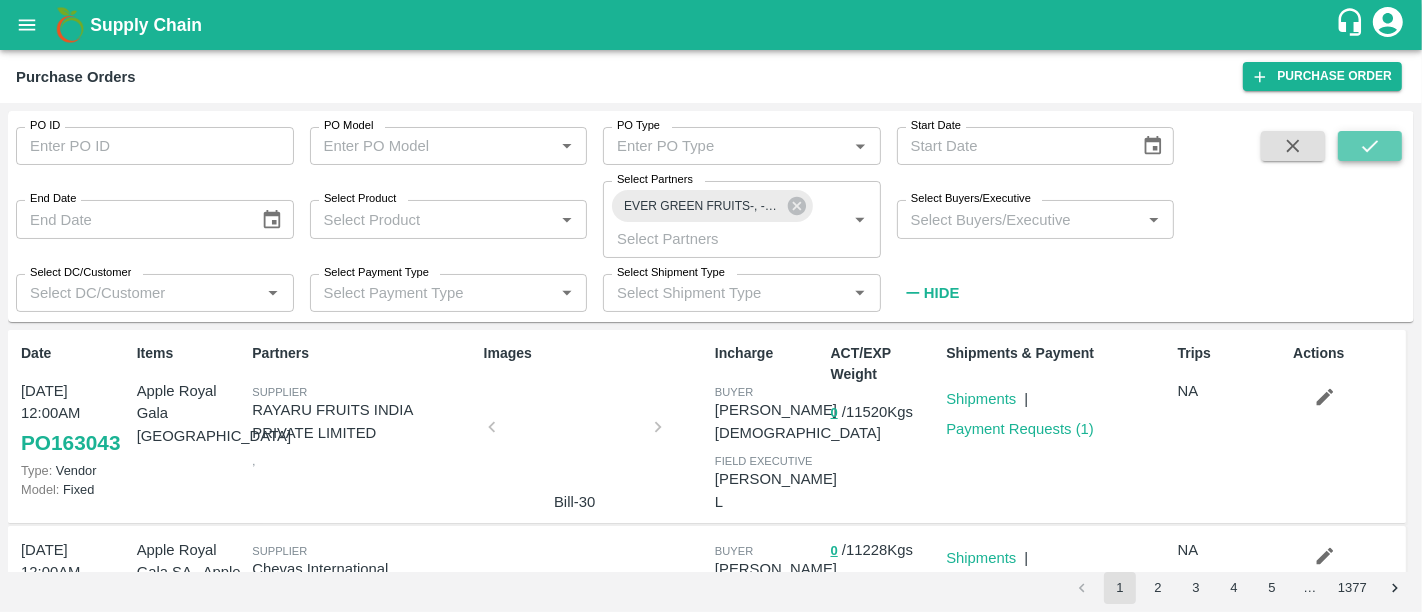 click at bounding box center (1370, 146) 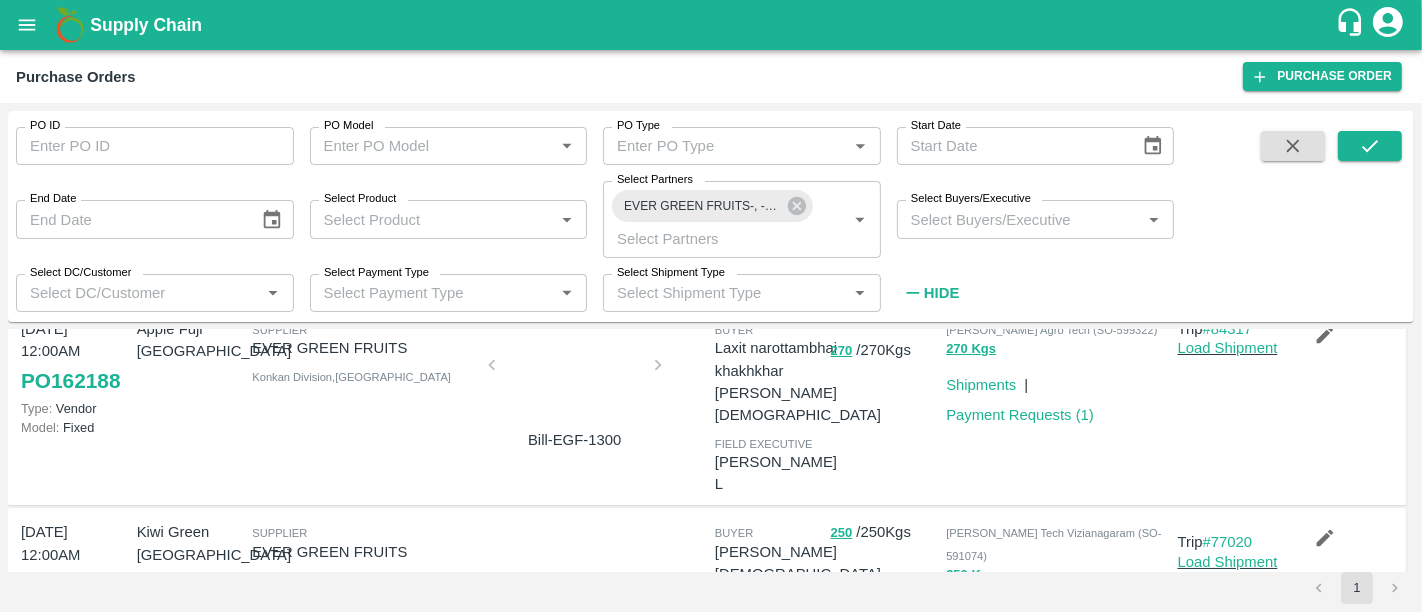 scroll, scrollTop: 0, scrollLeft: 0, axis: both 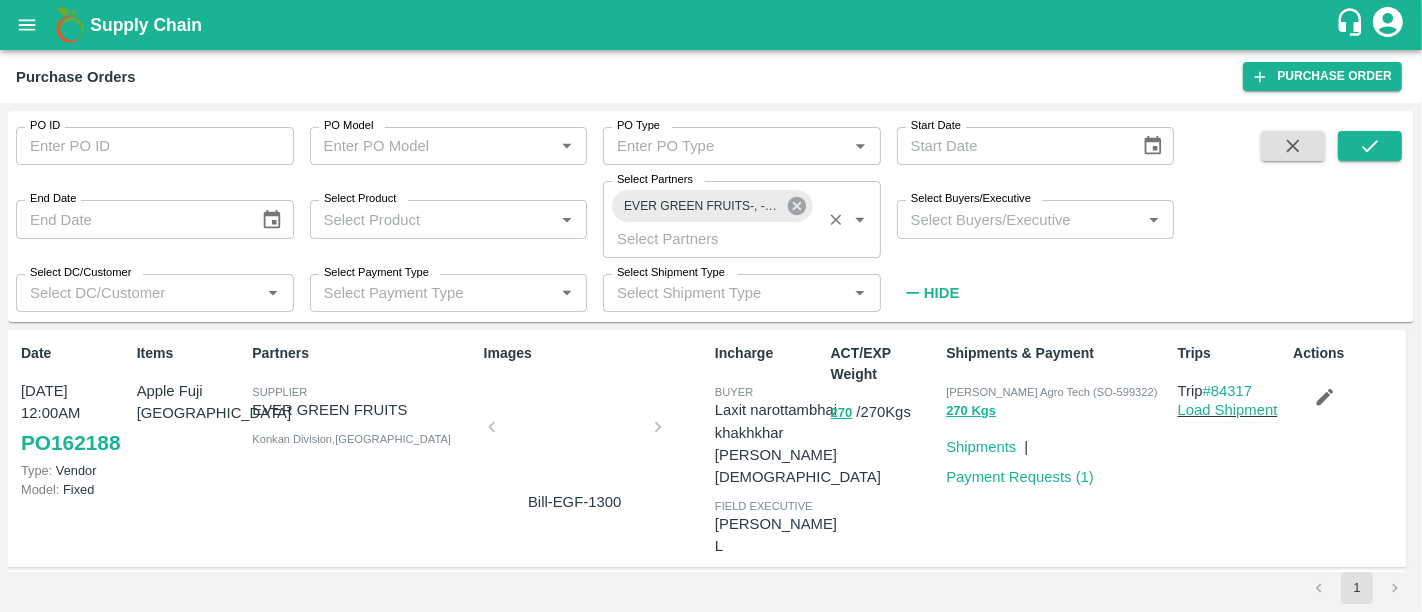 click 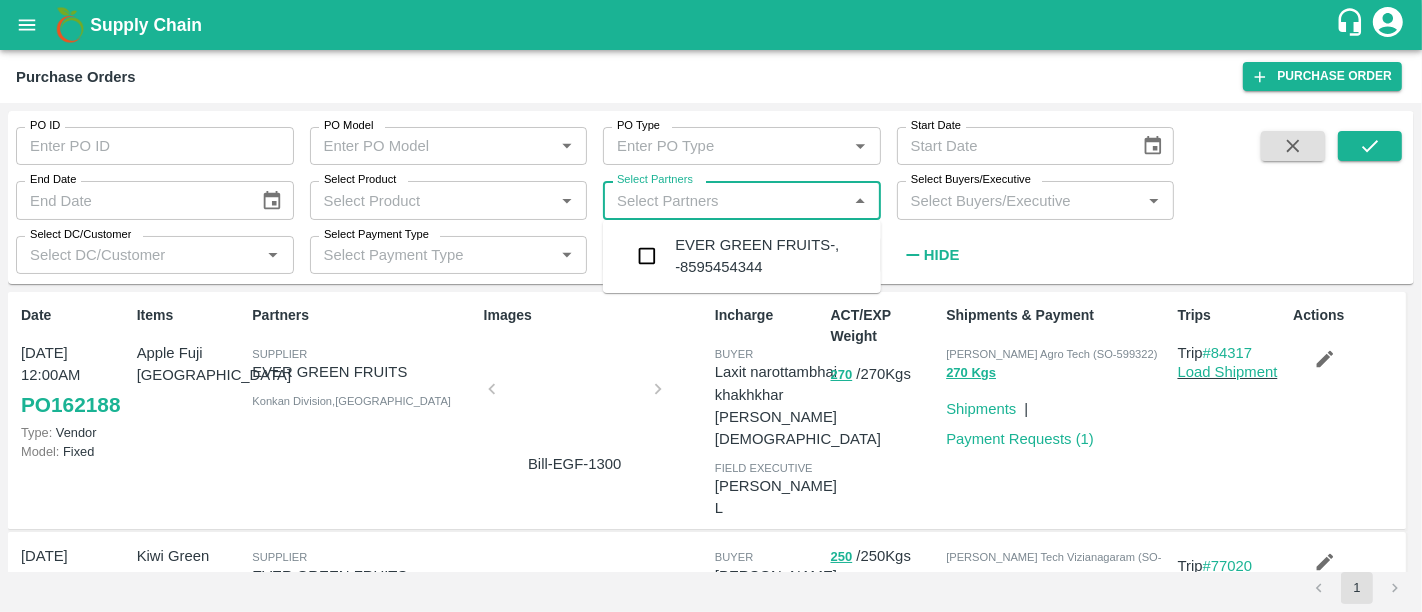 click on "Select Partners" at bounding box center (725, 200) 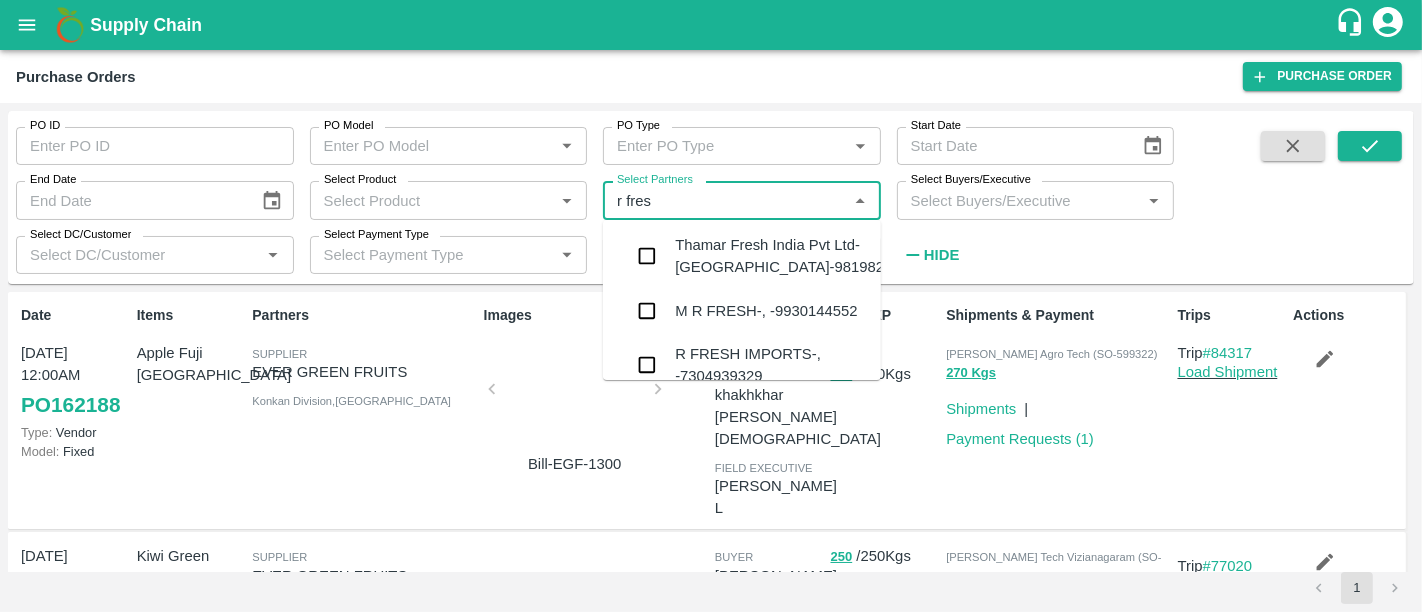 type on "r fresh" 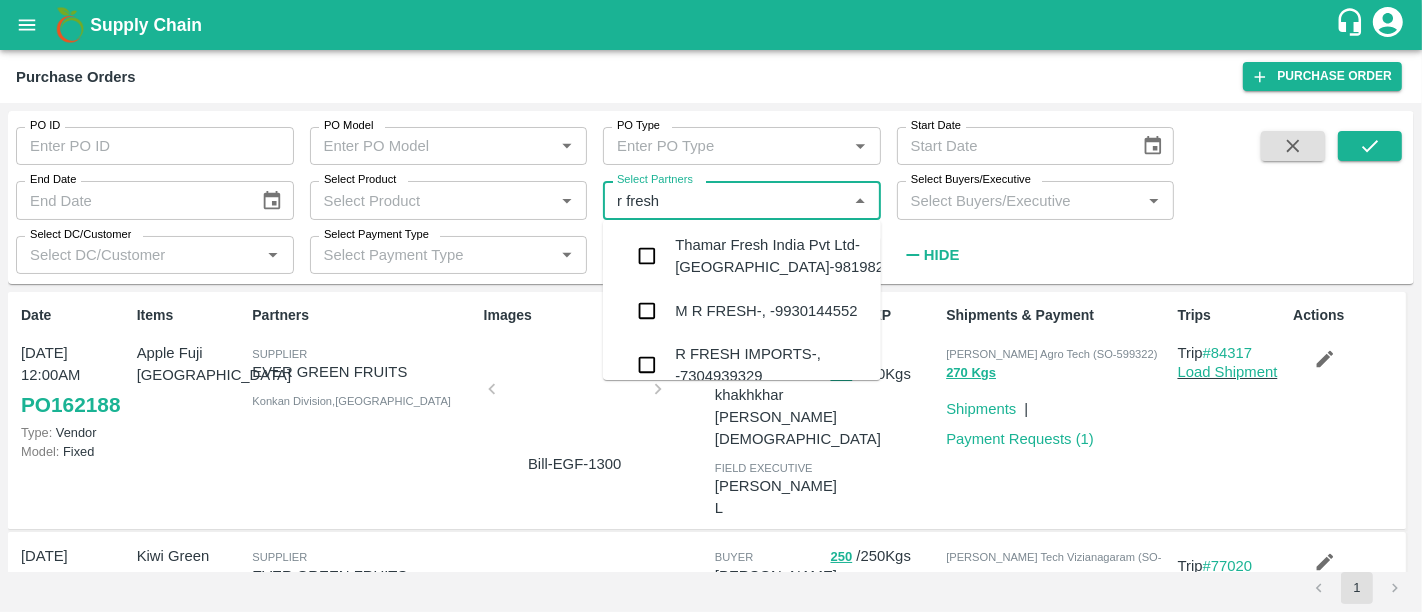 scroll, scrollTop: 43, scrollLeft: 0, axis: vertical 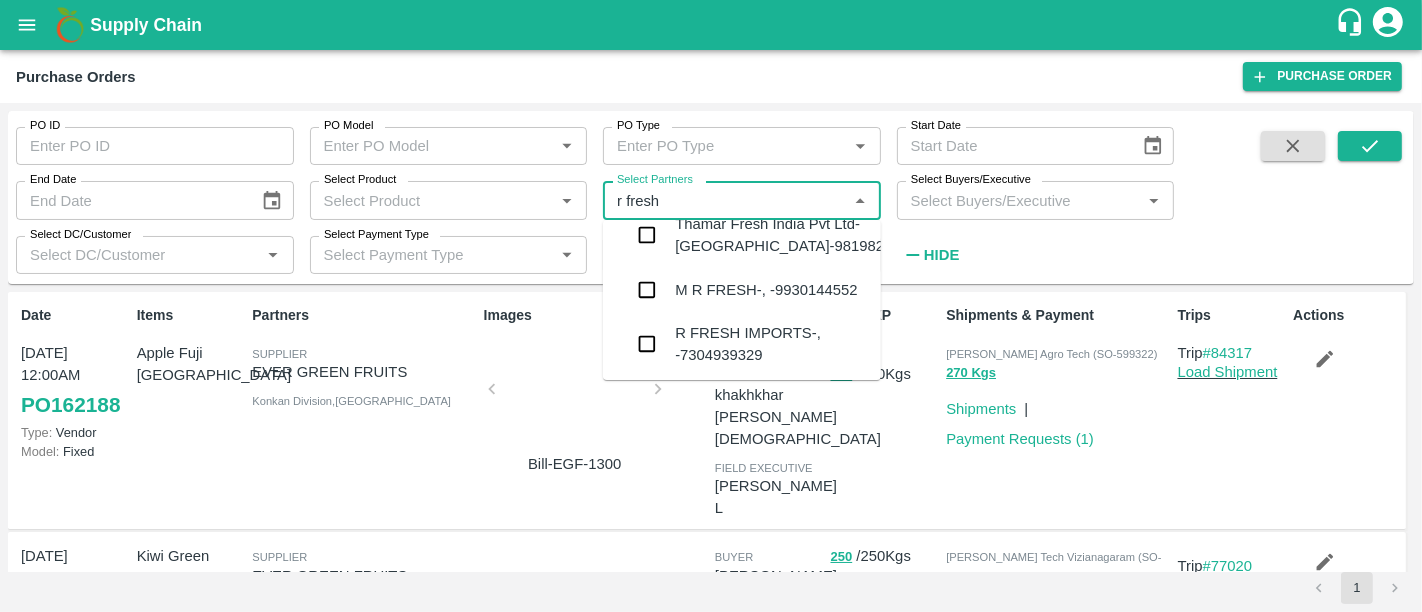 click on "R FRESH IMPORTS-, -7304939329" at bounding box center (770, 344) 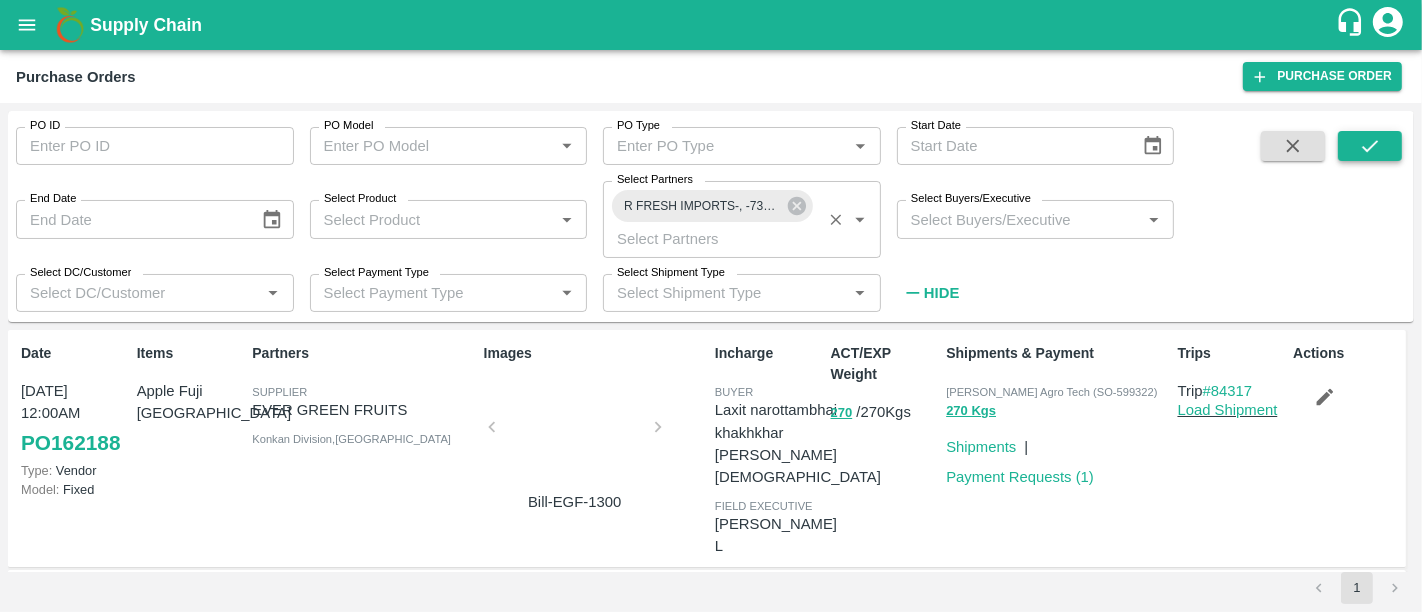 drag, startPoint x: 1377, startPoint y: 164, endPoint x: 1380, endPoint y: 147, distance: 17.262676 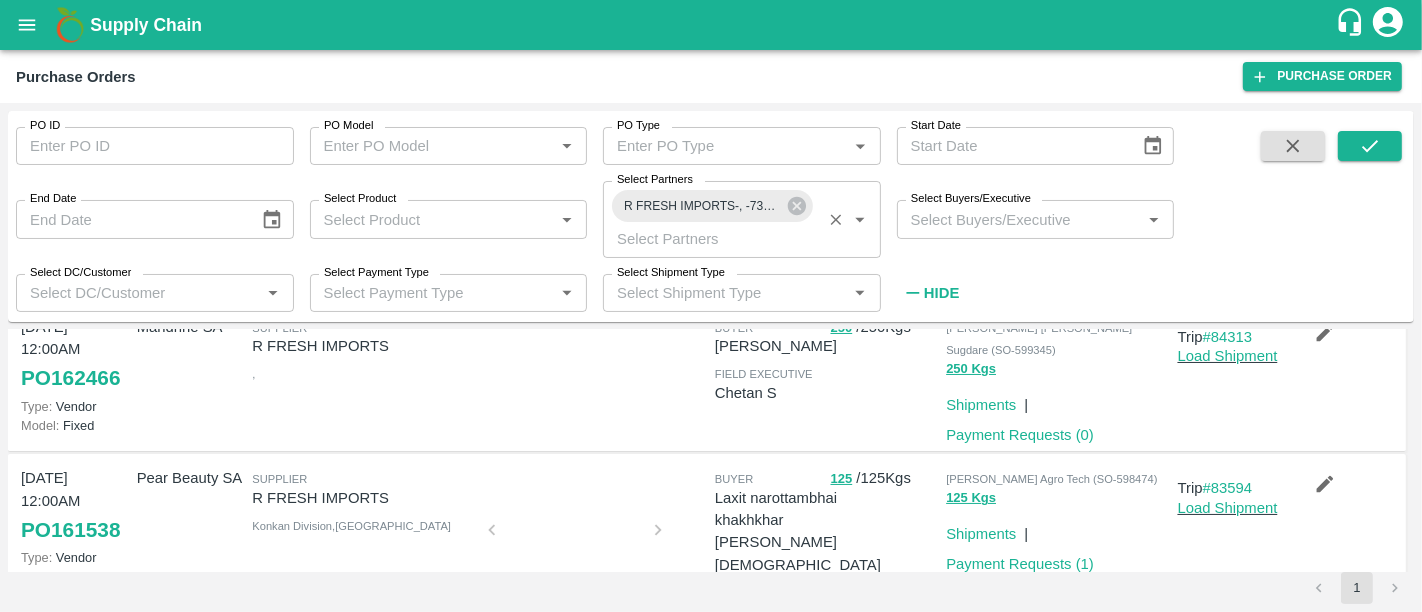 scroll, scrollTop: 228, scrollLeft: 0, axis: vertical 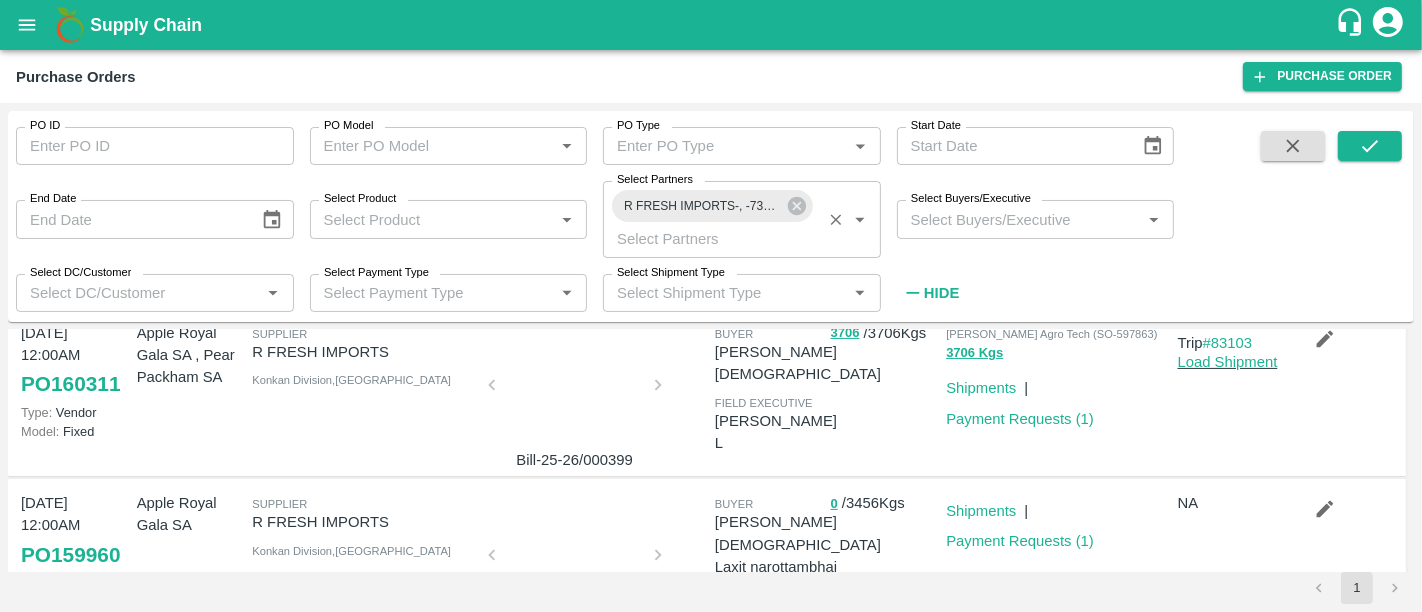 click at bounding box center (575, 561) 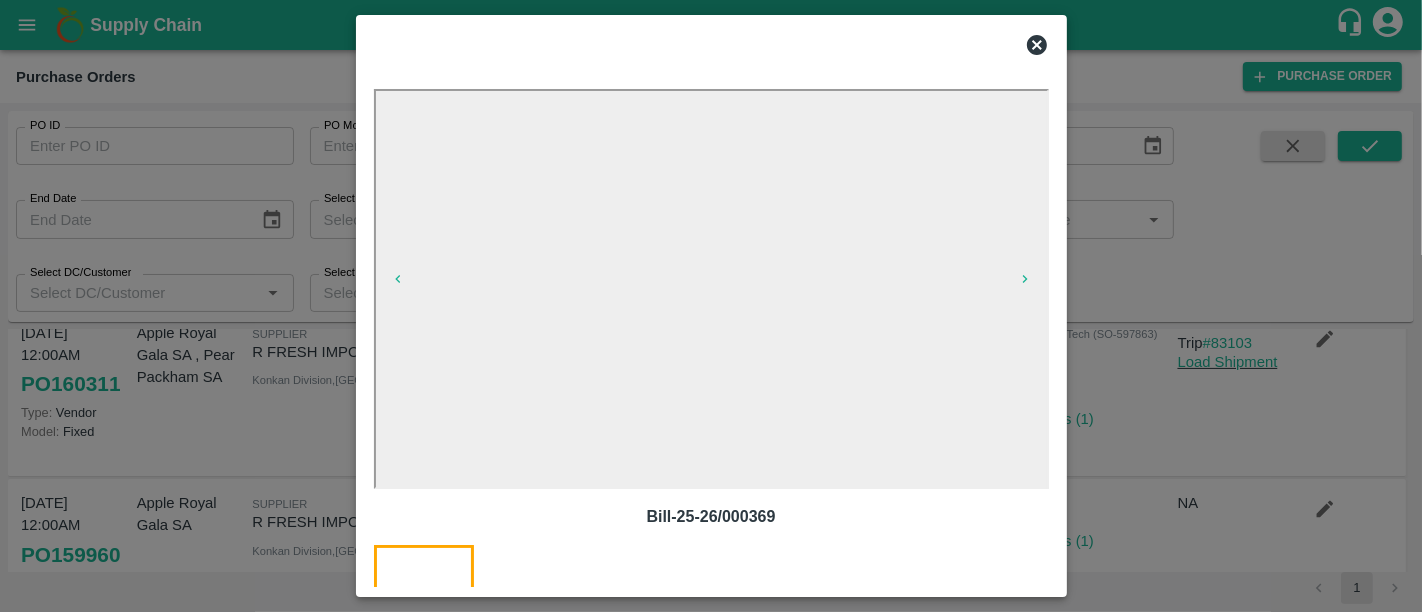click at bounding box center [711, 306] 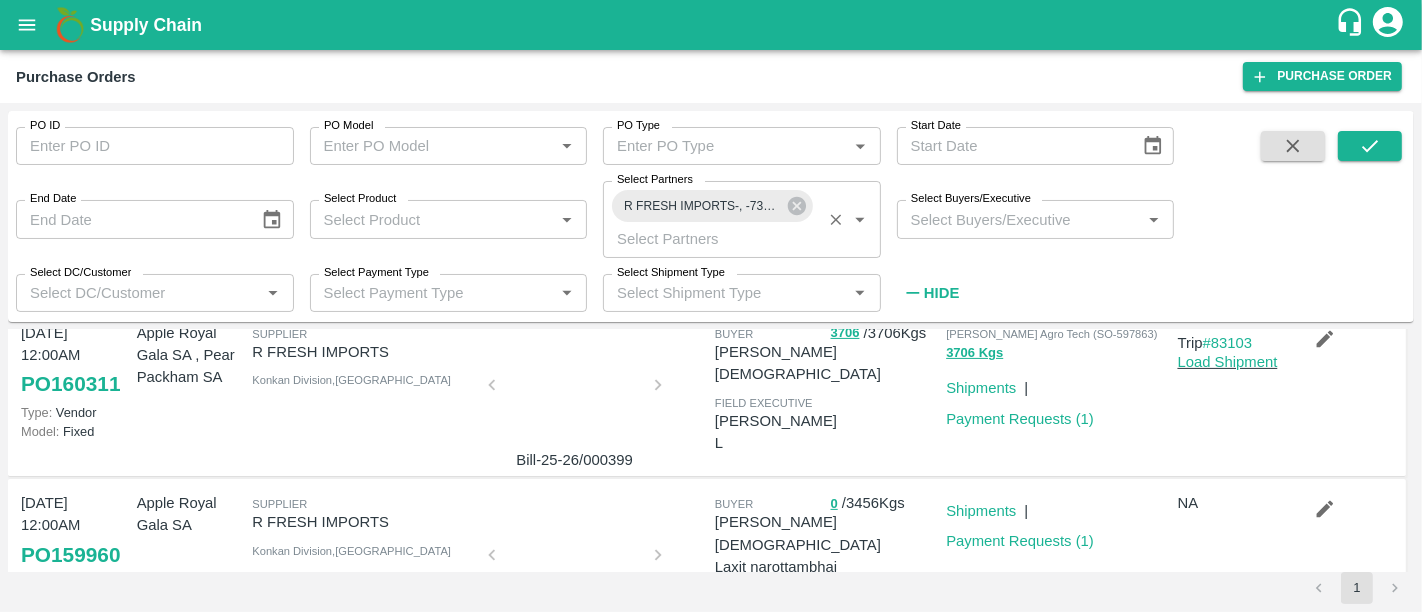 scroll, scrollTop: 608, scrollLeft: 0, axis: vertical 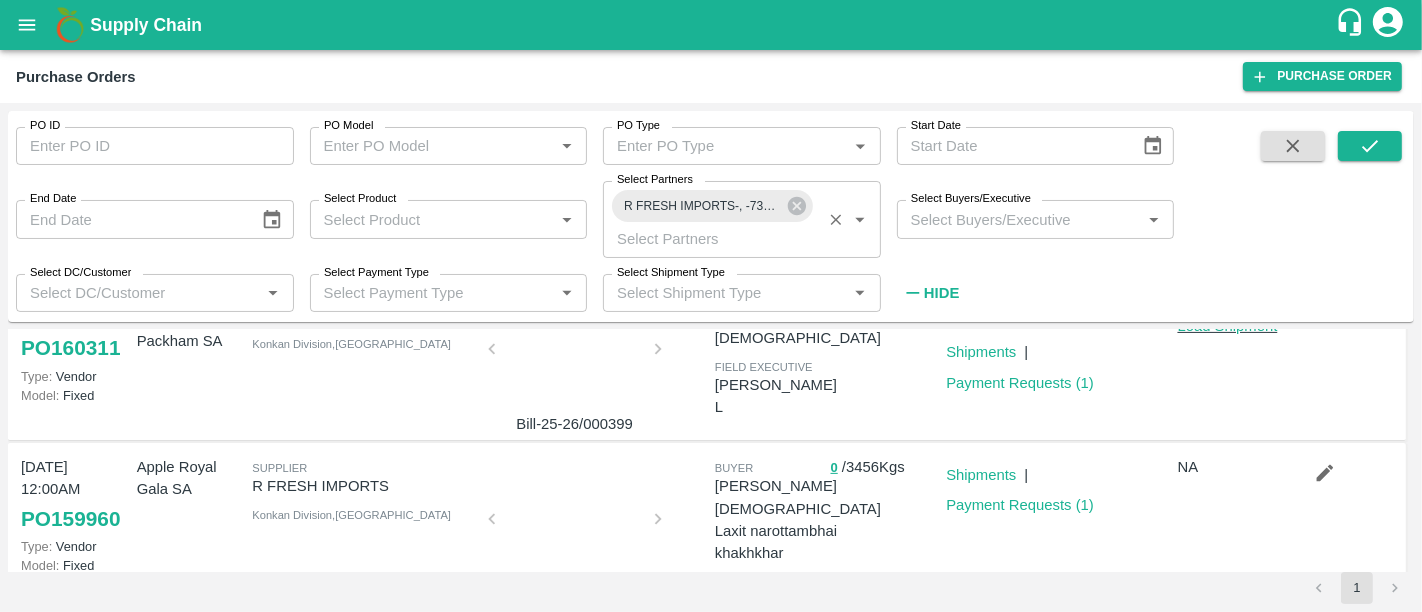 click at bounding box center [575, 525] 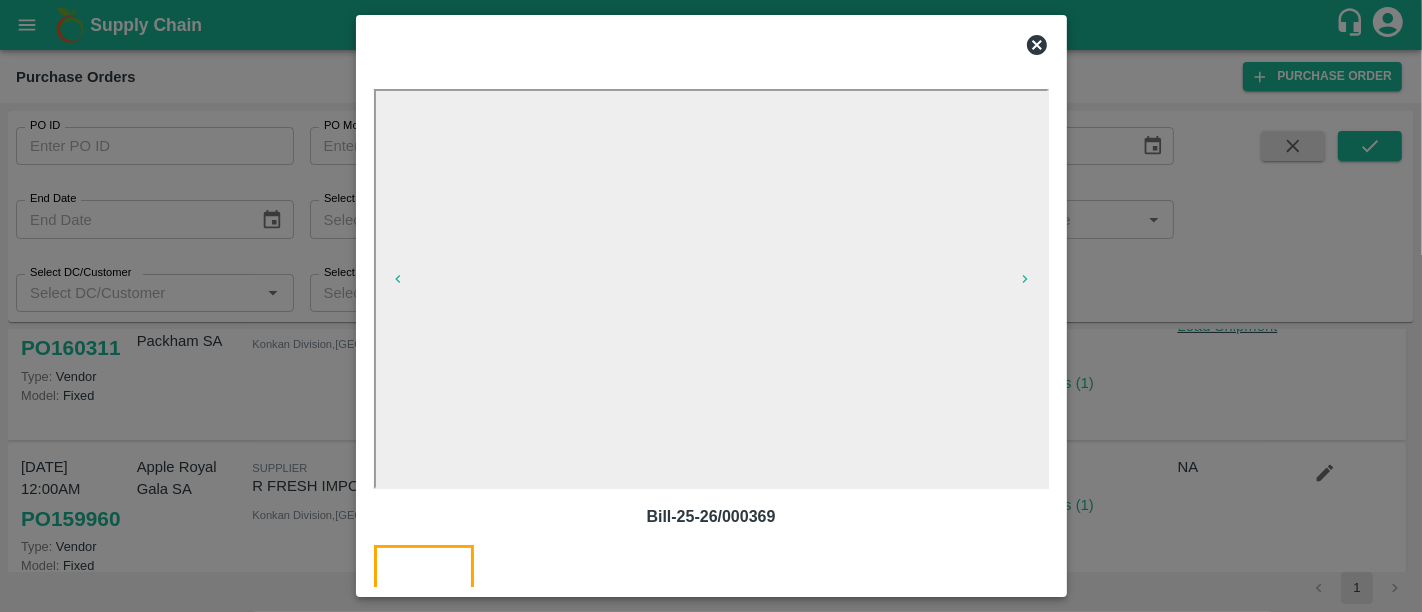click at bounding box center (711, 306) 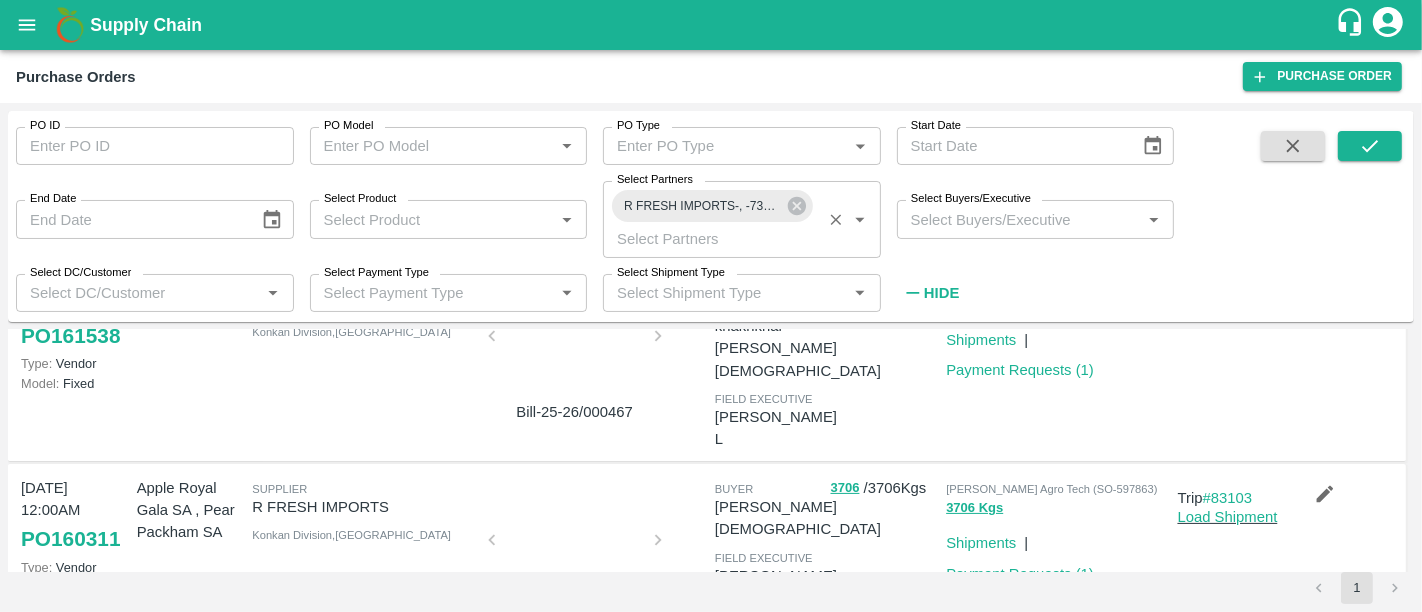 scroll, scrollTop: 408, scrollLeft: 0, axis: vertical 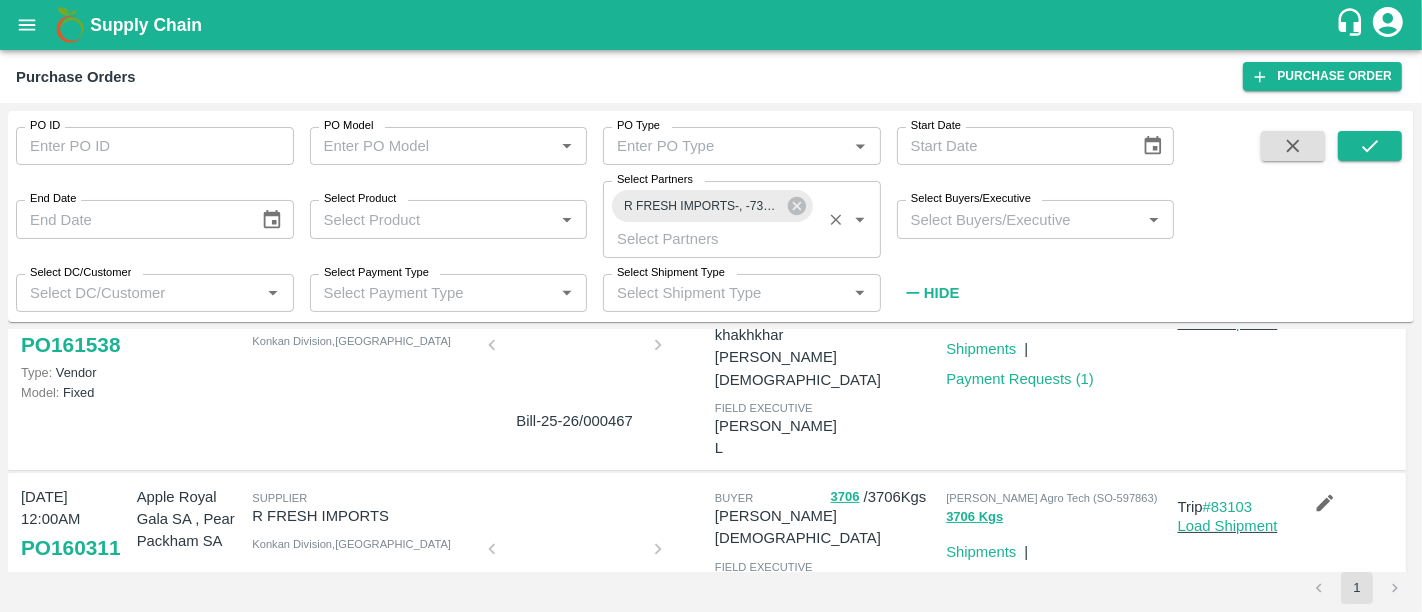 click at bounding box center (575, 555) 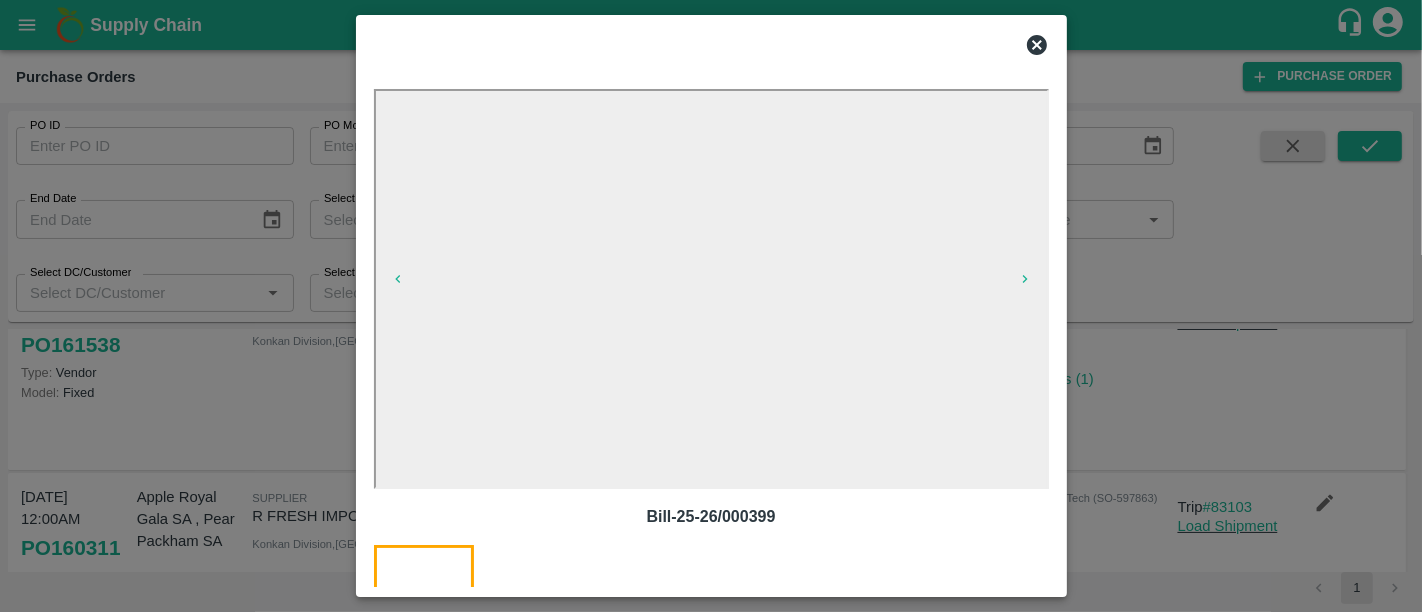 click at bounding box center [711, 306] 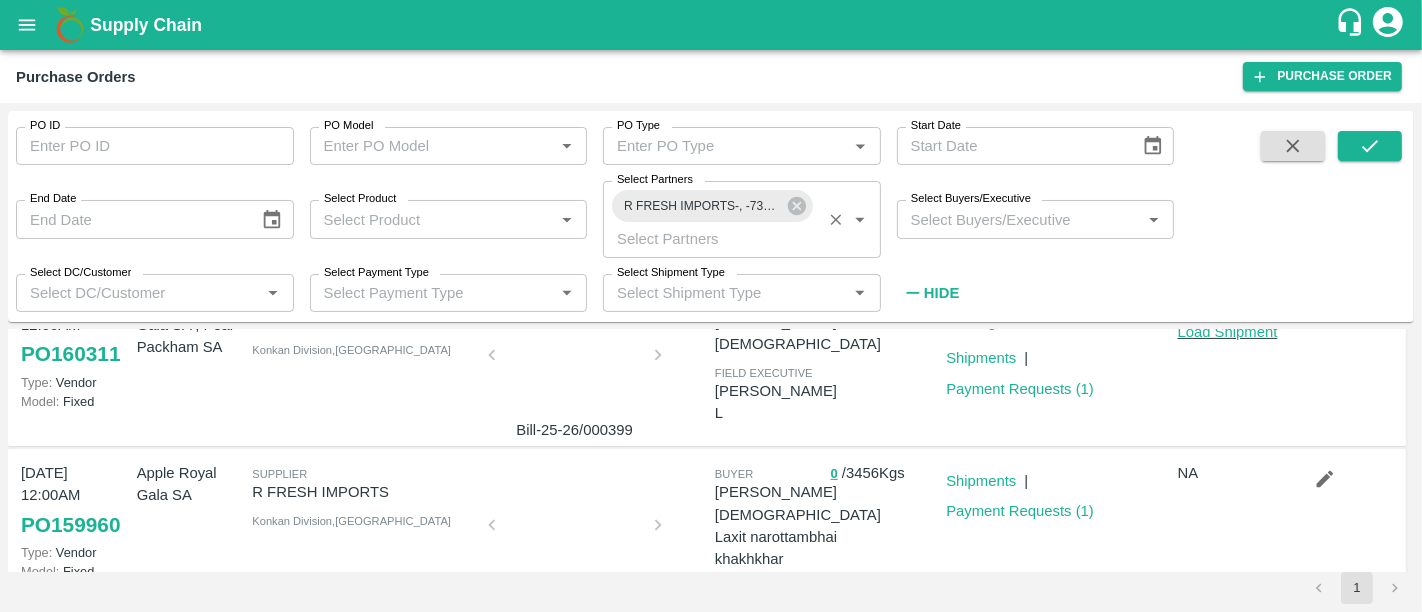 scroll, scrollTop: 604, scrollLeft: 0, axis: vertical 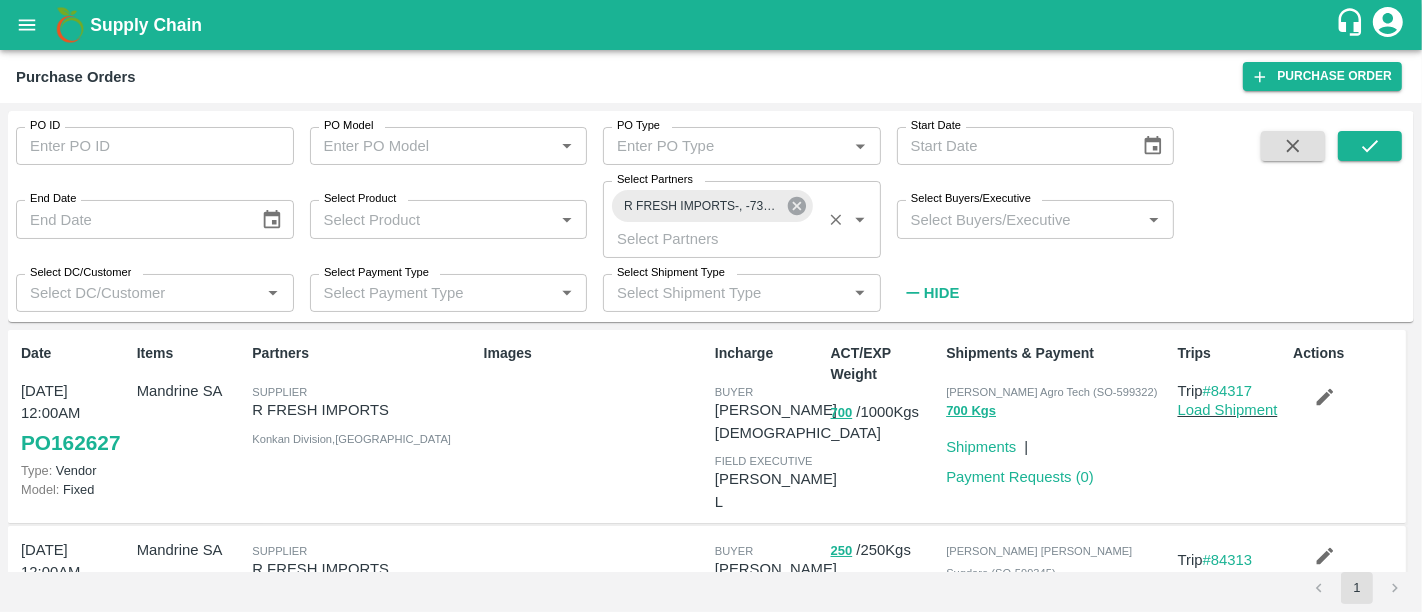 click 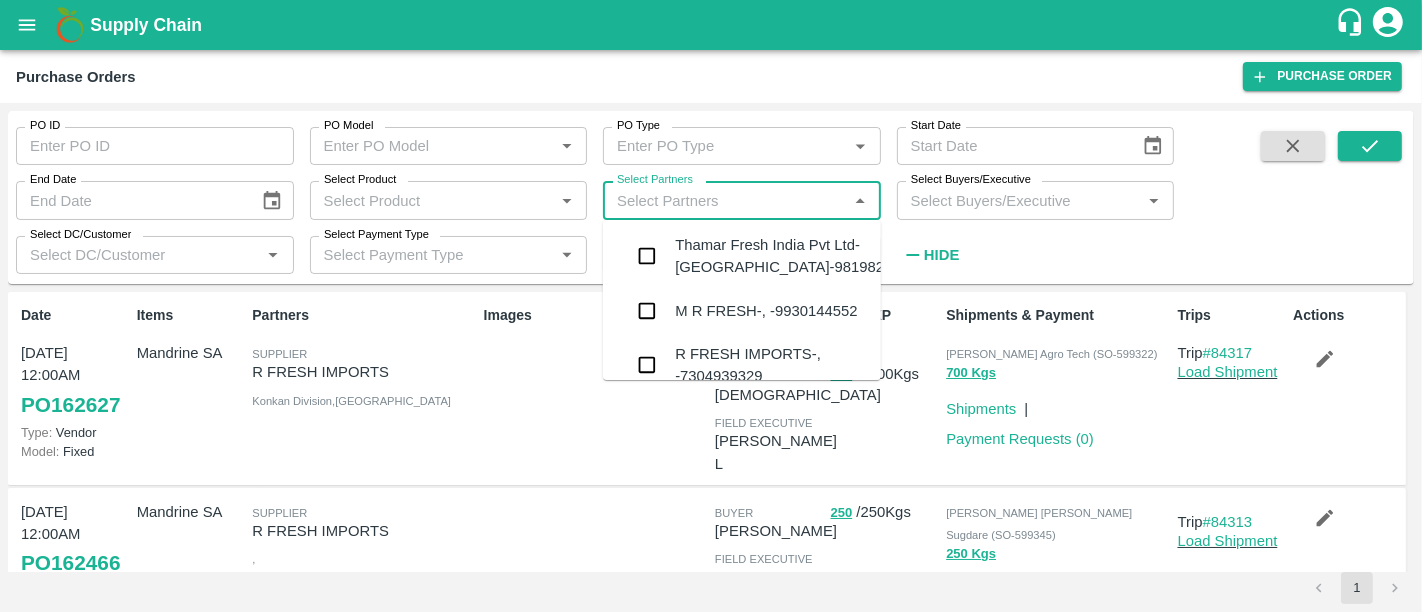 click on "Select Partners" at bounding box center (725, 200) 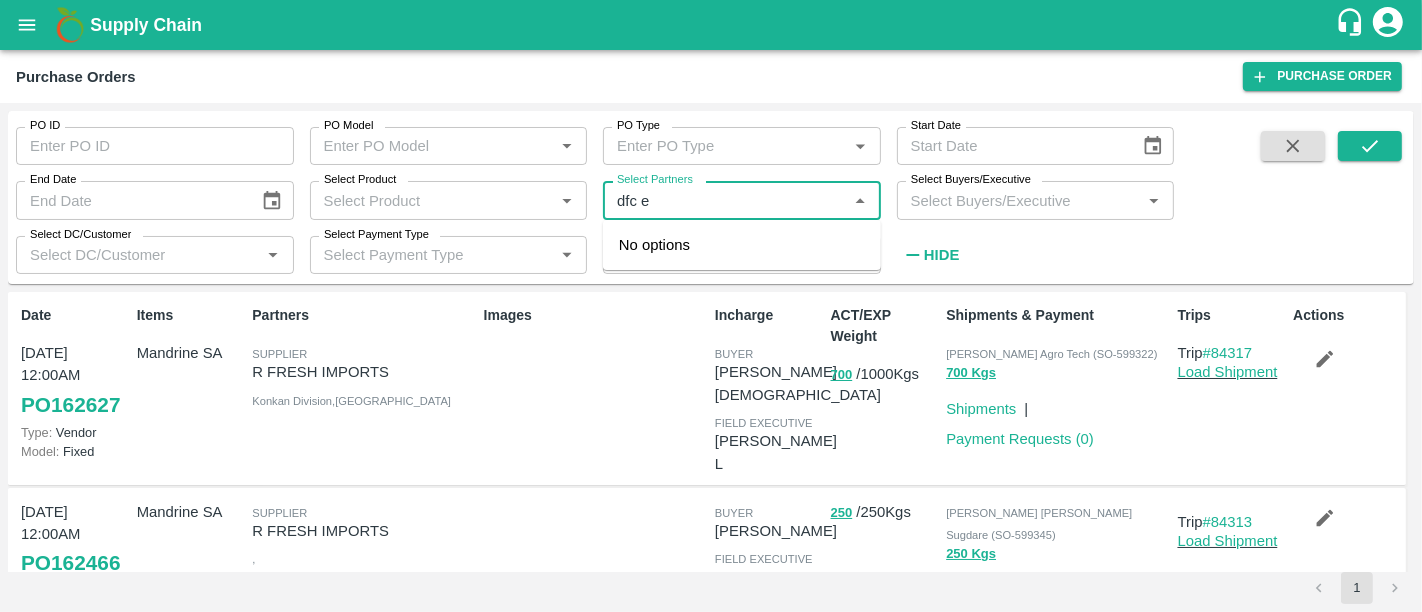 type on "dfc en" 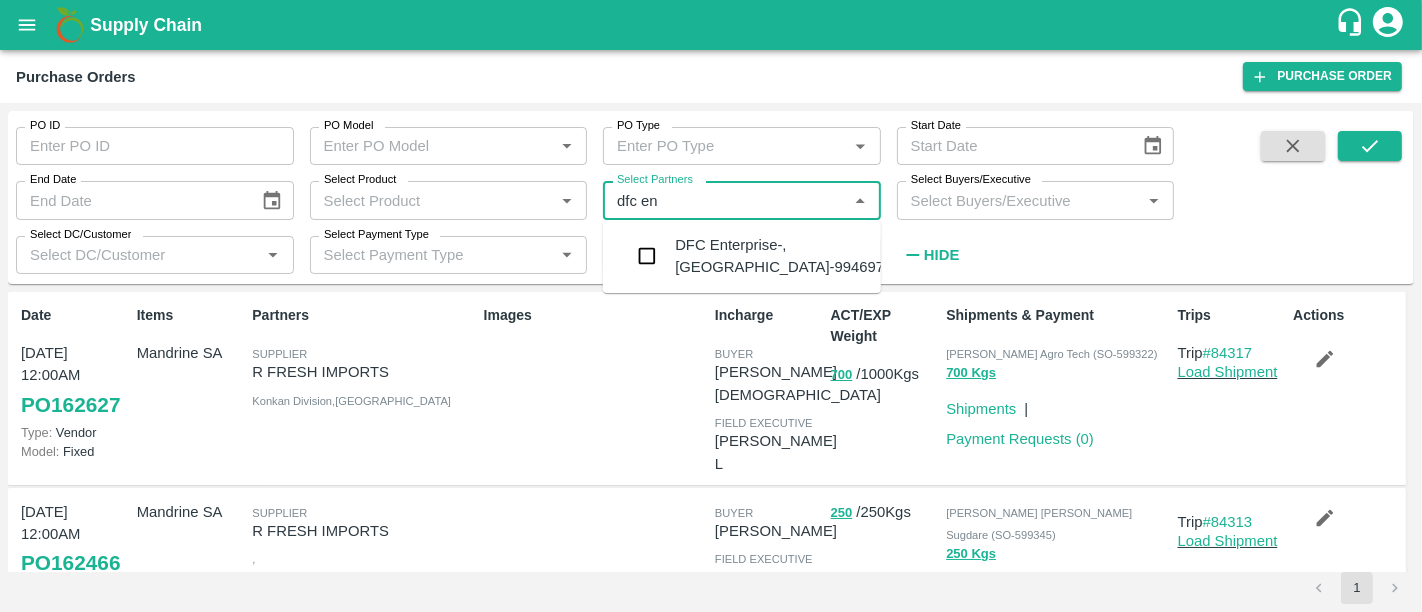 click on "DFC Enterprise-, Mumbai-9946972353" at bounding box center (796, 256) 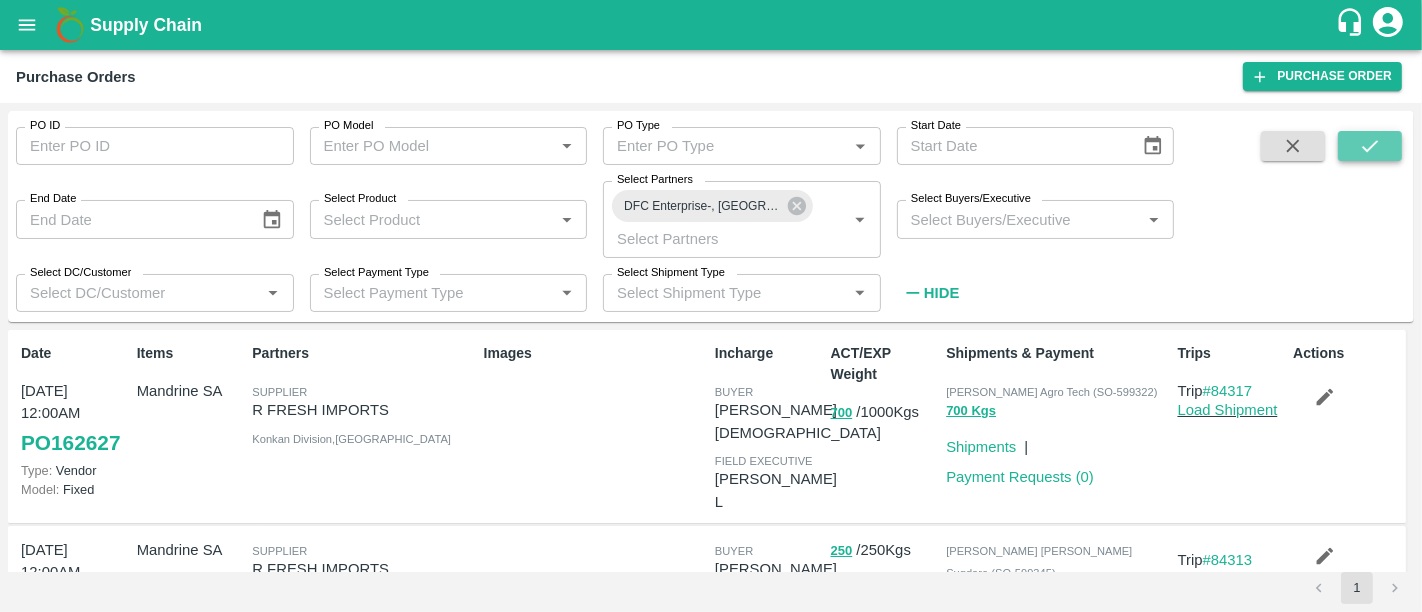 click at bounding box center [1370, 146] 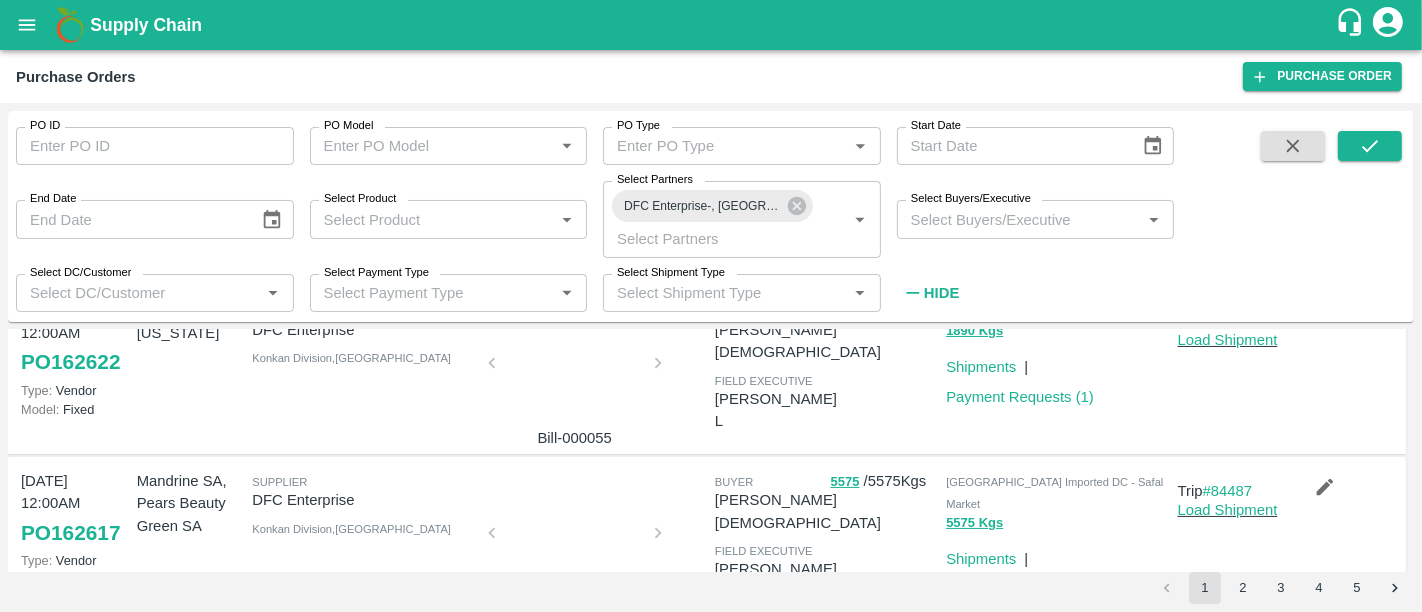 scroll, scrollTop: 306, scrollLeft: 0, axis: vertical 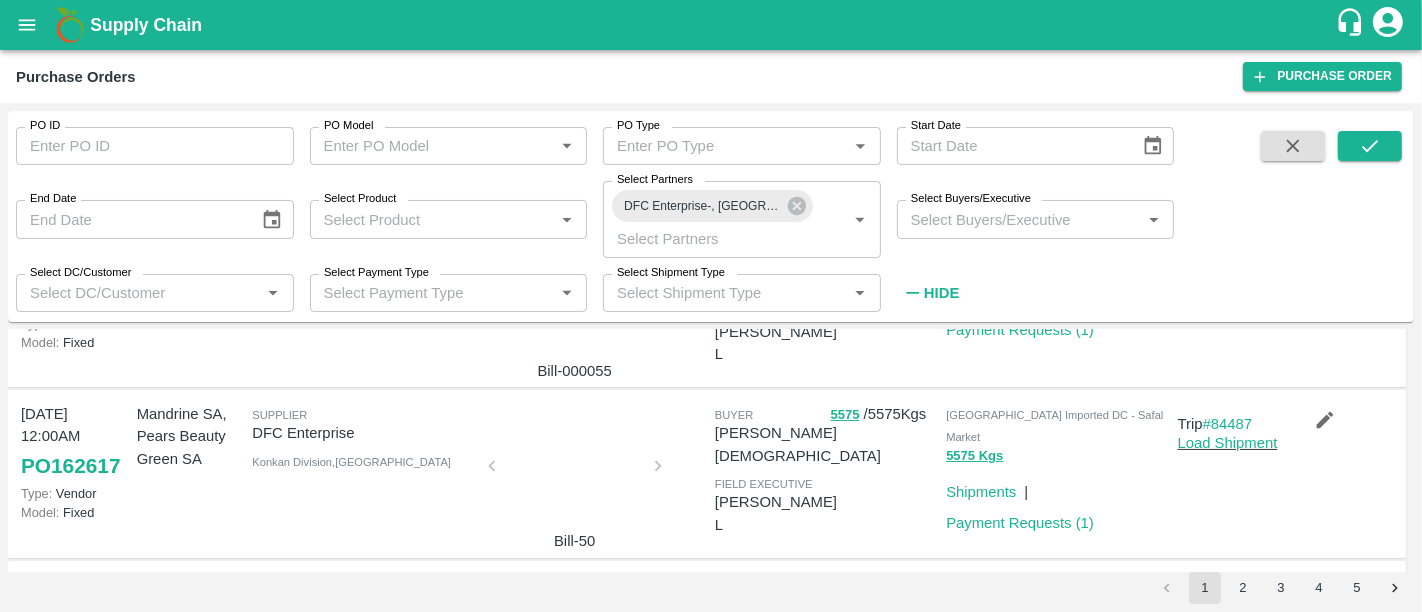 click at bounding box center (575, 472) 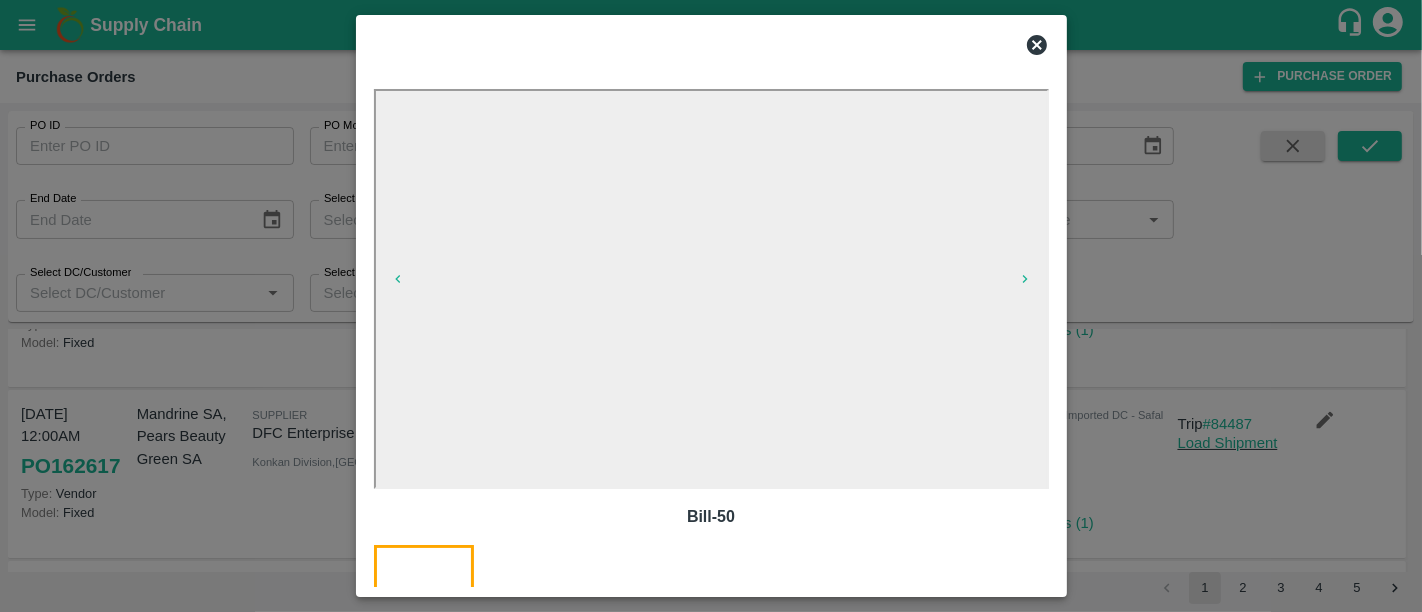 click 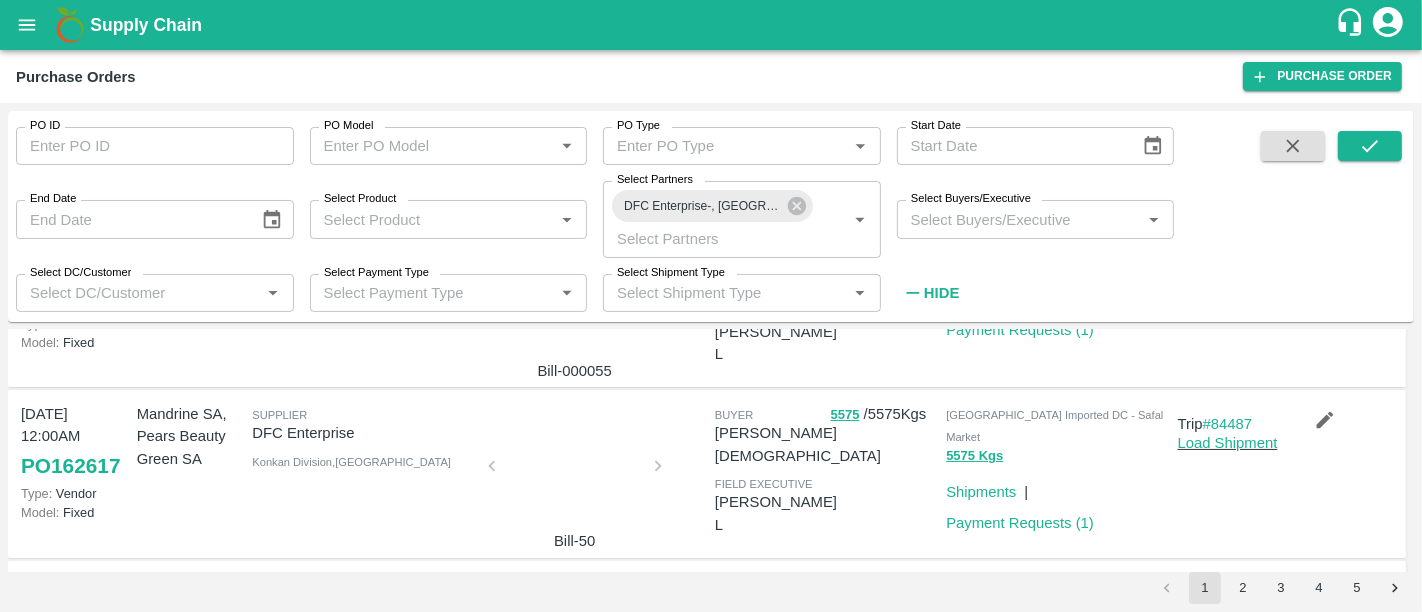 scroll, scrollTop: 0, scrollLeft: 0, axis: both 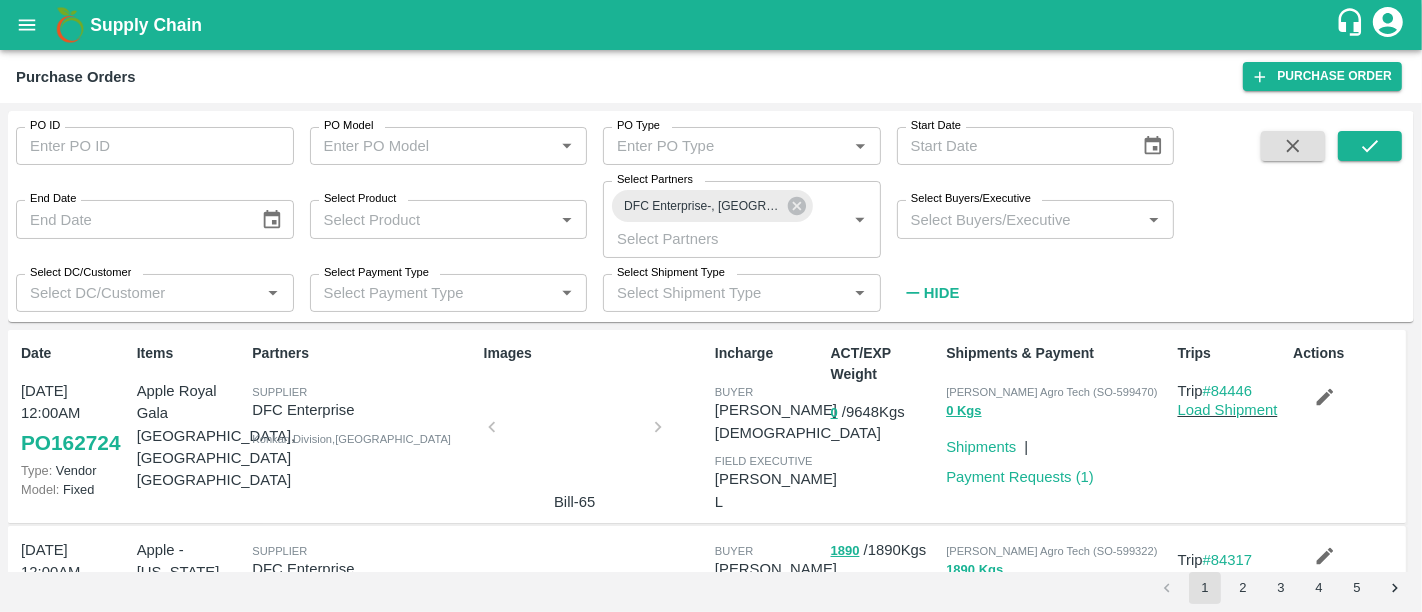 click on "Supply Chain" at bounding box center [146, 25] 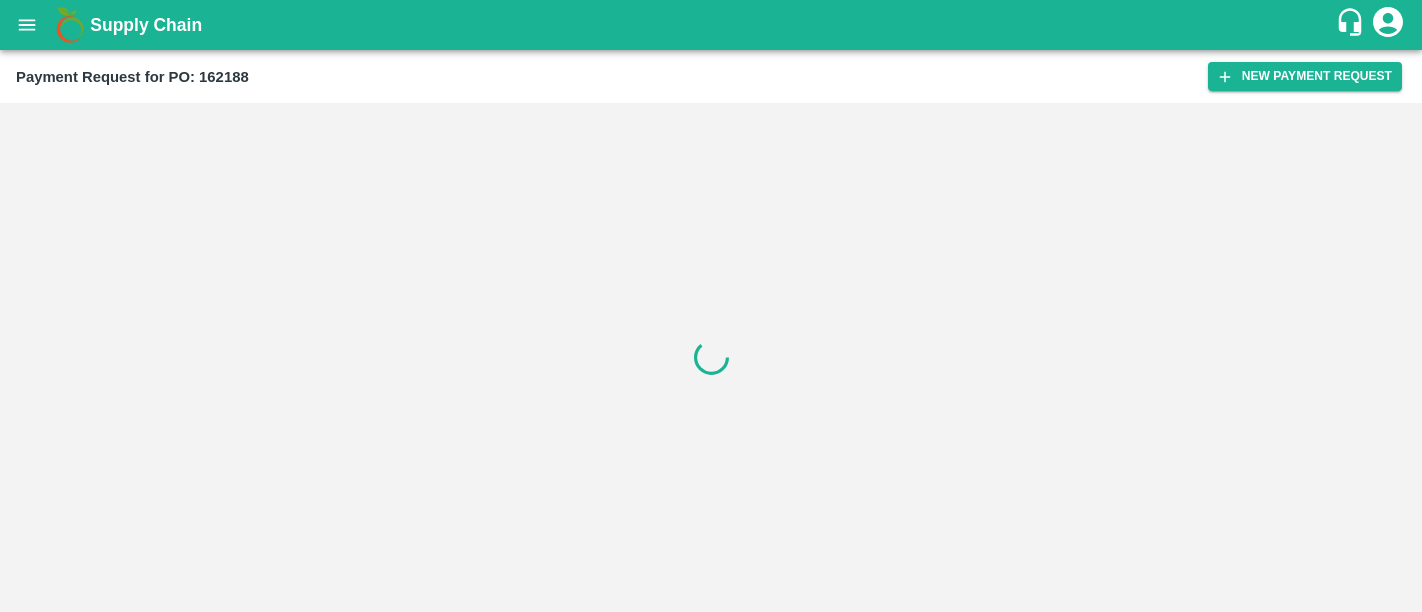 scroll, scrollTop: 0, scrollLeft: 0, axis: both 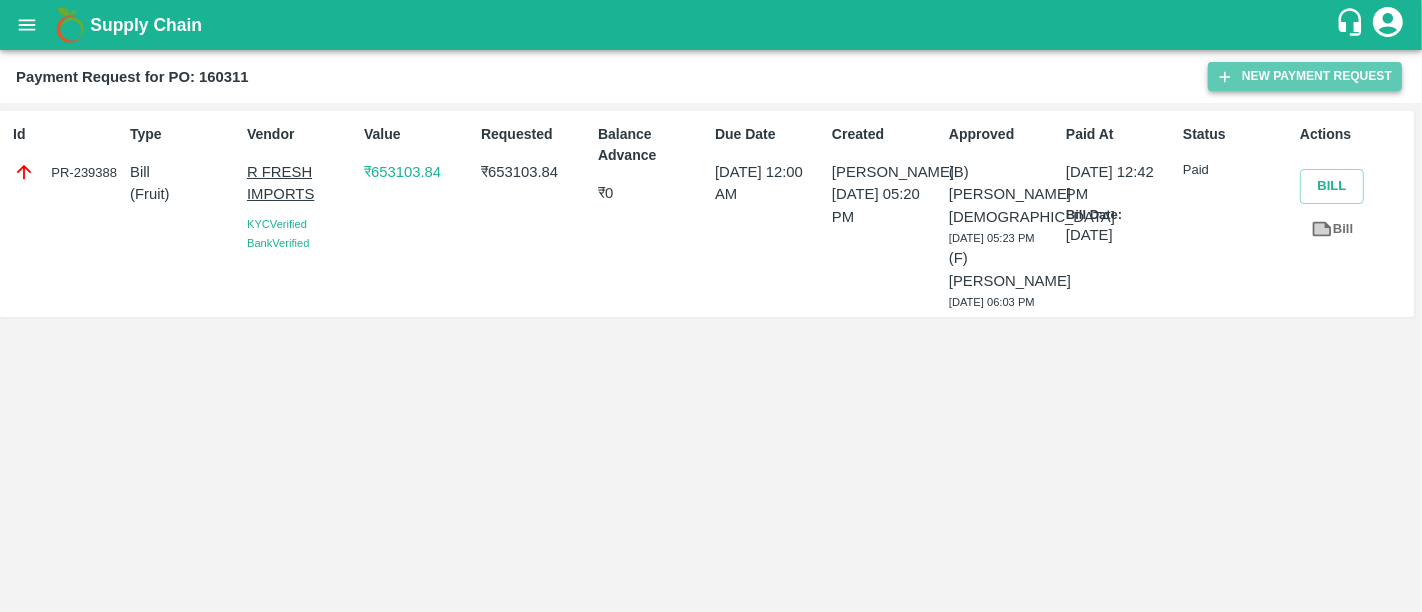 click on "New Payment Request" at bounding box center (1305, 76) 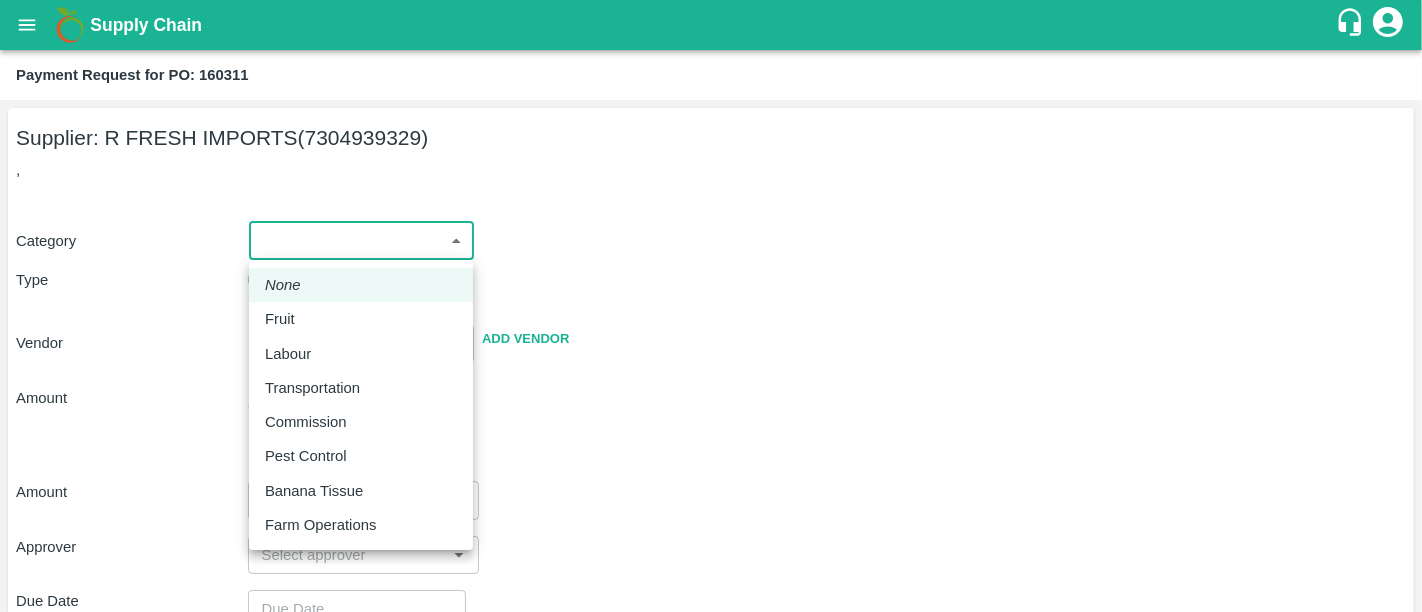 drag, startPoint x: 449, startPoint y: 248, endPoint x: 397, endPoint y: 313, distance: 83.240616 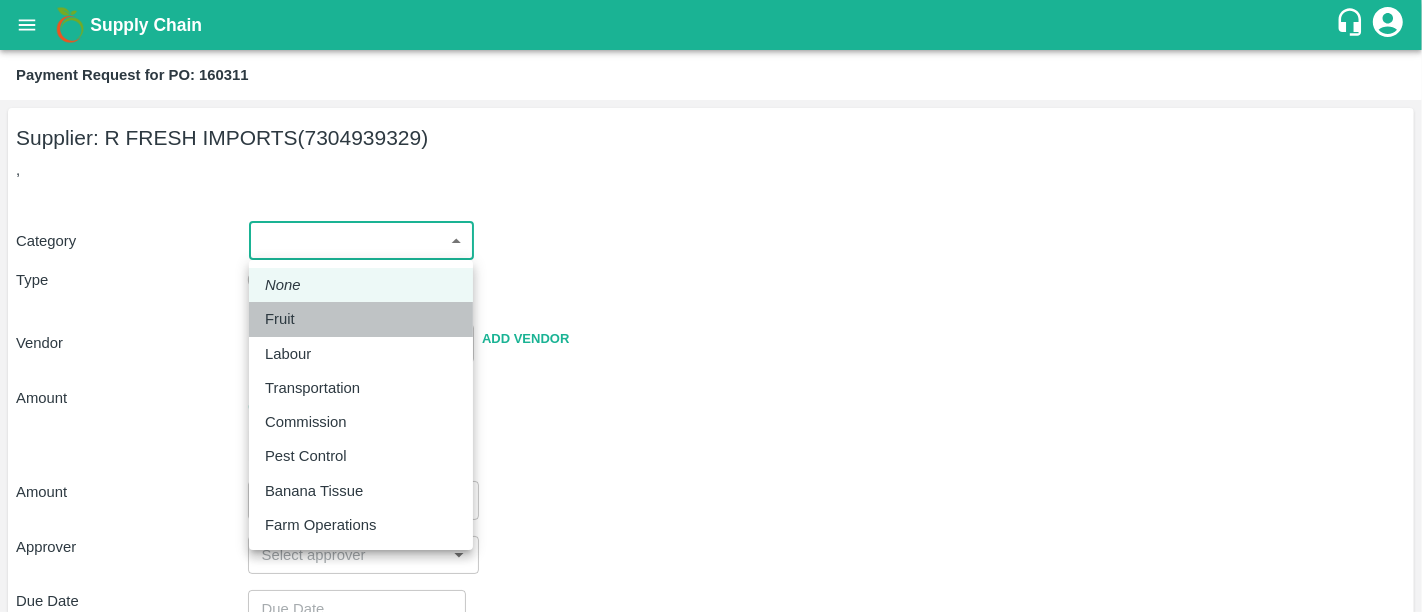 click on "Fruit" at bounding box center [361, 319] 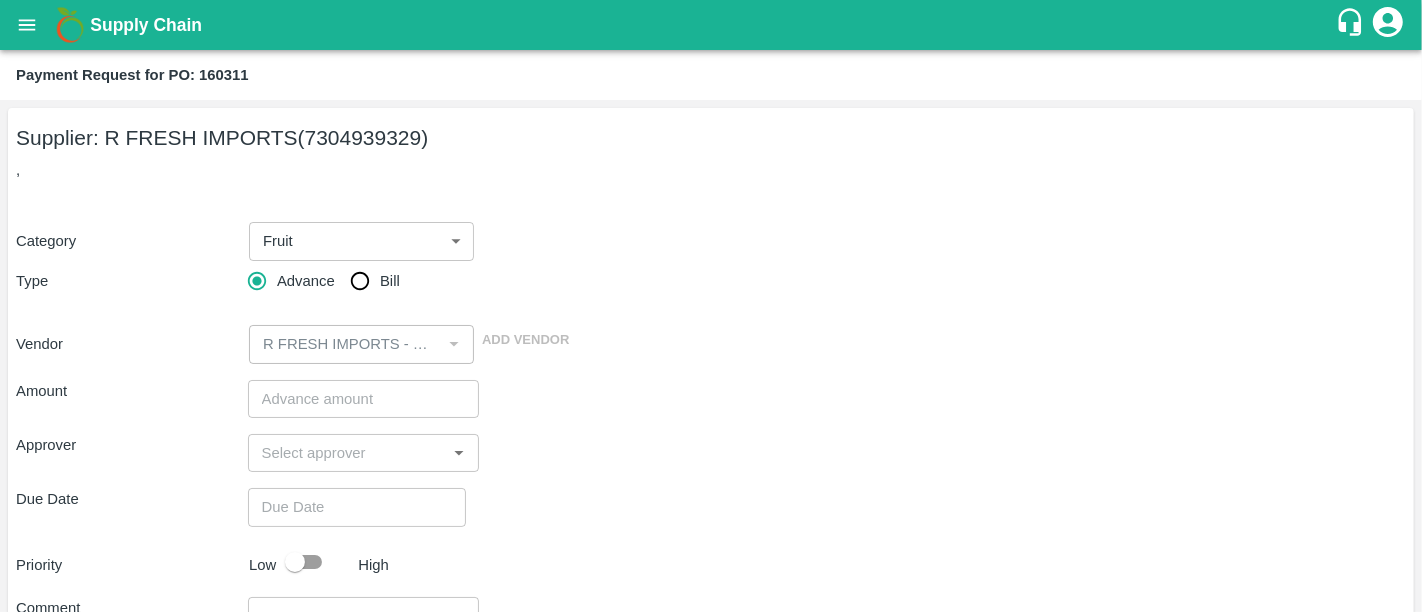 click on "Bill" at bounding box center [390, 281] 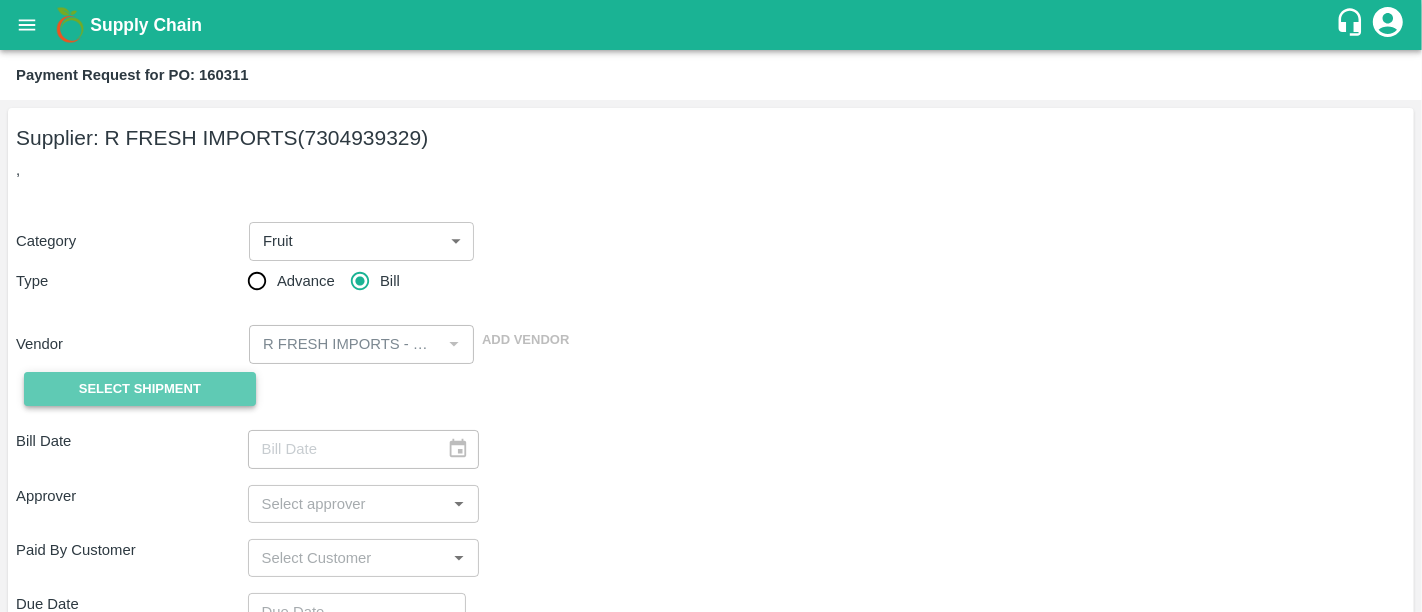 click on "Select Shipment" at bounding box center [140, 389] 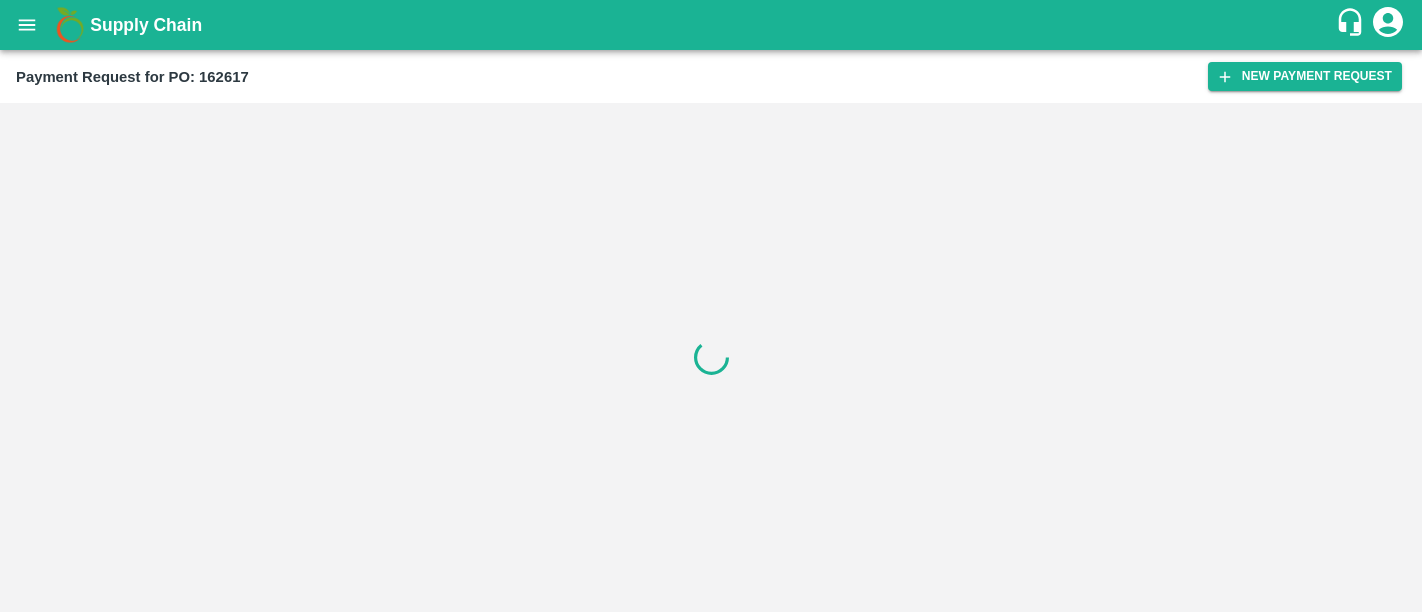 scroll, scrollTop: 0, scrollLeft: 0, axis: both 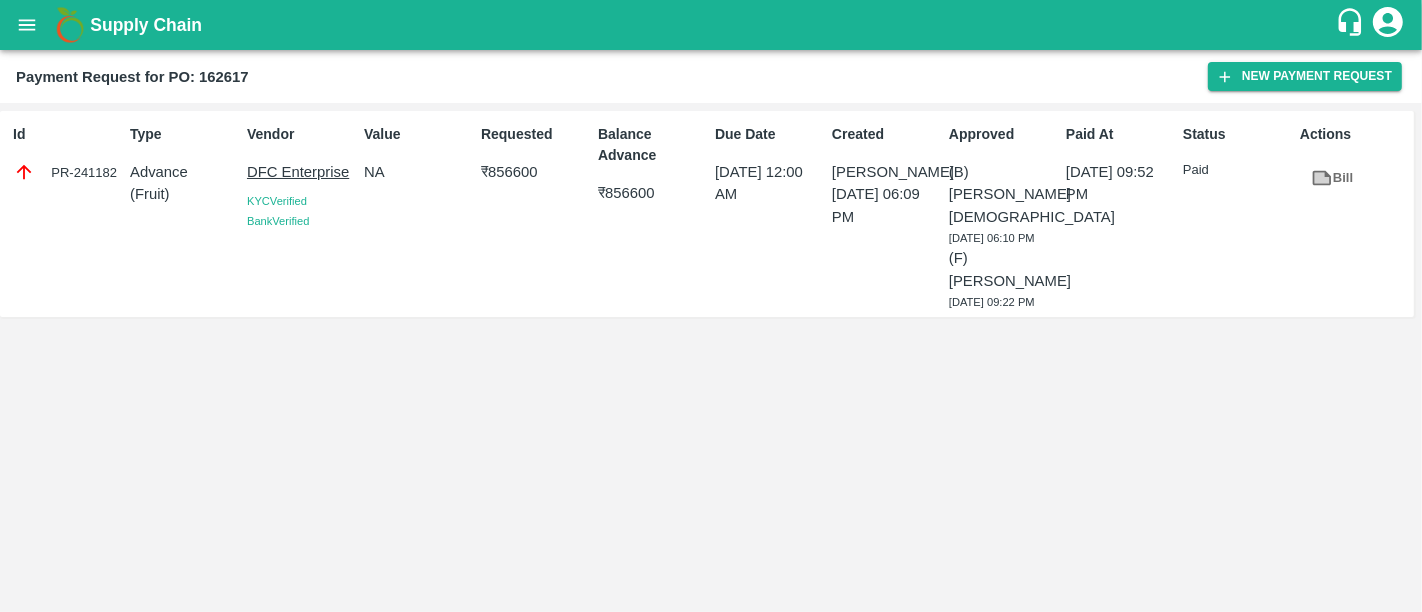 click on "Payment Request for PO: 162617 New Payment Request" at bounding box center [711, 76] 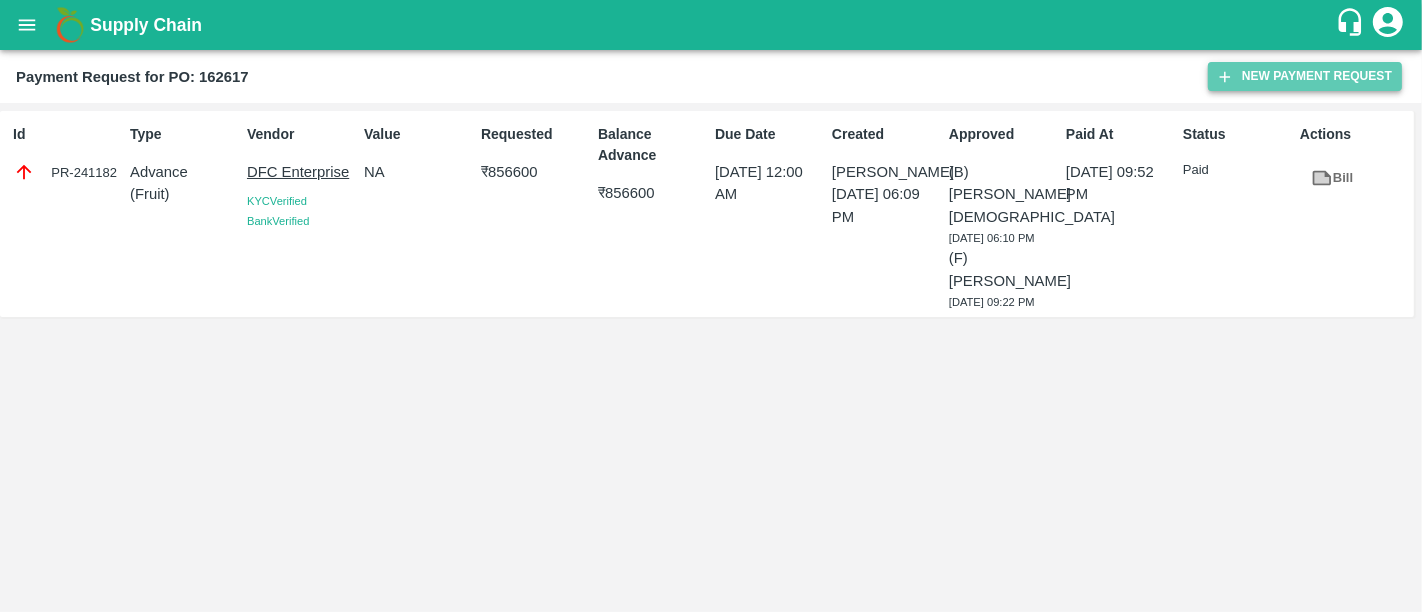 click on "New Payment Request" at bounding box center (1305, 76) 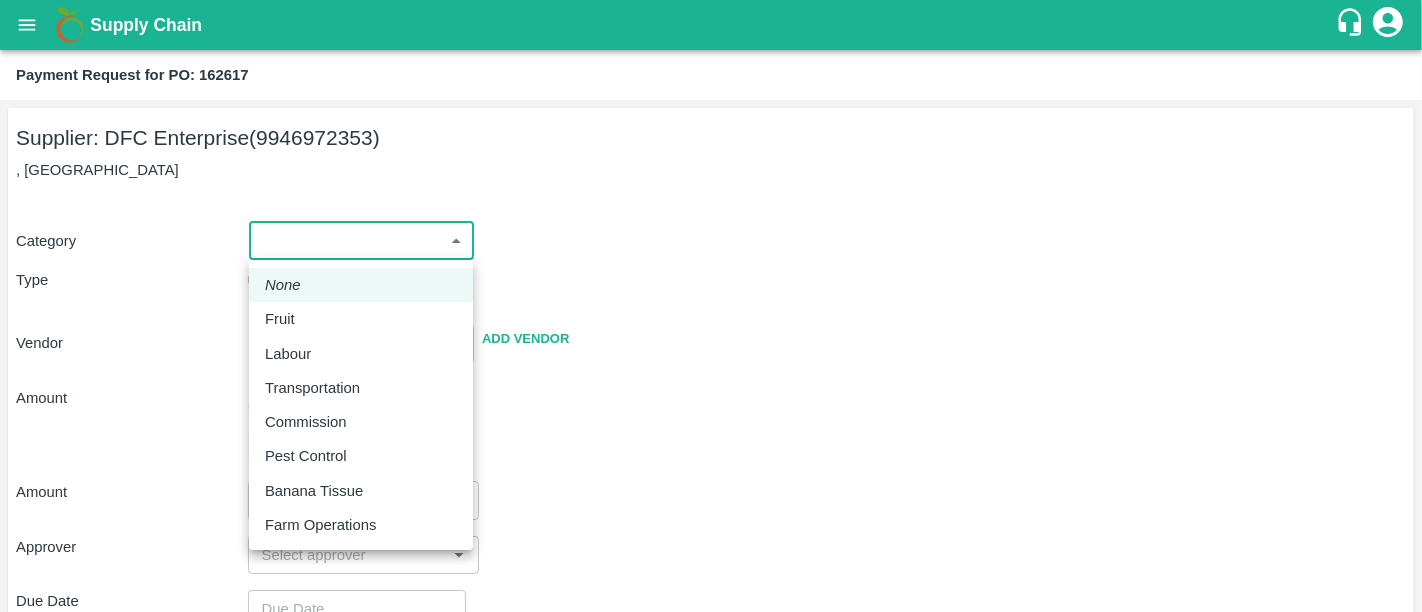 drag, startPoint x: 331, startPoint y: 238, endPoint x: 293, endPoint y: 335, distance: 104.177734 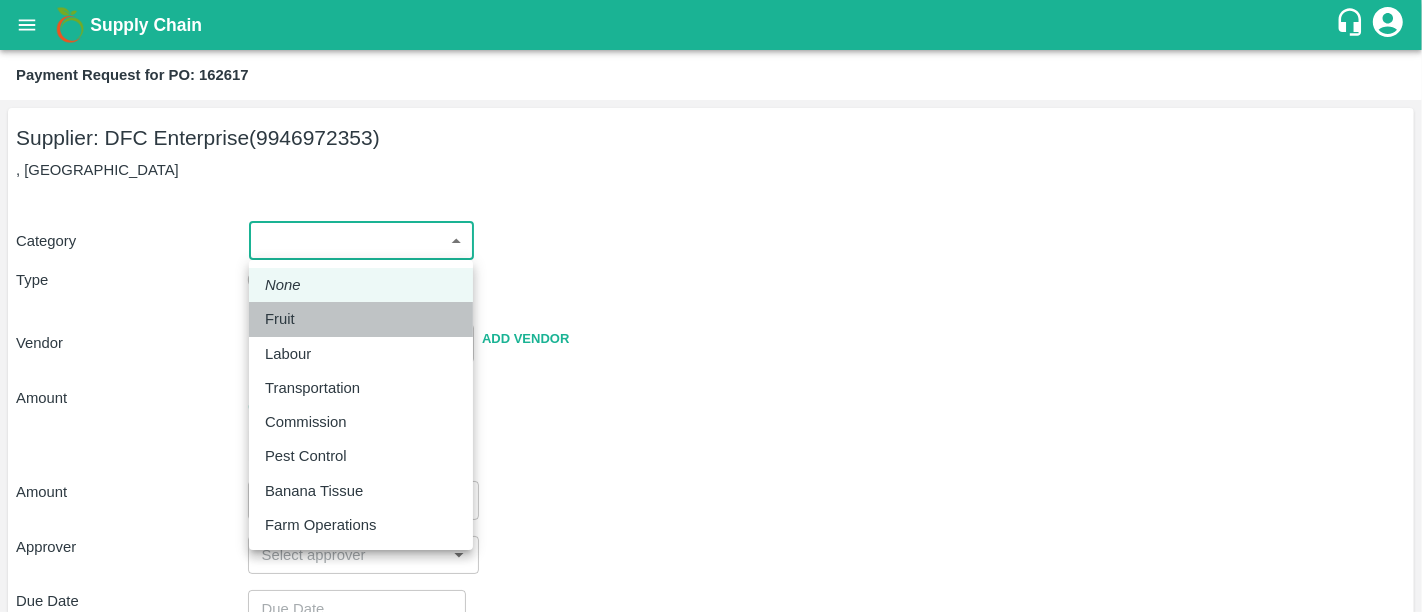 click on "Fruit" at bounding box center (361, 319) 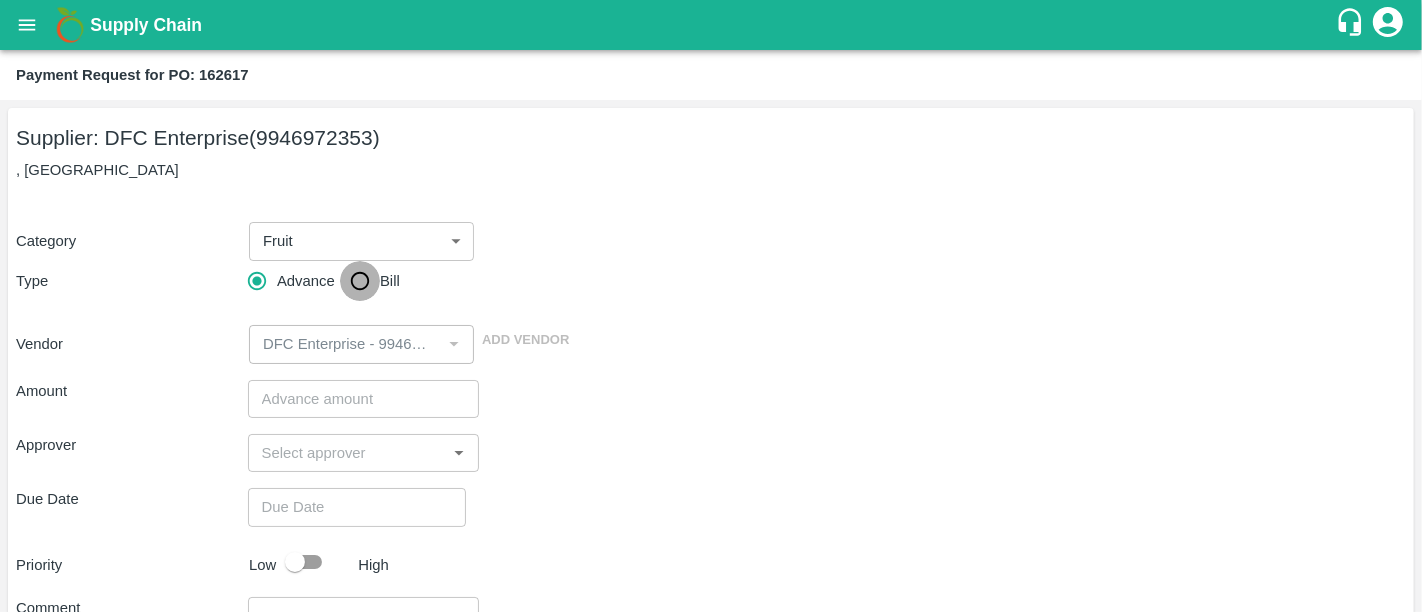 click on "Bill" at bounding box center (360, 281) 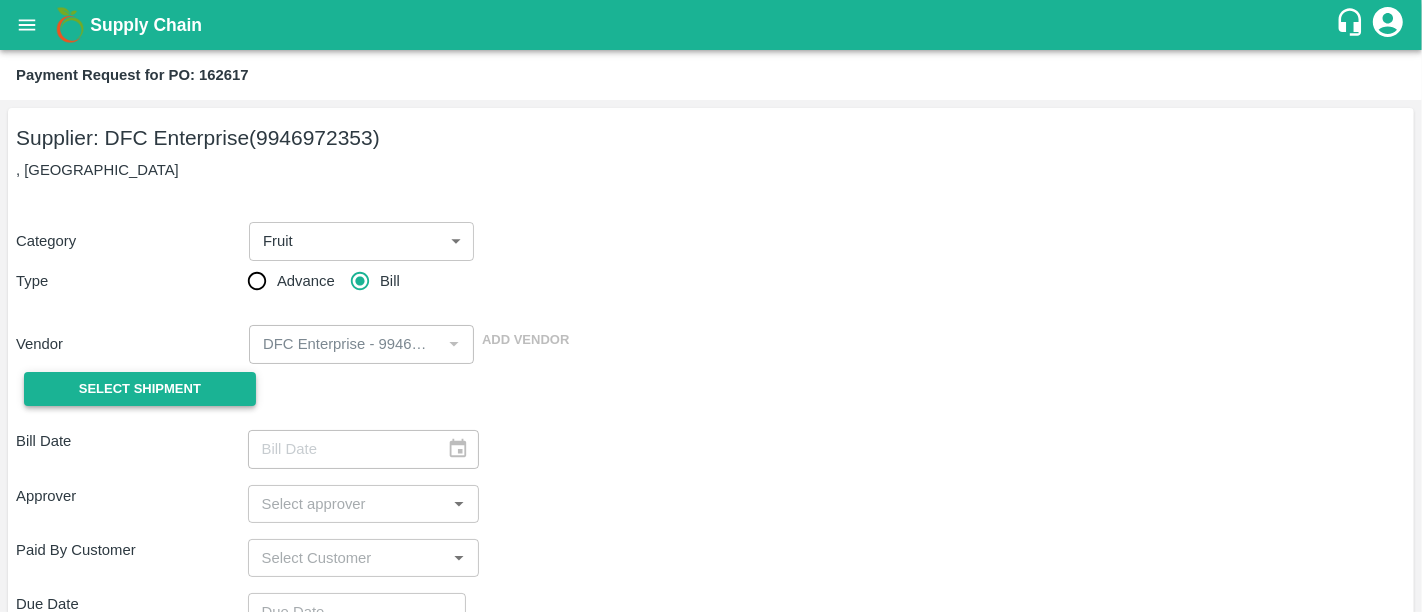 click on "Select Shipment" at bounding box center (140, 389) 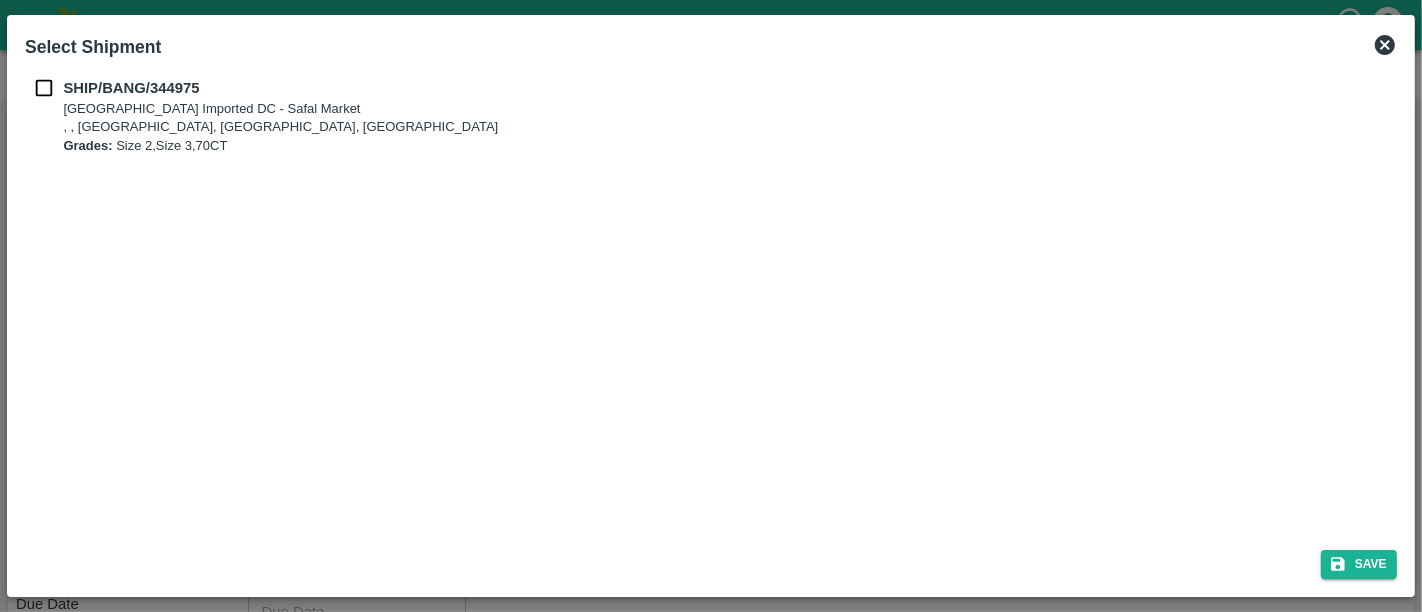 click on "SHIP/BANG/344975 [GEOGRAPHIC_DATA] Imported DC - [GEOGRAPHIC_DATA] , , [GEOGRAPHIC_DATA], [GEOGRAPHIC_DATA], [GEOGRAPHIC_DATA] Grades:   Size 2,Size 3,70CT" at bounding box center (711, 116) 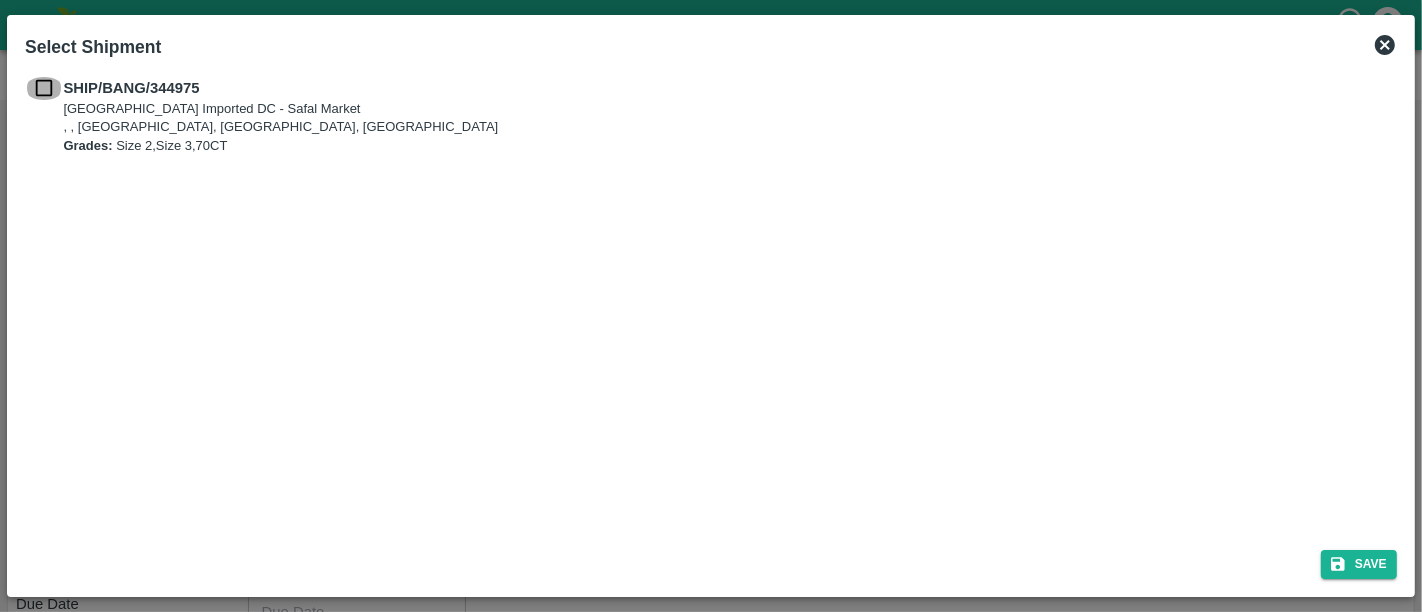 drag, startPoint x: 52, startPoint y: 95, endPoint x: 834, endPoint y: 377, distance: 831.29297 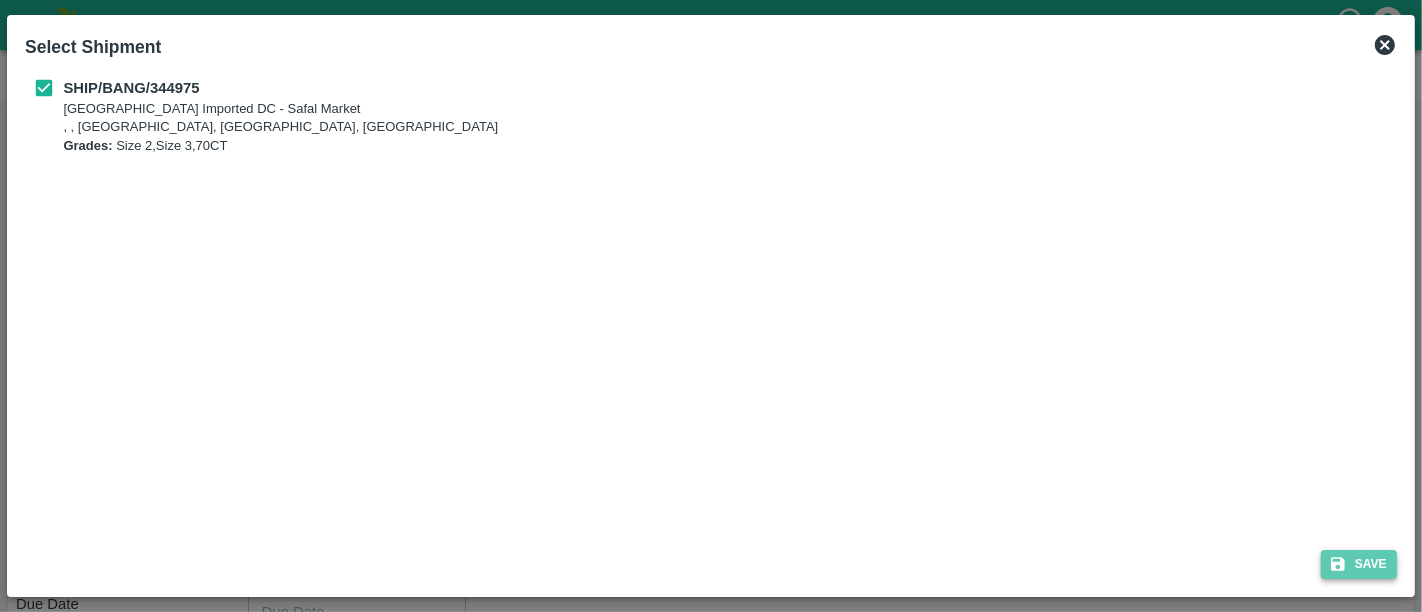 click on "Save" at bounding box center [1359, 564] 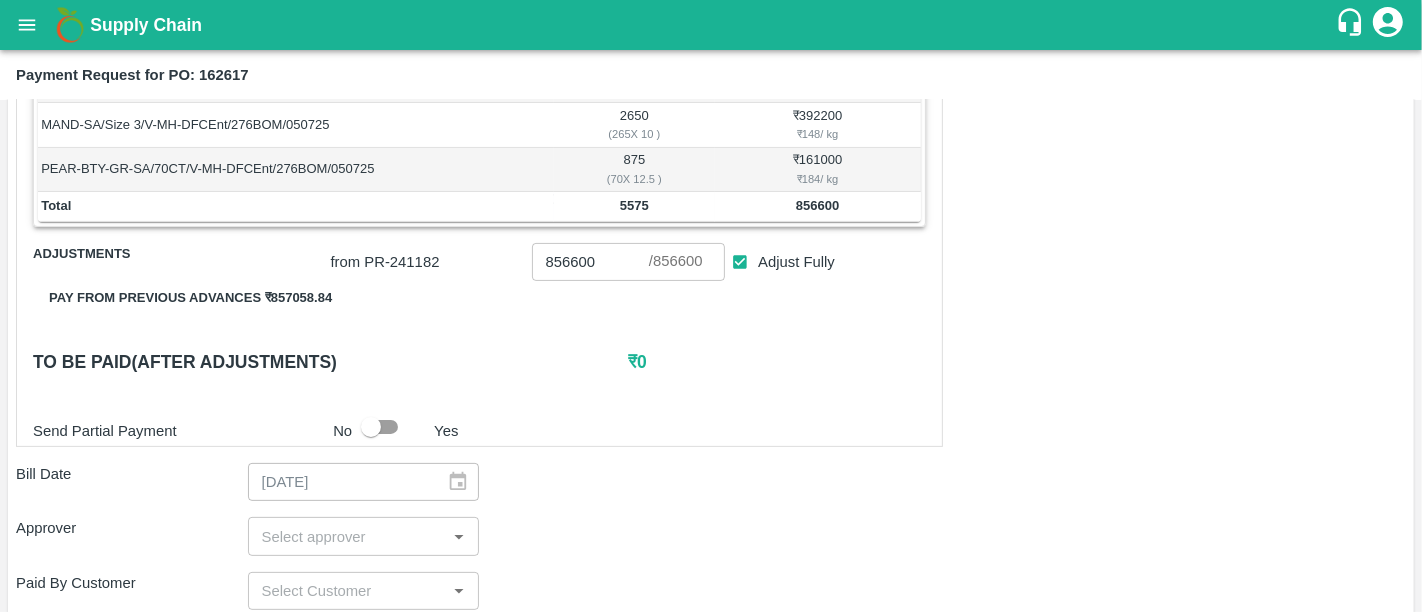 scroll, scrollTop: 420, scrollLeft: 0, axis: vertical 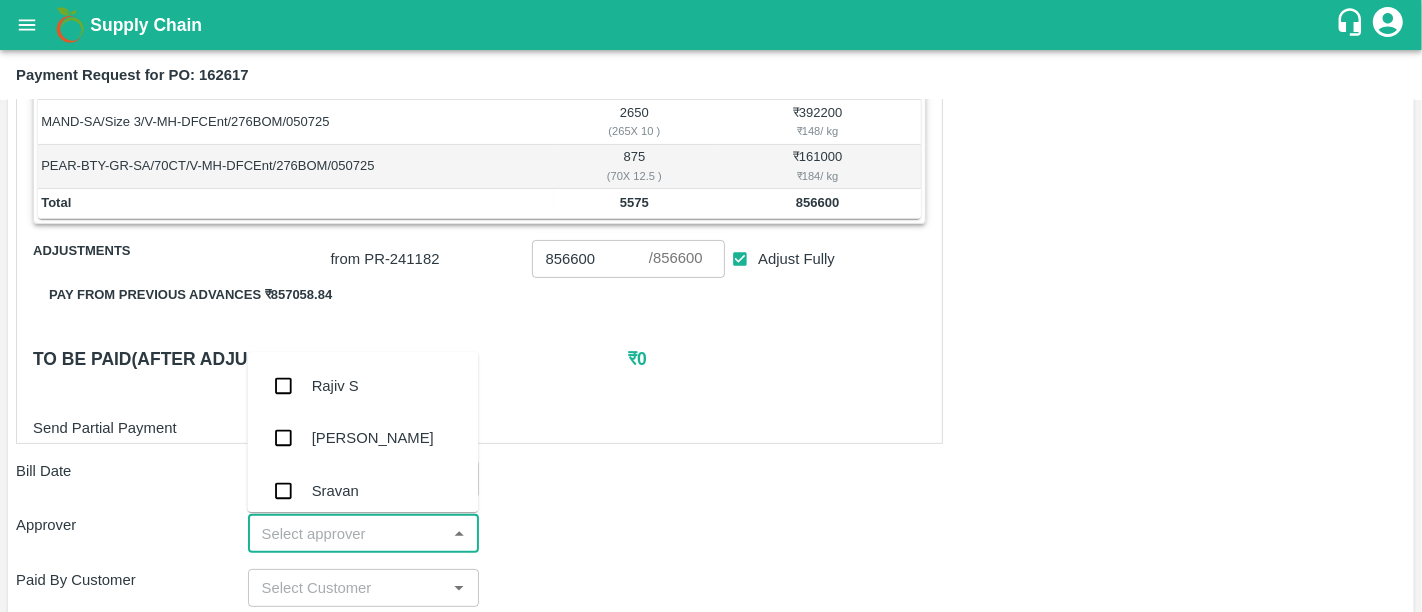 click at bounding box center [347, 533] 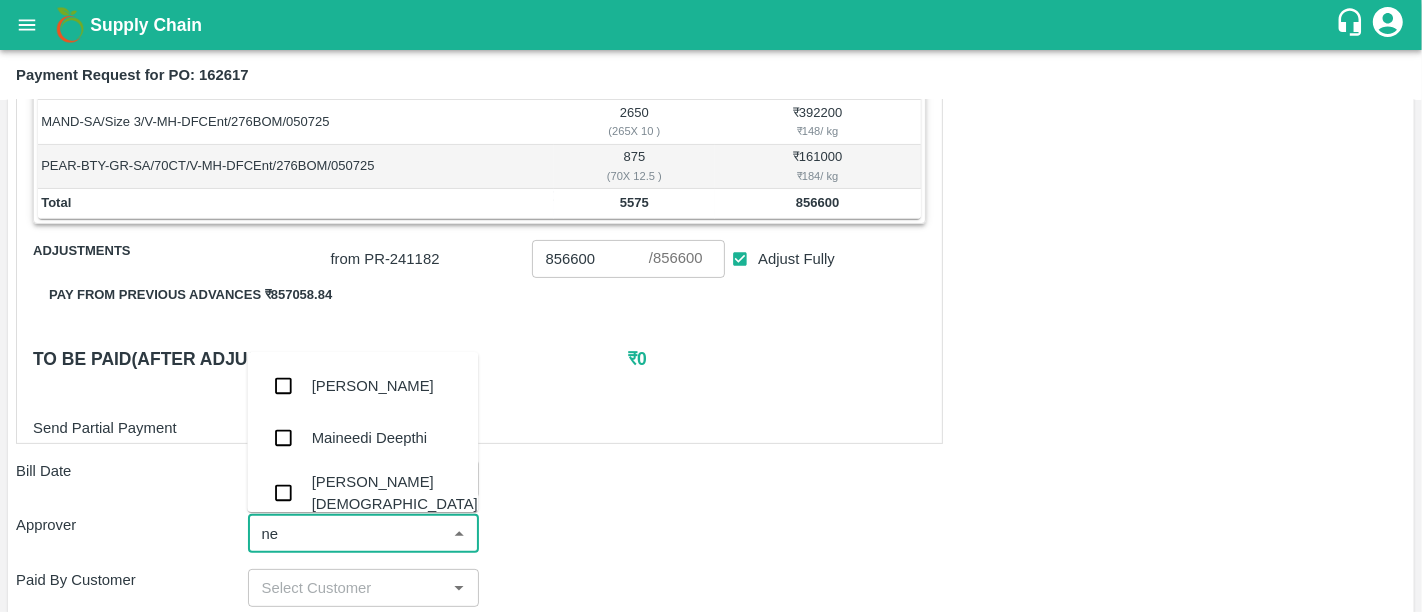 type on "nee" 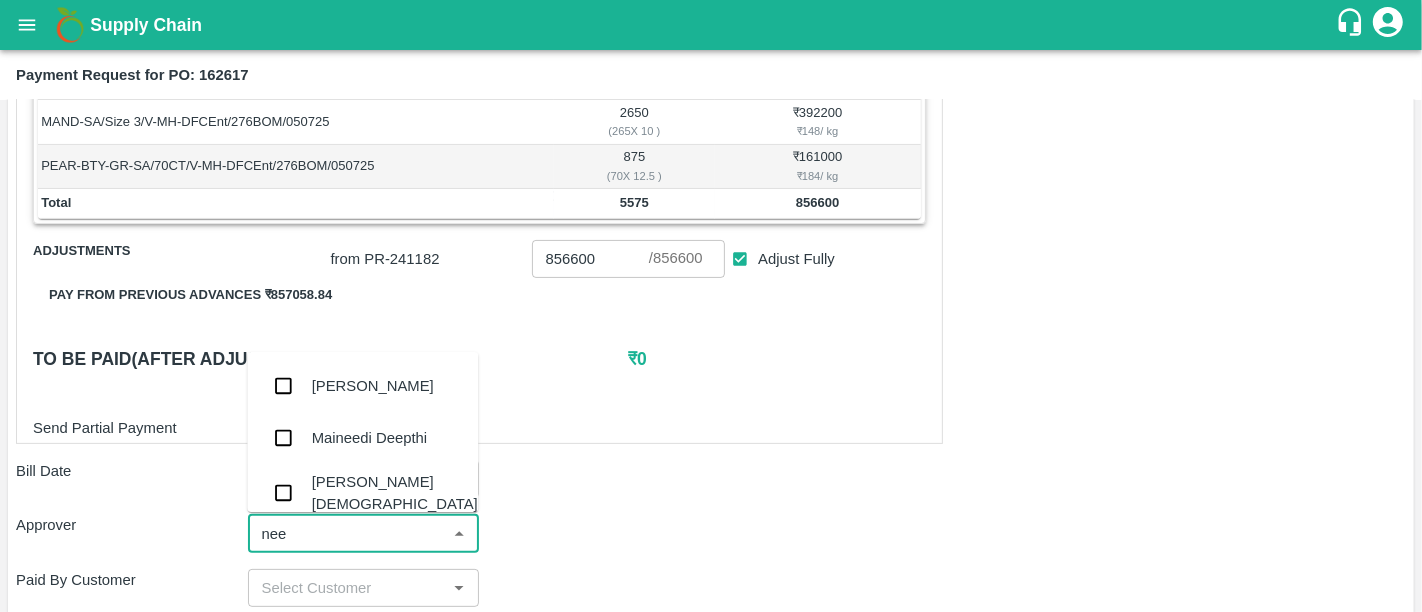 click on "[PERSON_NAME][DEMOGRAPHIC_DATA]" at bounding box center (395, 493) 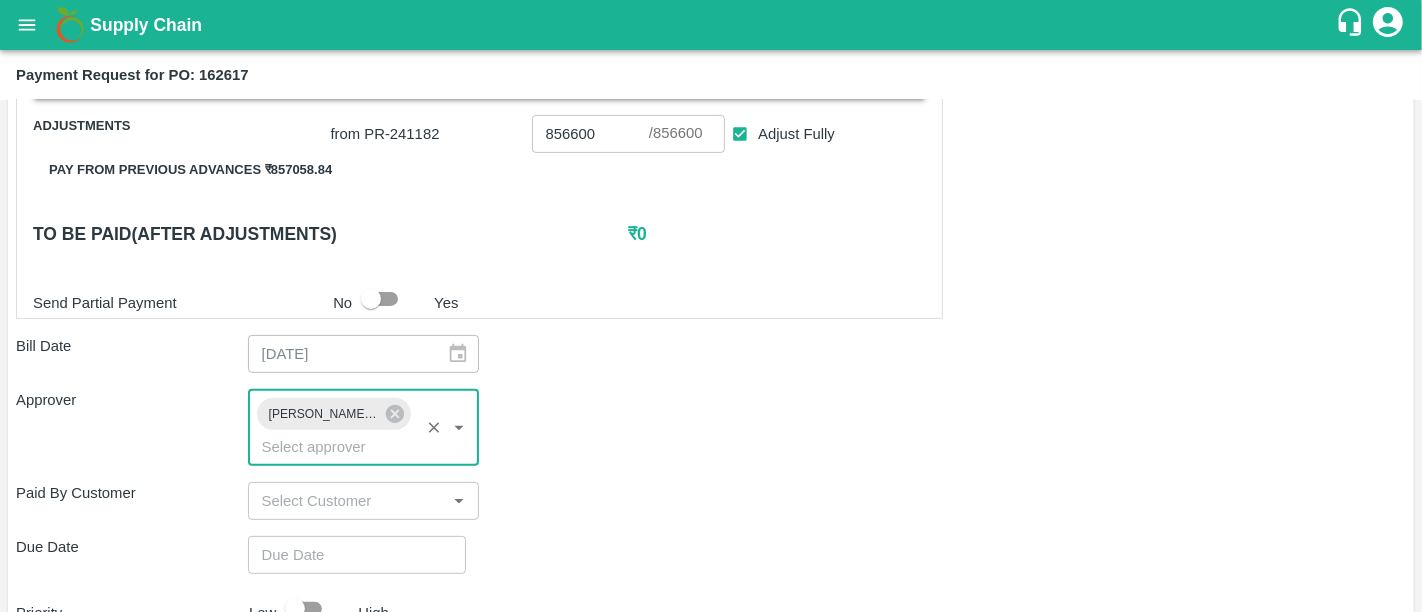 scroll, scrollTop: 551, scrollLeft: 0, axis: vertical 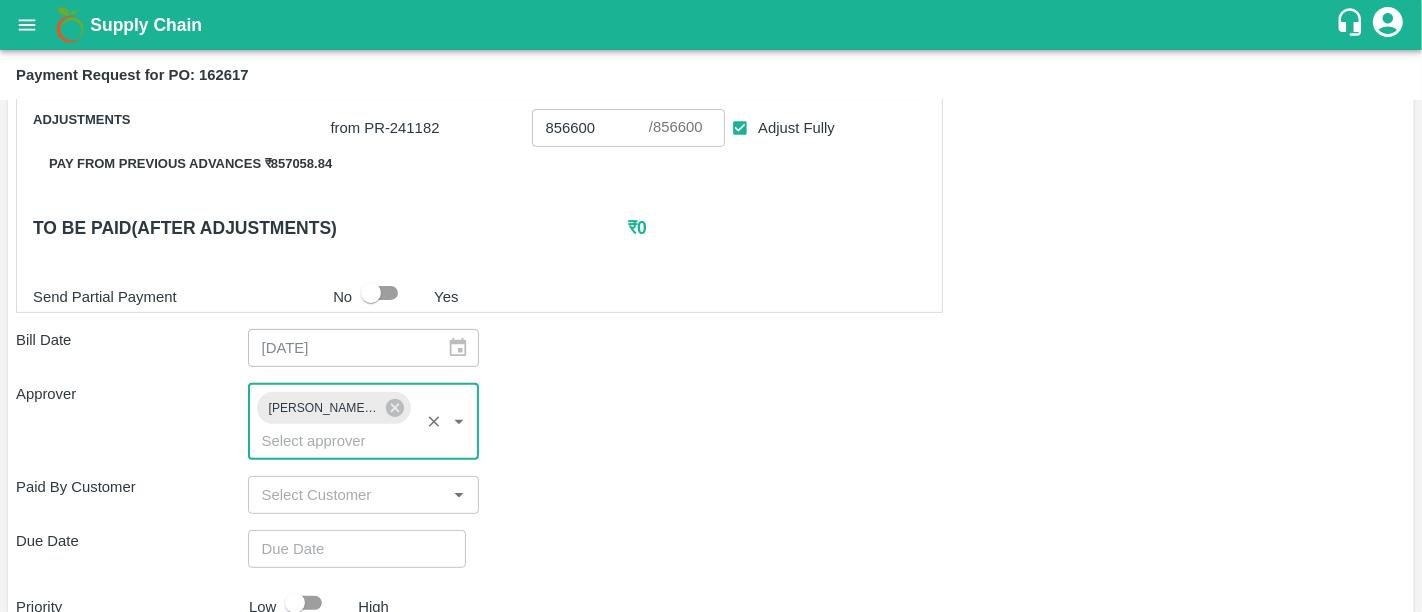 type on "DD/MM/YYYY hh:mm aa" 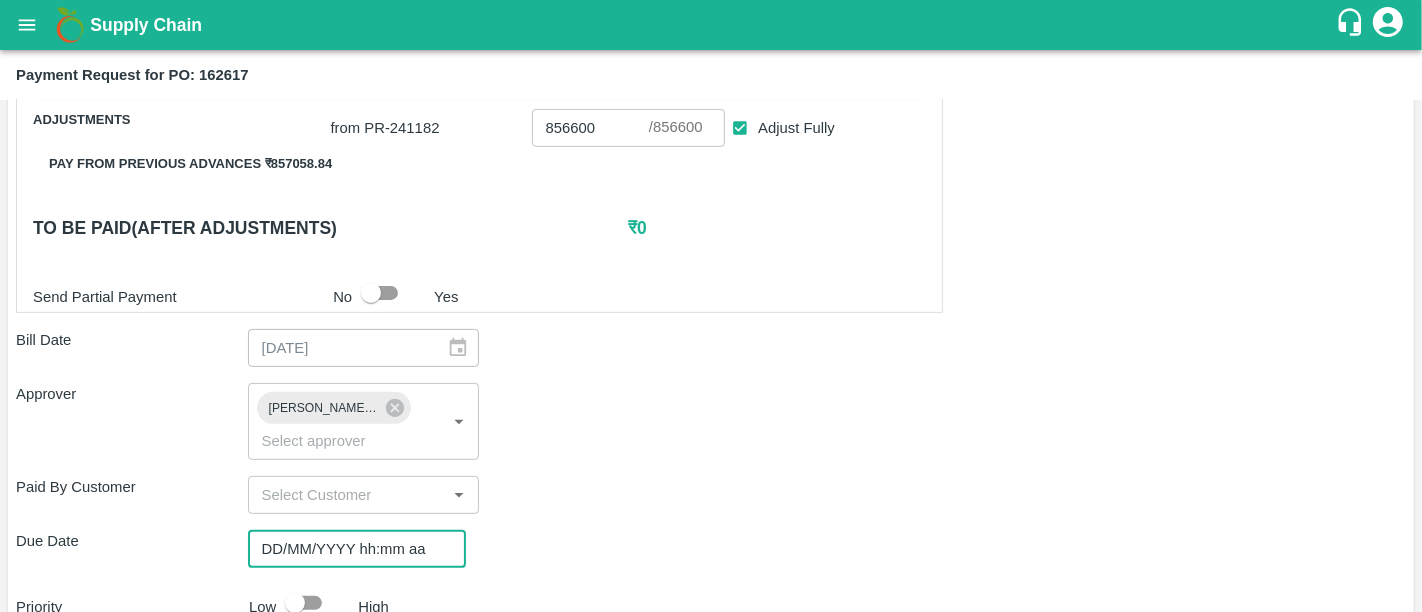click on "DD/MM/YYYY hh:mm aa" at bounding box center (350, 549) 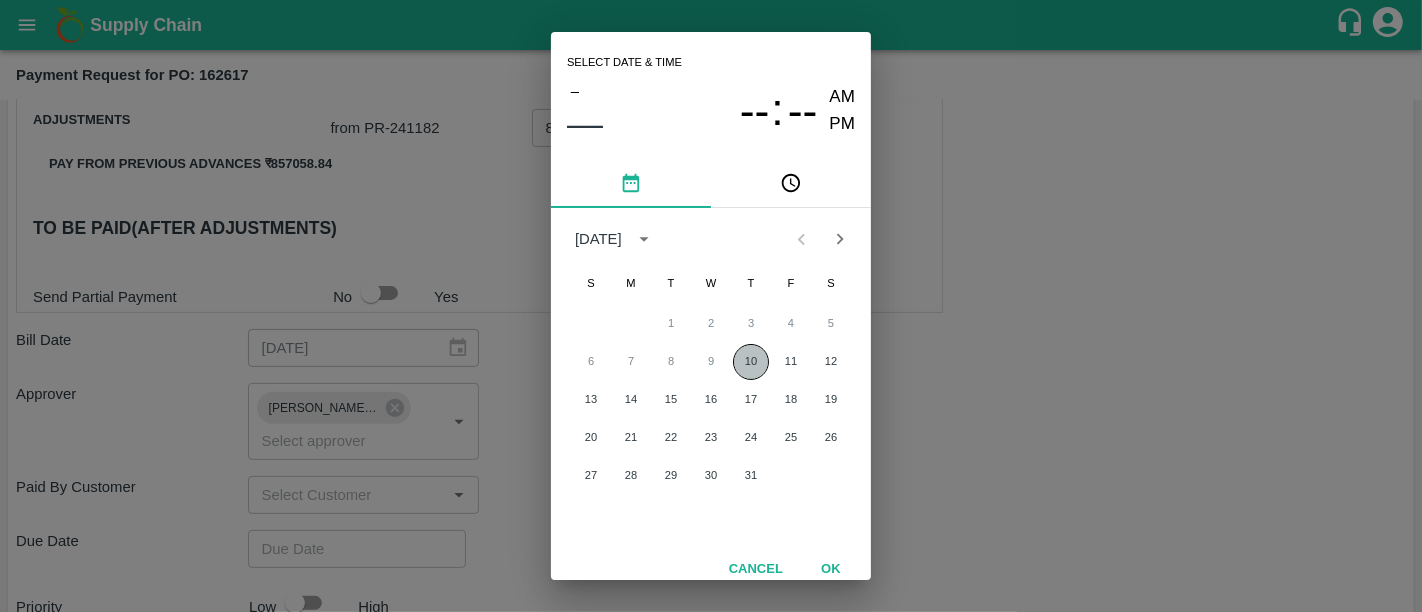 click on "10" at bounding box center [751, 362] 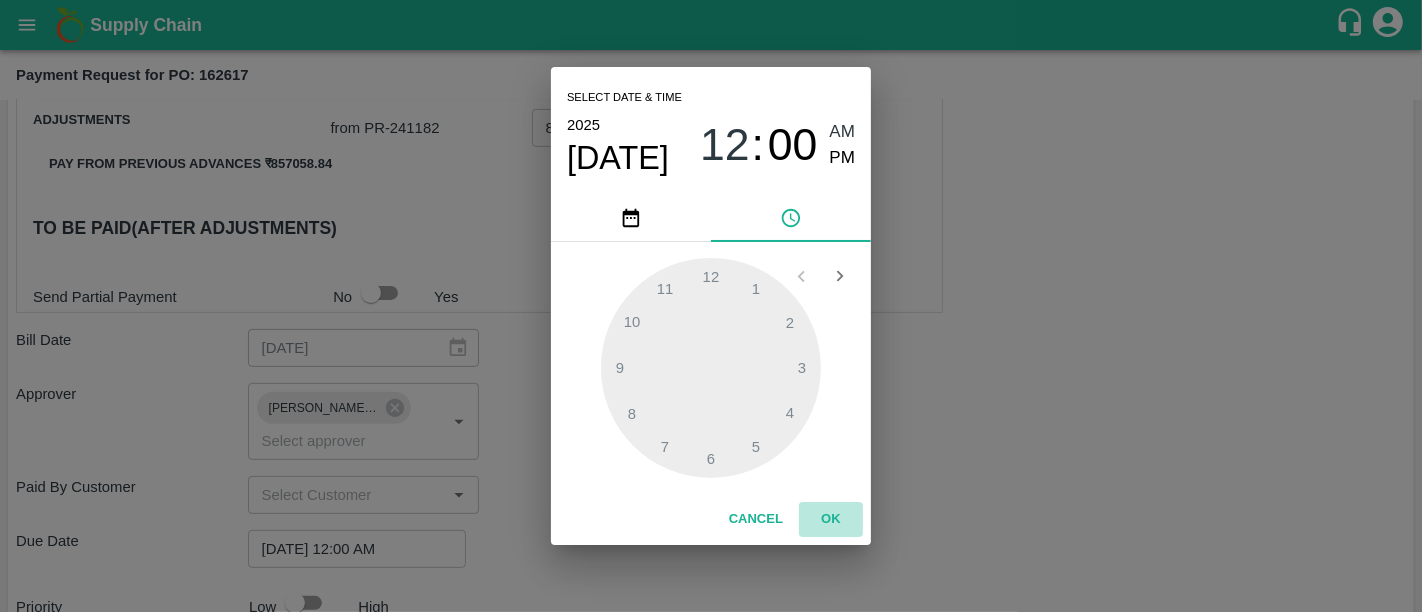 click on "OK" at bounding box center (831, 519) 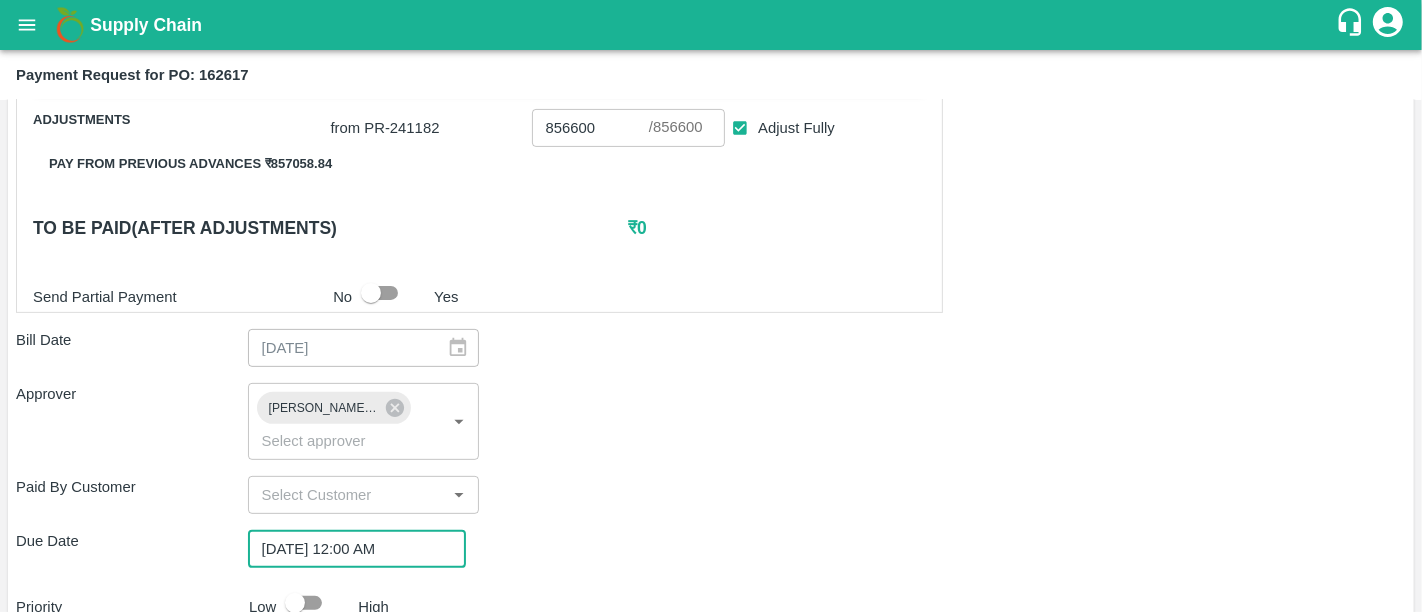 scroll, scrollTop: 748, scrollLeft: 0, axis: vertical 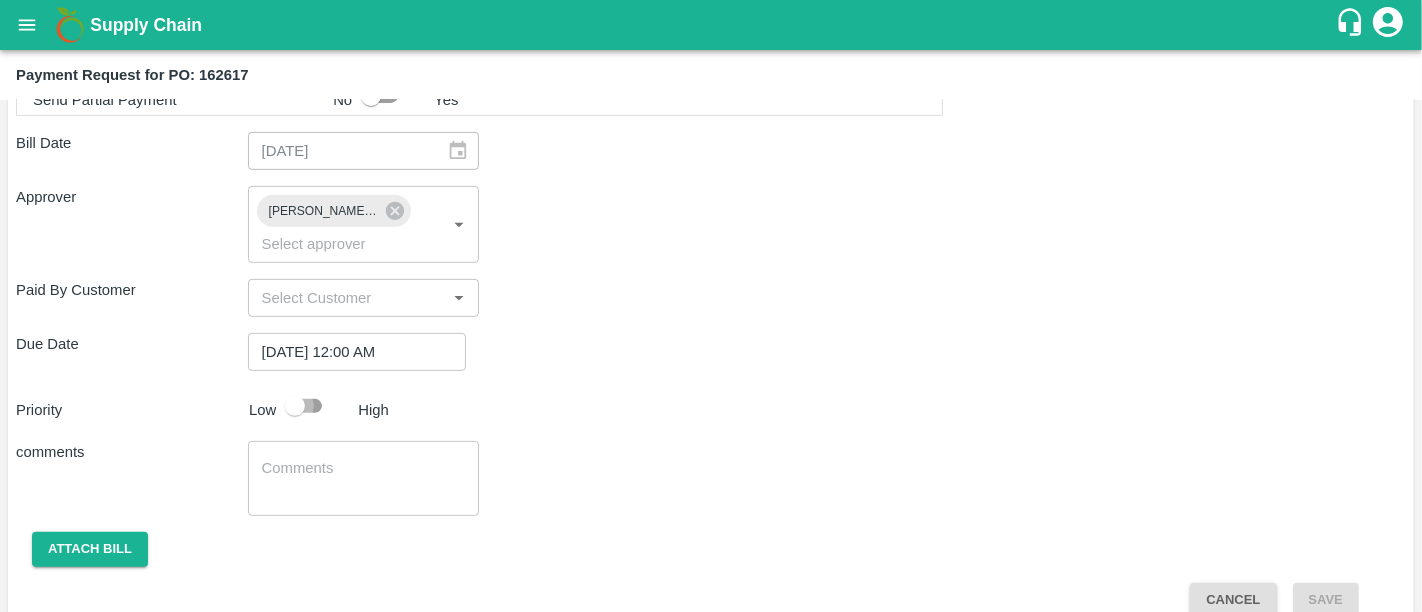 click at bounding box center [295, 406] 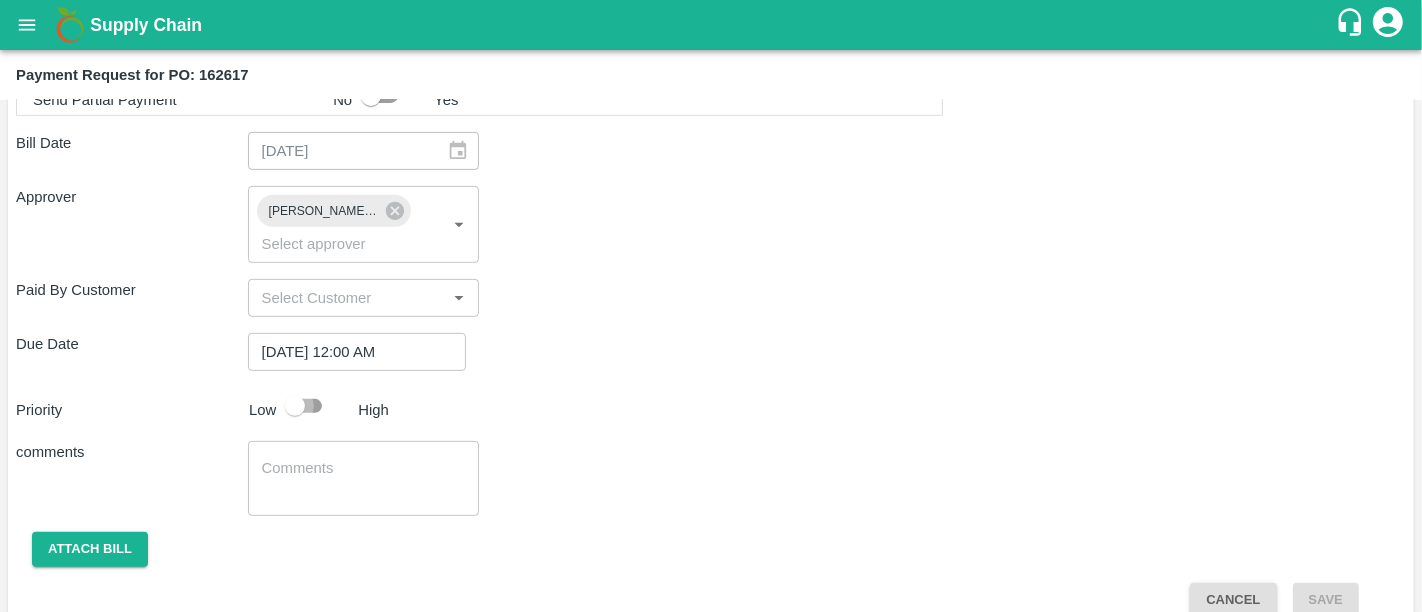 checkbox on "true" 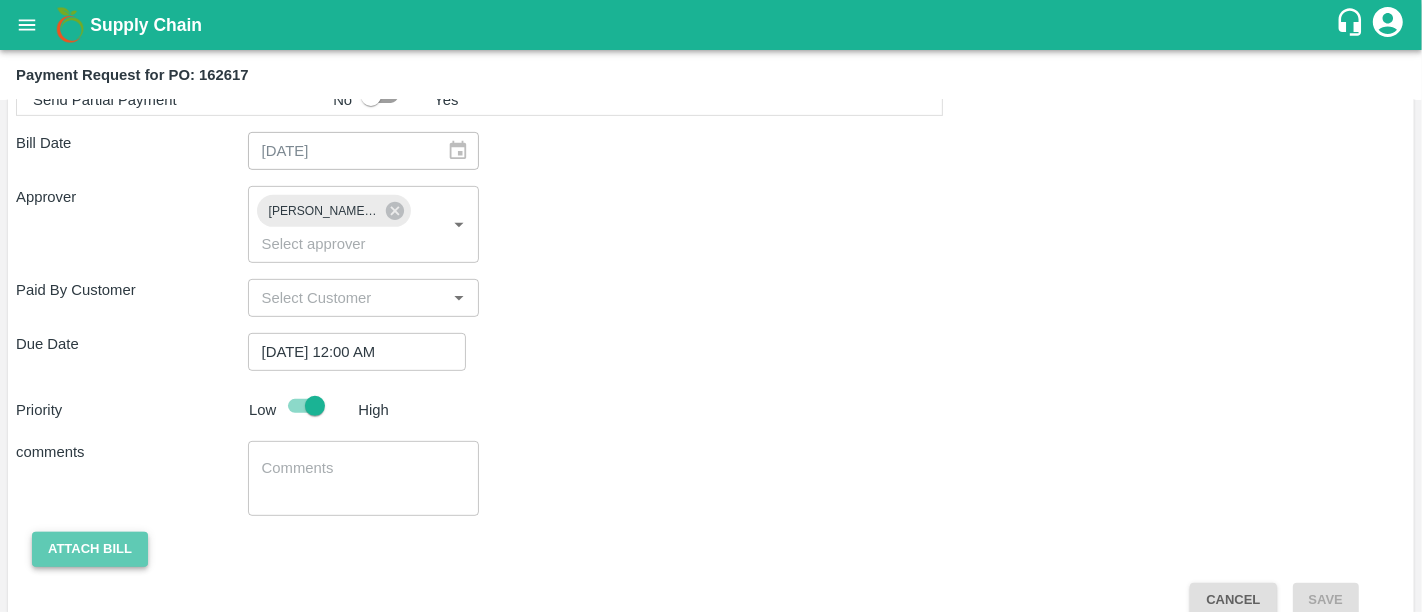 click on "Attach bill" at bounding box center [90, 549] 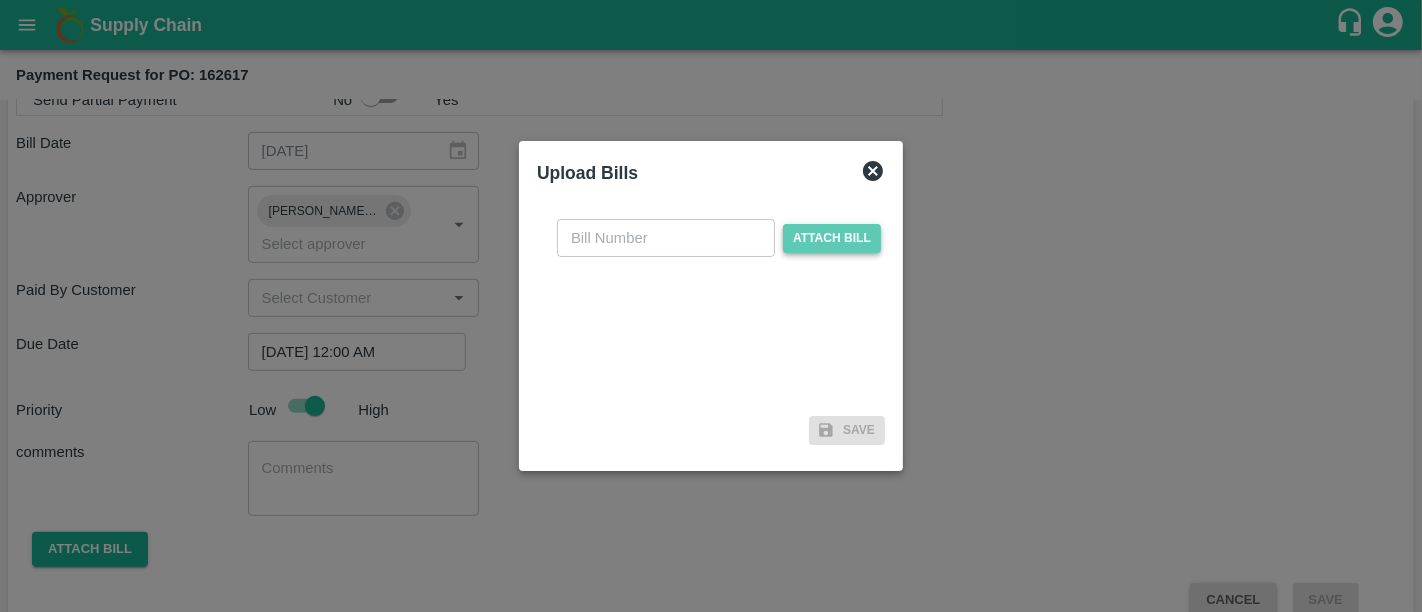 click on "Attach bill" at bounding box center (832, 238) 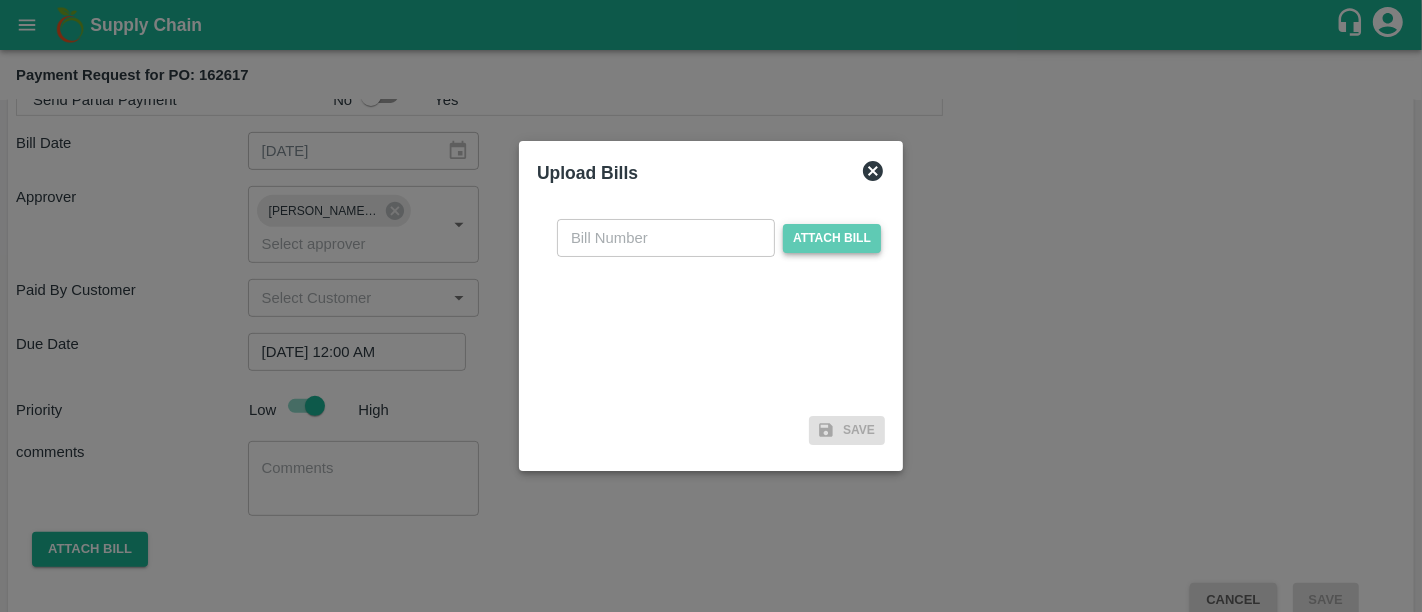click on "Attach bill" at bounding box center (0, 0) 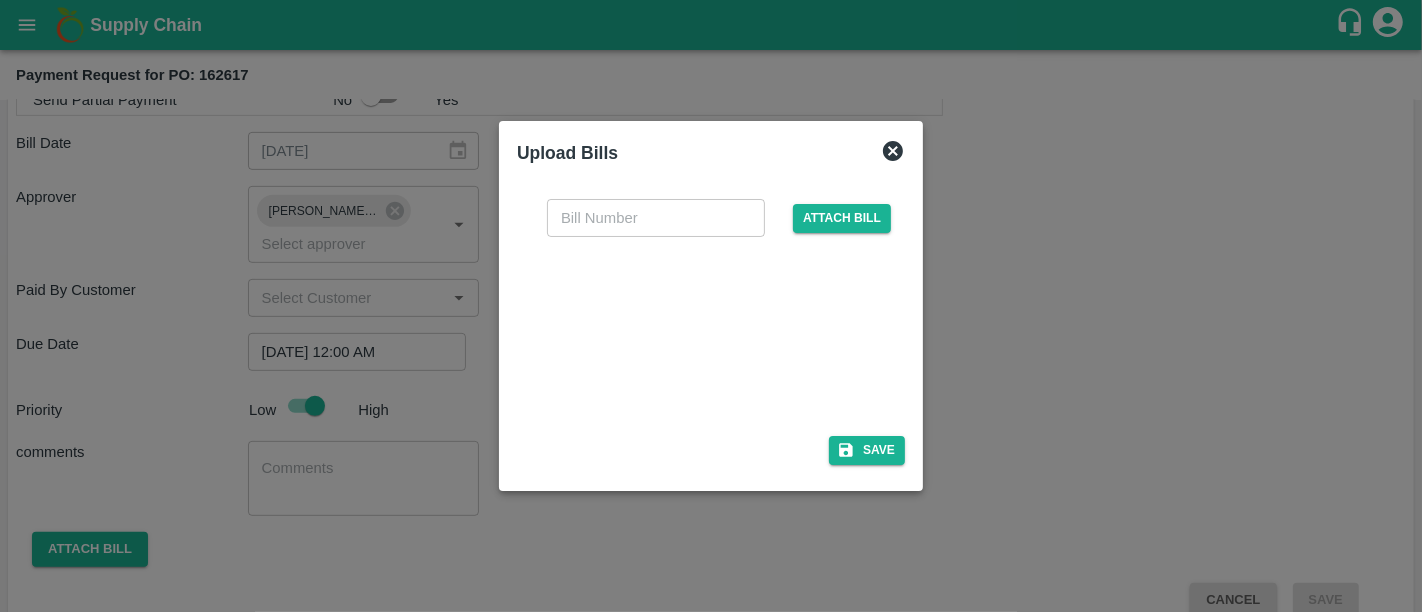 click at bounding box center (707, 330) 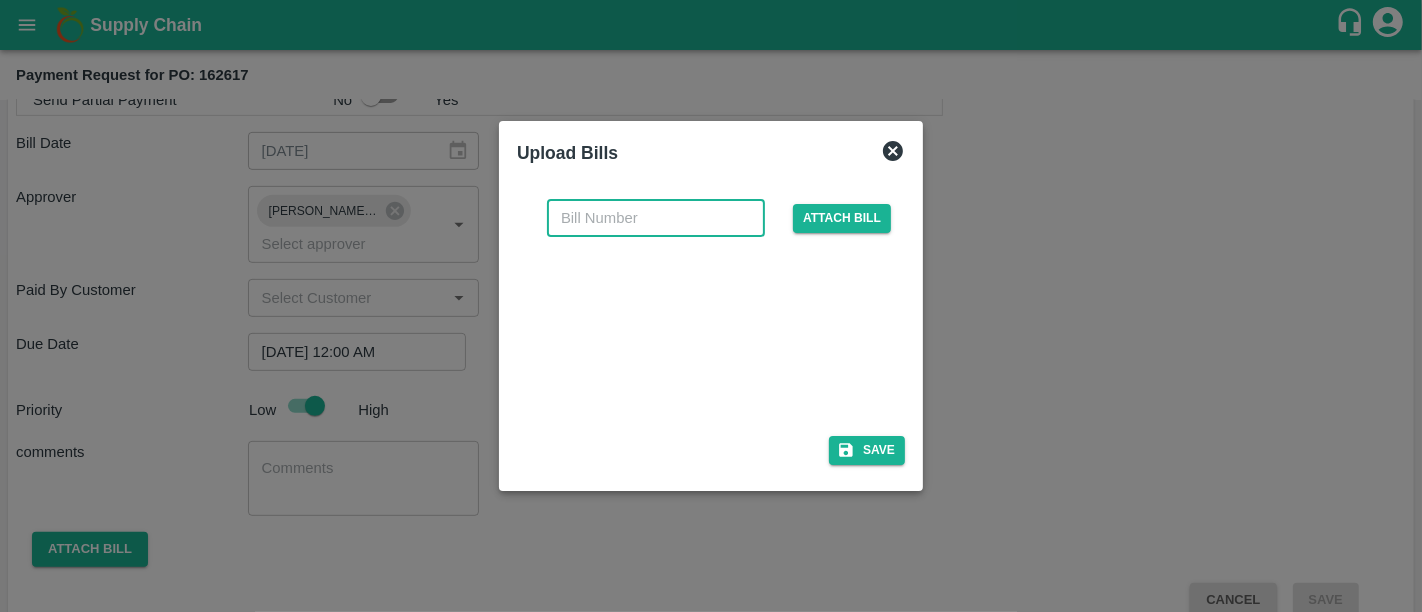 click at bounding box center (656, 218) 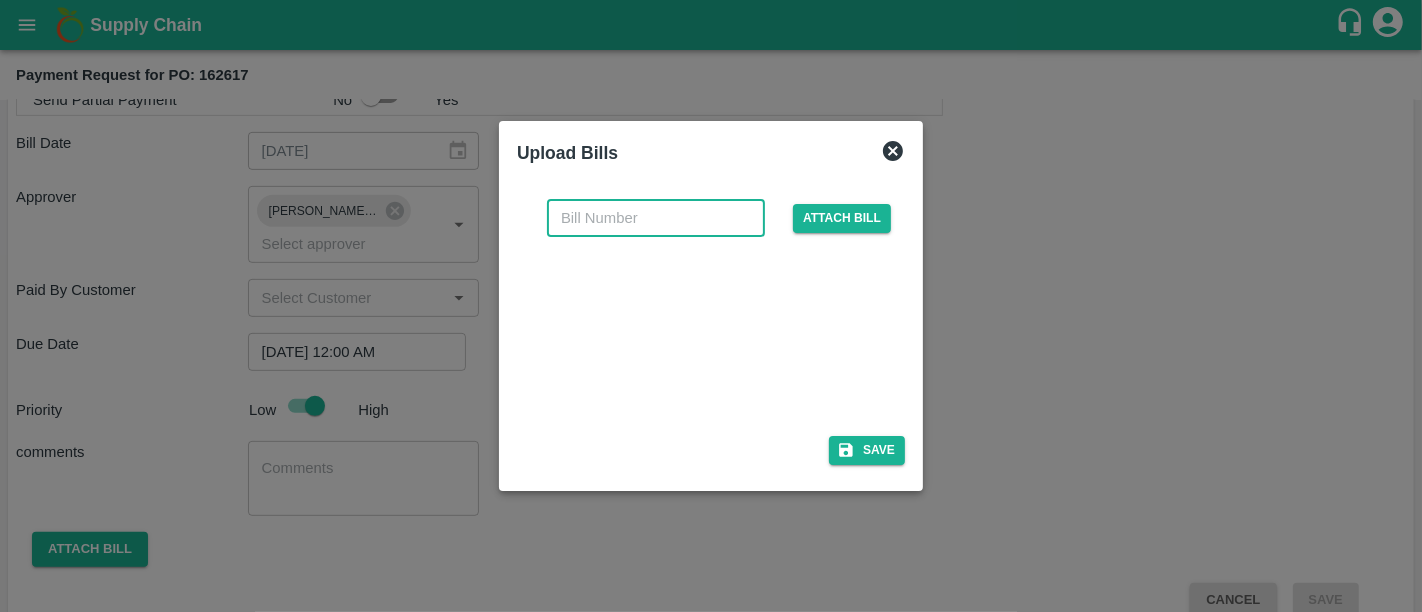 paste on "000050" 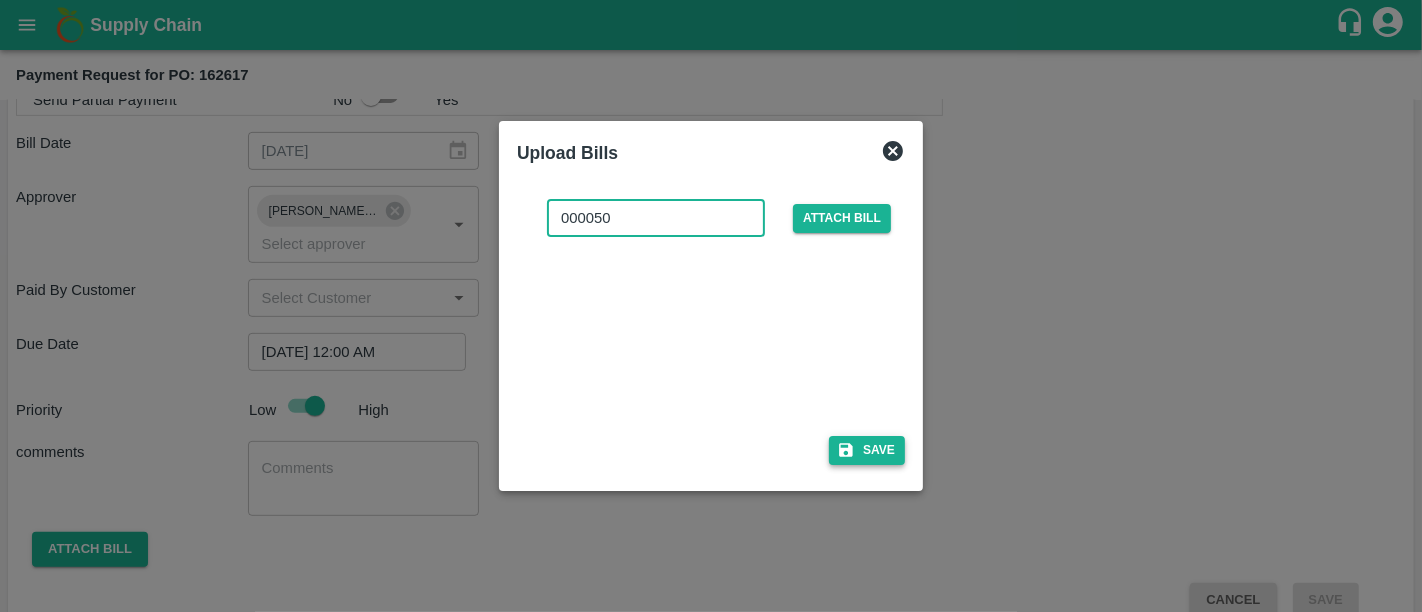 type on "000050" 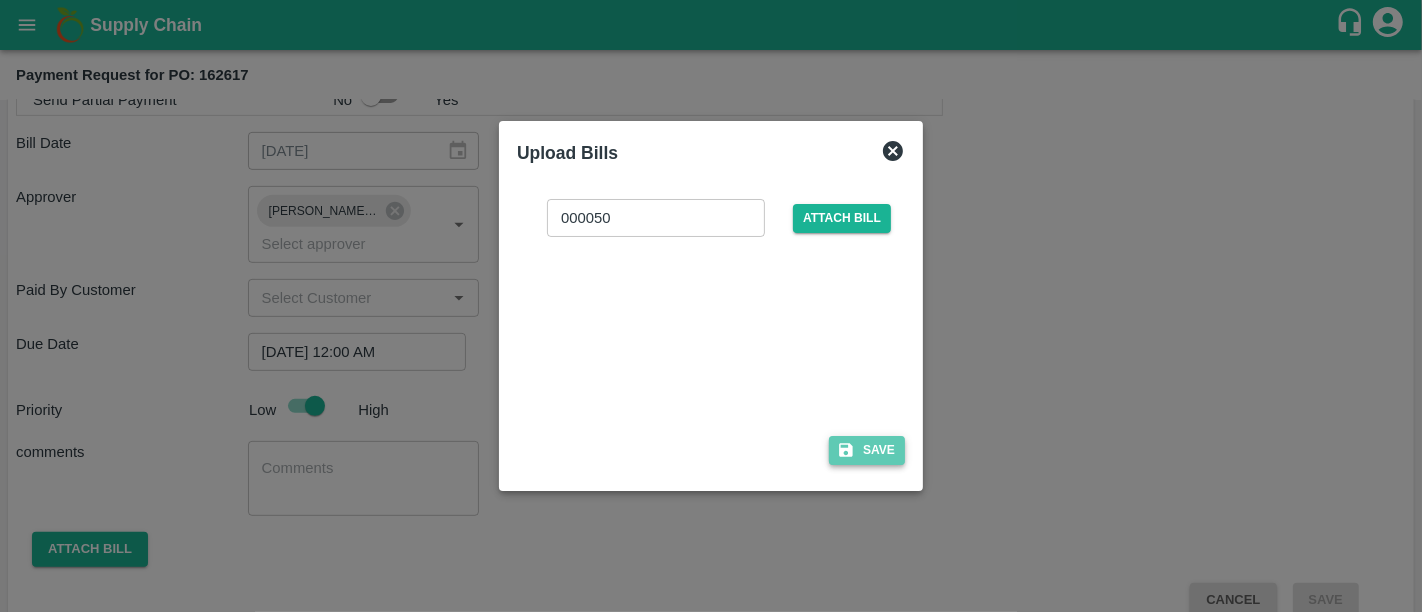 click on "Save" at bounding box center [867, 450] 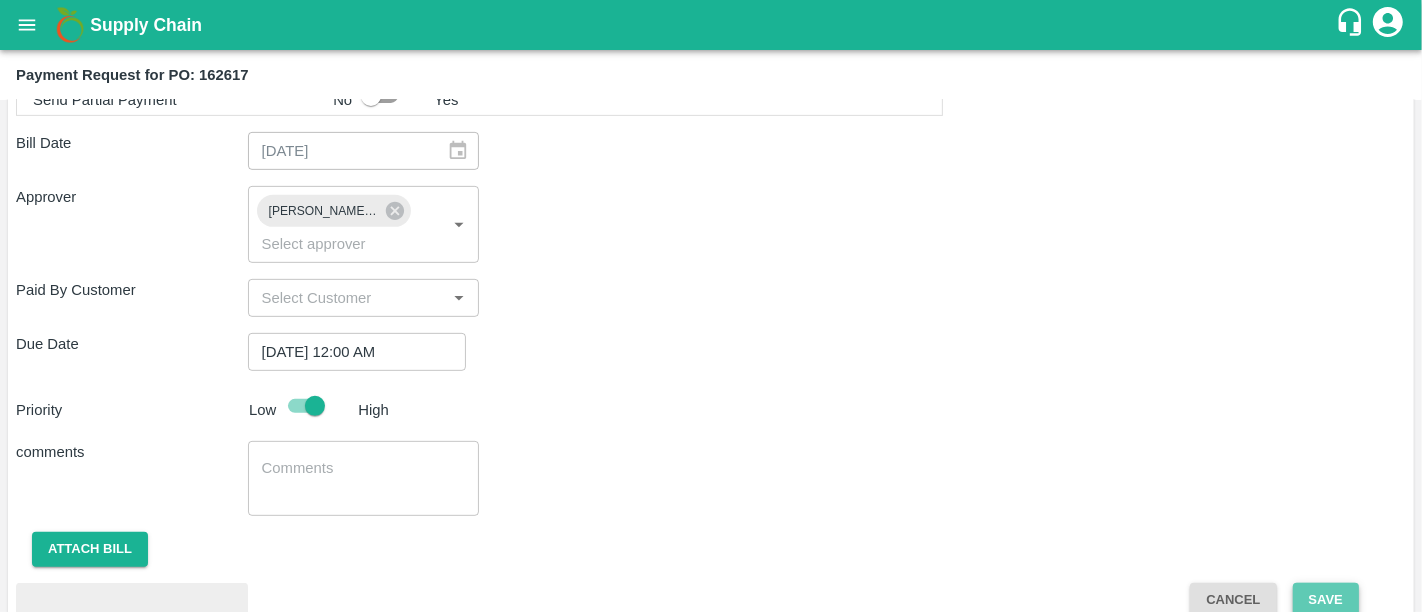 click on "Save" at bounding box center (1326, 600) 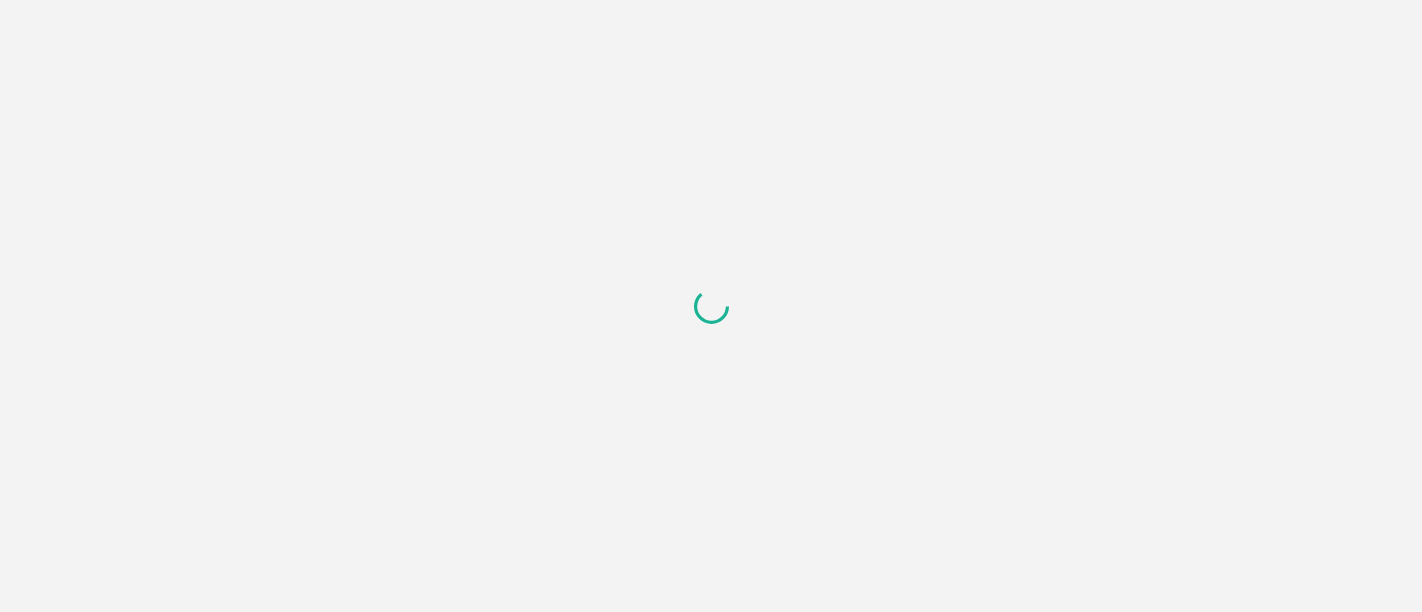 scroll, scrollTop: 0, scrollLeft: 0, axis: both 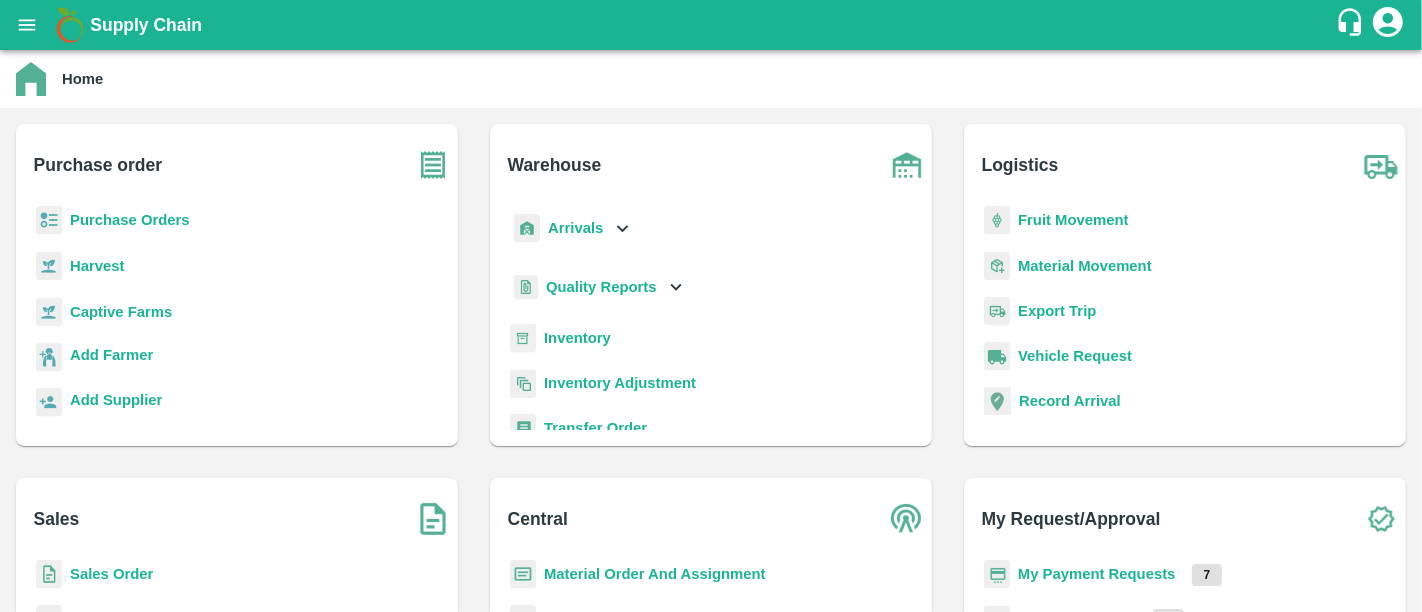 click on "My Payment Requests" at bounding box center (1097, 574) 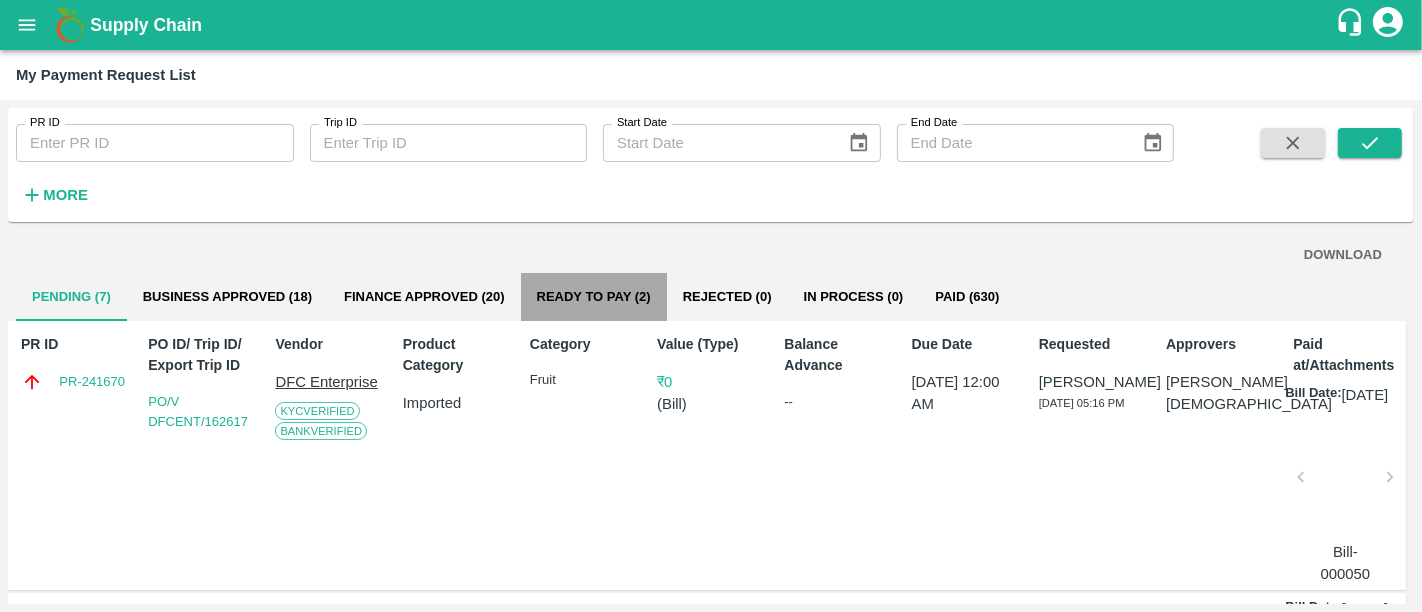 click on "Ready To Pay (2)" at bounding box center (594, 297) 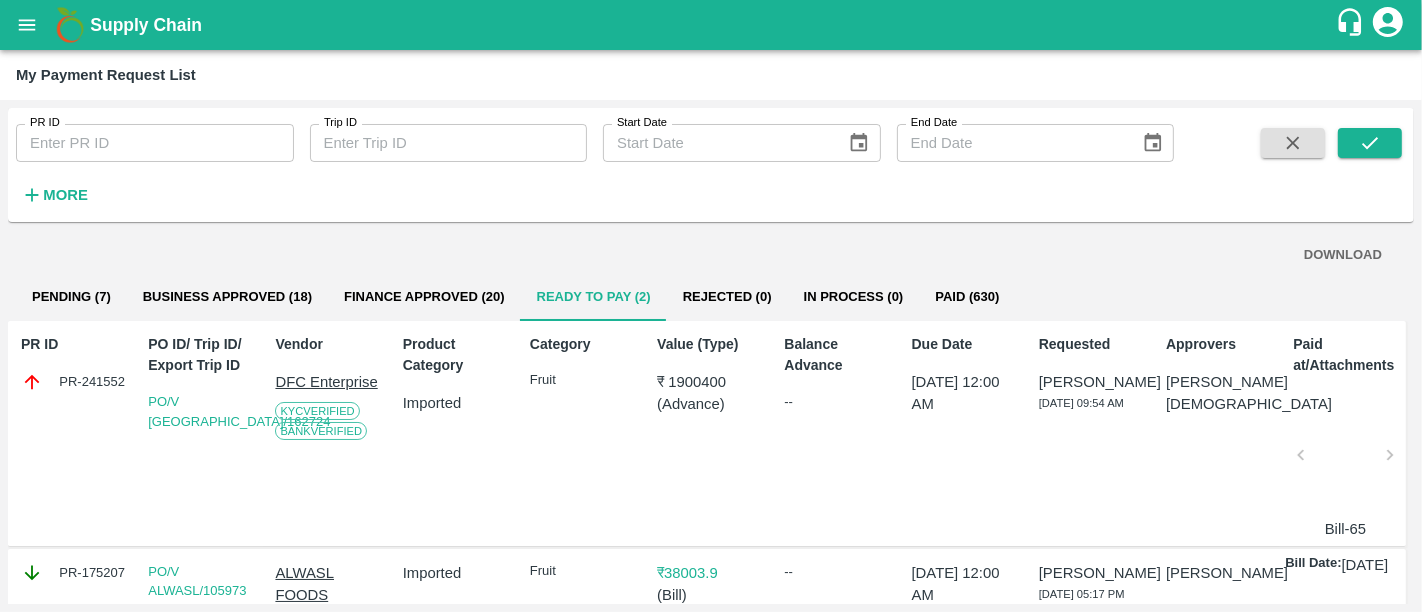 click on "Business Approved (18)" at bounding box center (227, 297) 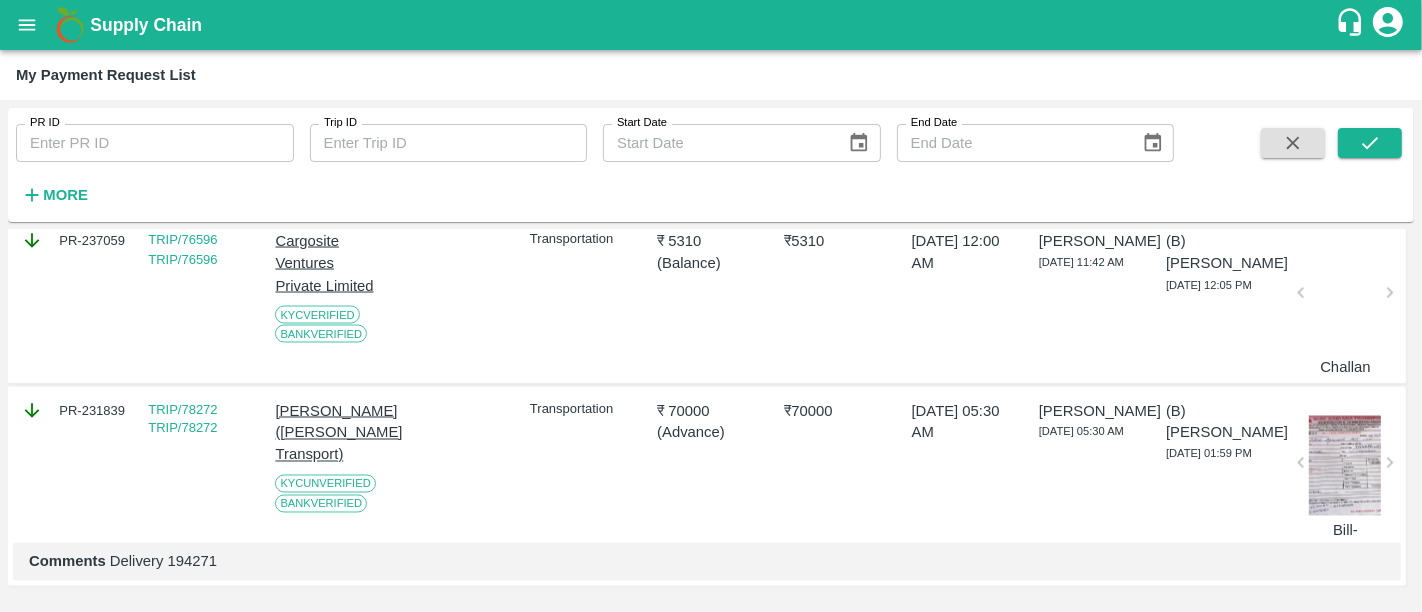 scroll, scrollTop: 3031, scrollLeft: 0, axis: vertical 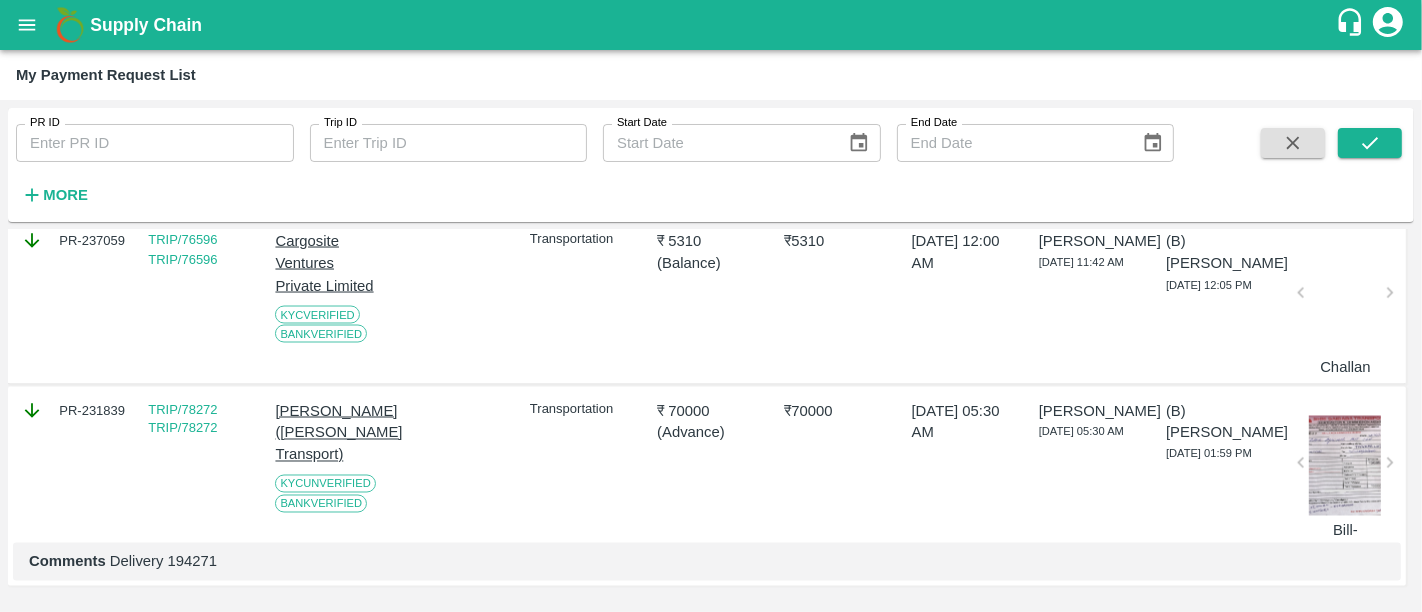 click on "Bill-" at bounding box center (1333, 467) 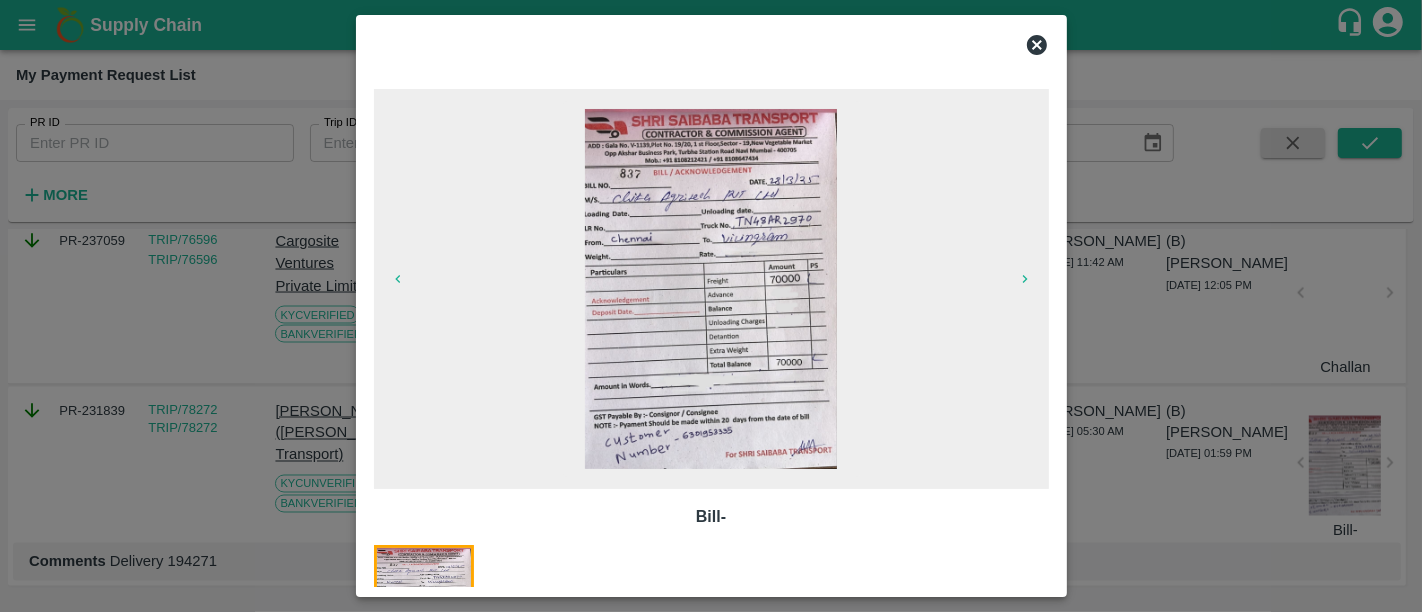 click at bounding box center (711, 306) 